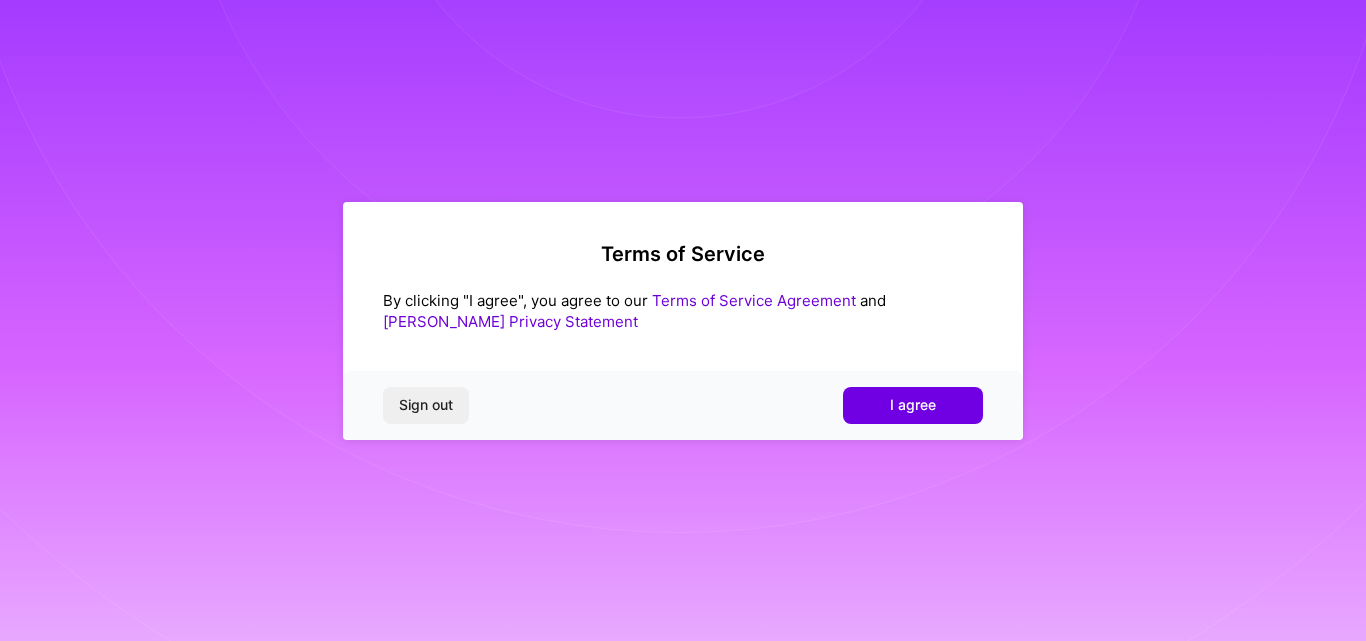 scroll, scrollTop: 0, scrollLeft: 0, axis: both 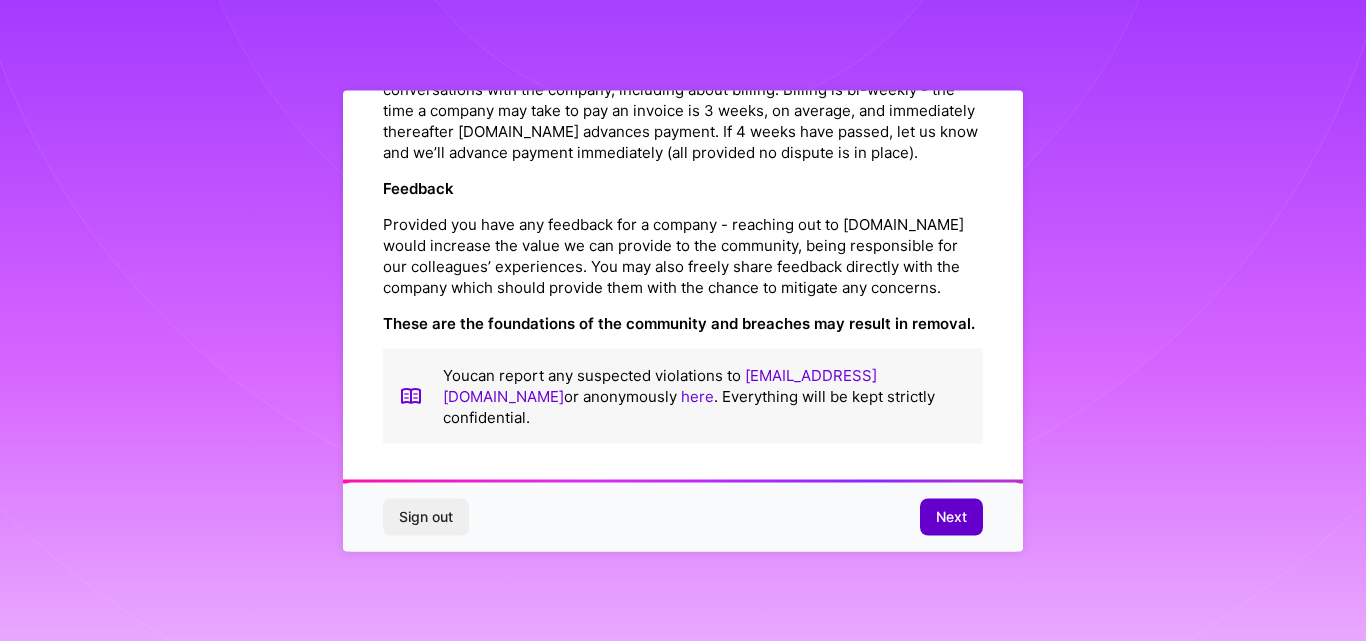 click on "Next" at bounding box center [951, 517] 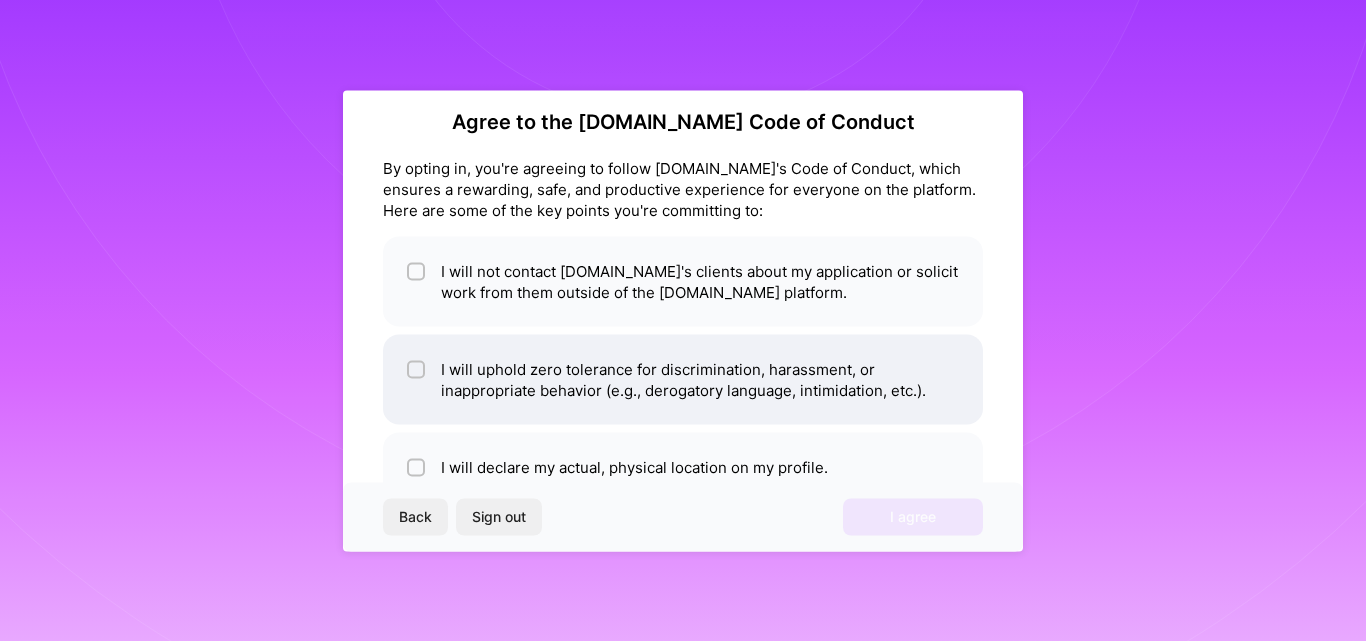 scroll, scrollTop: 0, scrollLeft: 0, axis: both 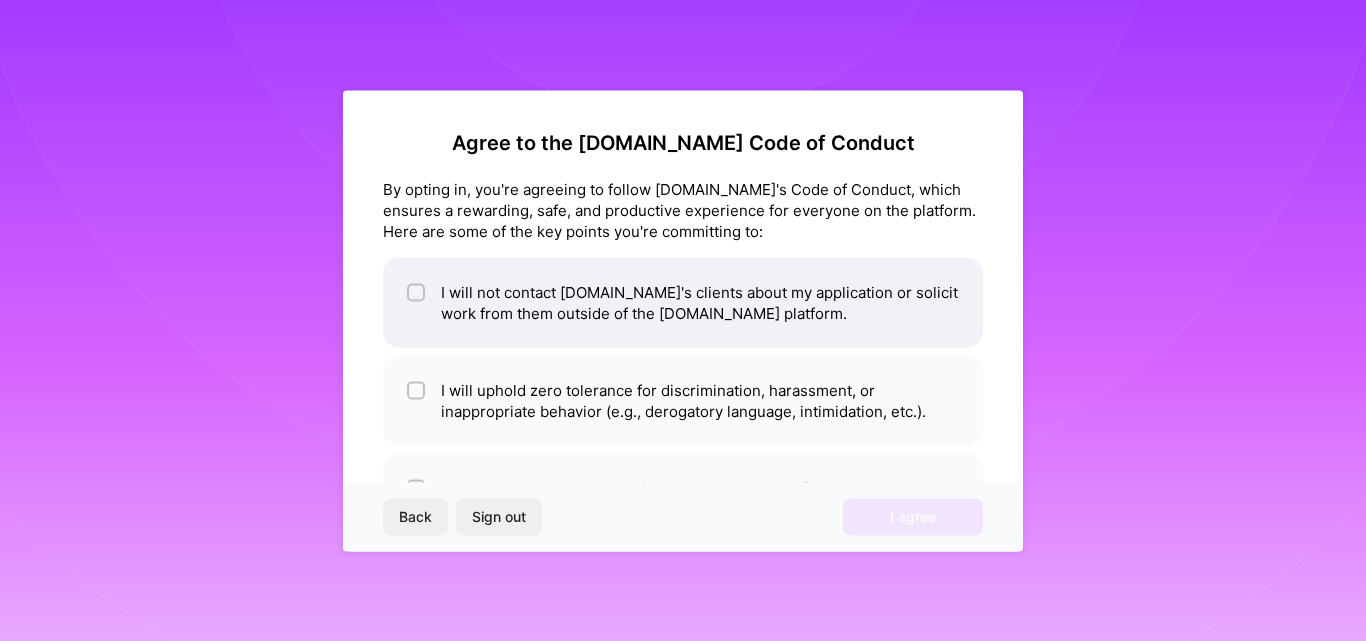 click at bounding box center (418, 293) 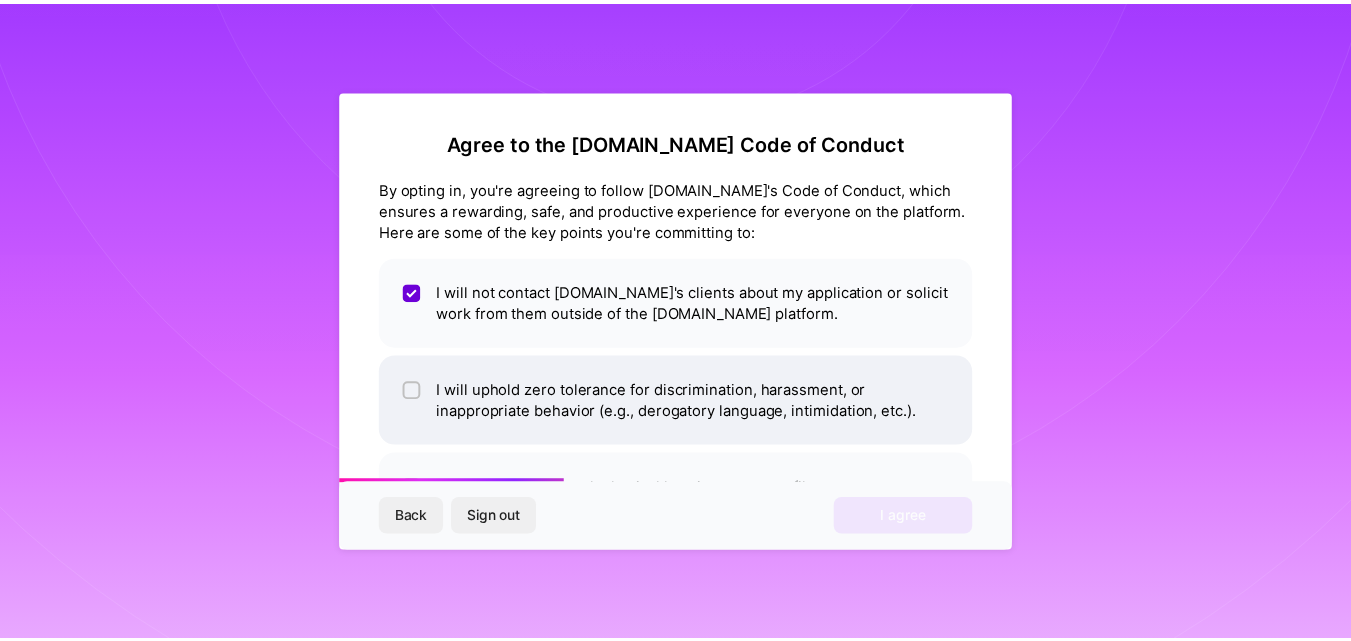 scroll, scrollTop: 79, scrollLeft: 0, axis: vertical 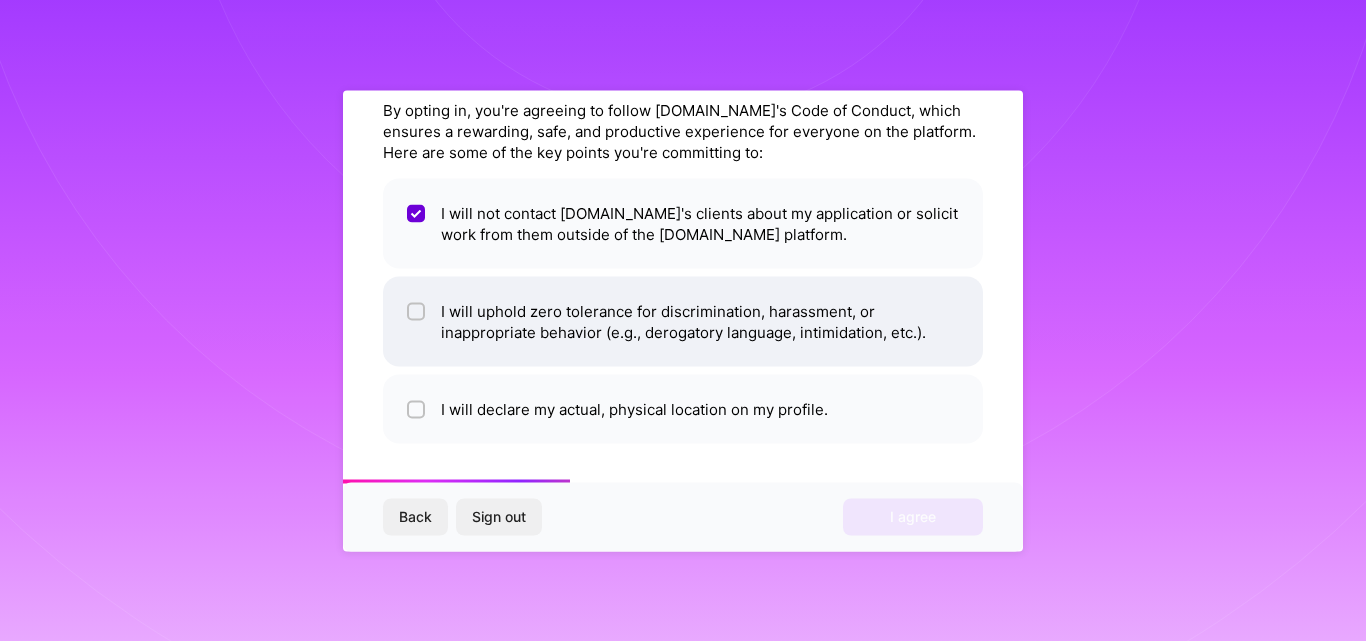 click at bounding box center [418, 312] 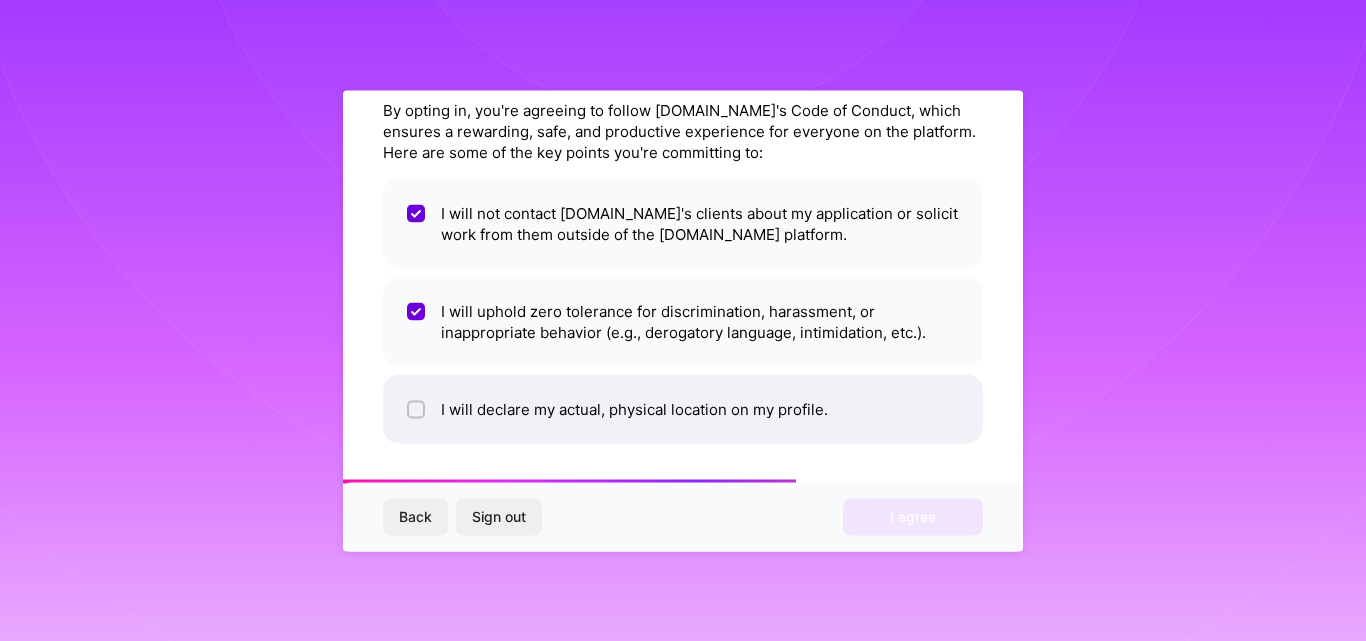 click at bounding box center [416, 409] 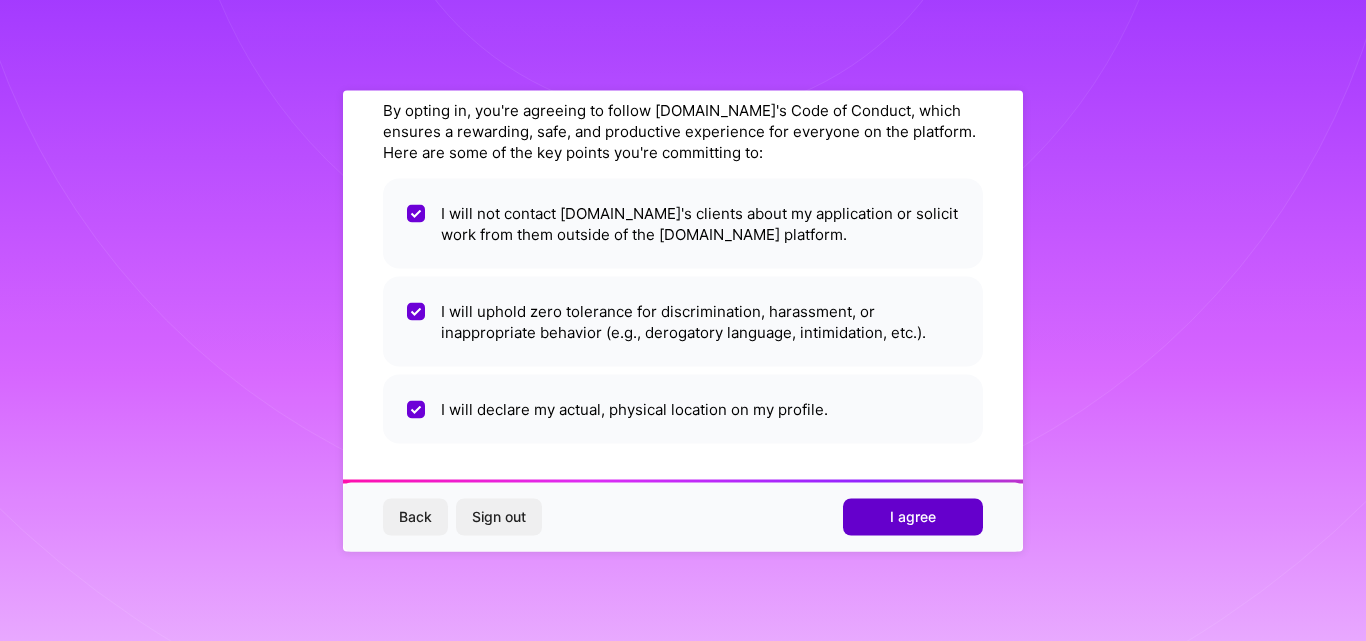 click on "I agree" at bounding box center (913, 517) 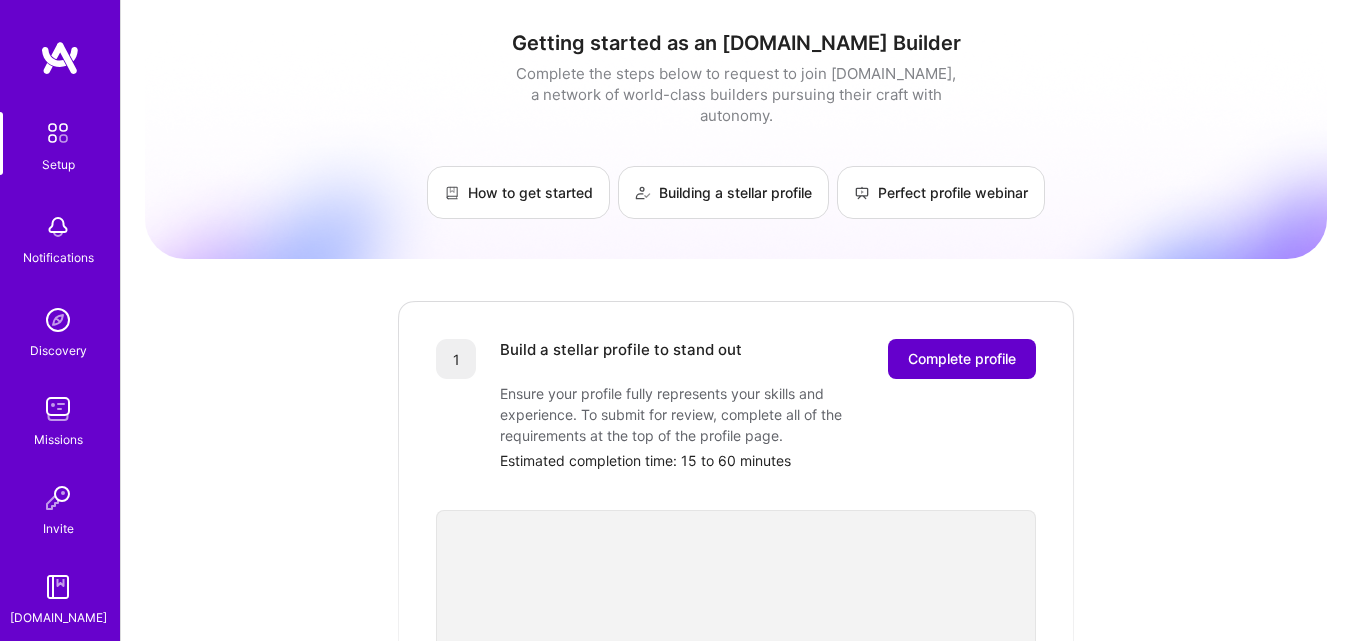 click on "Complete profile" at bounding box center (962, 359) 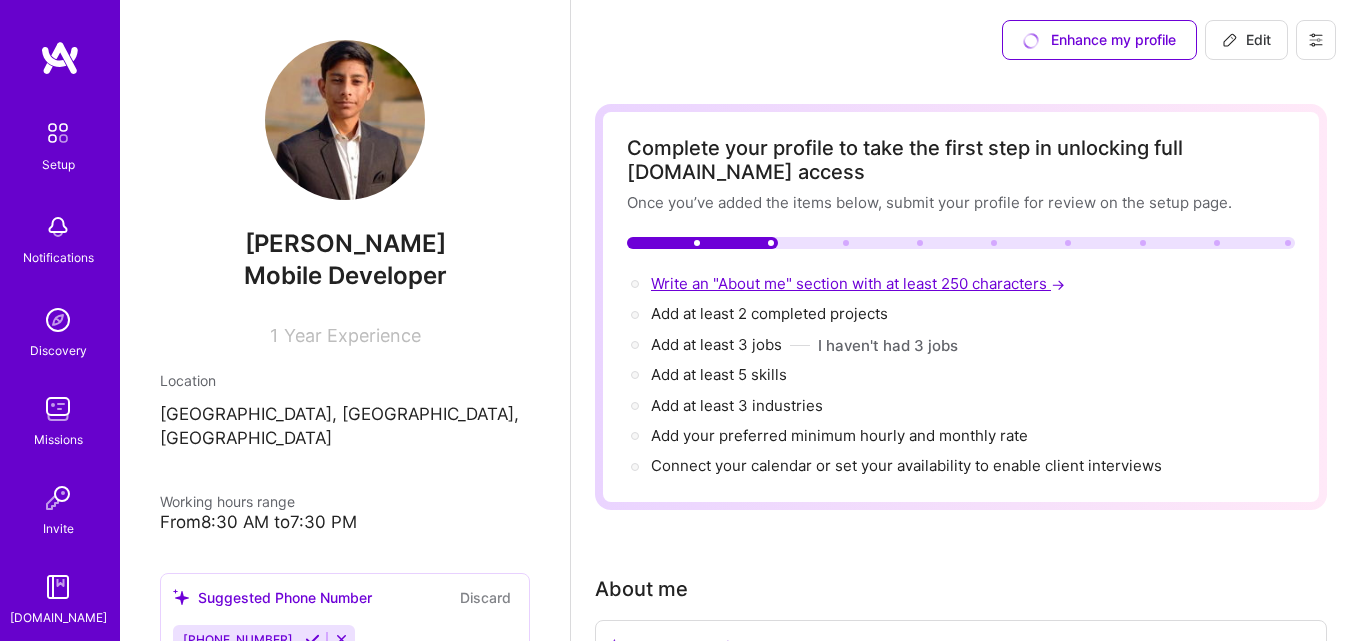 click on "Write an "About me" section with at least 250 characters   →" at bounding box center (860, 283) 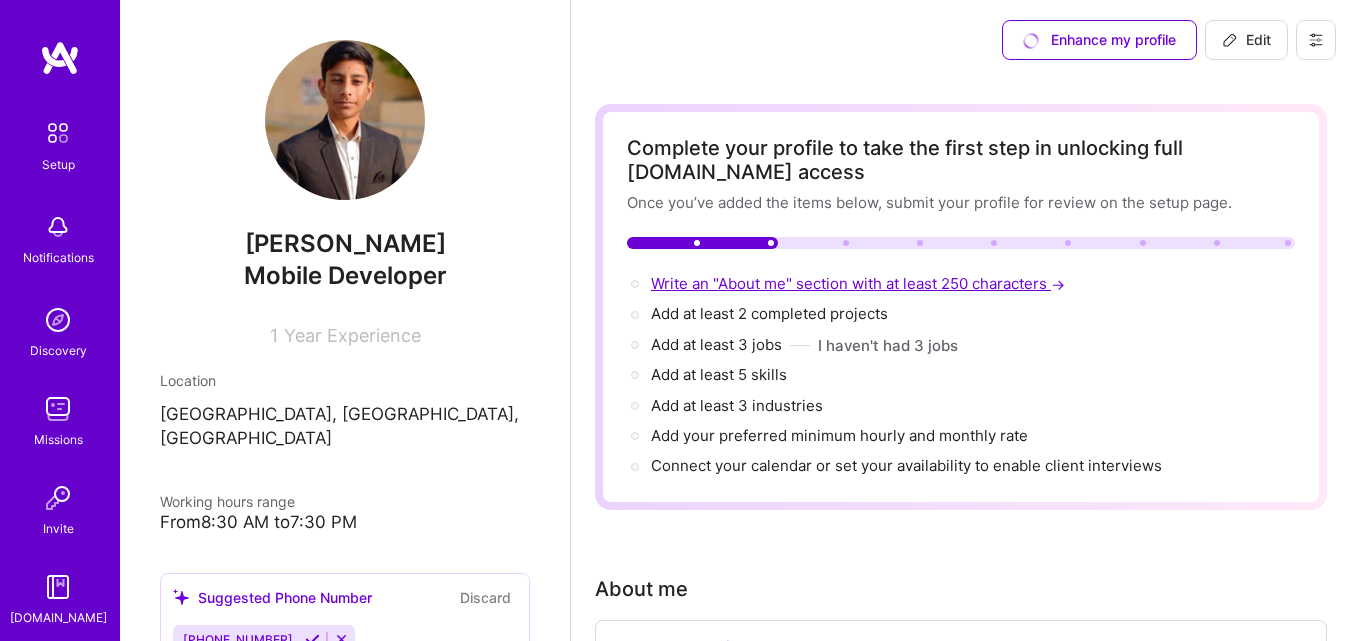 select on "US" 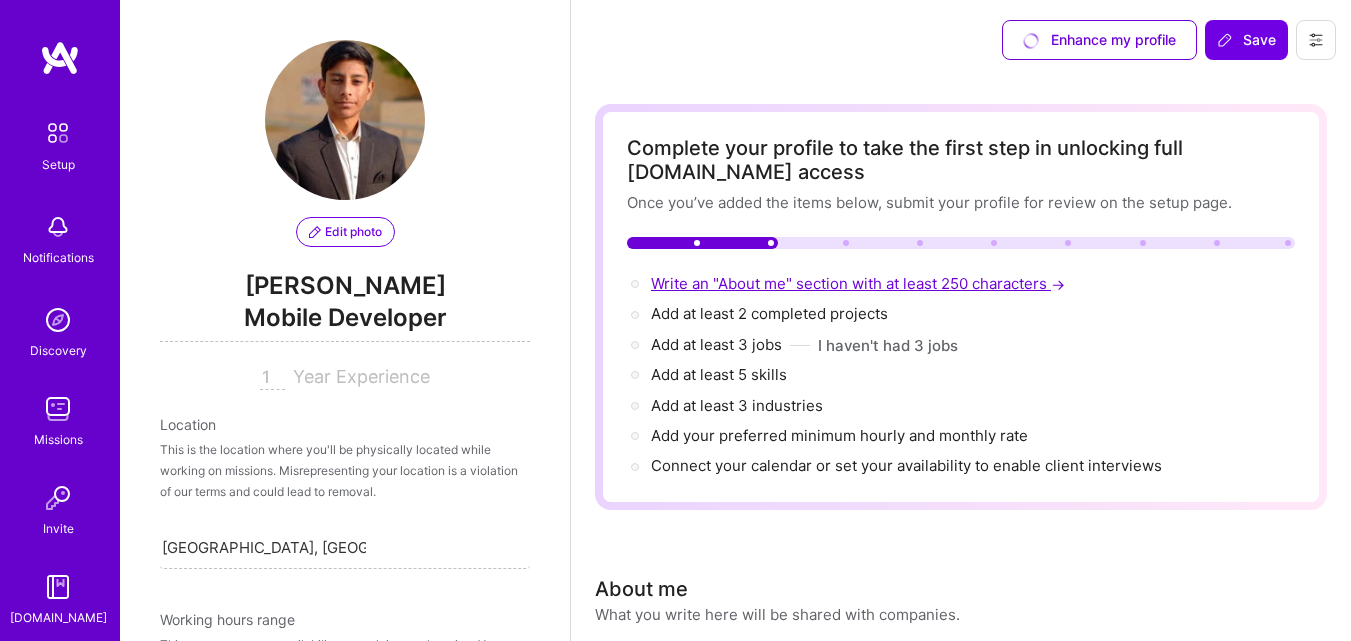 scroll, scrollTop: 358, scrollLeft: 0, axis: vertical 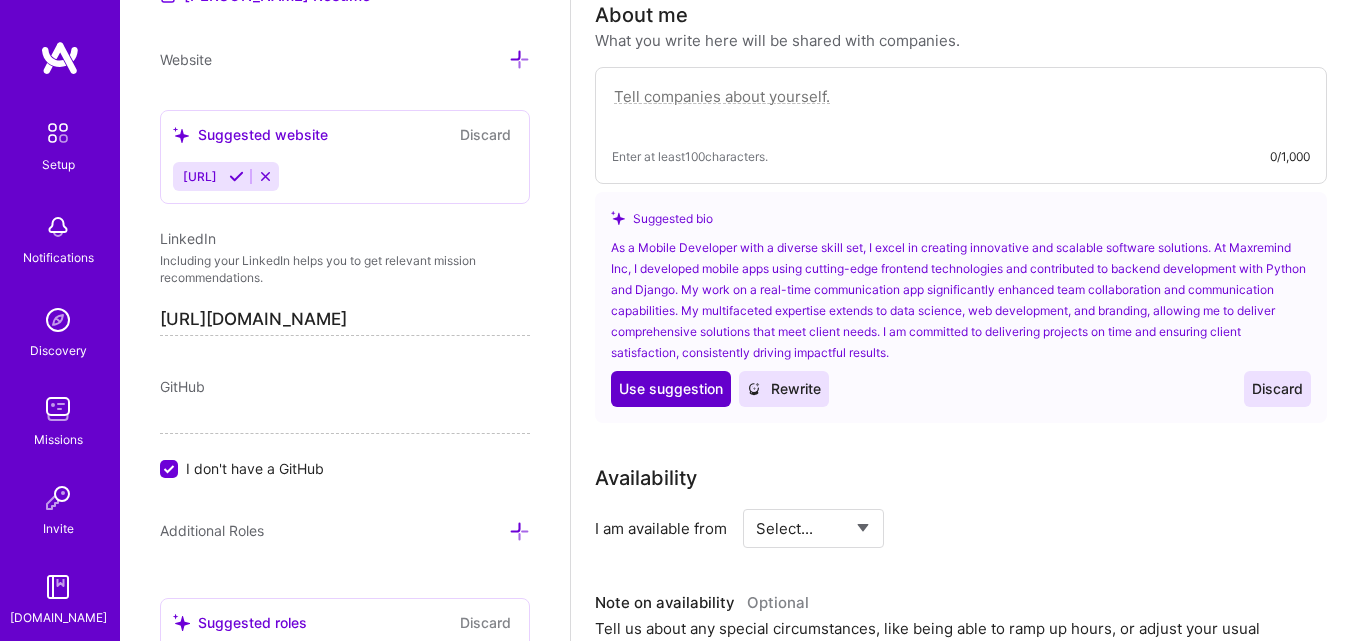 click on "Use suggestion" at bounding box center [671, 389] 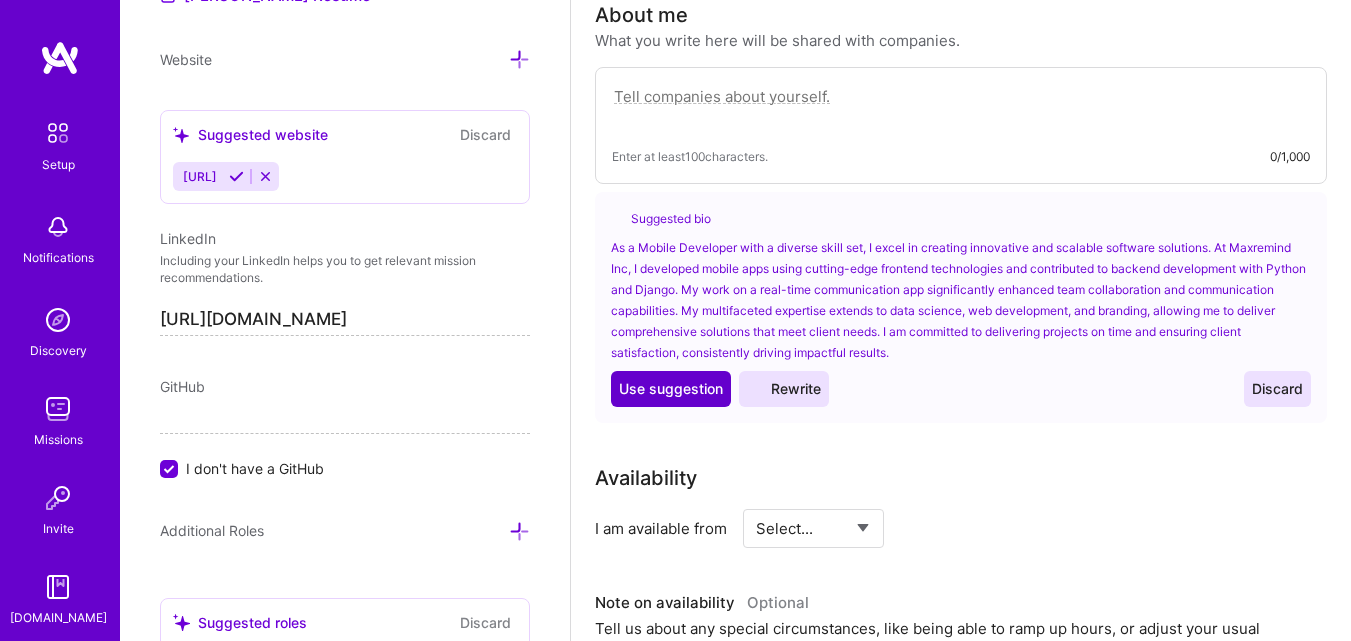 type on "As a Mobile Developer with a diverse skill set, I excel in creating innovative and scalable software solutions. At Maxremind Inc, I developed mobile apps using cutting-edge frontend technologies and contributed to backend development with Python and Django. My work on a real-time communication app significantly enhanced team collaboration and communication capabilities. My multifaceted expertise extends to data science, web development, and branding, allowing me to deliver comprehensive solutions that meet client needs. I am committed to delivering projects on time and ensuring client satisfaction, consistently driving impactful results." 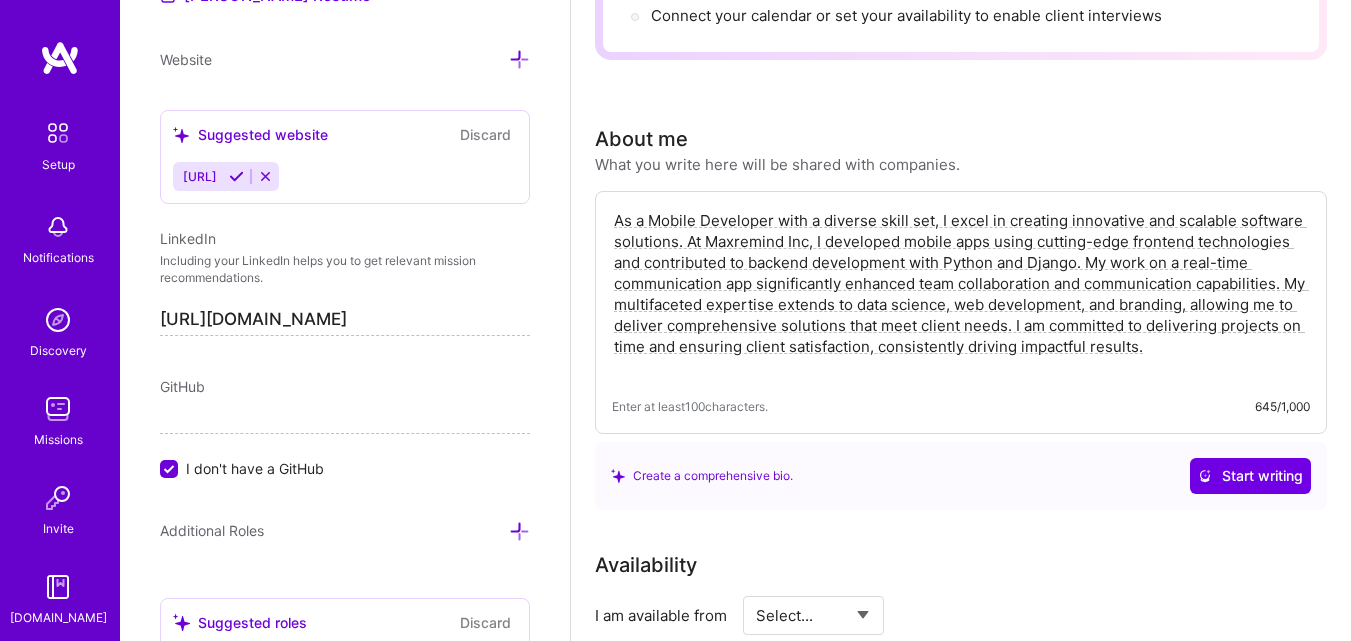 scroll, scrollTop: 574, scrollLeft: 0, axis: vertical 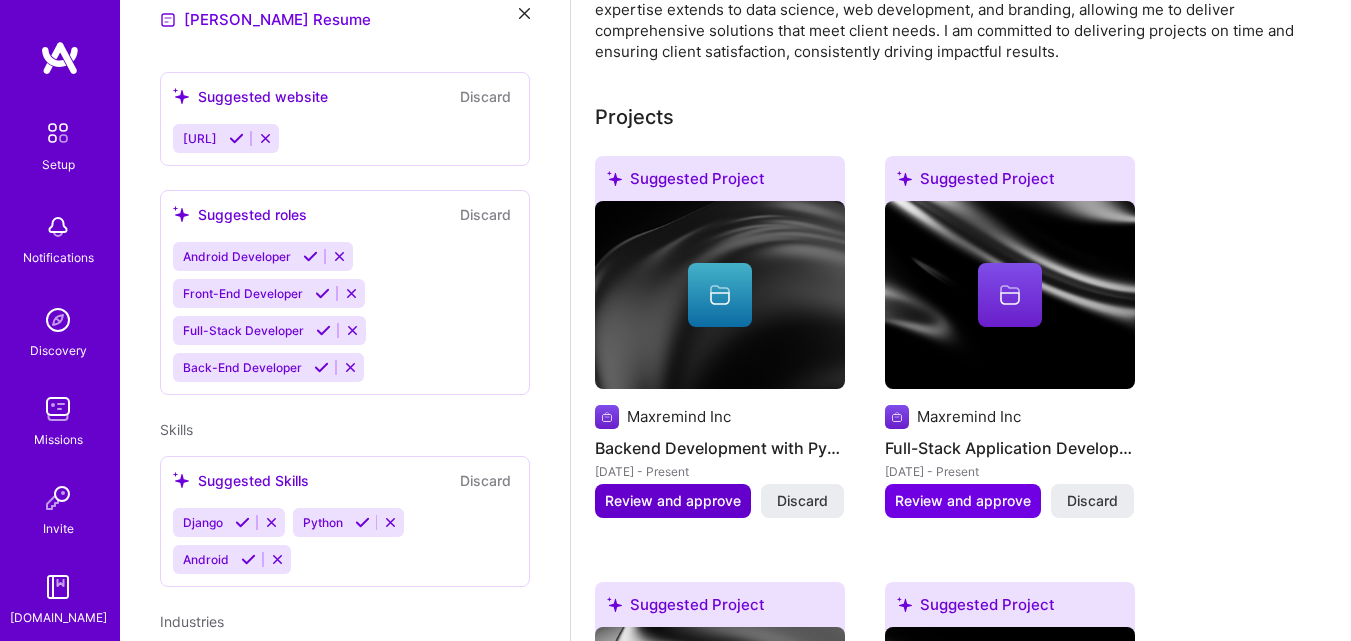 click on "Review and approve" at bounding box center [673, 501] 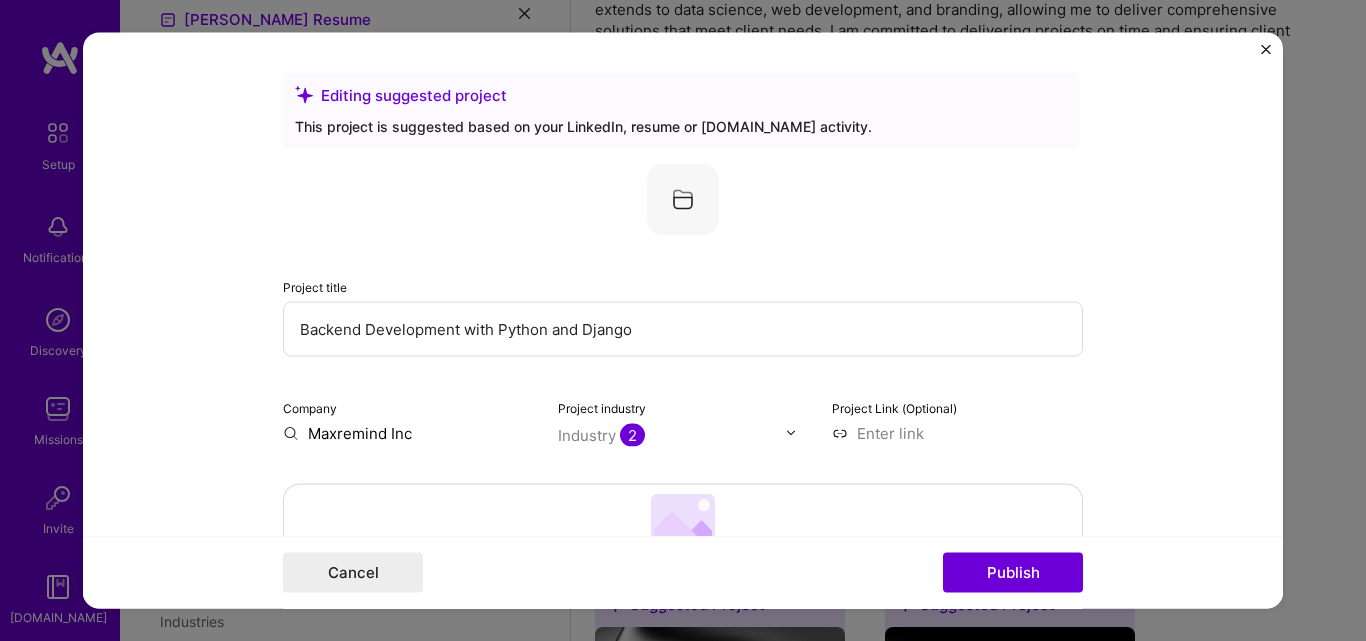 drag, startPoint x: 659, startPoint y: 338, endPoint x: 216, endPoint y: 299, distance: 444.71338 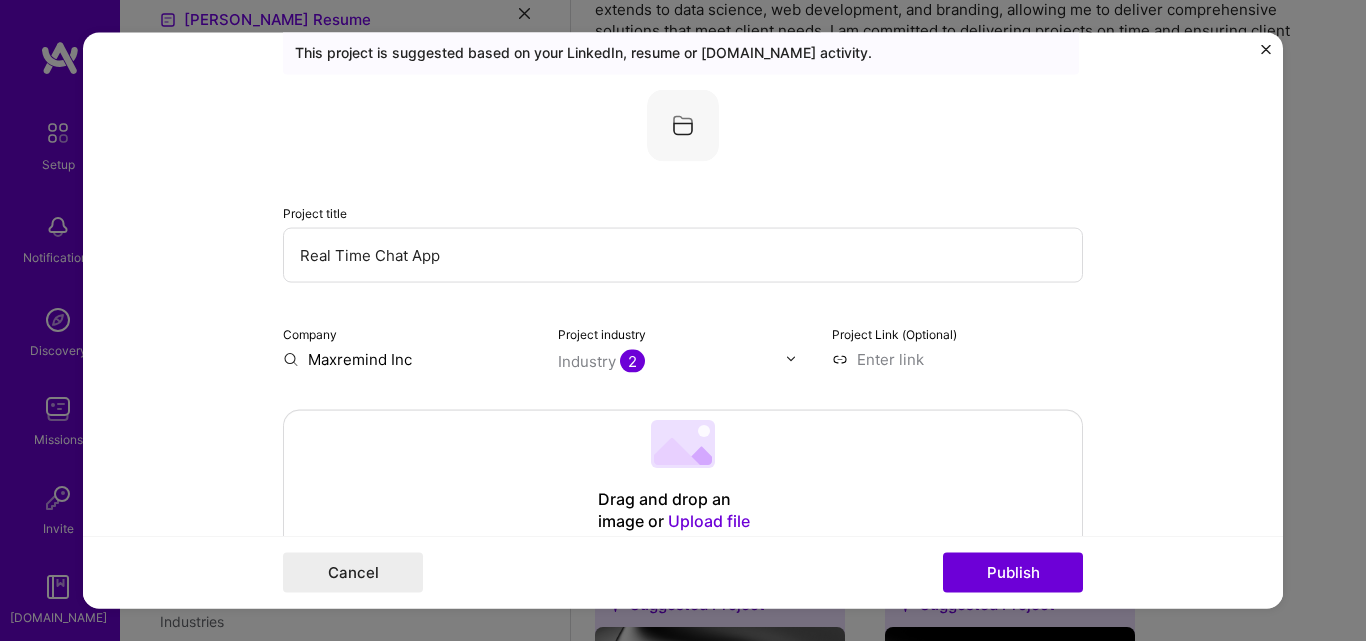 scroll, scrollTop: 200, scrollLeft: 0, axis: vertical 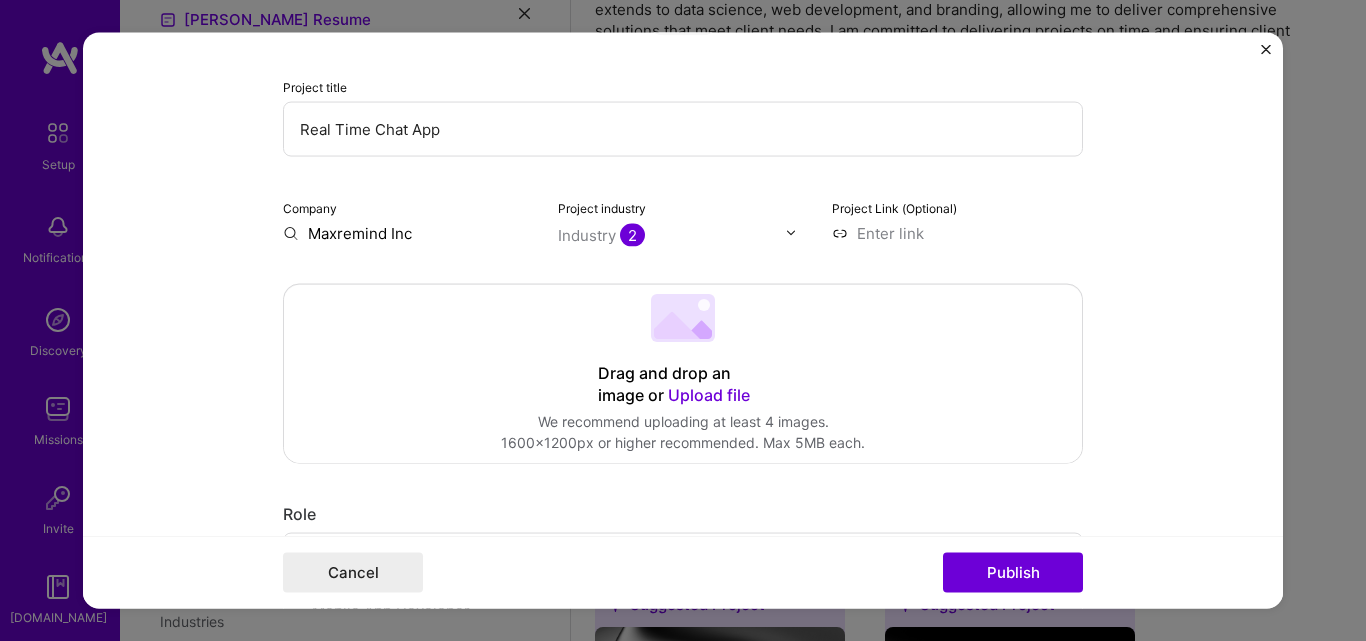 type on "Real Time Chat App" 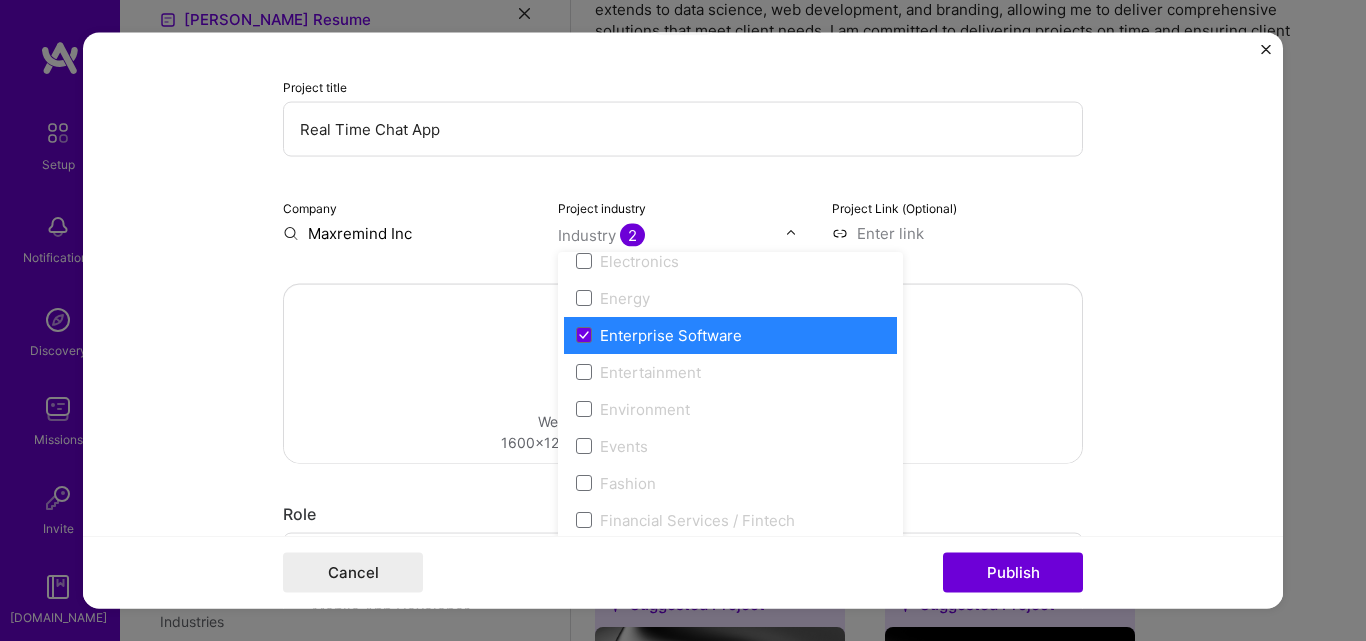 scroll, scrollTop: 1900, scrollLeft: 0, axis: vertical 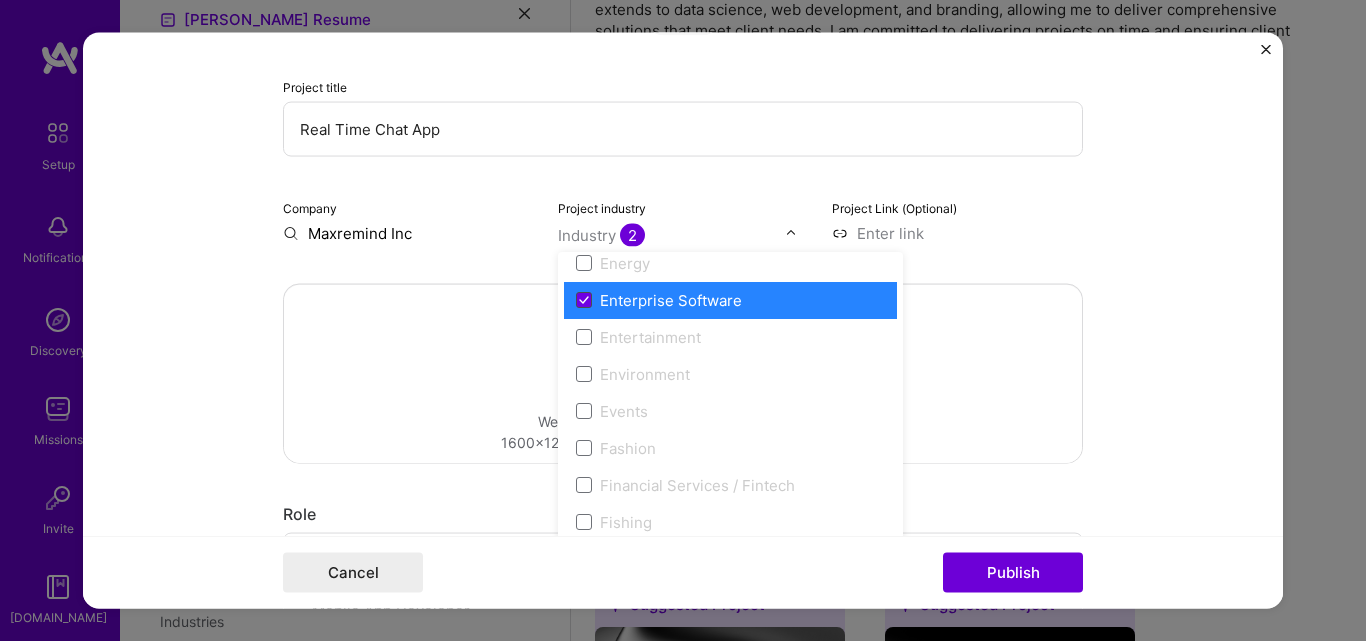 click 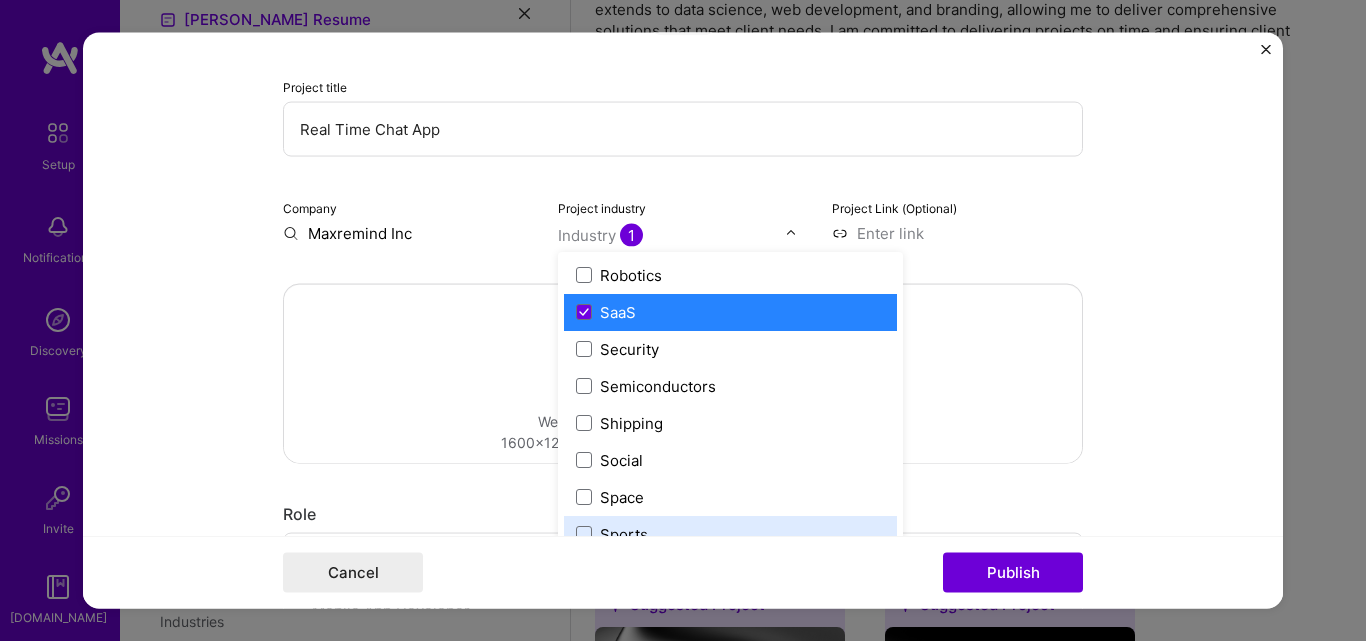 scroll, scrollTop: 3952, scrollLeft: 0, axis: vertical 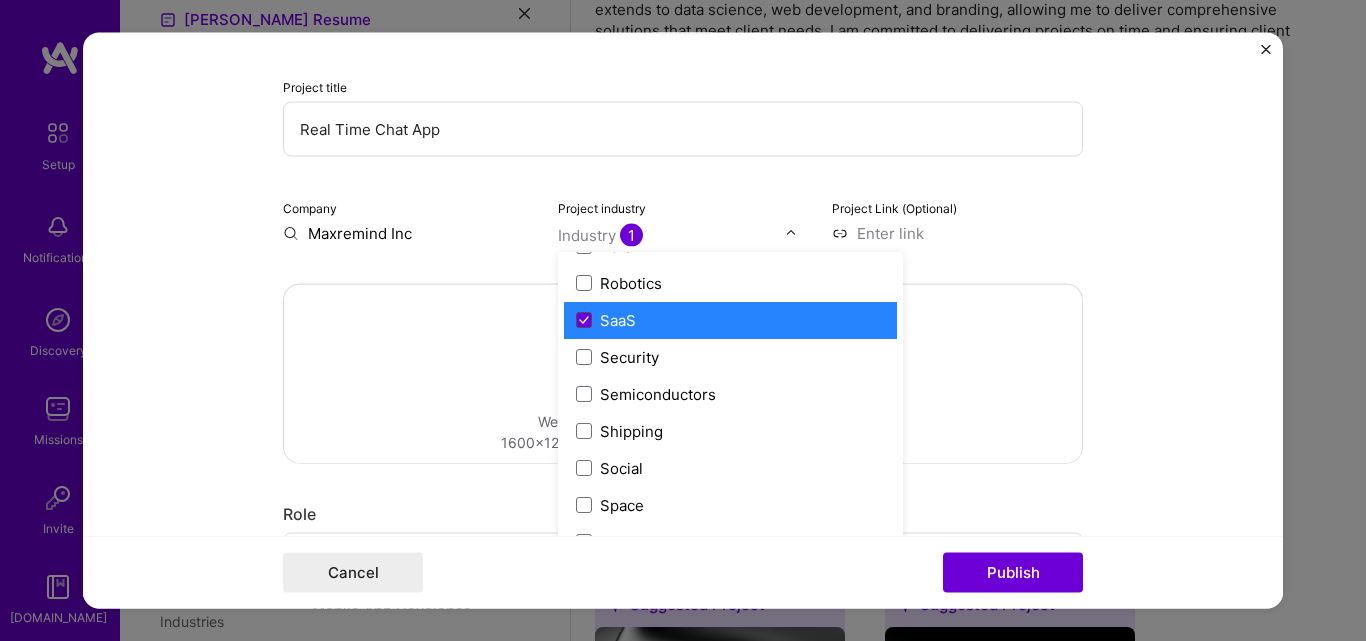 click 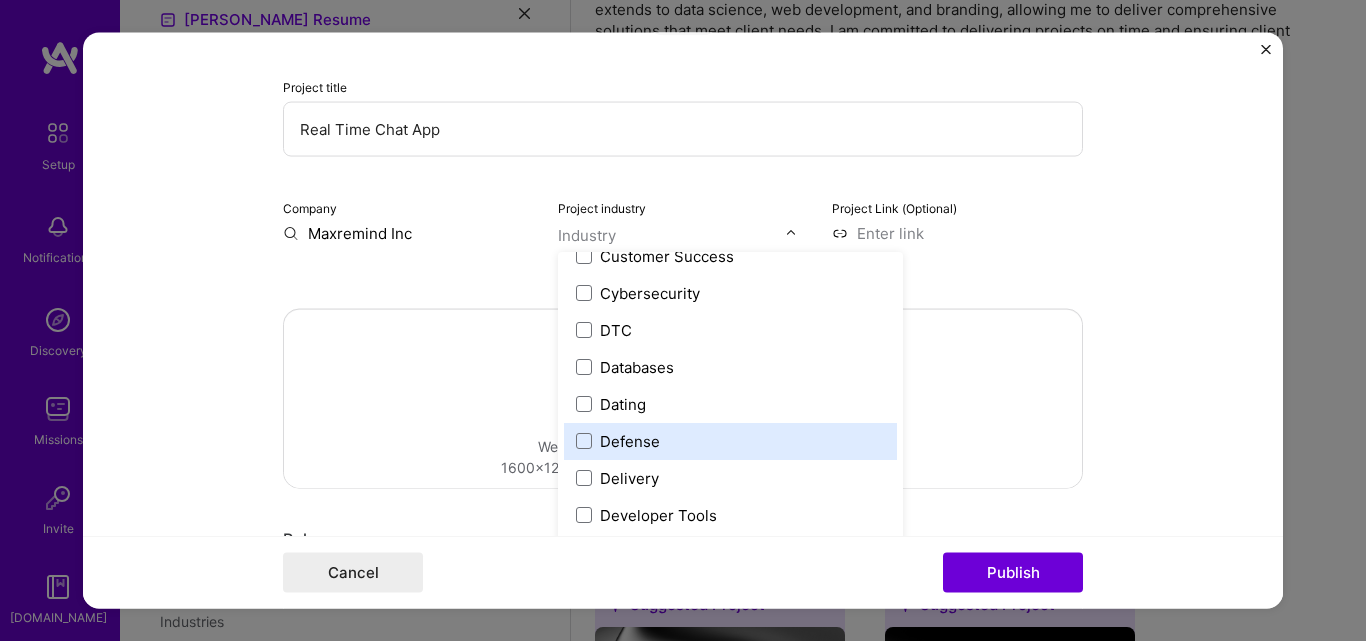 scroll, scrollTop: 1800, scrollLeft: 0, axis: vertical 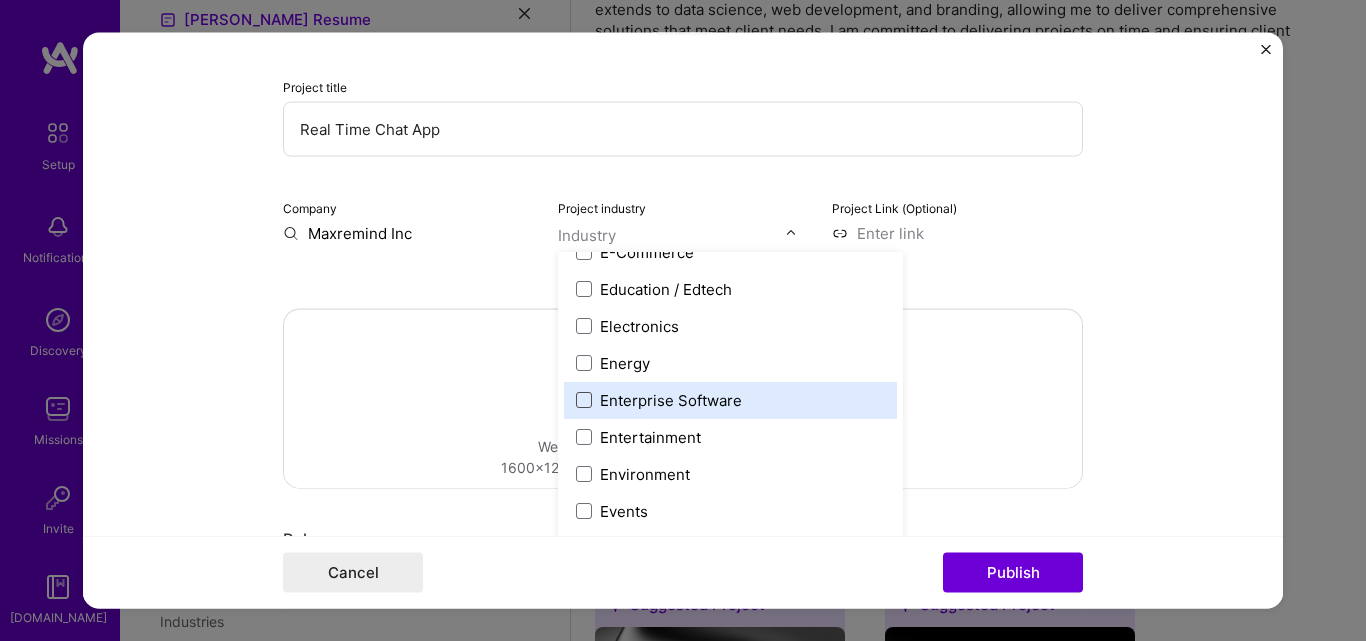click at bounding box center [584, 400] 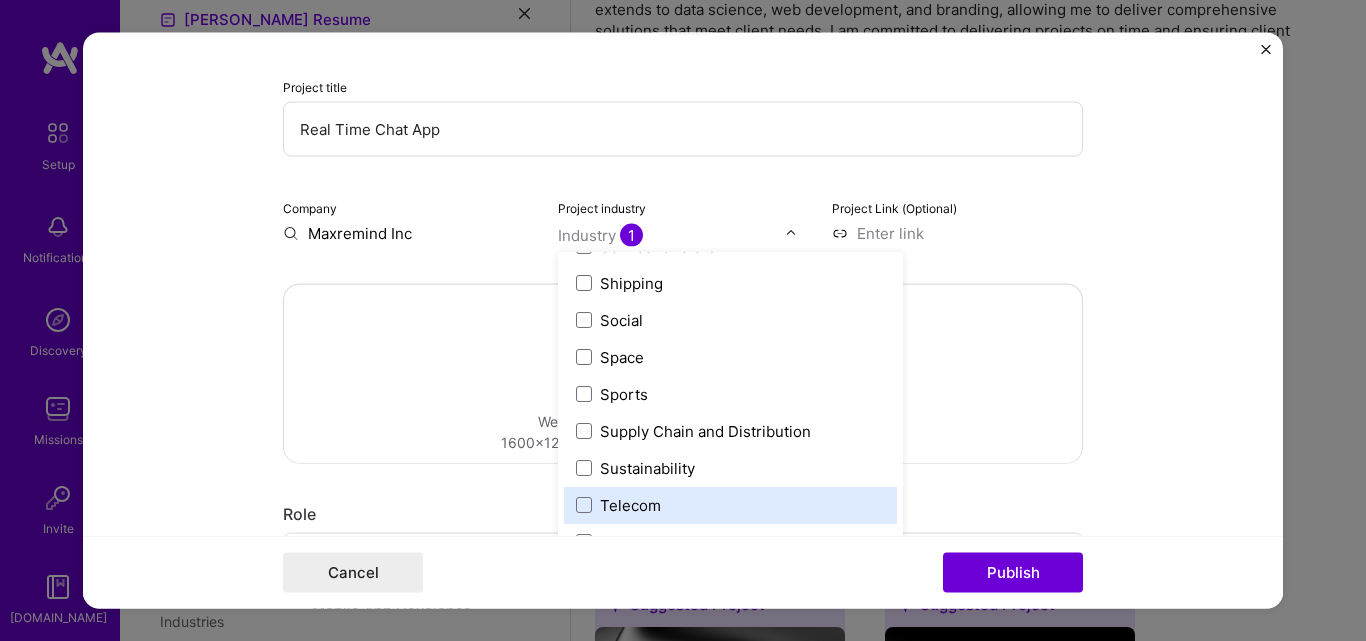 scroll, scrollTop: 4152, scrollLeft: 0, axis: vertical 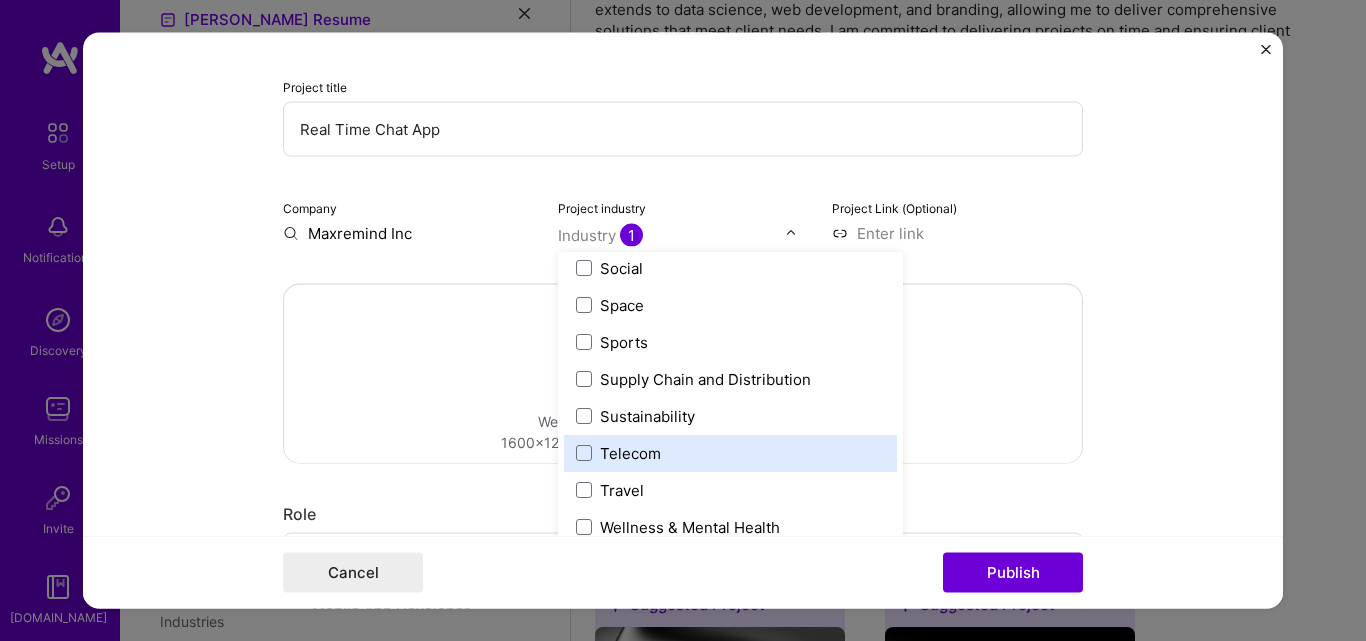 click on "Telecom" at bounding box center [630, 452] 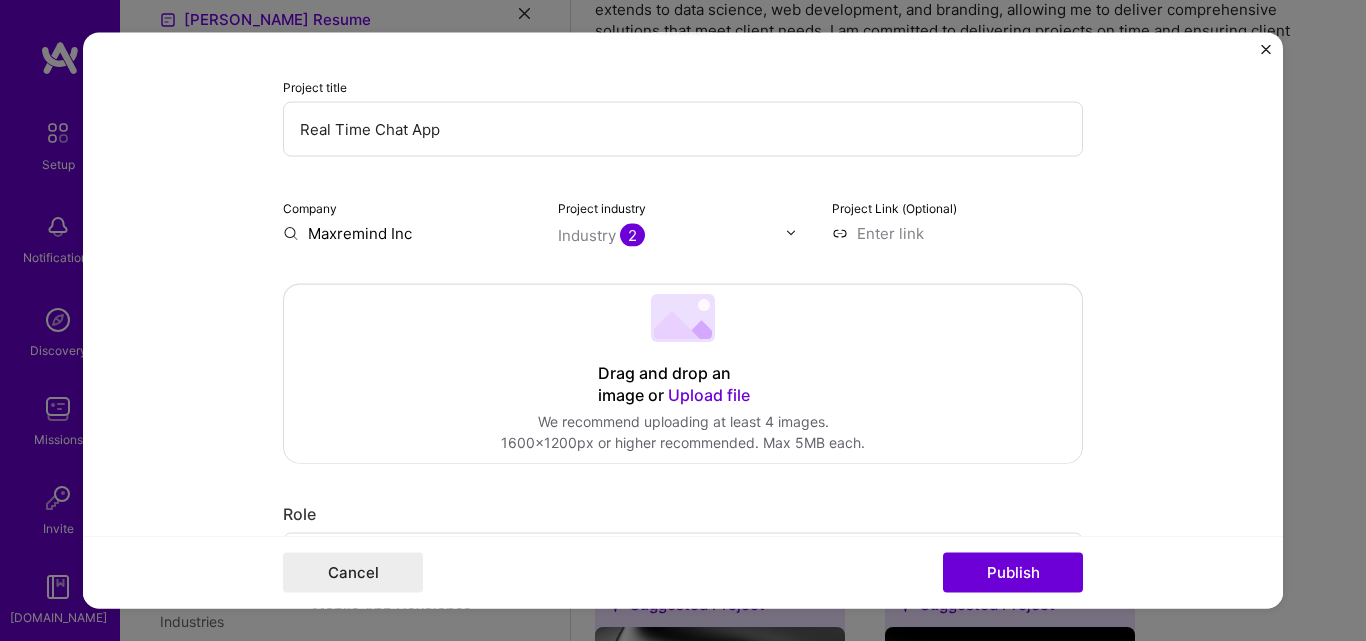 click on "Editing suggested project This project is suggested based on your LinkedIn, resume or [DOMAIN_NAME] activity. Project title Real Time Chat App Company Maxremind Inc
Project industry Industry 2 Project Link (Optional)
Drag and drop an image or   Upload file Upload file We recommend uploading at least 4 images. 1600x1200px or higher recommended. Max 5MB each. Role Mobile App Developer Select role type [DATE]
to
I’m still working on this project Skills used — Add up to 12 skills Any new skills will be added to your profile. Enter skills... 2 Django 1 2 3 4 5 Python 1 2 3 4 5 Did this role require you to manage team members? (Optional) Yes, I managed — team members. Were you involved from inception to launch (0  ->  1)? (Optional) Zero to one is creation and development of a unique product from the ground up. I was involved in zero to one with this project Add metrics (Optional) Project details   100 characters minimum 168 /" at bounding box center (683, 320) 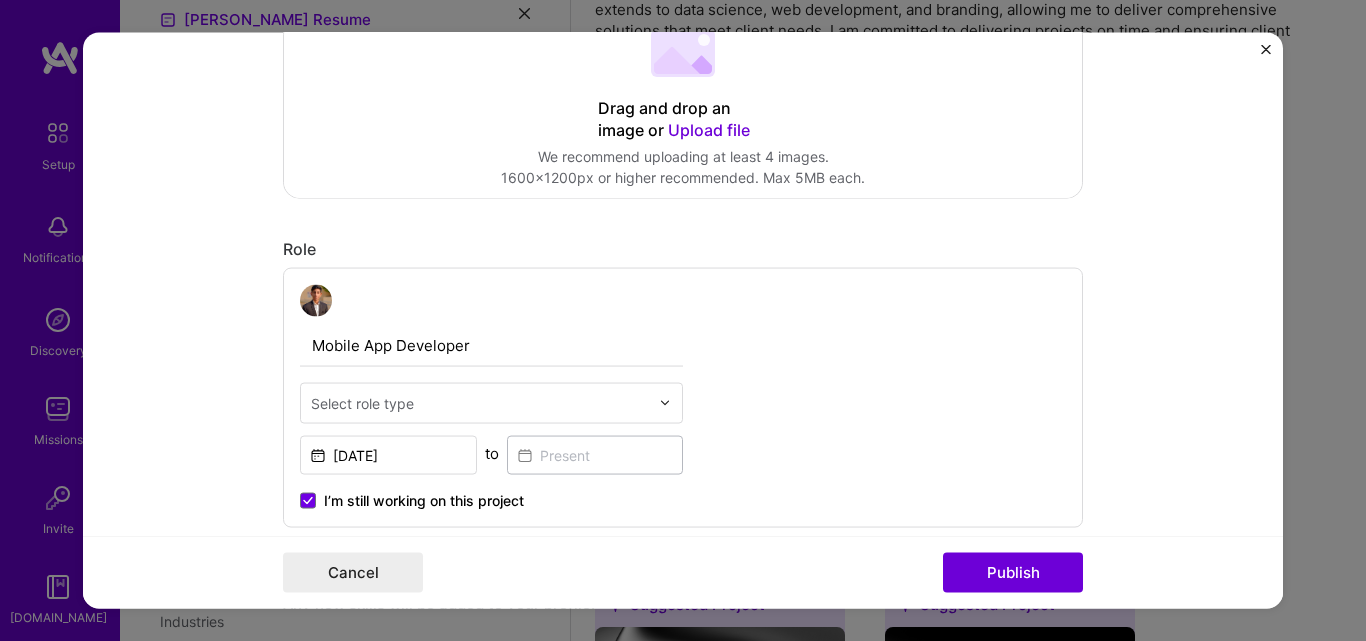 scroll, scrollTop: 500, scrollLeft: 0, axis: vertical 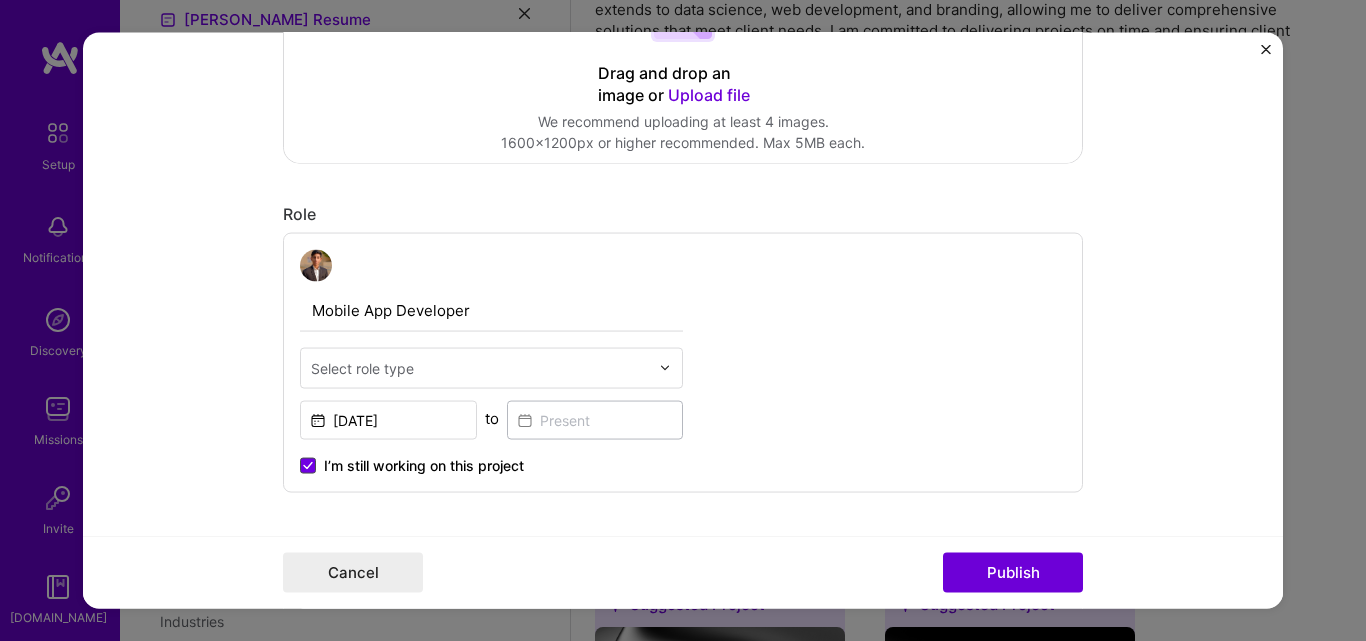 click 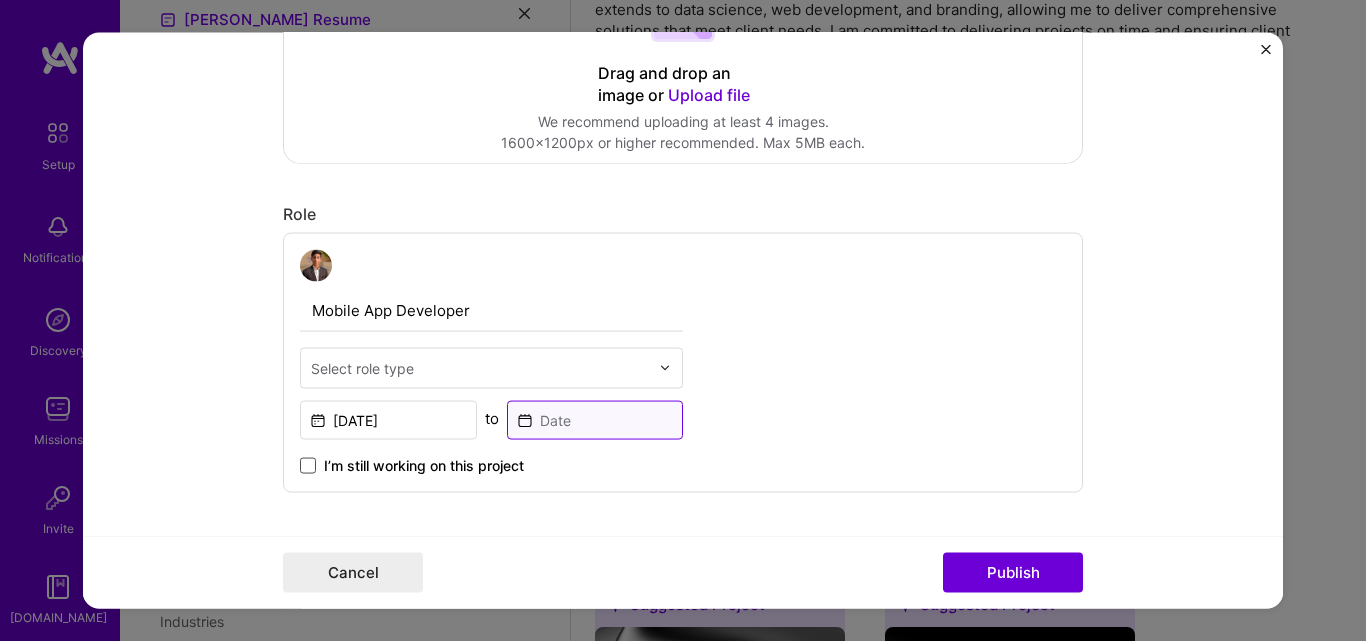 click at bounding box center (595, 419) 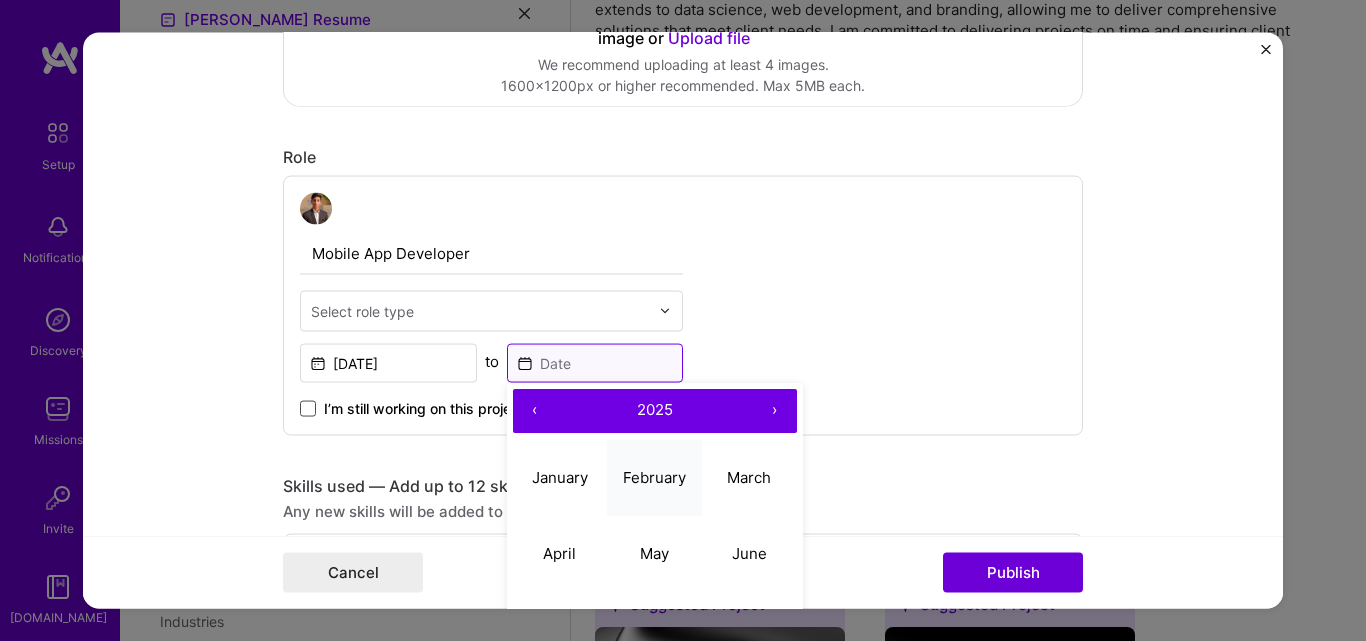 scroll, scrollTop: 600, scrollLeft: 0, axis: vertical 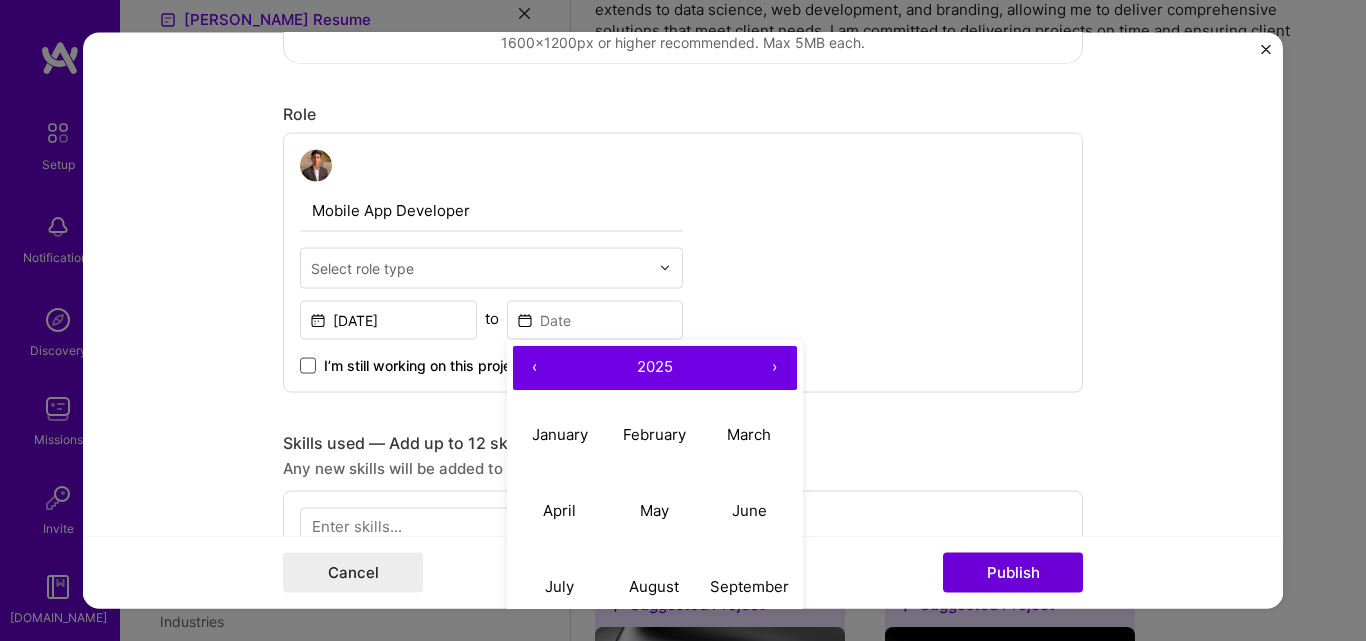 click on "‹" at bounding box center (535, 367) 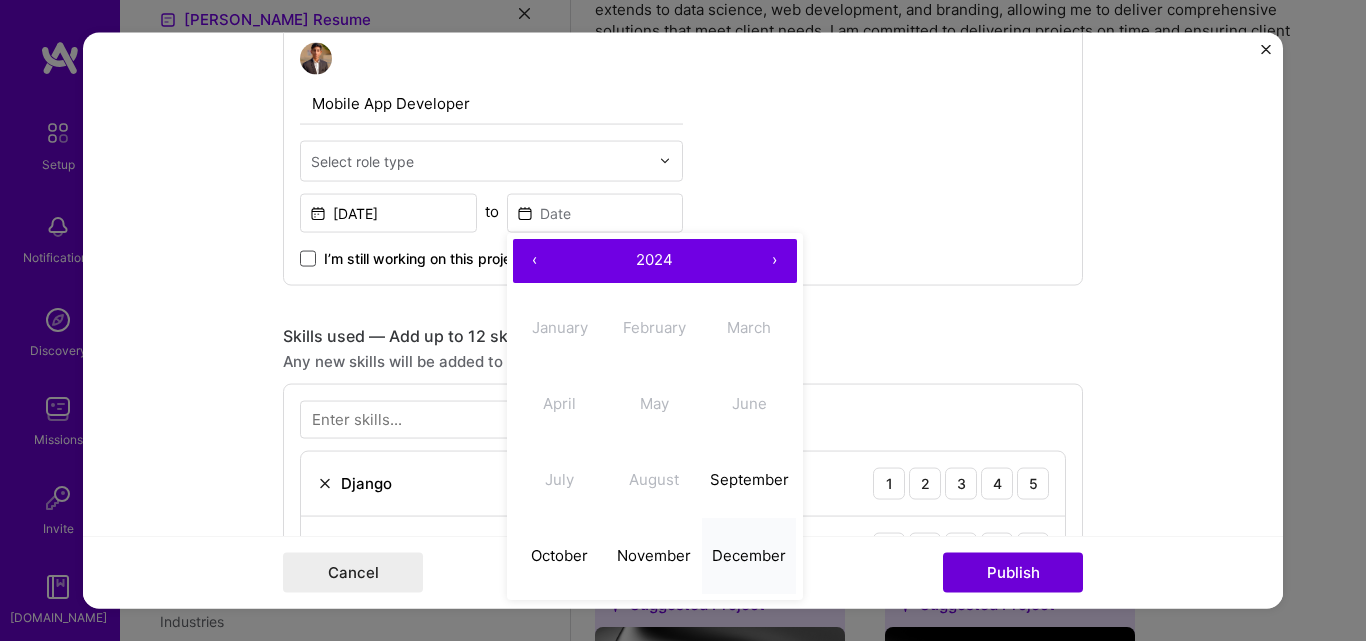 scroll, scrollTop: 800, scrollLeft: 0, axis: vertical 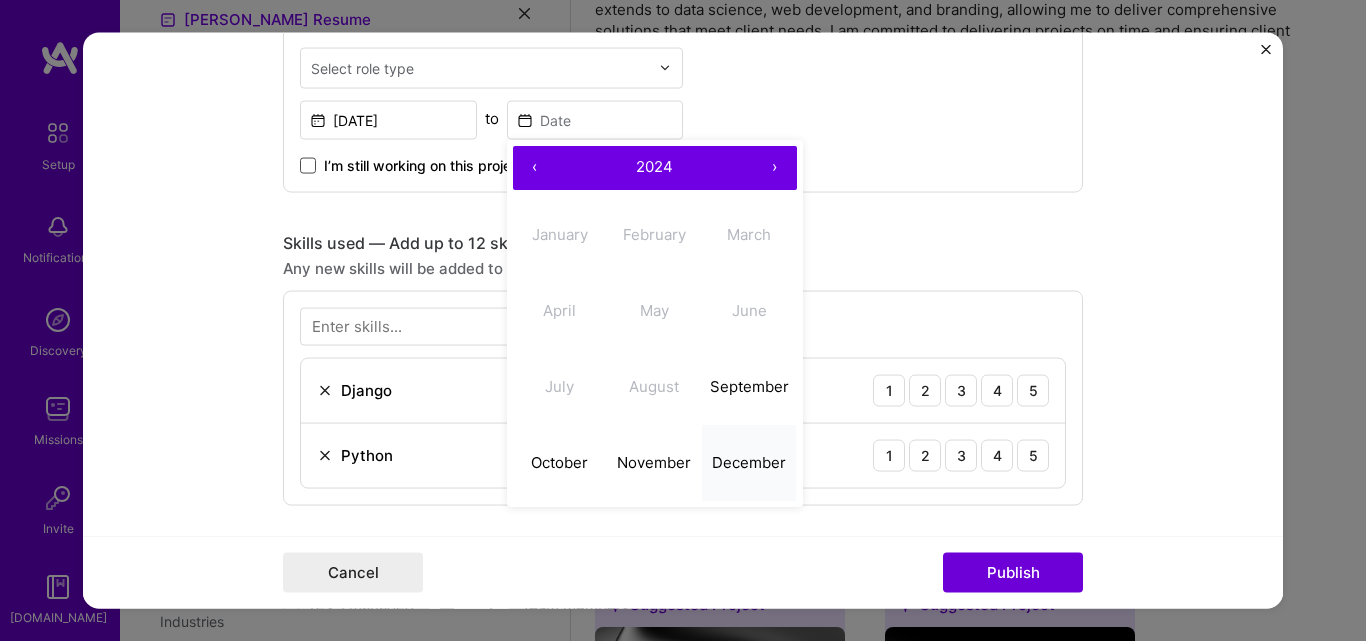 click on "December" at bounding box center (749, 462) 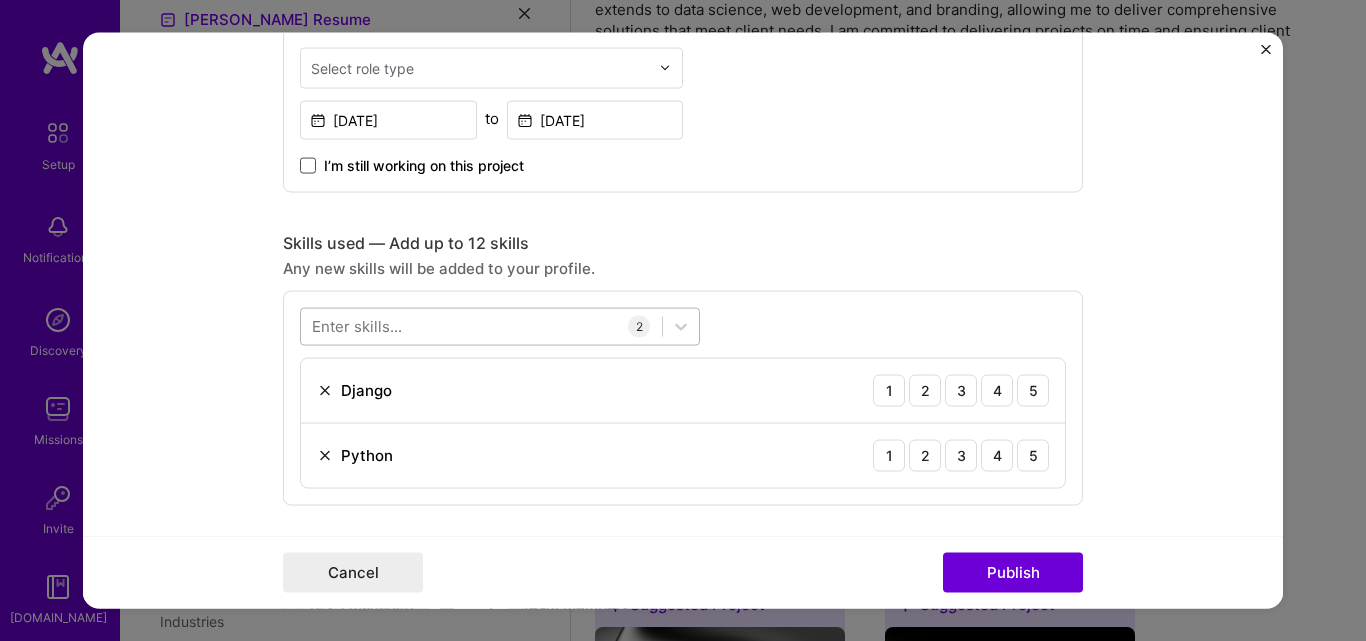 click at bounding box center [481, 326] 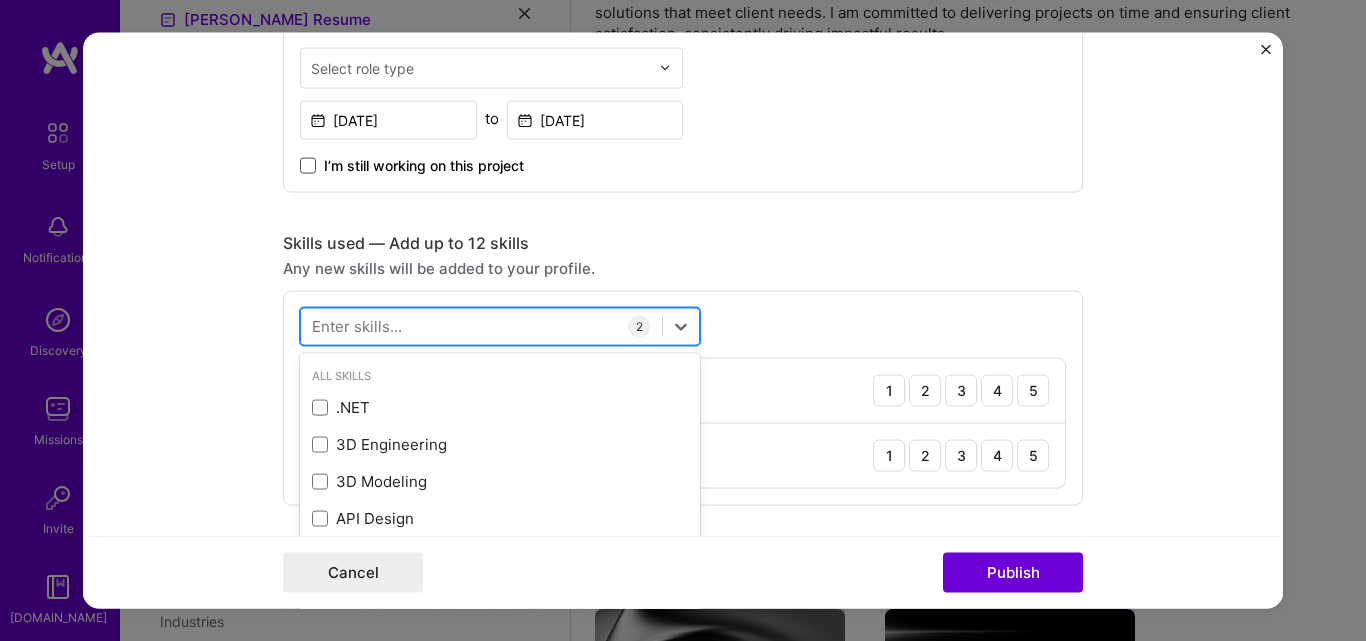 scroll, scrollTop: 694, scrollLeft: 0, axis: vertical 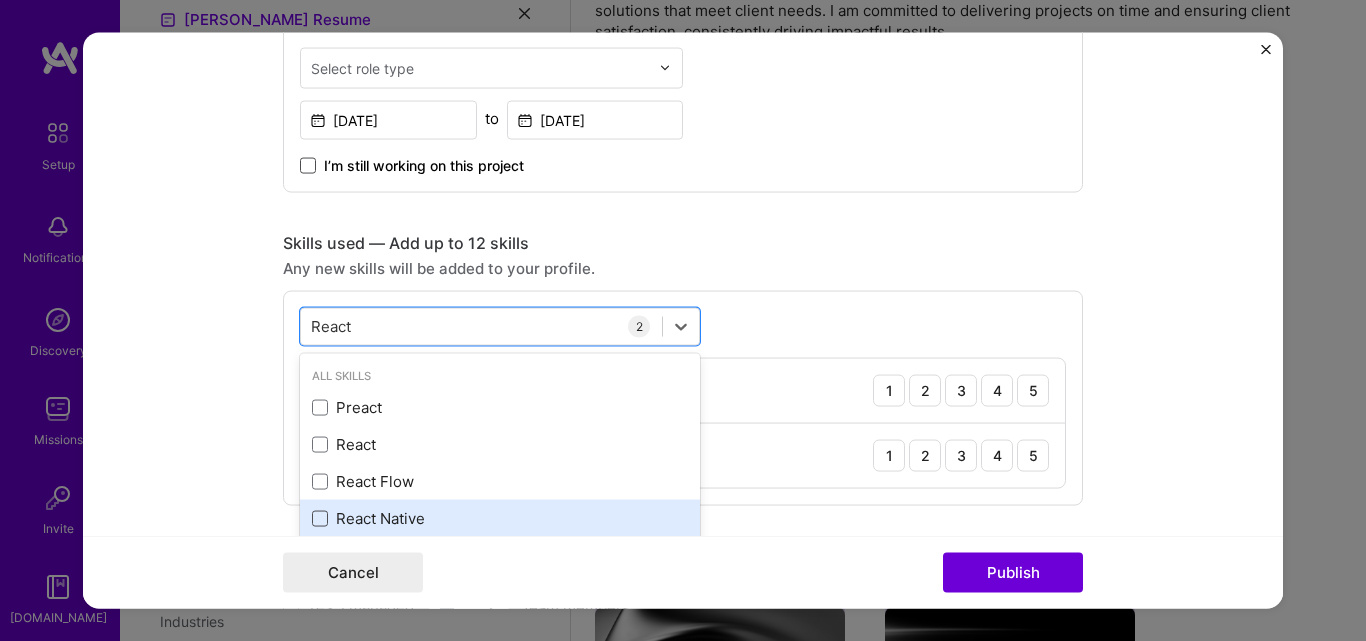 click at bounding box center (320, 518) 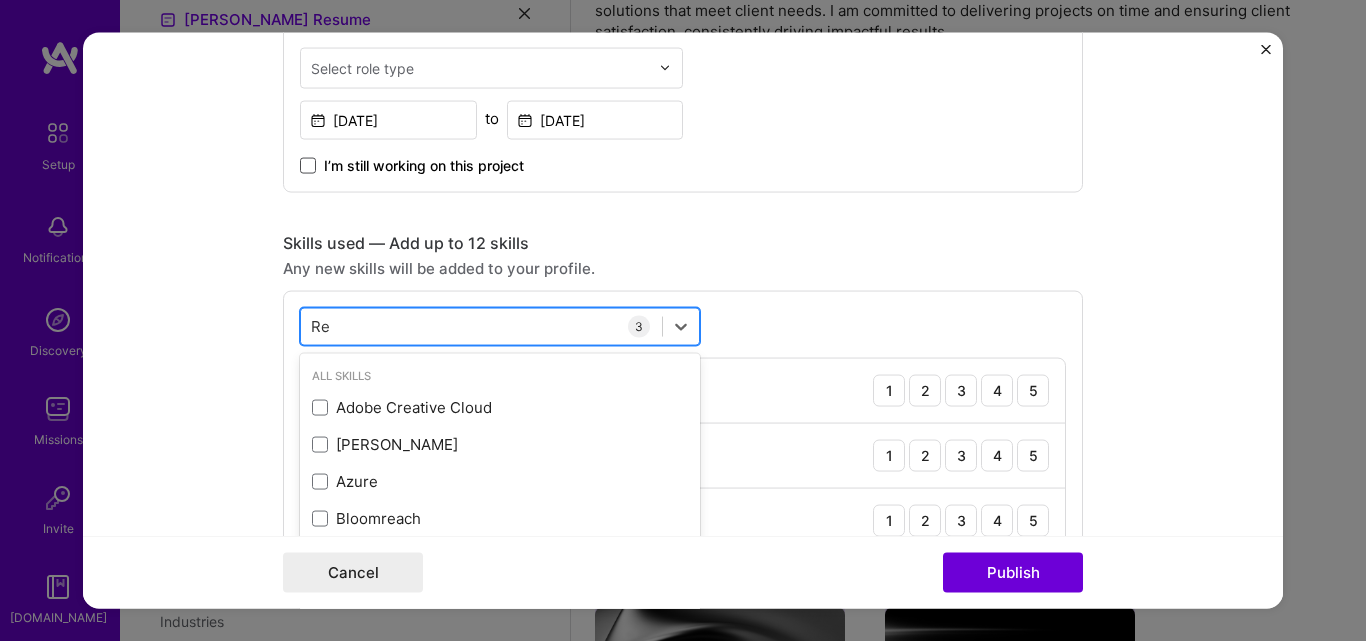 type on "R" 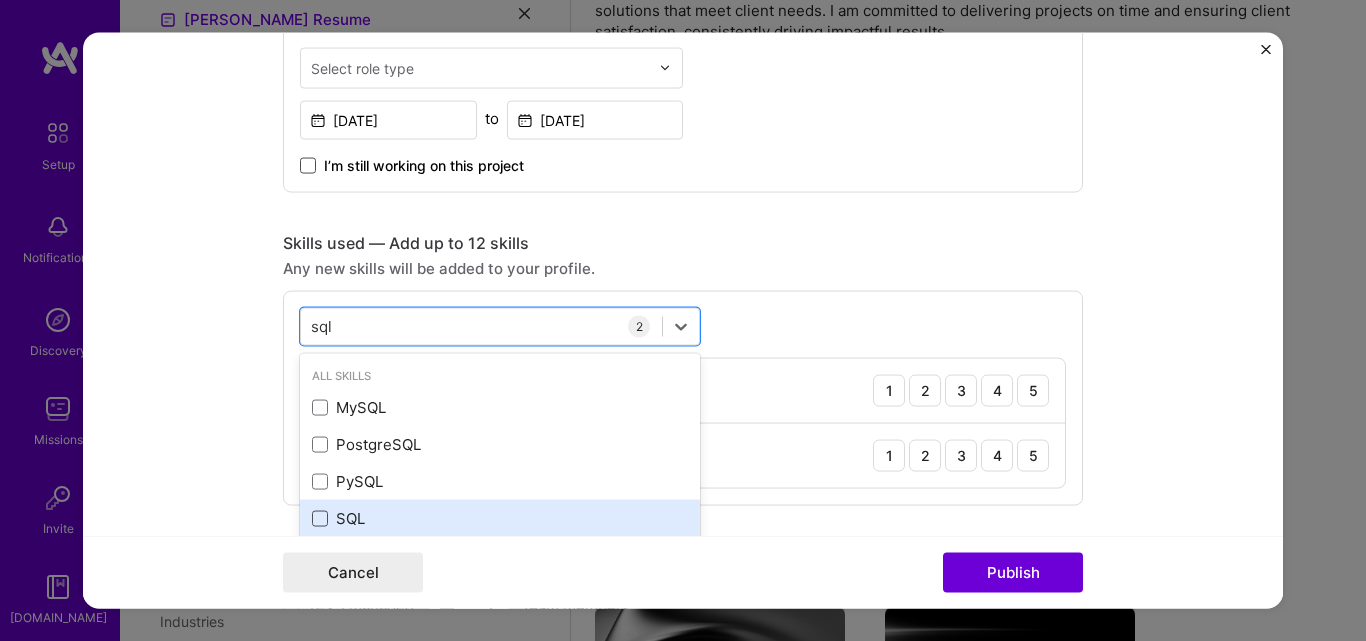 click at bounding box center [320, 518] 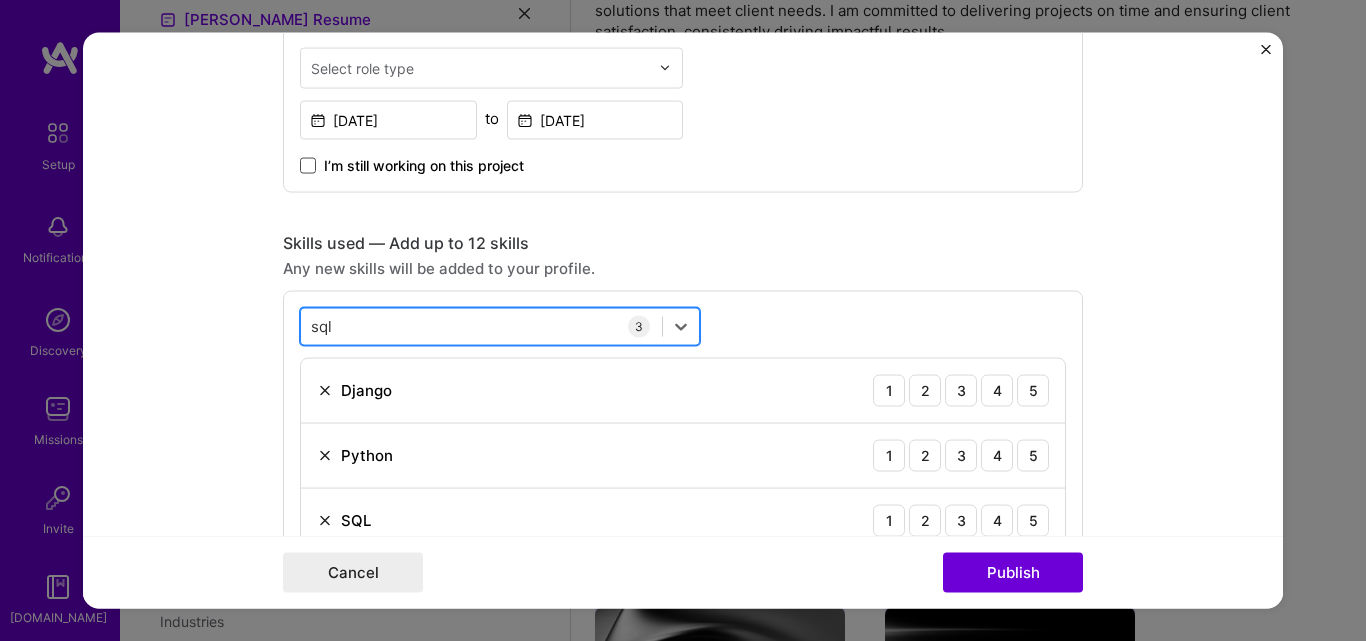 click on "sql sql" at bounding box center [481, 326] 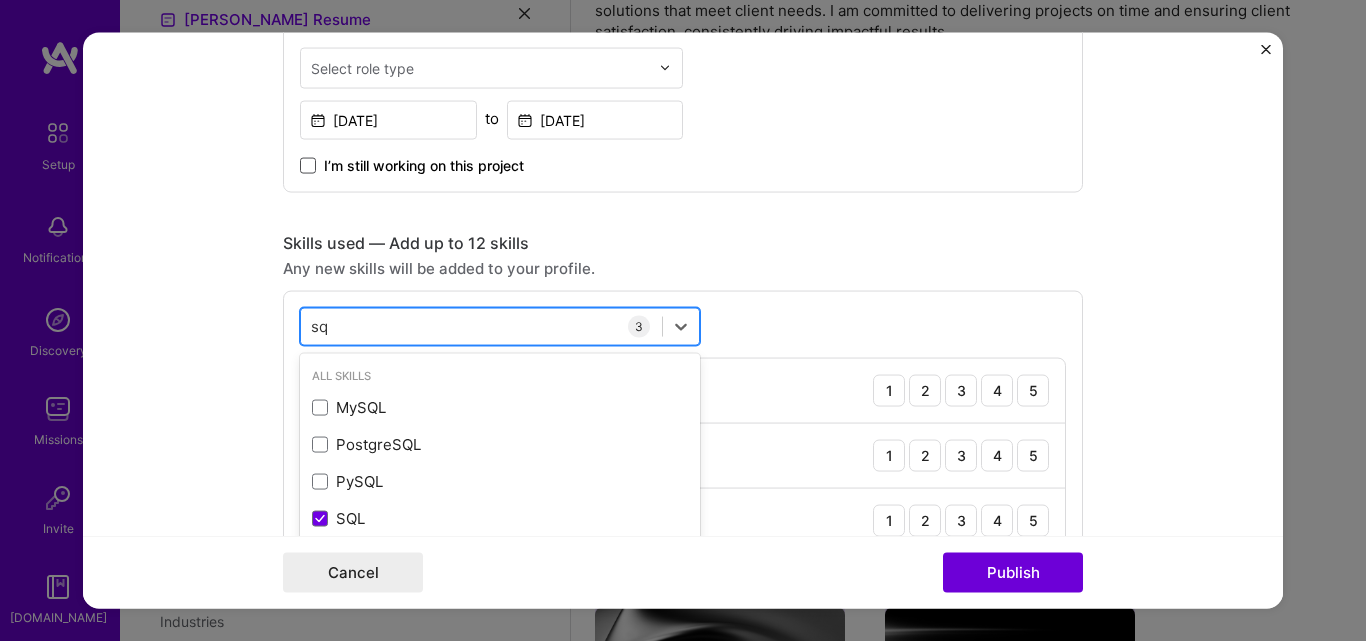 type on "s" 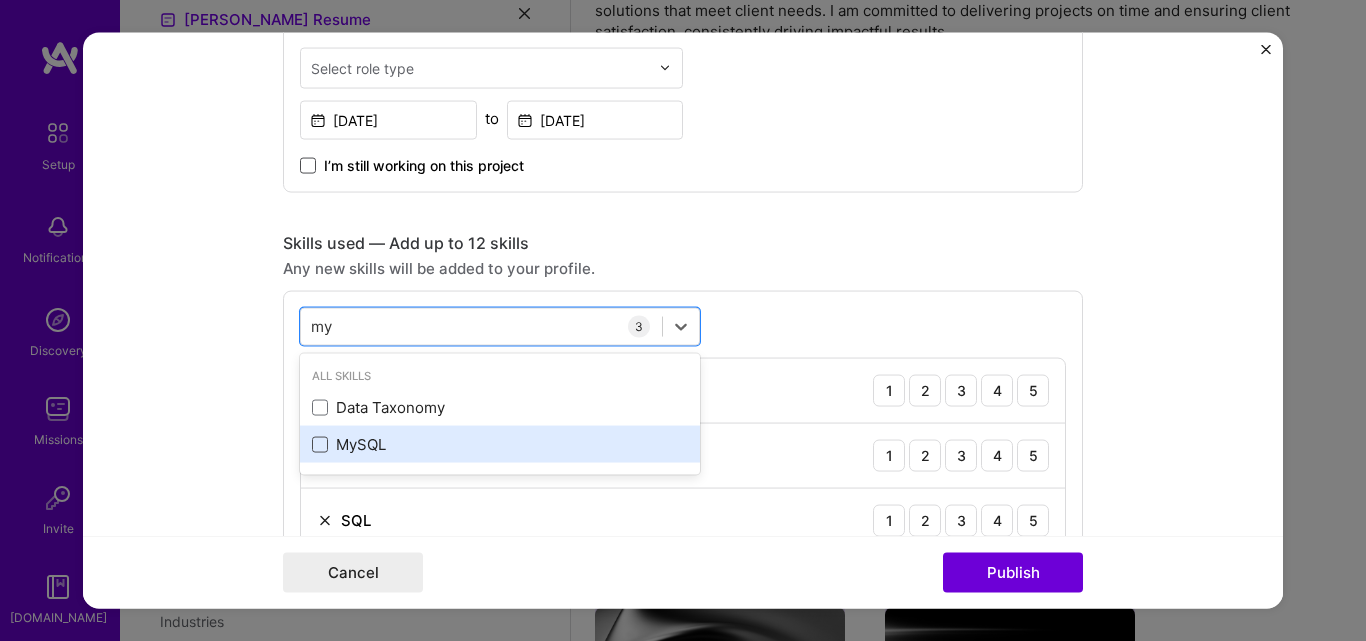 click at bounding box center [320, 444] 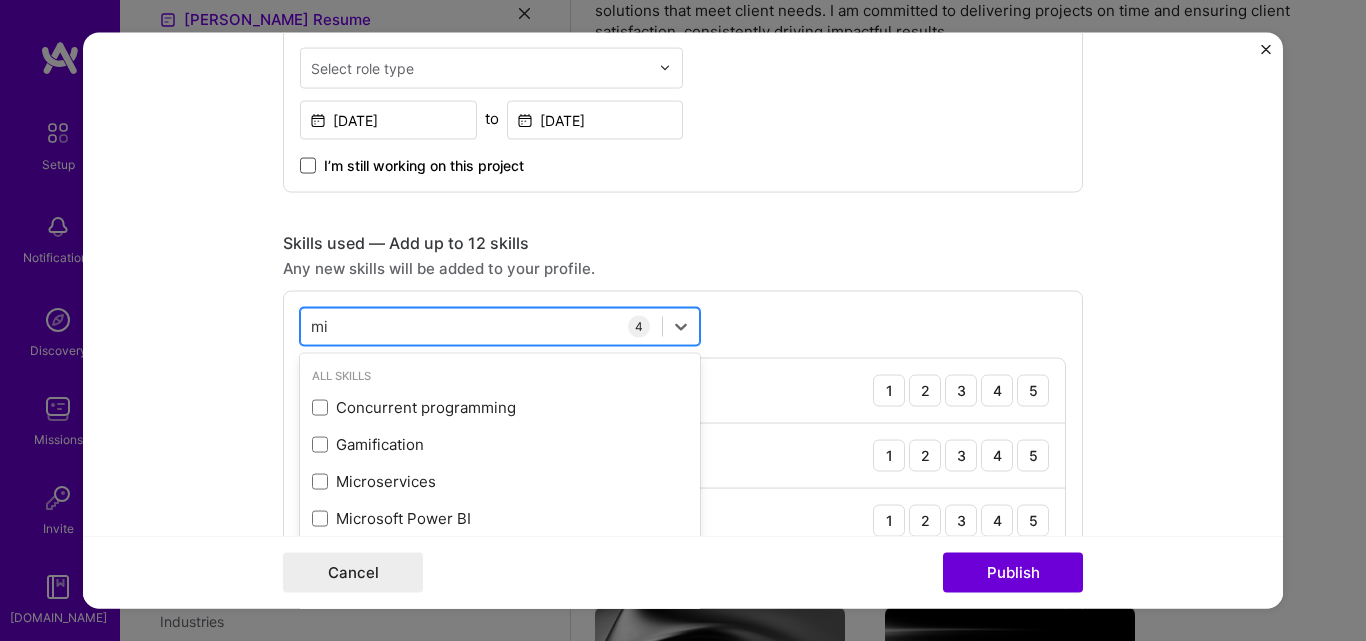 type on "m" 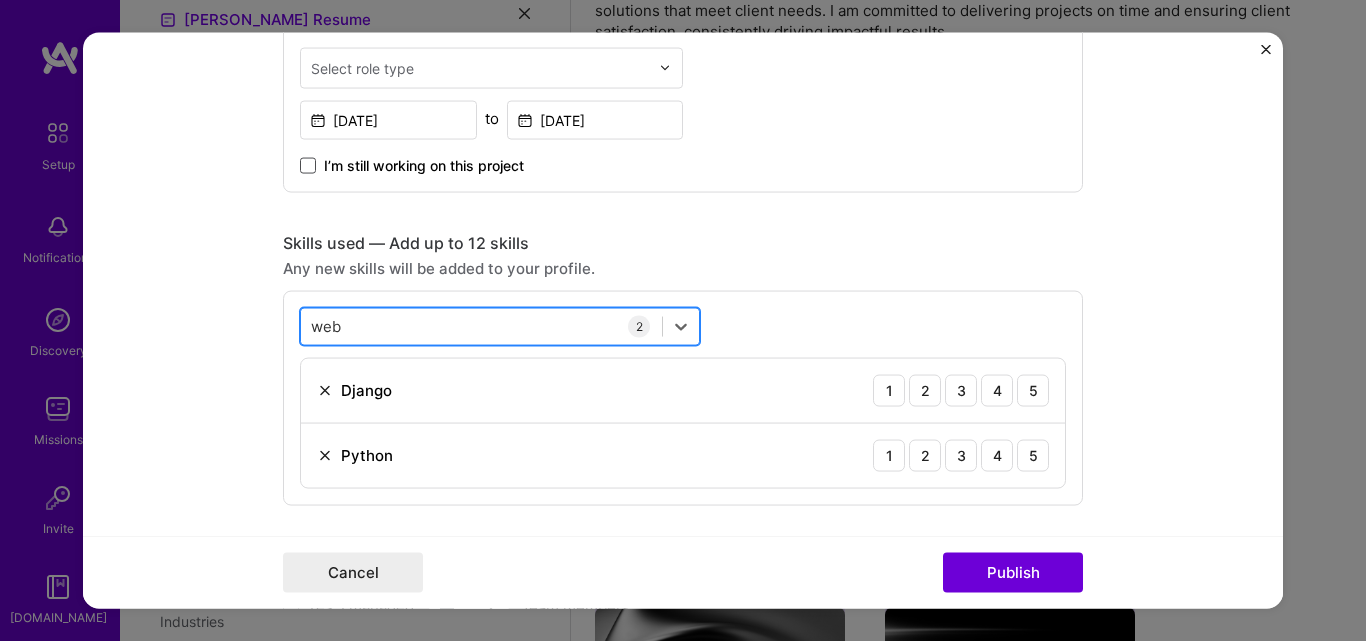 drag, startPoint x: 371, startPoint y: 333, endPoint x: 311, endPoint y: 326, distance: 60.40695 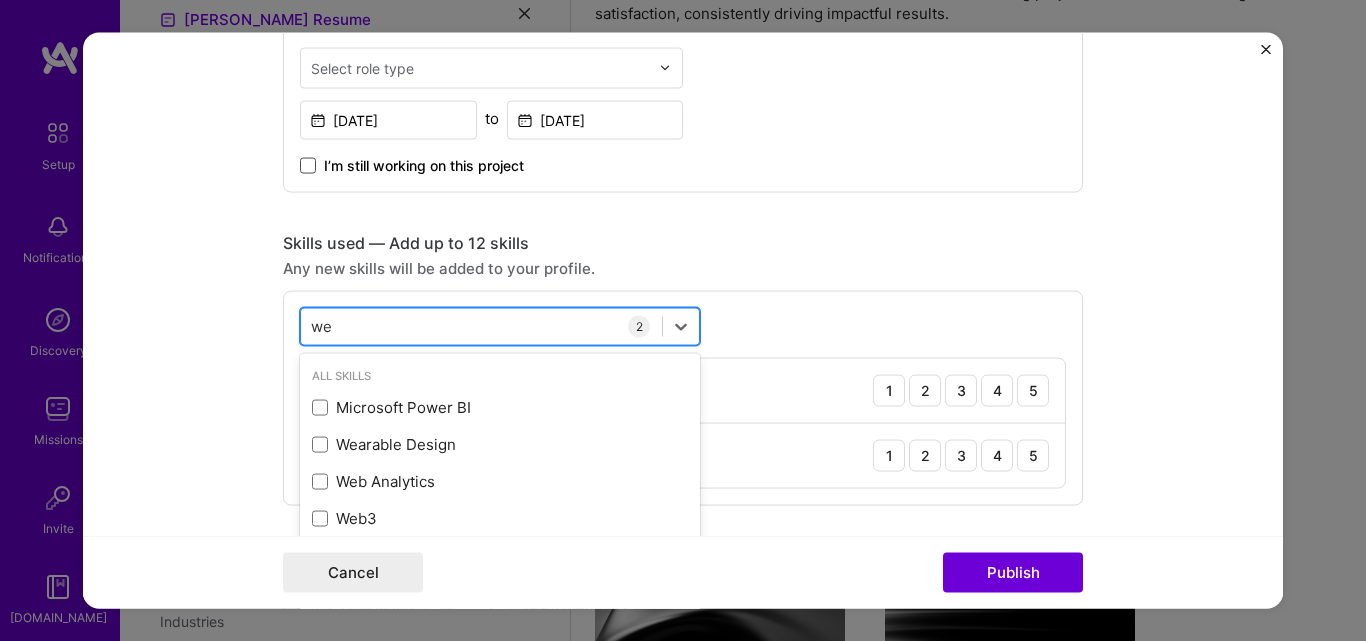 type on "w" 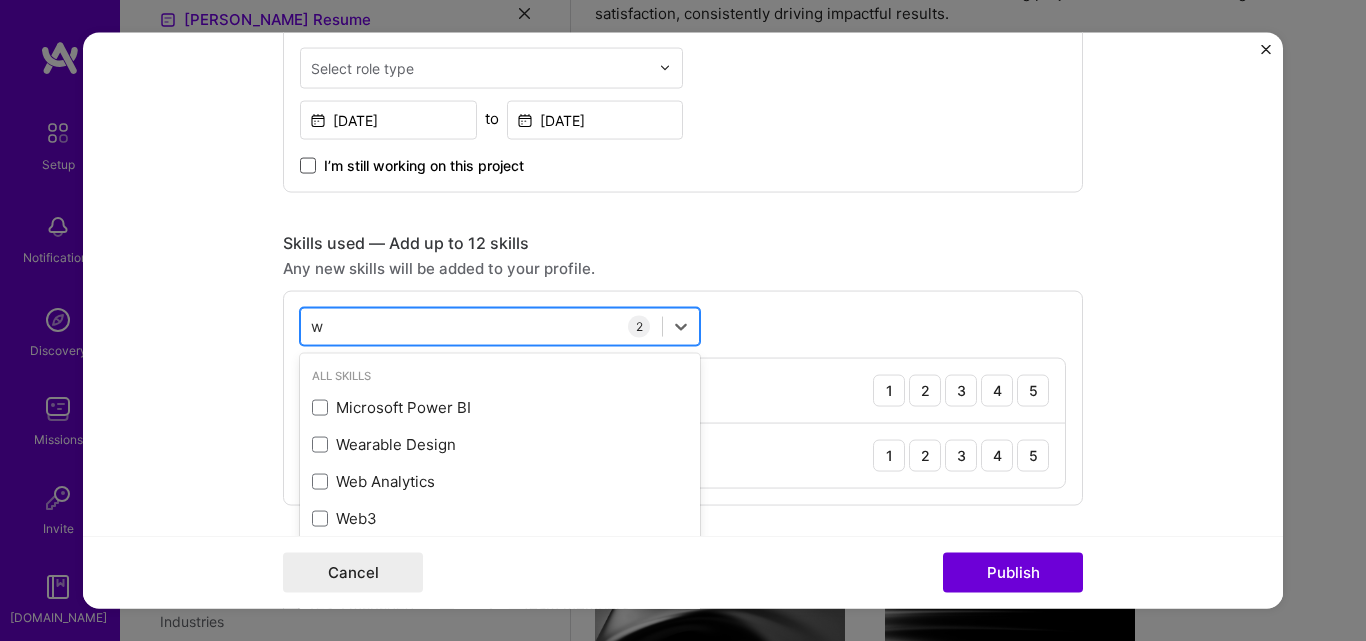 scroll, scrollTop: 714, scrollLeft: 0, axis: vertical 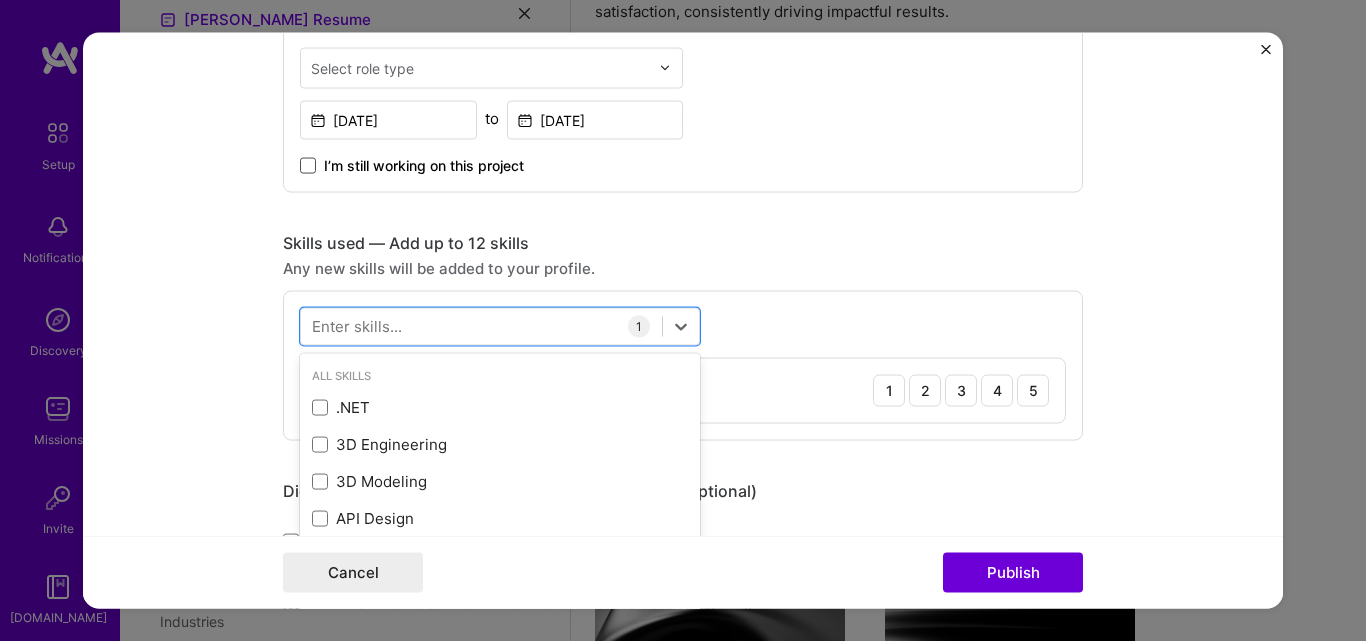 click on "Any new skills will be added to your profile." at bounding box center [683, 267] 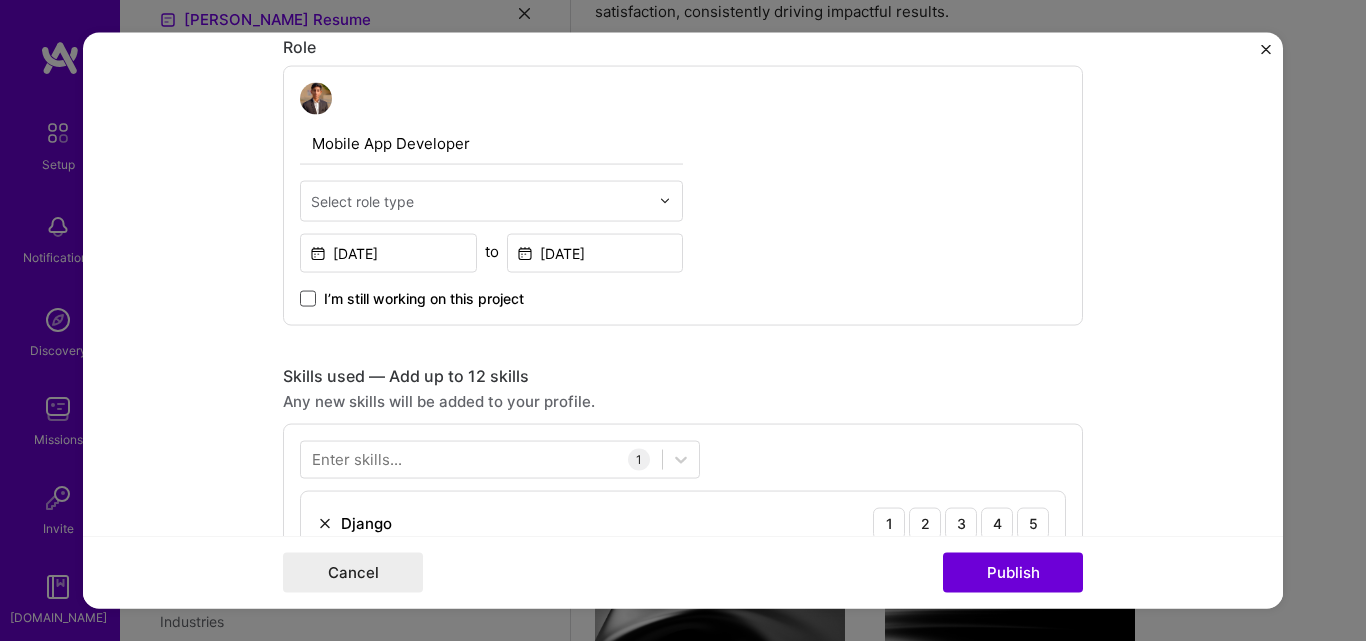 scroll, scrollTop: 800, scrollLeft: 0, axis: vertical 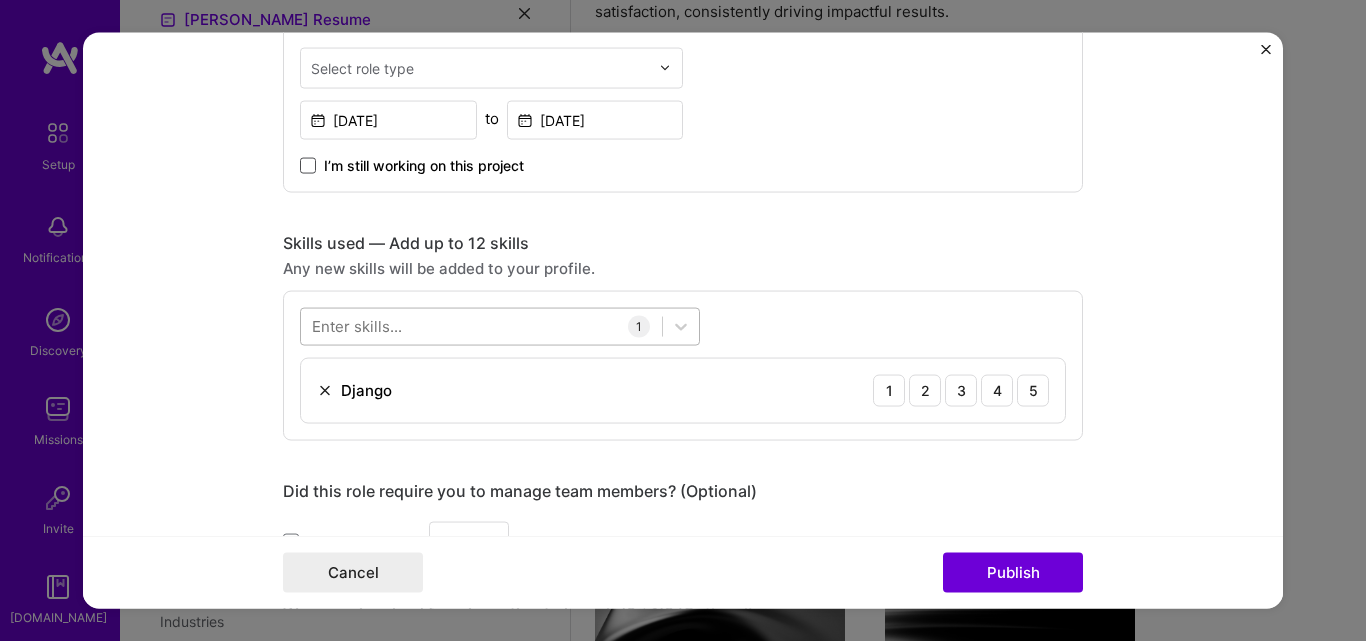 click at bounding box center (500, 326) 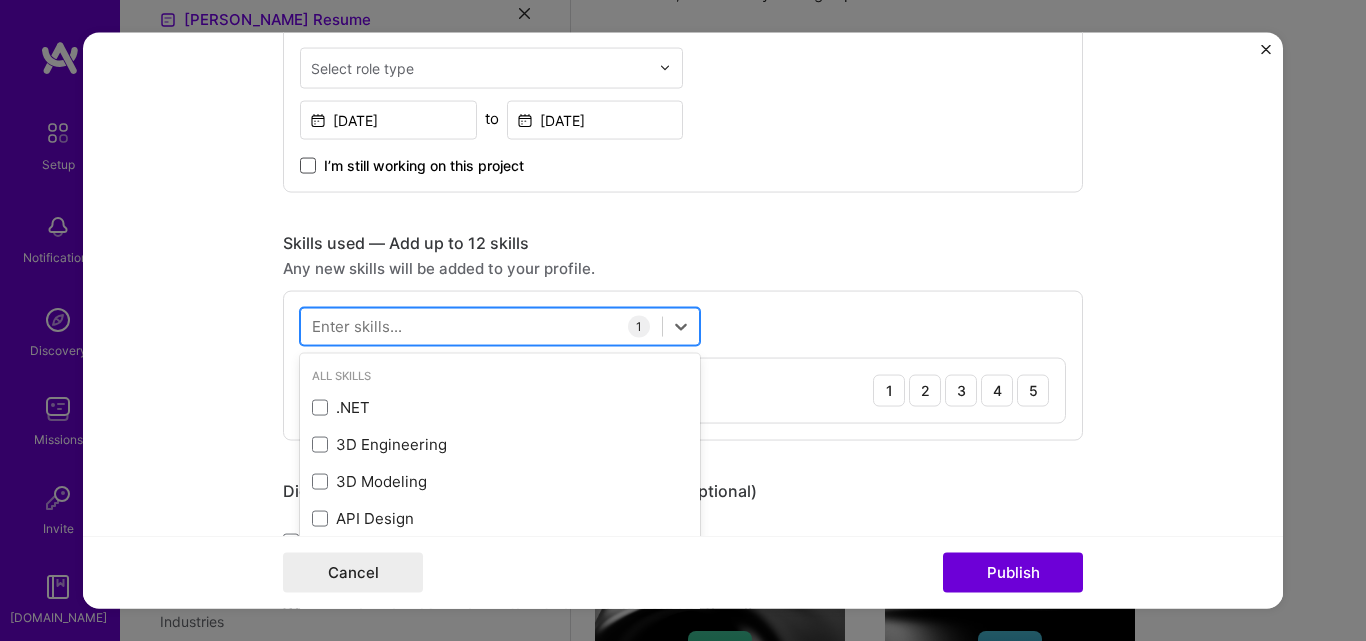scroll, scrollTop: 734, scrollLeft: 0, axis: vertical 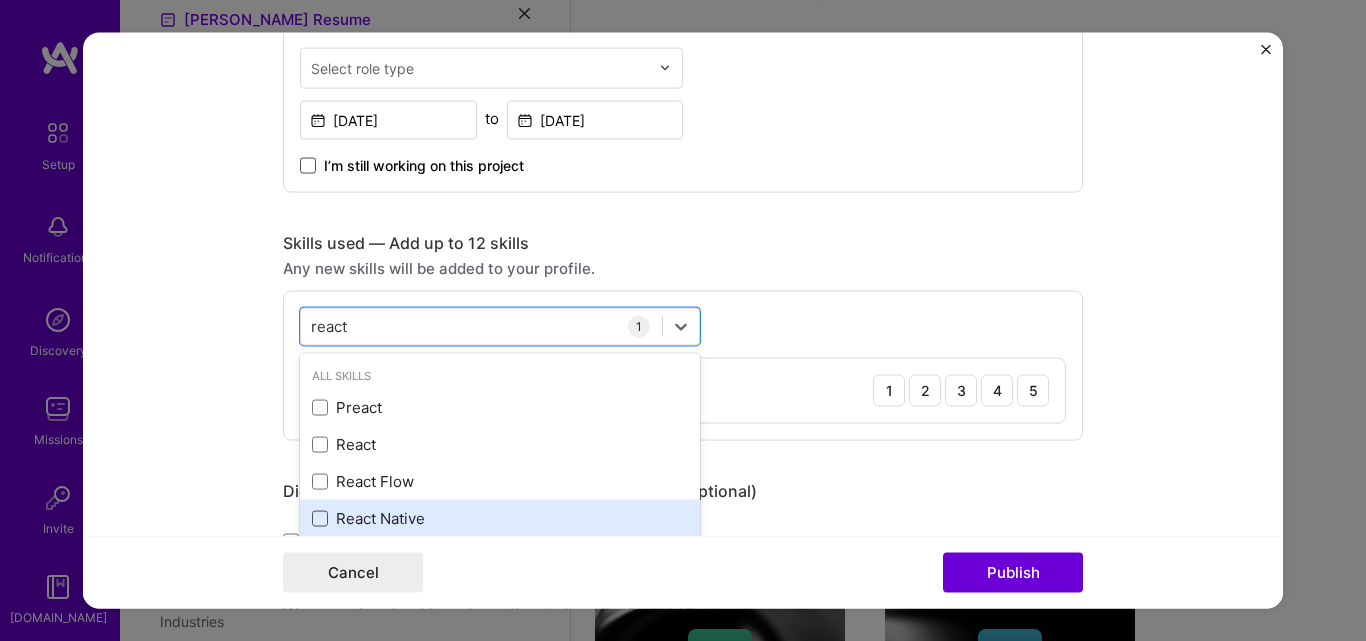 click at bounding box center [320, 518] 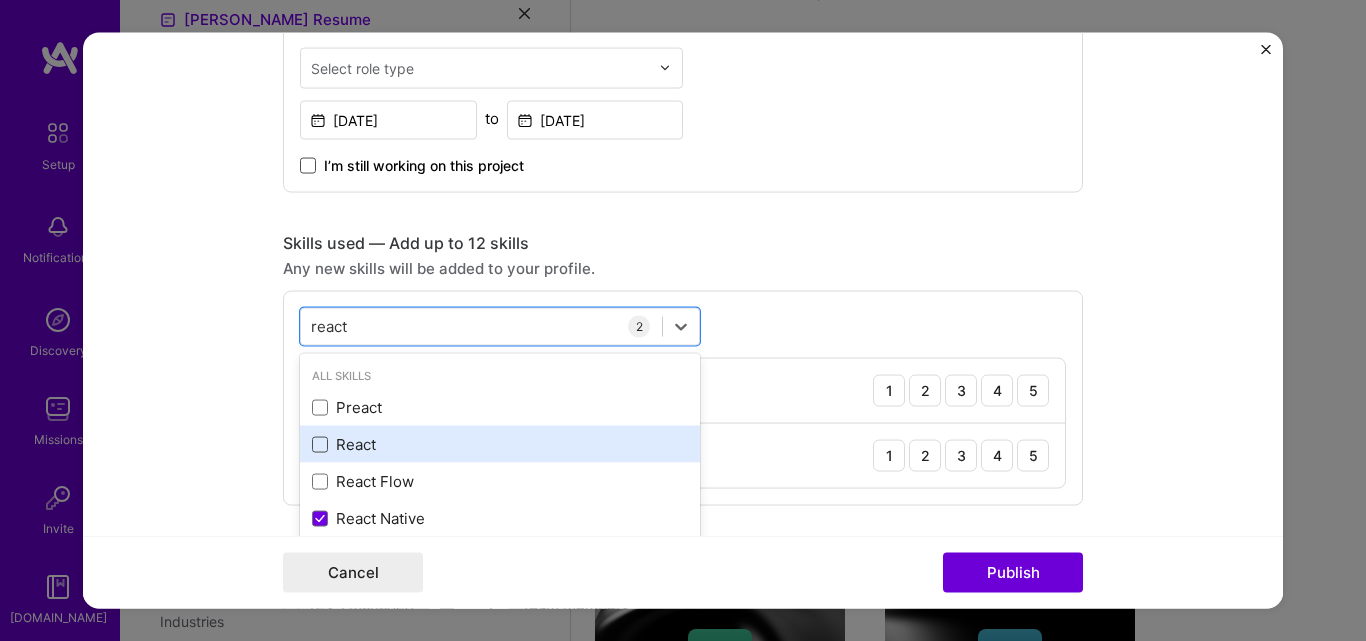 click at bounding box center (320, 444) 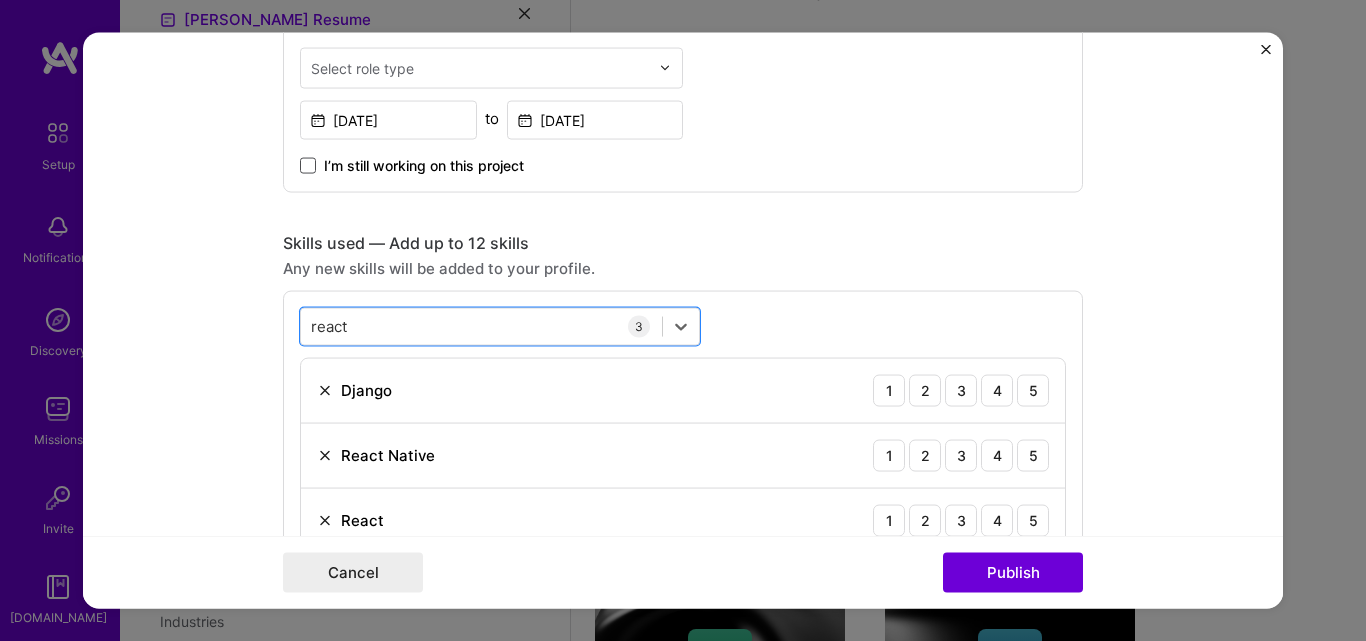 drag, startPoint x: 372, startPoint y: 334, endPoint x: 281, endPoint y: 327, distance: 91.26884 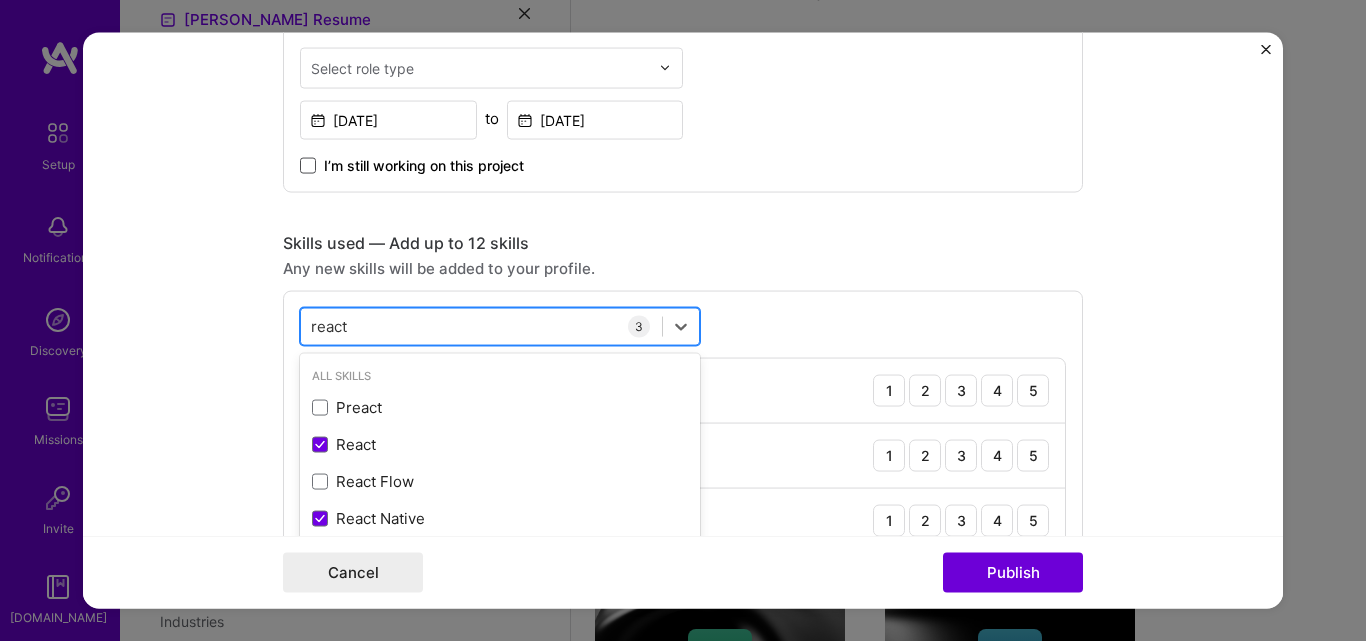click on "react react" at bounding box center (481, 326) 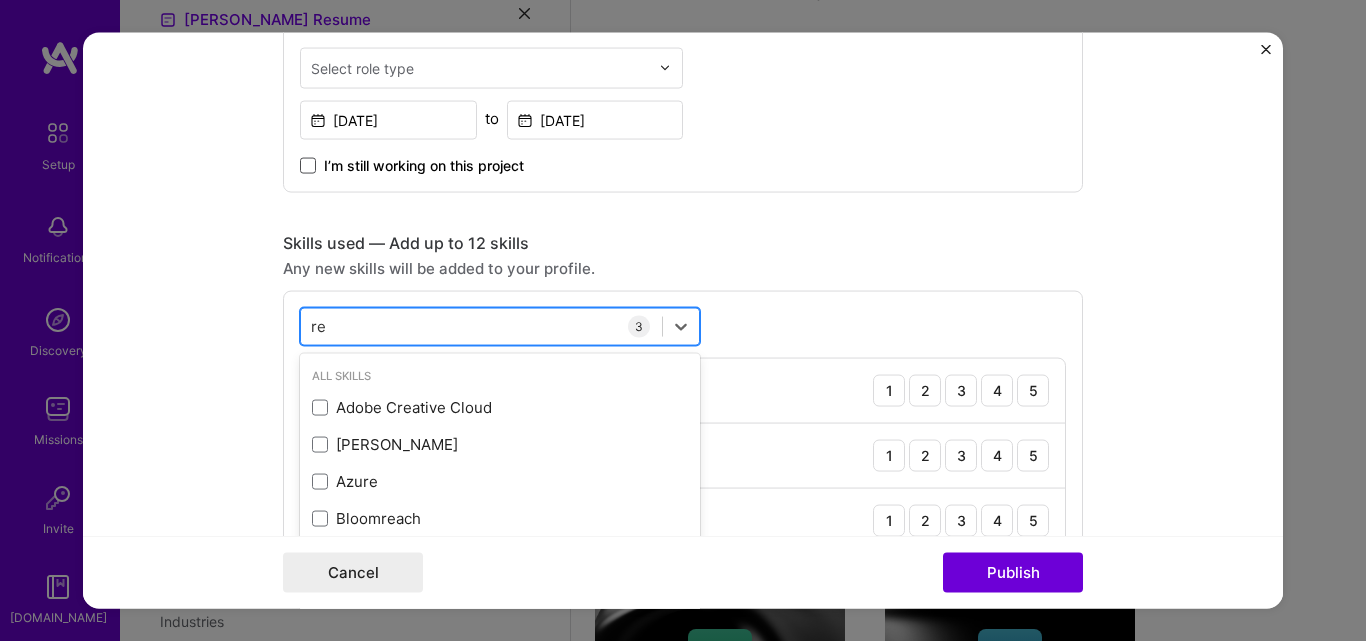type on "r" 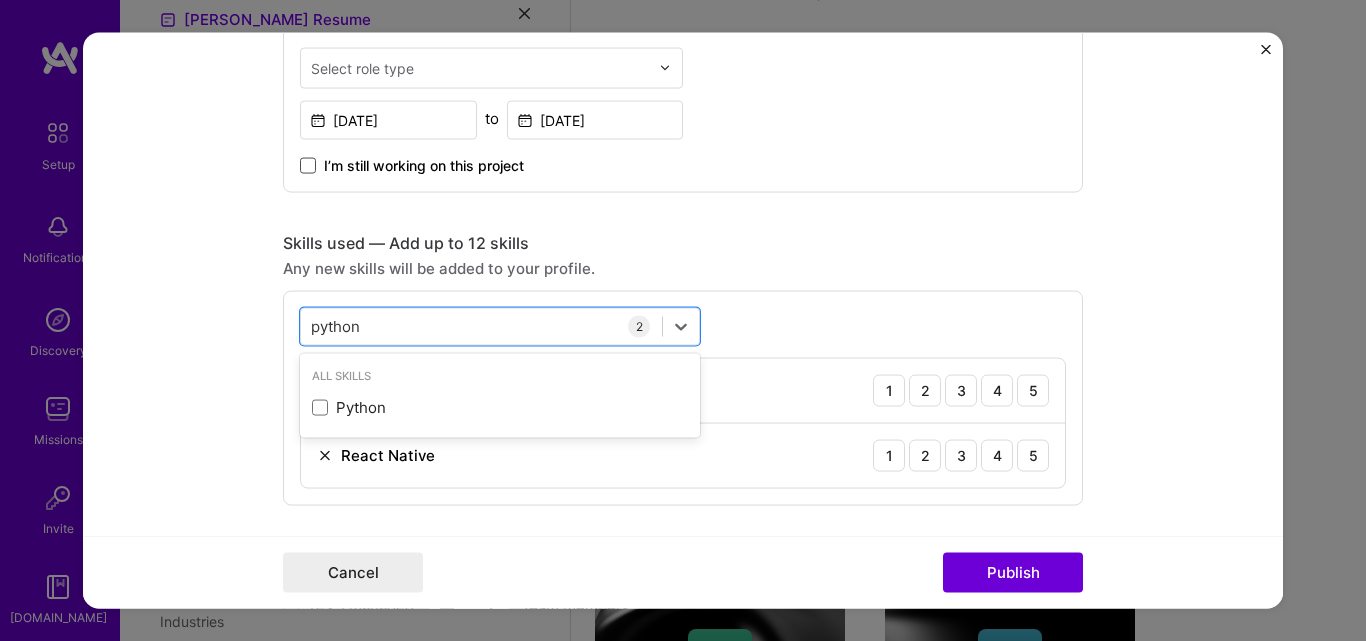 drag, startPoint x: 309, startPoint y: 408, endPoint x: 350, endPoint y: 365, distance: 59.413803 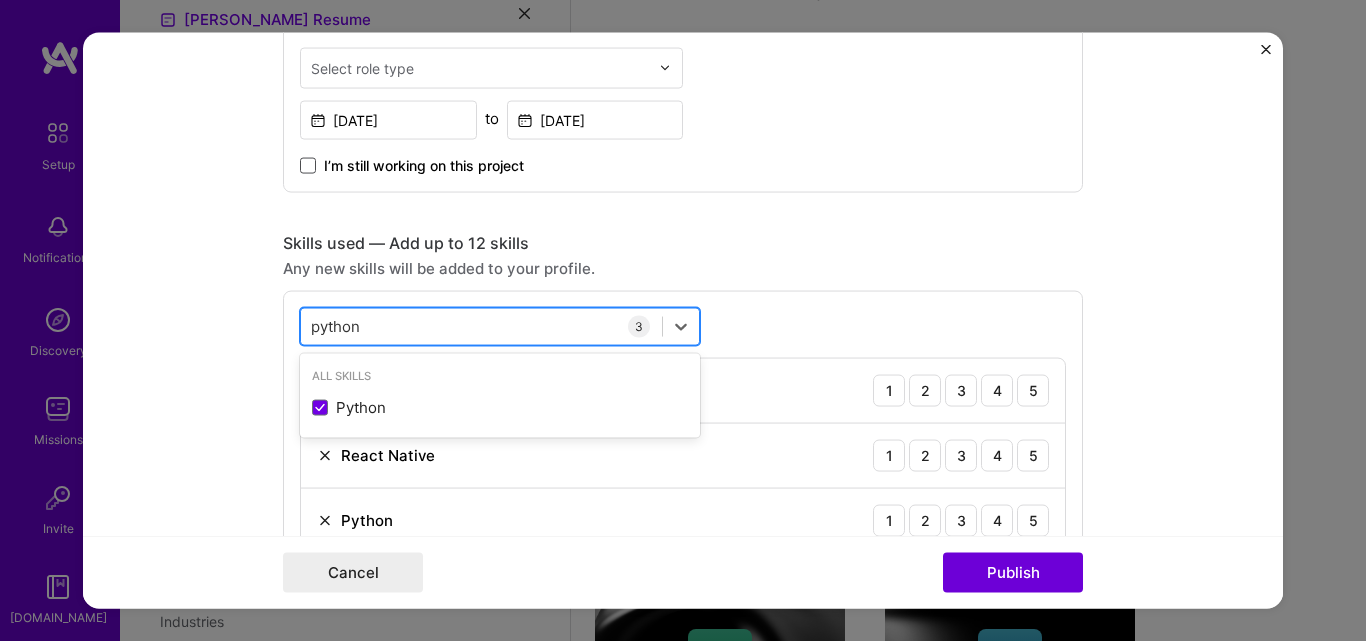 click on "python python" at bounding box center (481, 326) 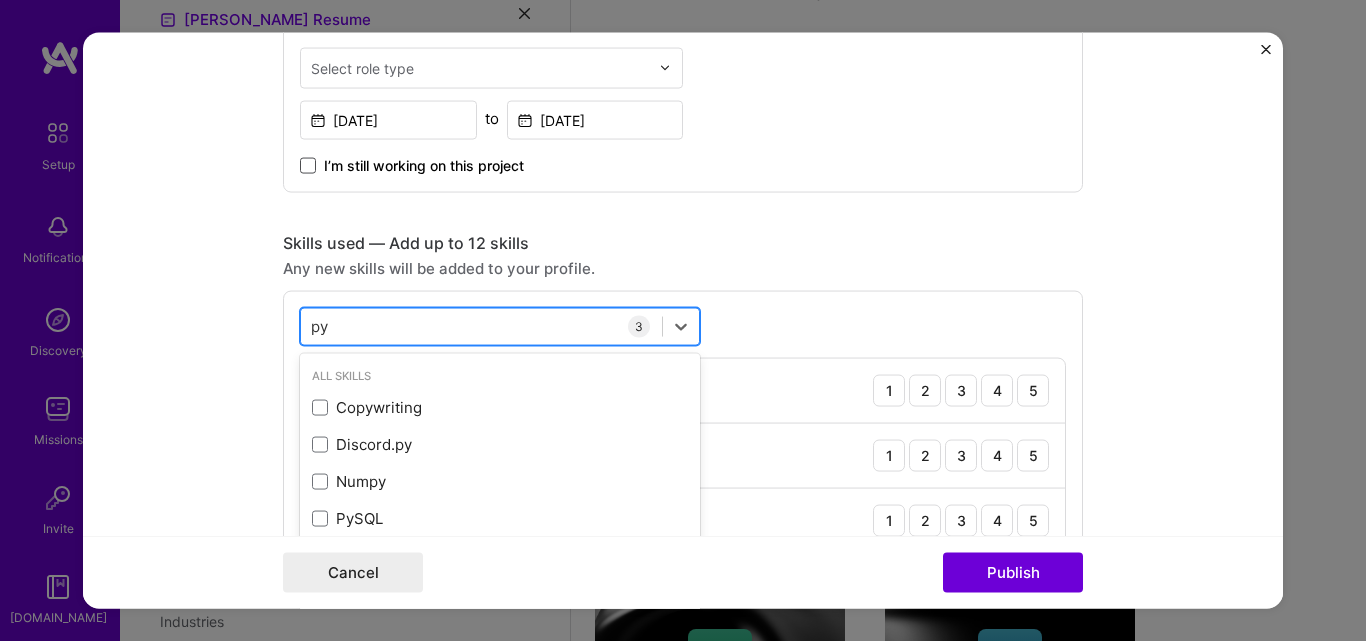 type on "p" 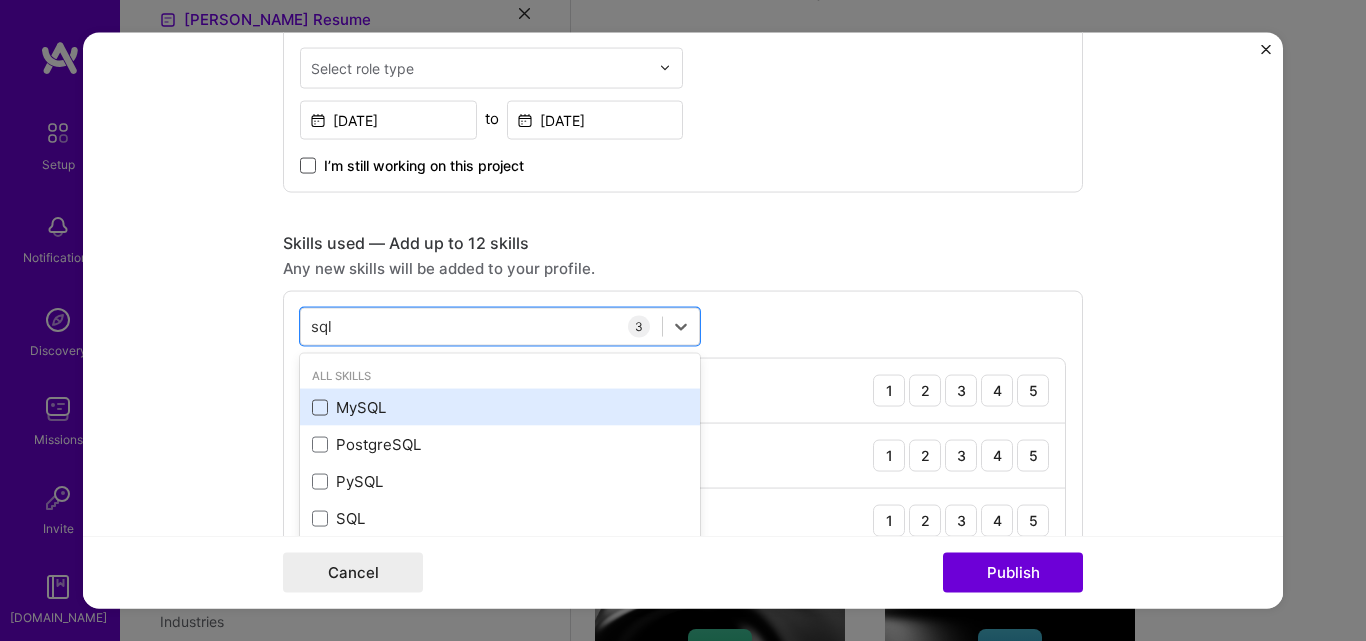 click at bounding box center [320, 407] 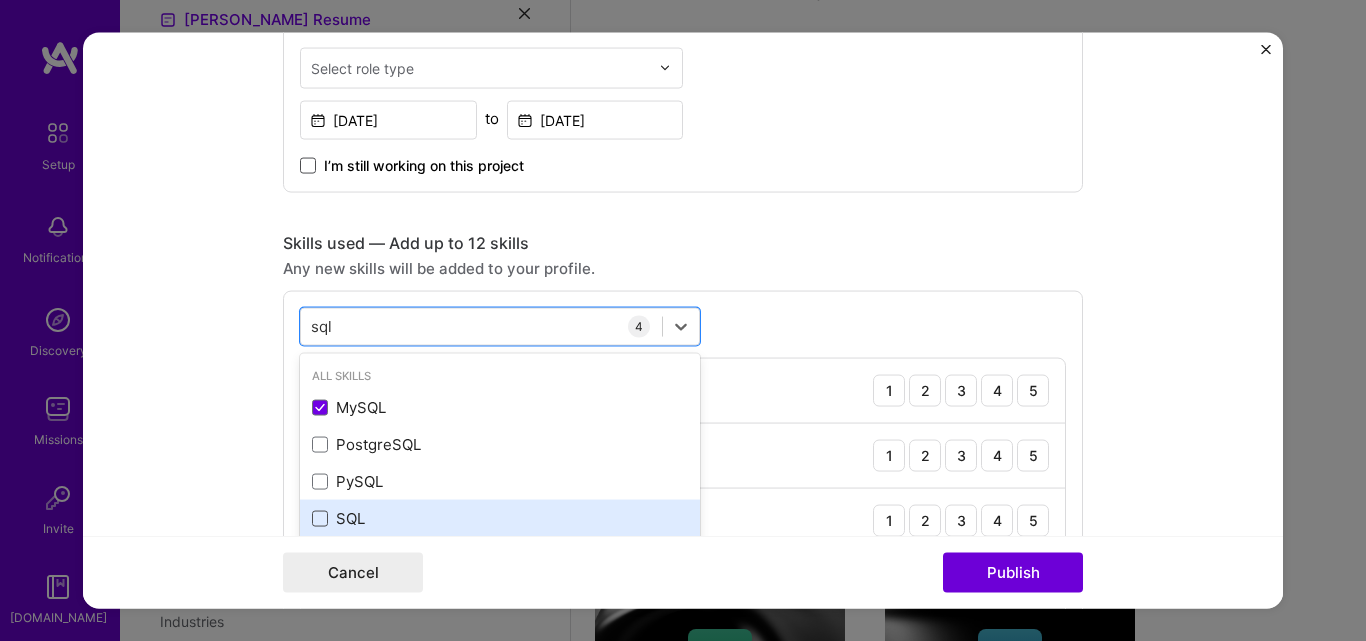 click at bounding box center (320, 518) 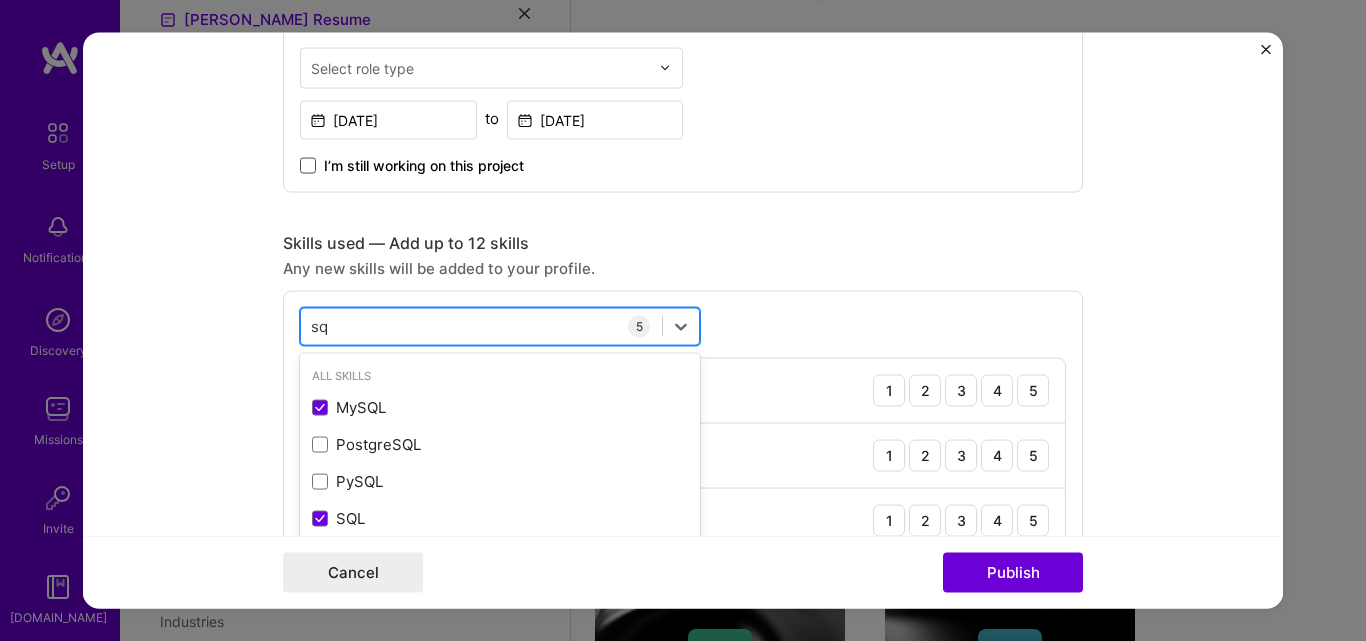 type on "s" 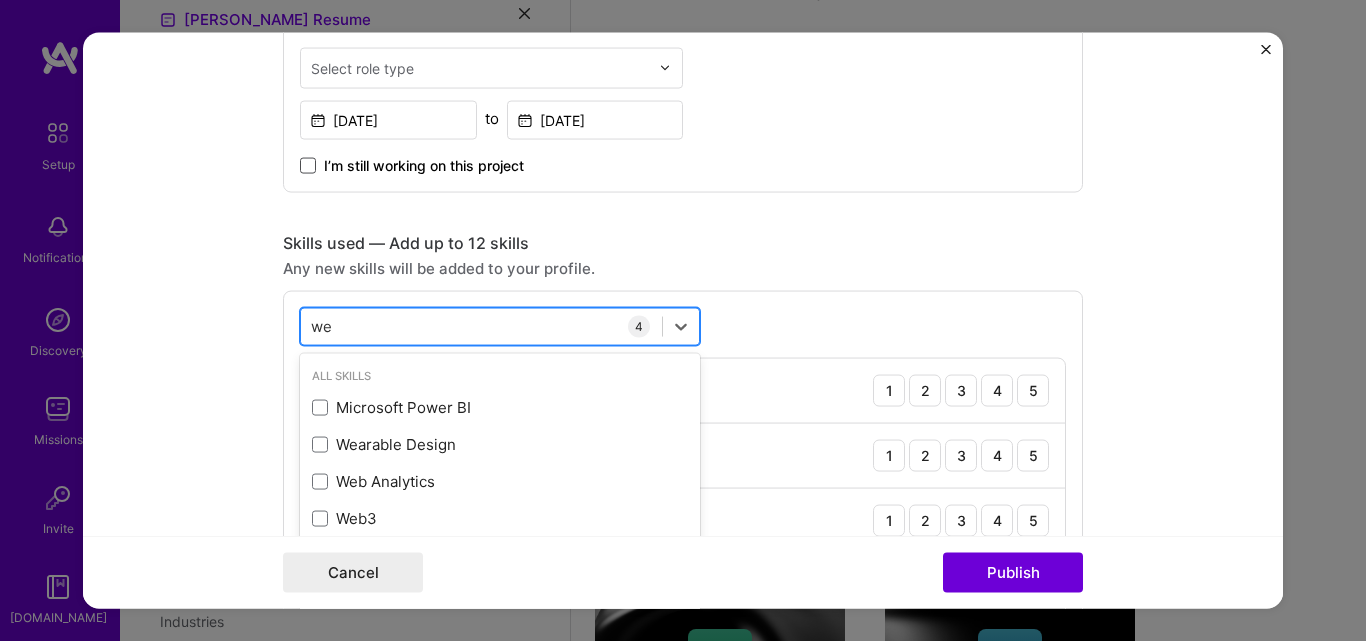type on "w" 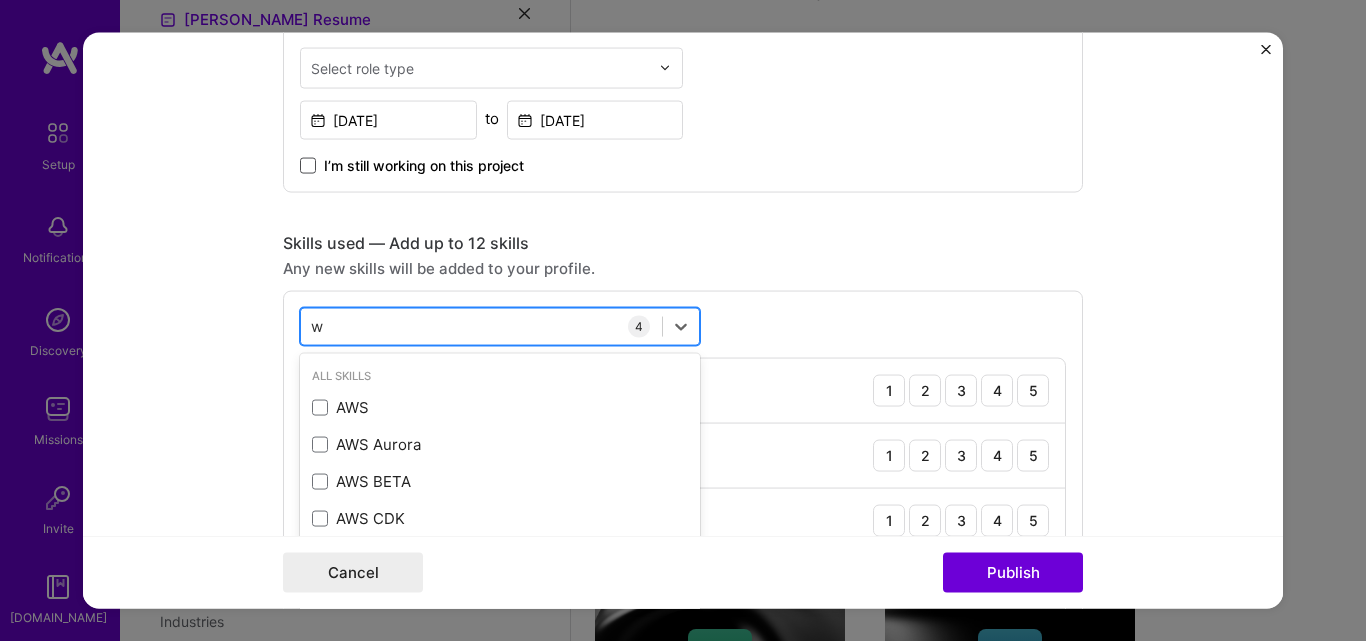 type 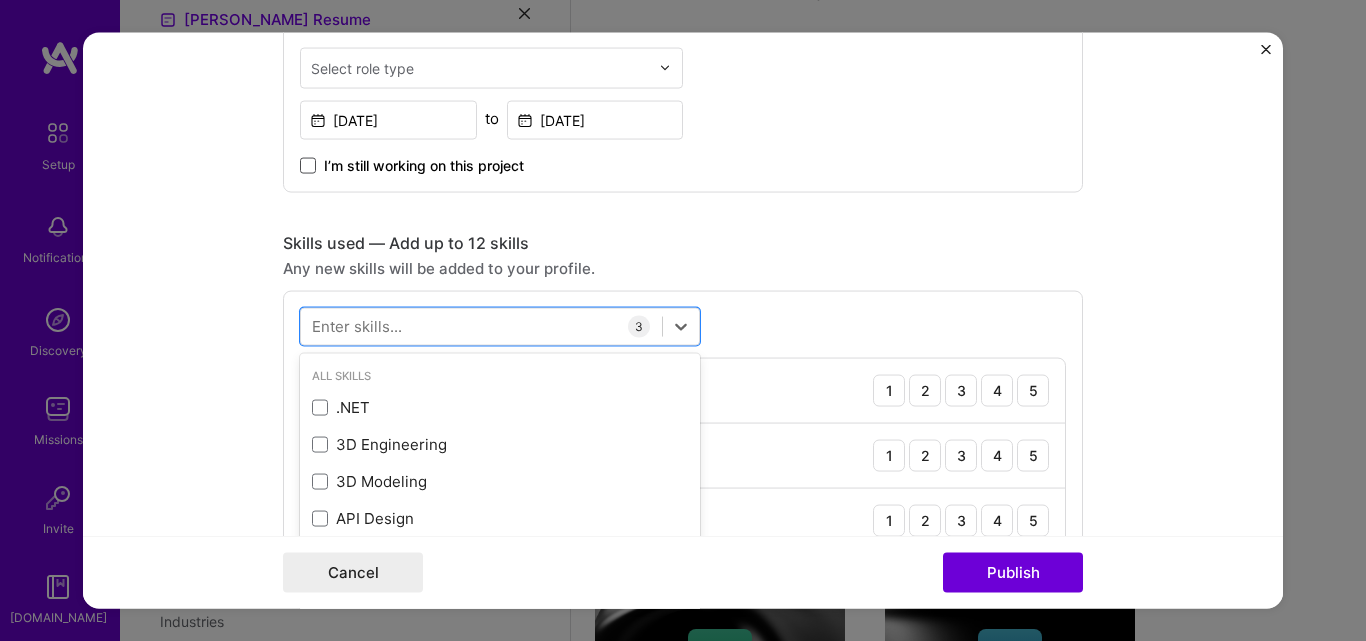 click on "Editing suggested project This project is suggested based on your LinkedIn, resume or [DOMAIN_NAME] activity. Project title Real Time Chat App Company Maxremind Inc
Project industry Industry 2 Project Link (Optional)
Drag and drop an image or   Upload file Upload file We recommend uploading at least 4 images. 1600x1200px or higher recommended. Max 5MB each. Role Mobile App Developer Select role type [DATE]
to [DATE]
I’m still working on this project Skills used — Add up to 12 skills Any new skills will be added to your profile. option MySQL, deselected. option Web Analytics focused, 0 of 2. 378 results available. Use Up and Down to choose options, press Enter to select the currently focused option, press Escape to exit the menu, press Tab to select the option and exit the menu. All Skills .NET 3D Engineering 3D Modeling API Design API Integration APNS ARM [DOMAIN_NAME] AWS AWS Aurora C" at bounding box center [683, 320] 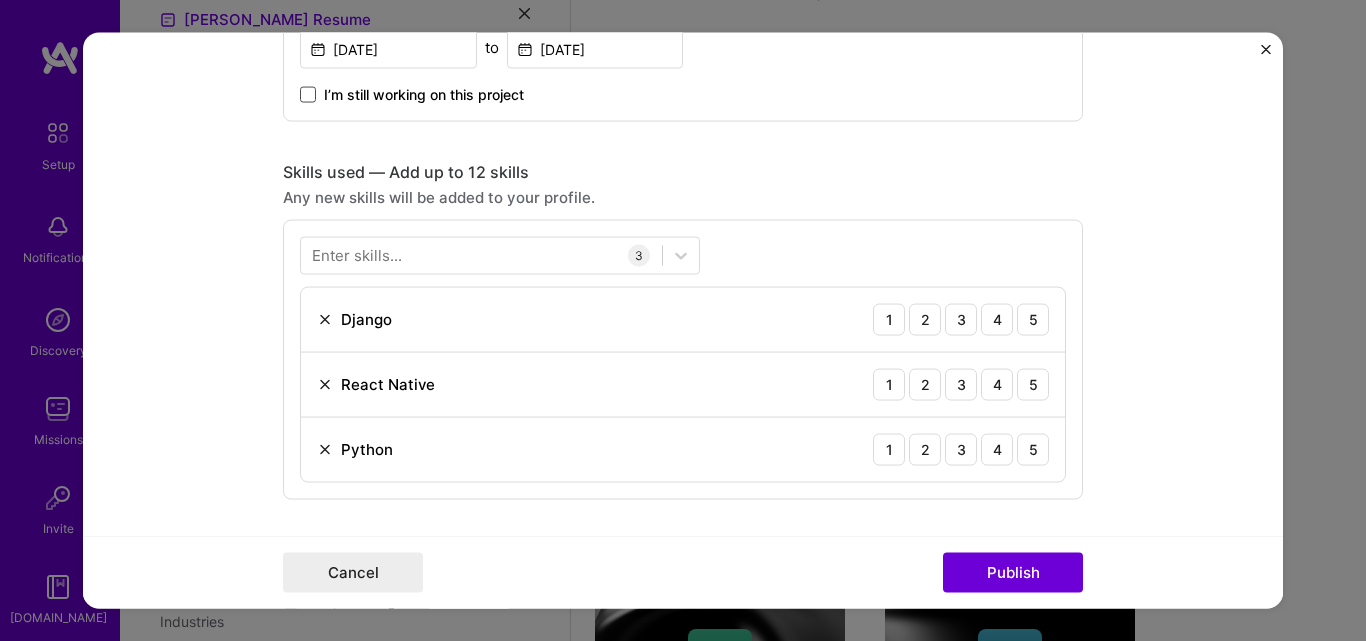 scroll, scrollTop: 900, scrollLeft: 0, axis: vertical 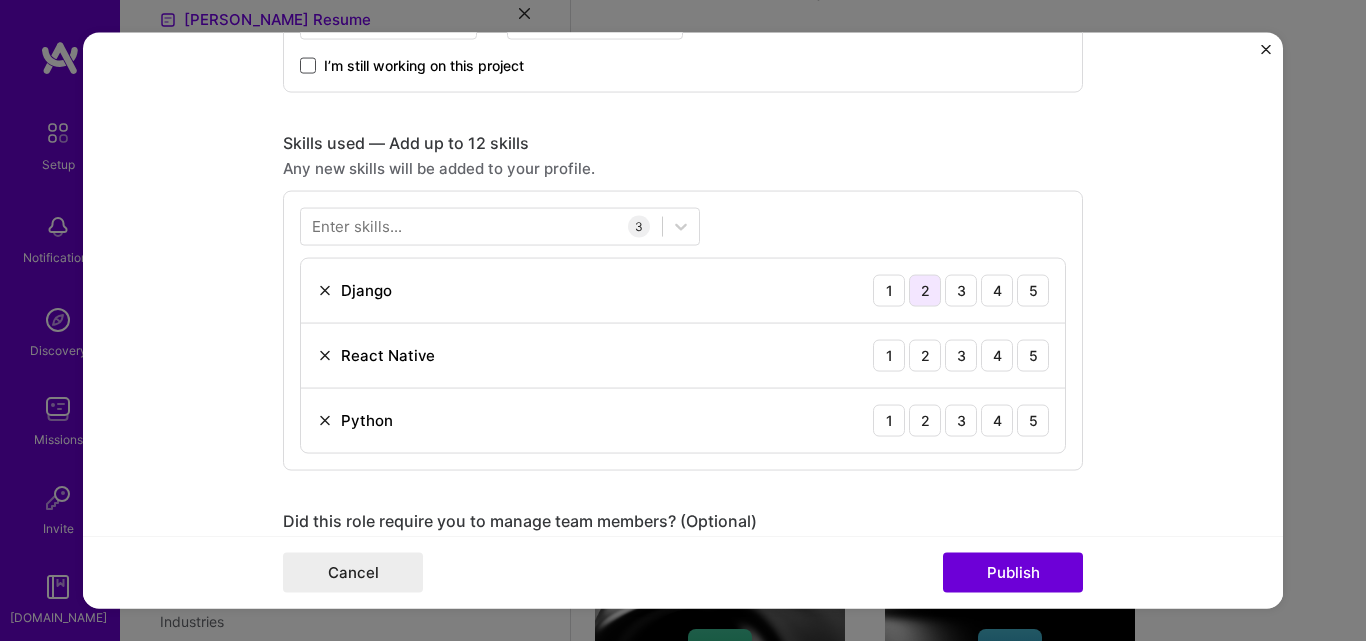 click on "2" at bounding box center [925, 290] 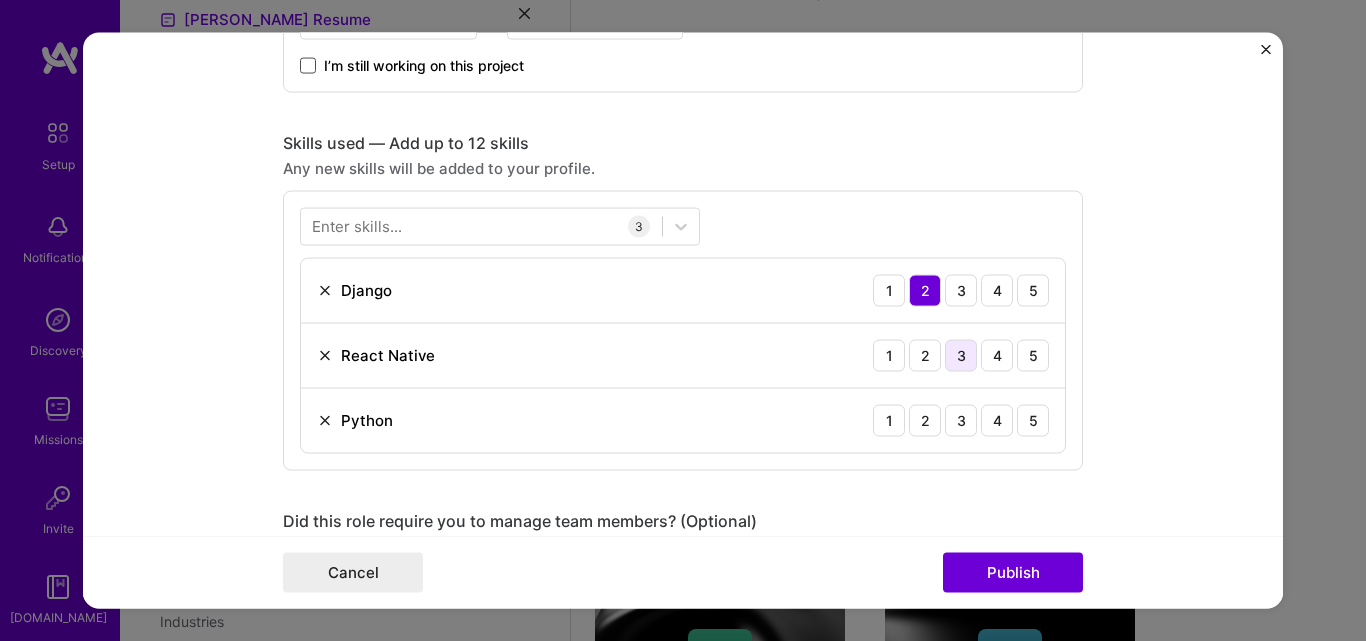click on "3" at bounding box center (961, 355) 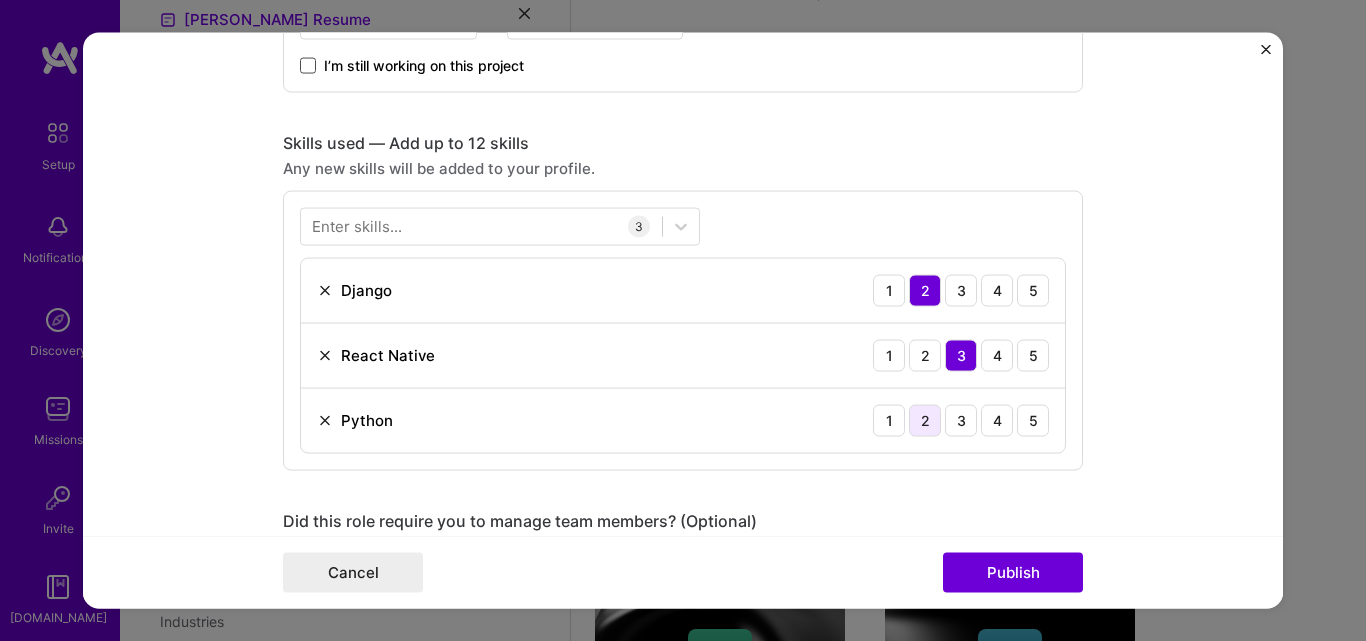 click on "2" at bounding box center [925, 420] 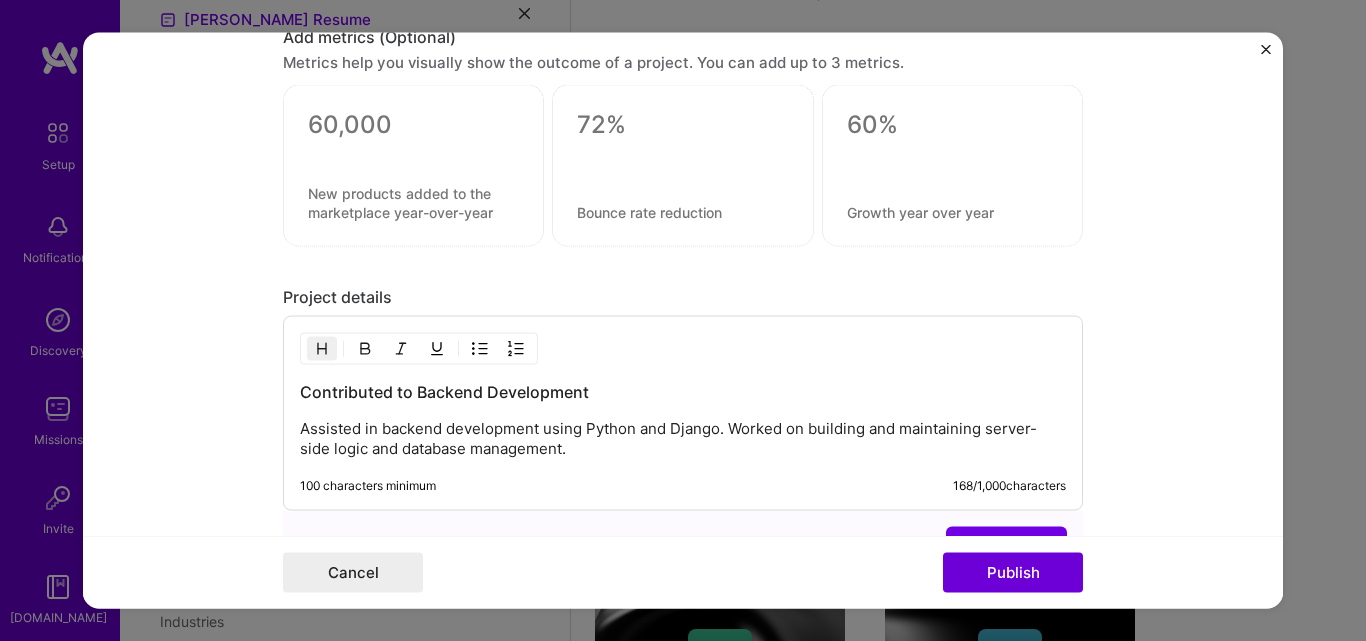 scroll, scrollTop: 1700, scrollLeft: 0, axis: vertical 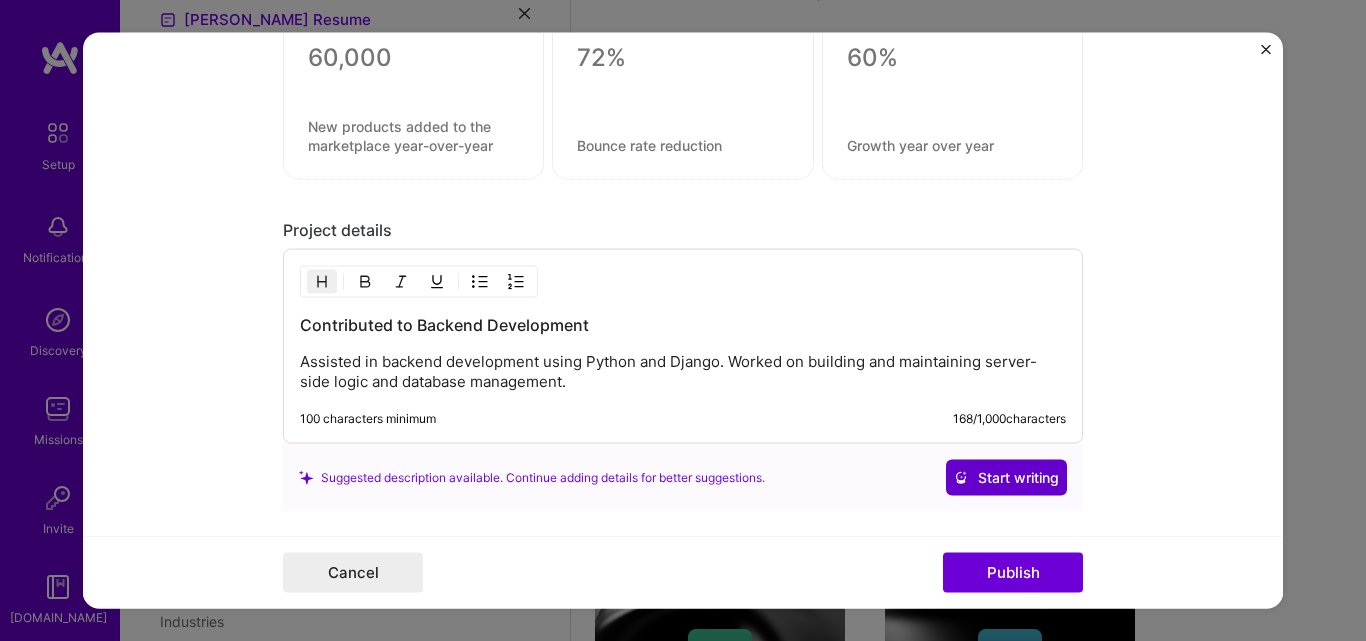 click on "Start writing" at bounding box center (1006, 478) 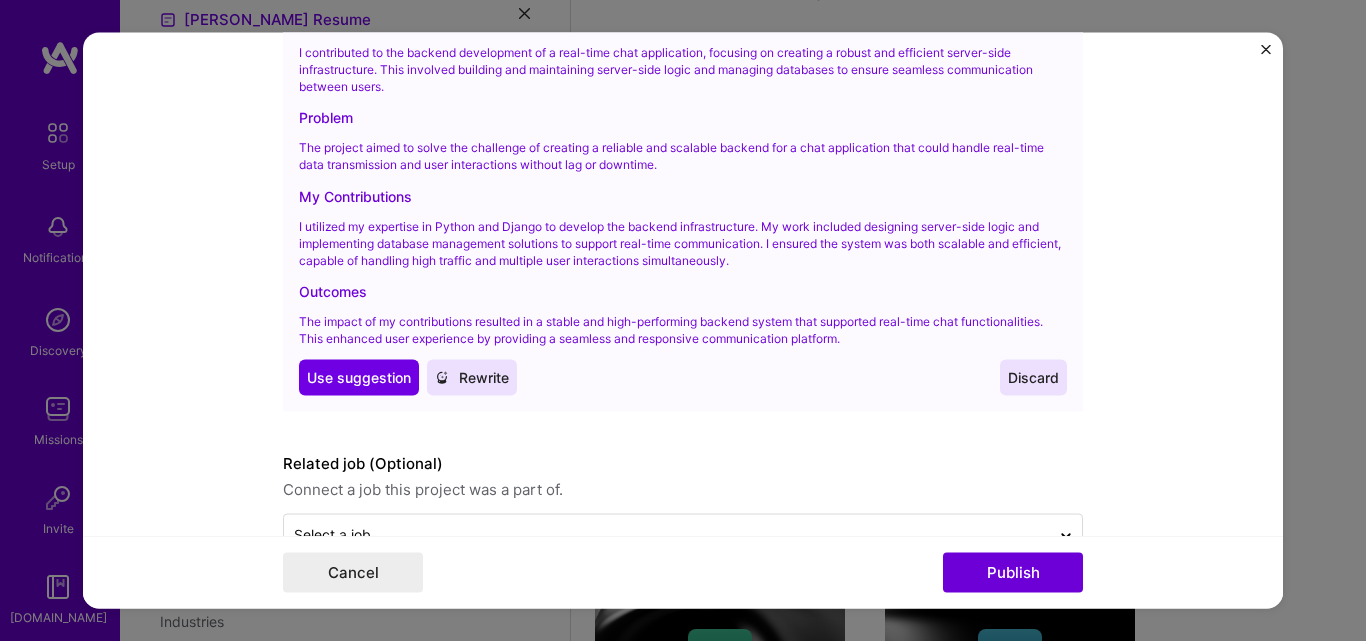 scroll, scrollTop: 2232, scrollLeft: 0, axis: vertical 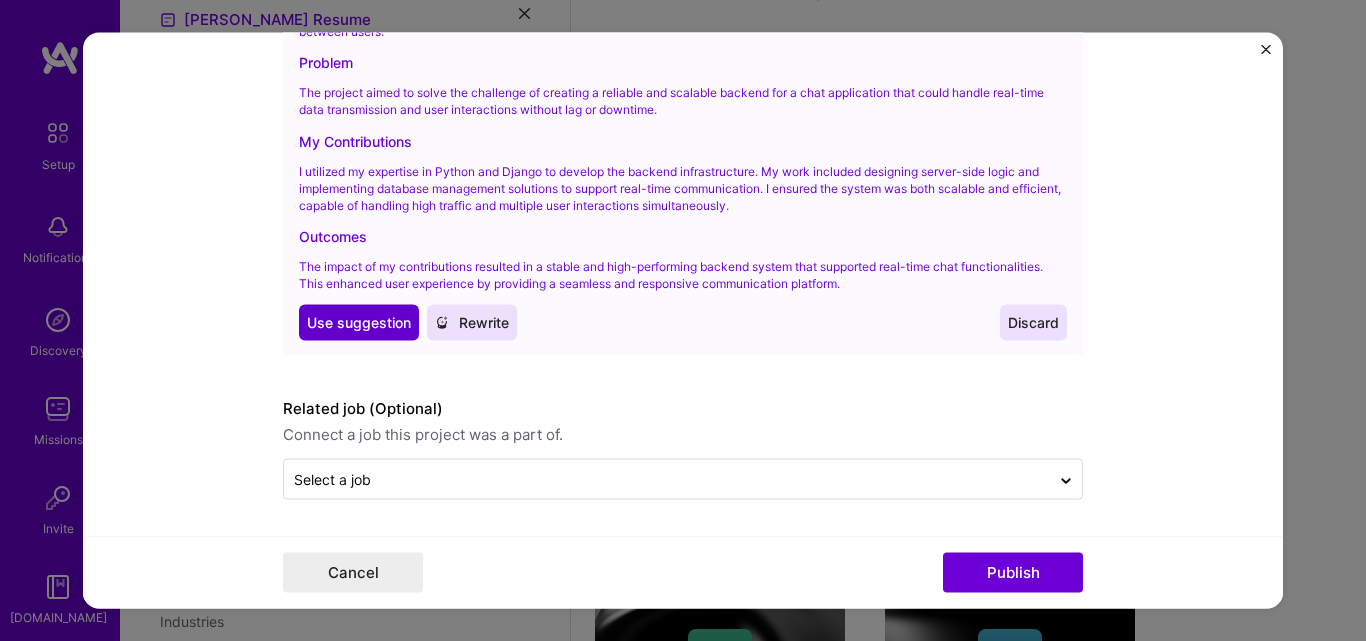 click on "Use Use suggestion" at bounding box center [359, 322] 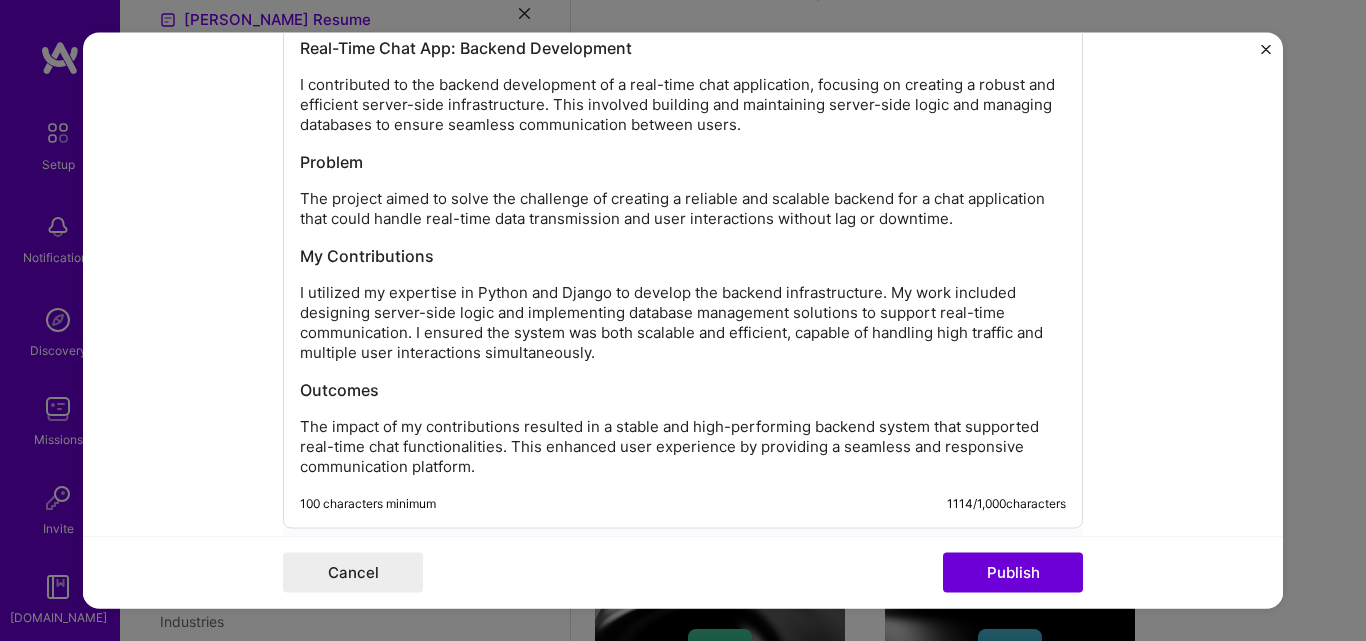 scroll, scrollTop: 1928, scrollLeft: 0, axis: vertical 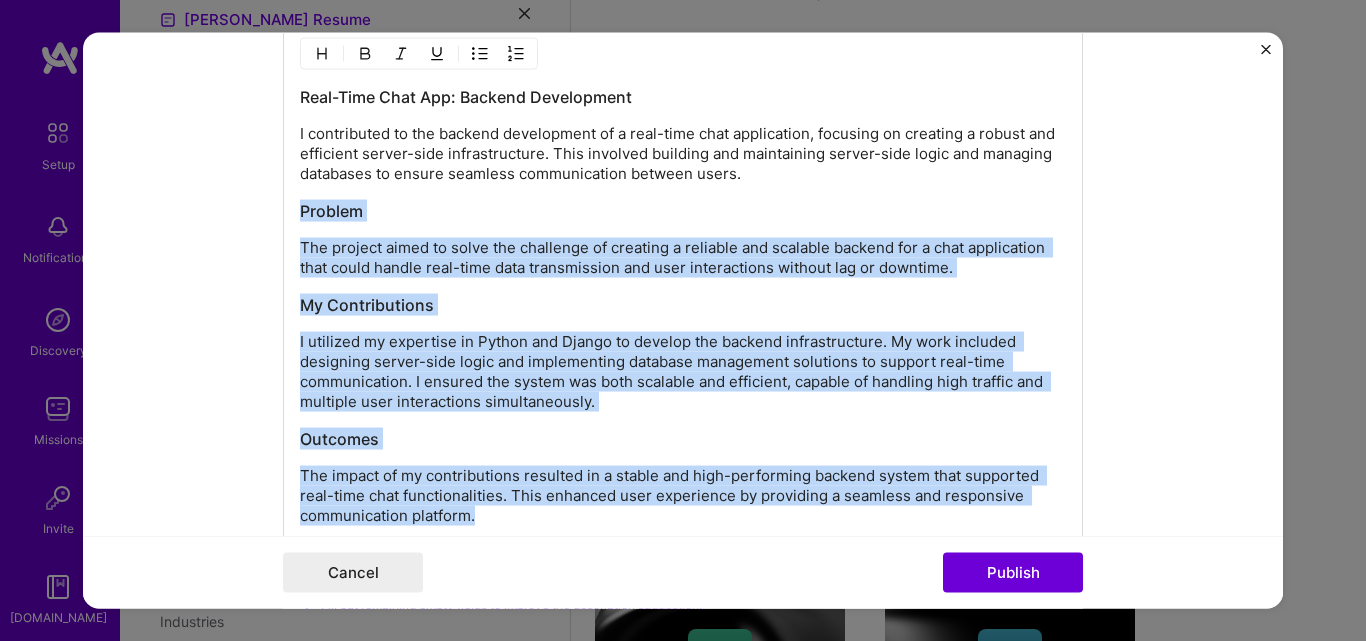 drag, startPoint x: 482, startPoint y: 516, endPoint x: 278, endPoint y: 199, distance: 376.96817 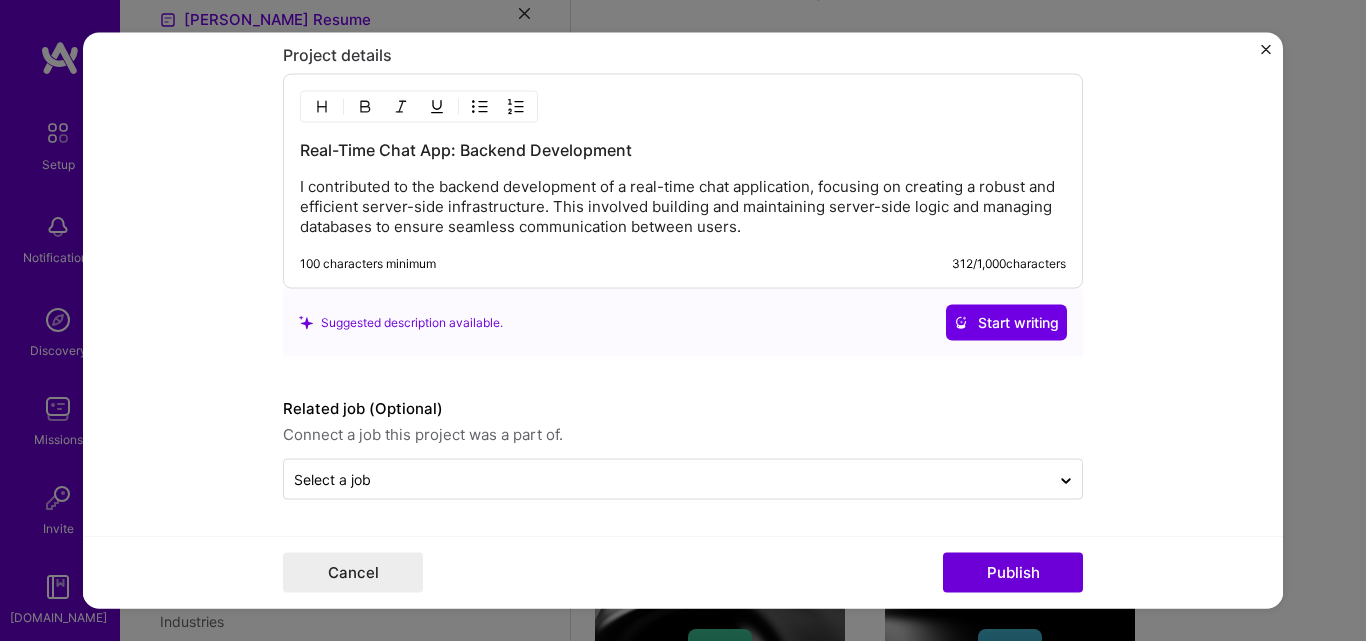 scroll, scrollTop: 1875, scrollLeft: 0, axis: vertical 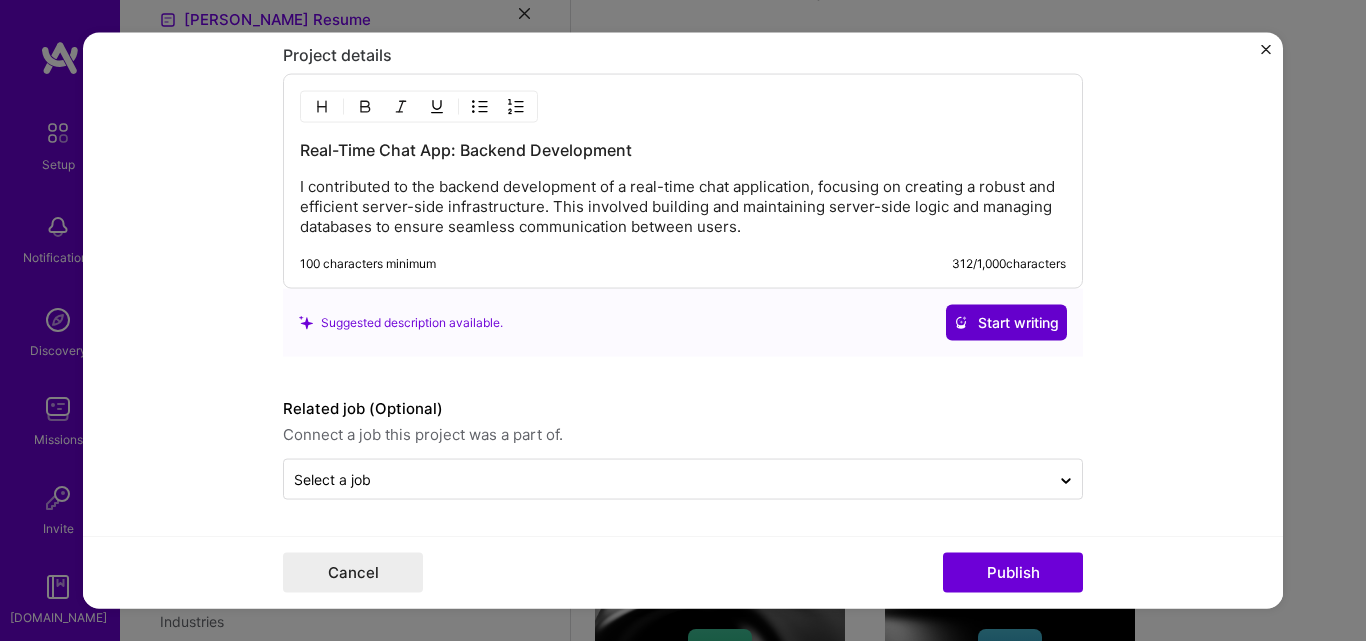 click on "Start writing" at bounding box center [1006, 323] 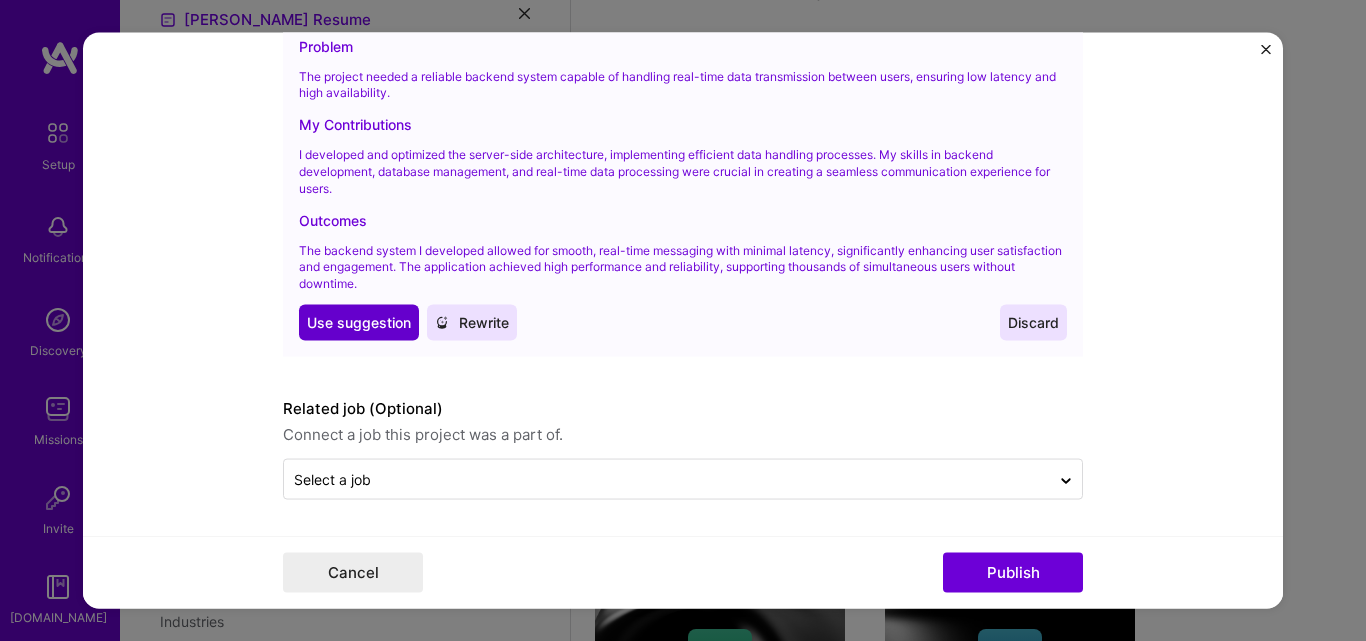 click on "Use suggestion" at bounding box center (359, 322) 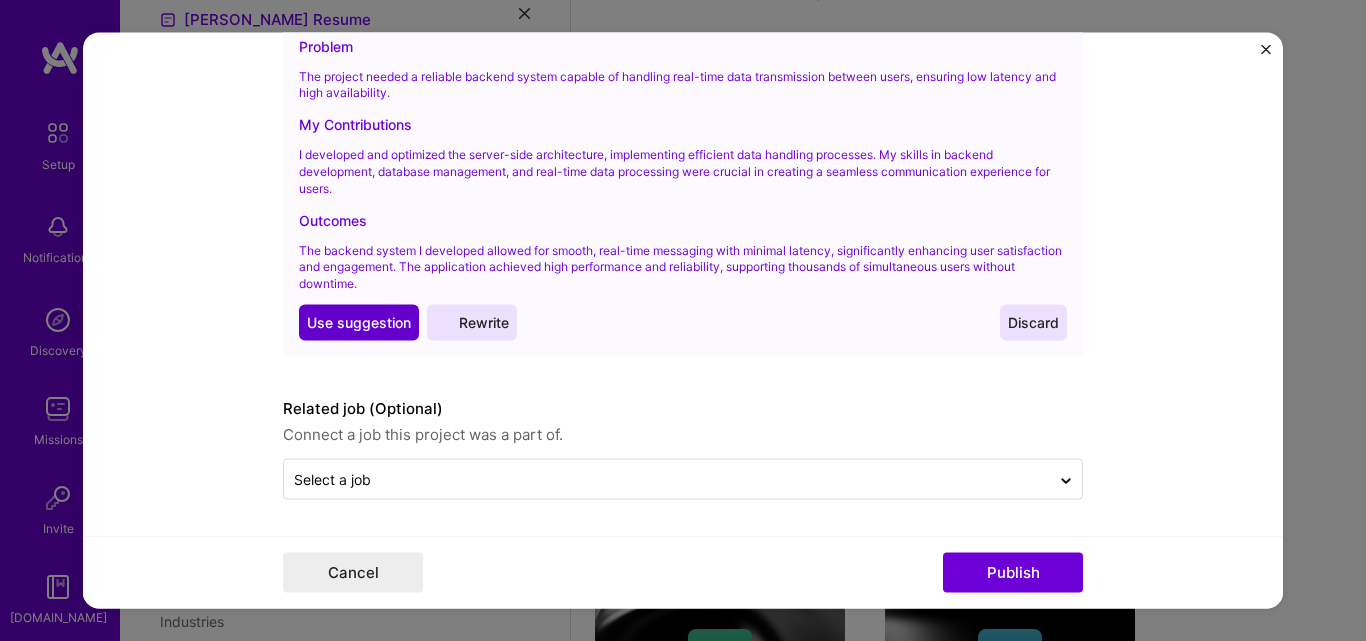 scroll, scrollTop: 2207, scrollLeft: 0, axis: vertical 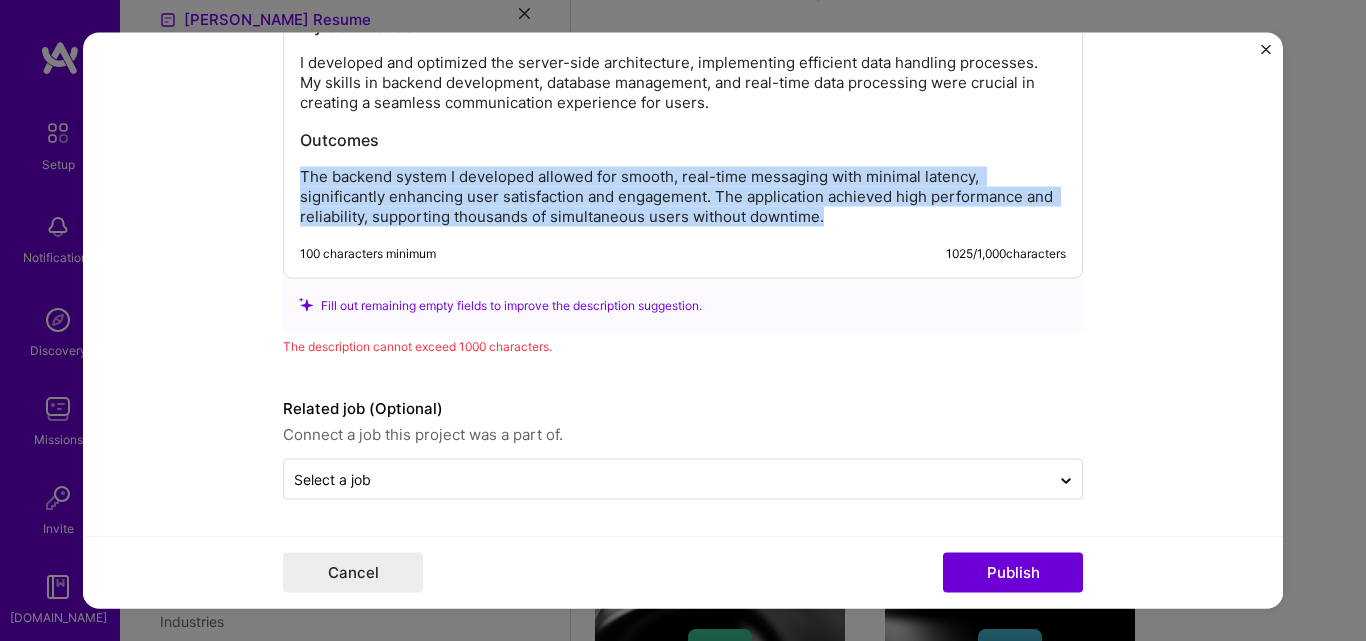 drag, startPoint x: 839, startPoint y: 219, endPoint x: 250, endPoint y: 156, distance: 592.3597 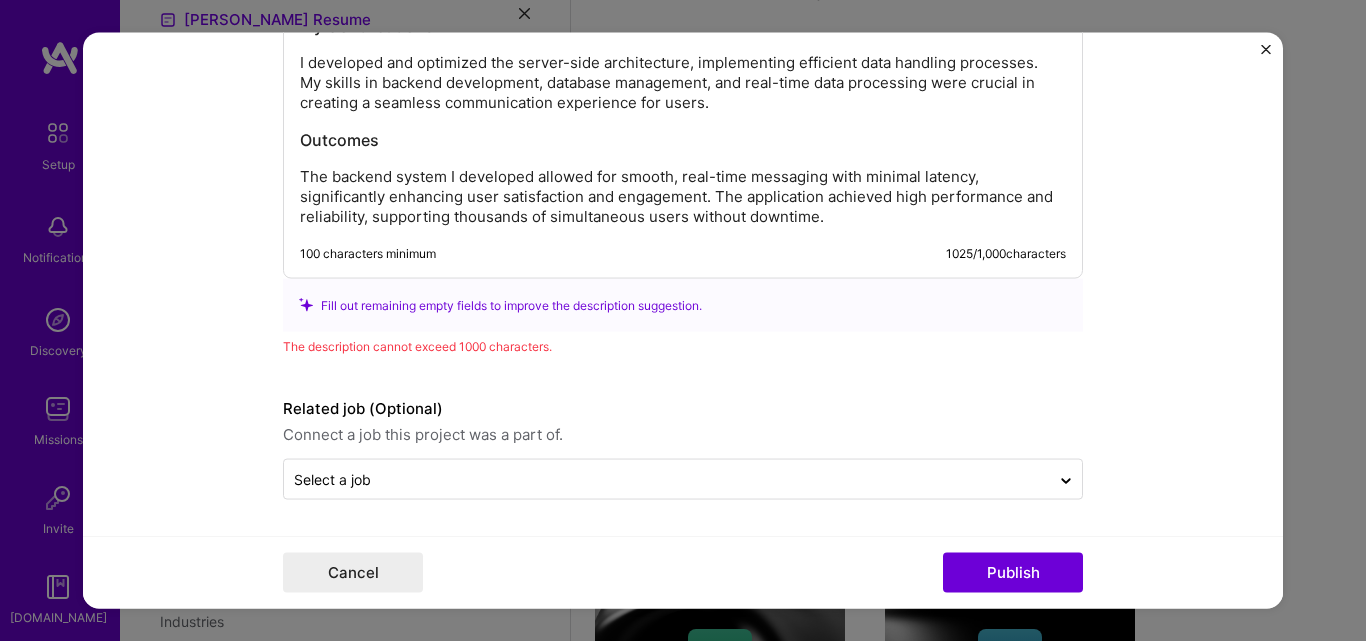 click on "Outcomes" at bounding box center [683, 140] 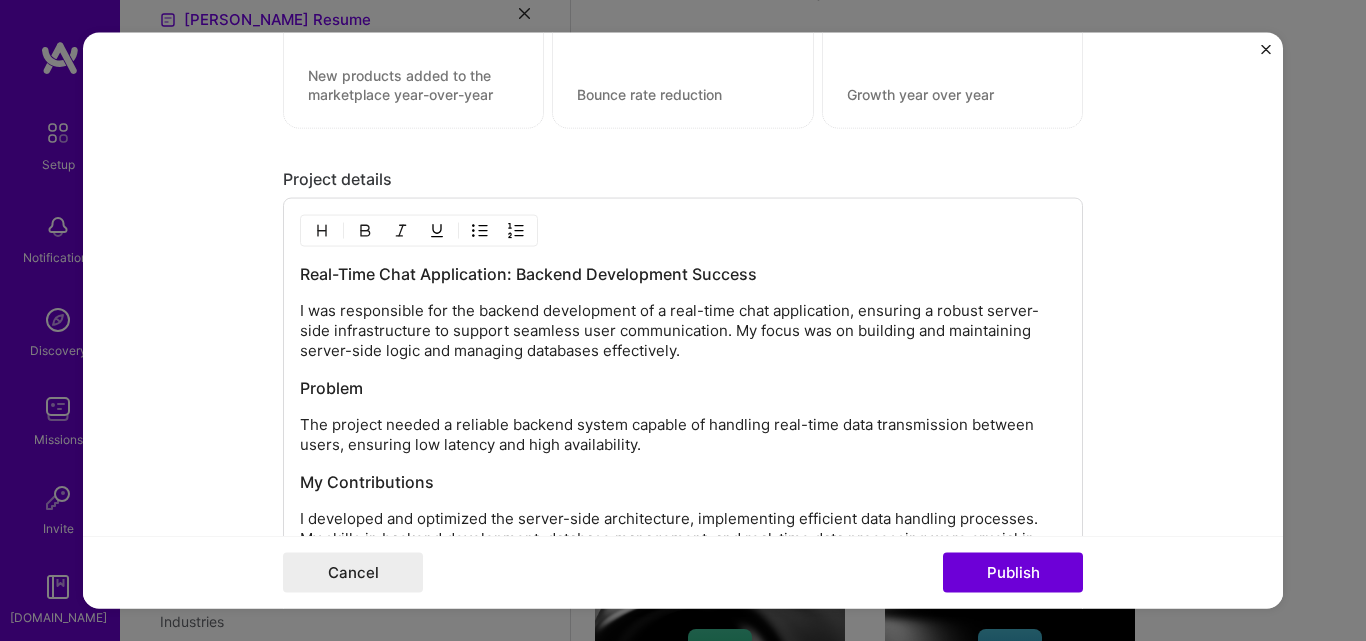 scroll, scrollTop: 1707, scrollLeft: 0, axis: vertical 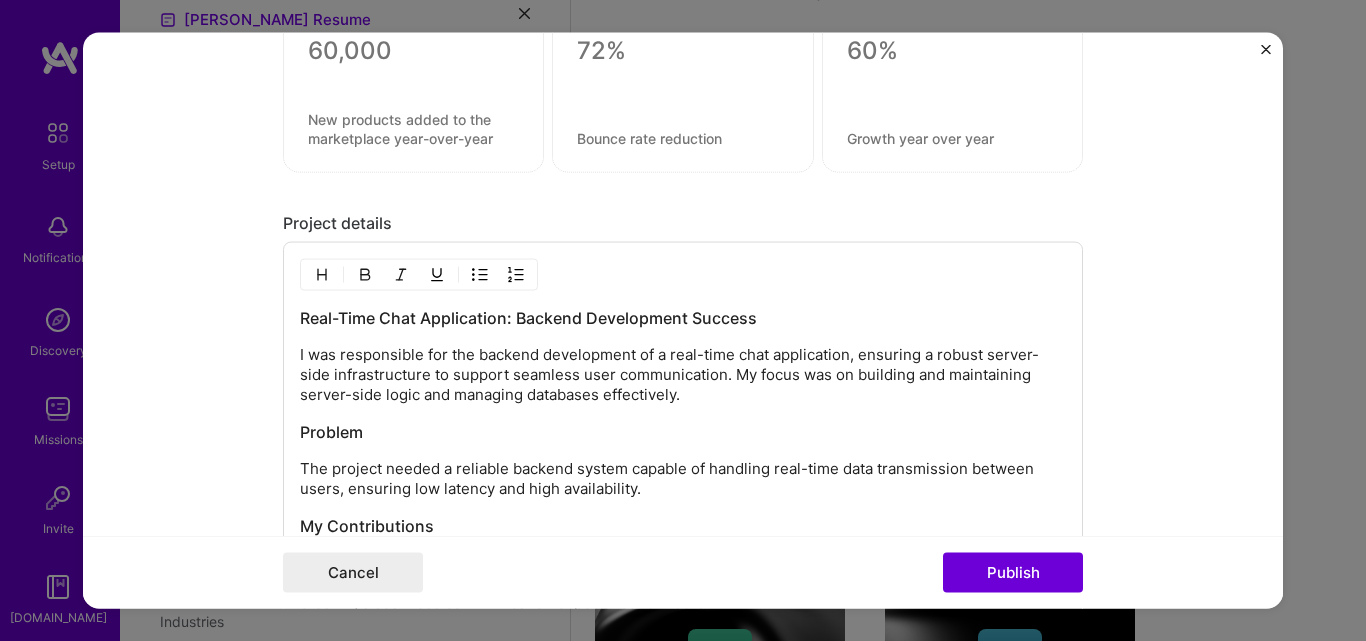 click on "I was responsible for the backend development of a real-time chat application, ensuring a robust server-side infrastructure to support seamless user communication. My focus was on building and maintaining server-side logic and managing databases effectively." at bounding box center (683, 375) 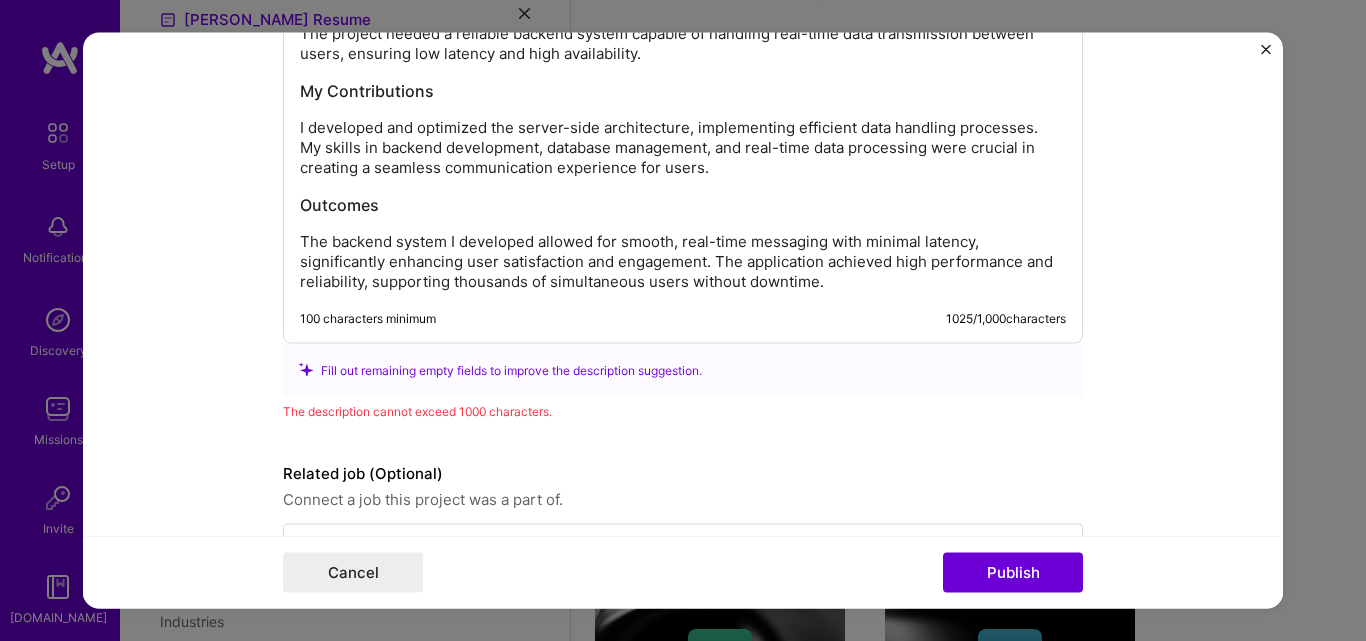 scroll, scrollTop: 2107, scrollLeft: 0, axis: vertical 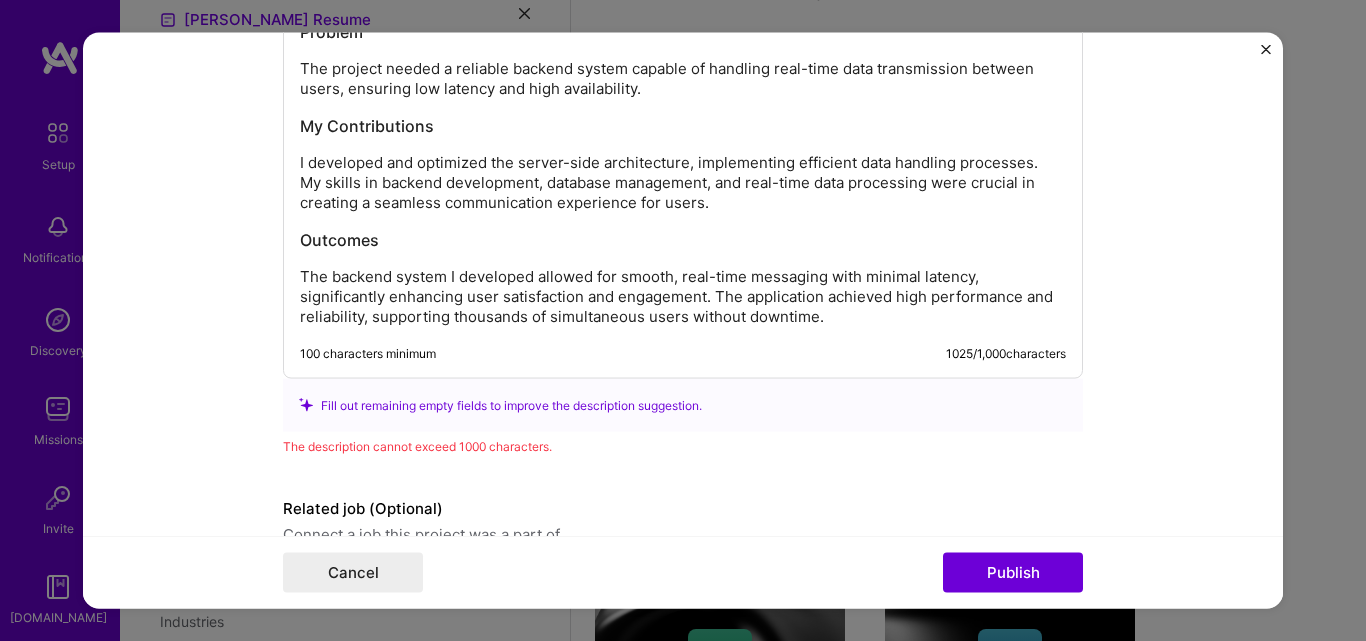 click on "The backend system I developed allowed for smooth, real-time messaging with minimal latency, significantly enhancing user satisfaction and engagement. The application achieved high performance and reliability, supporting thousands of simultaneous users without downtime." at bounding box center (683, 297) 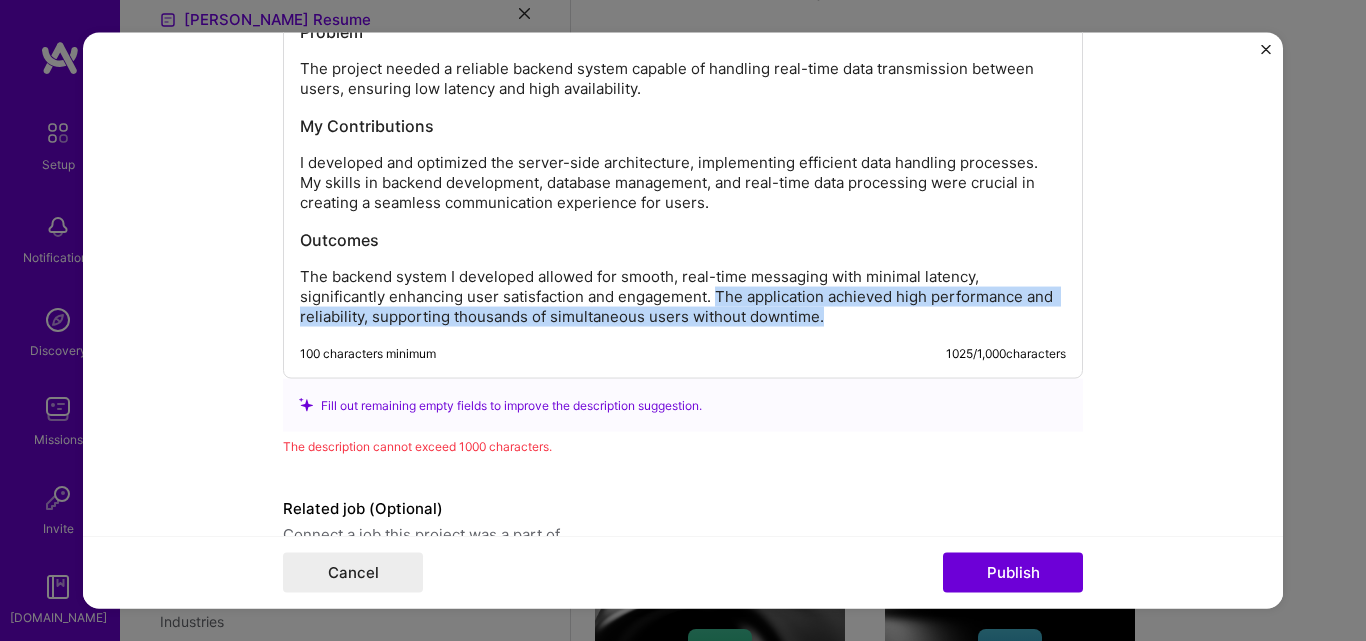 drag, startPoint x: 830, startPoint y: 314, endPoint x: 711, endPoint y: 296, distance: 120.353645 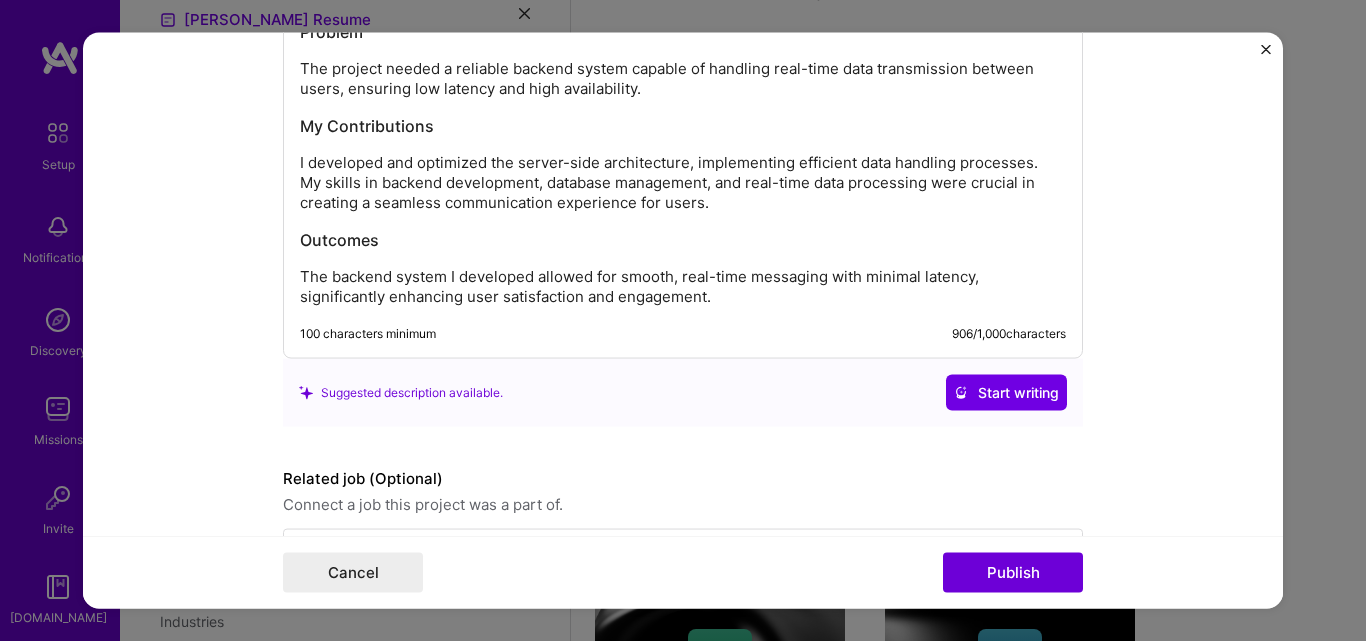 type 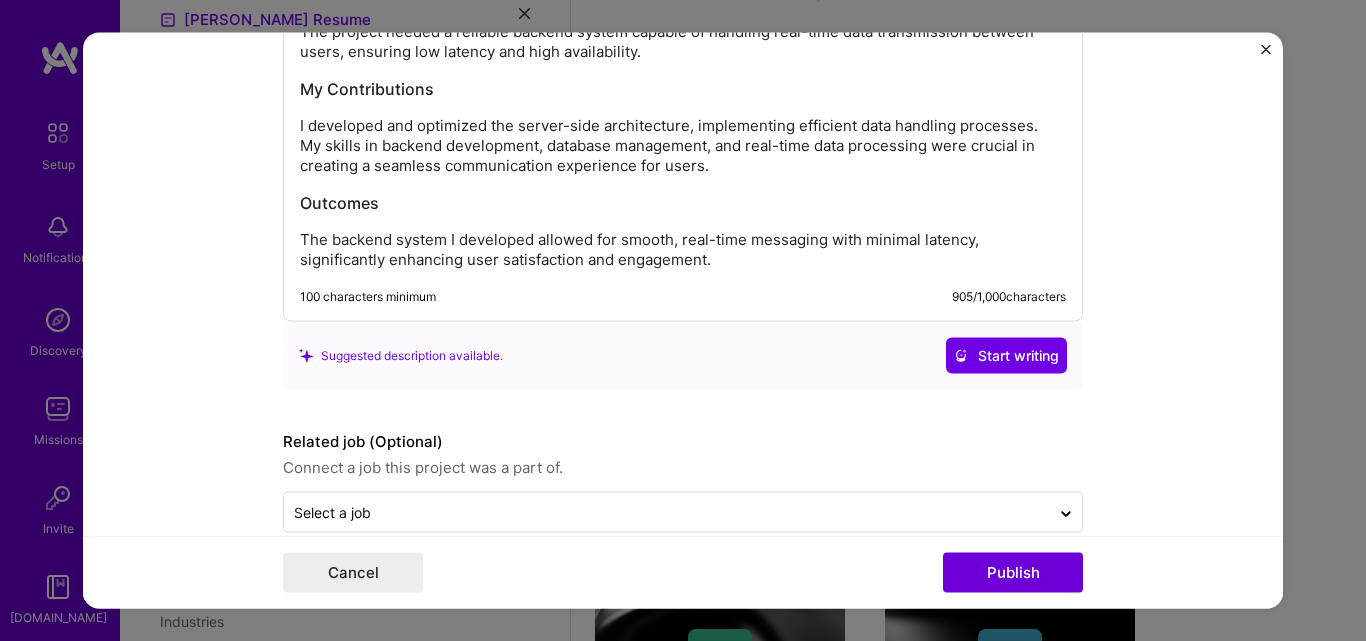scroll, scrollTop: 2177, scrollLeft: 0, axis: vertical 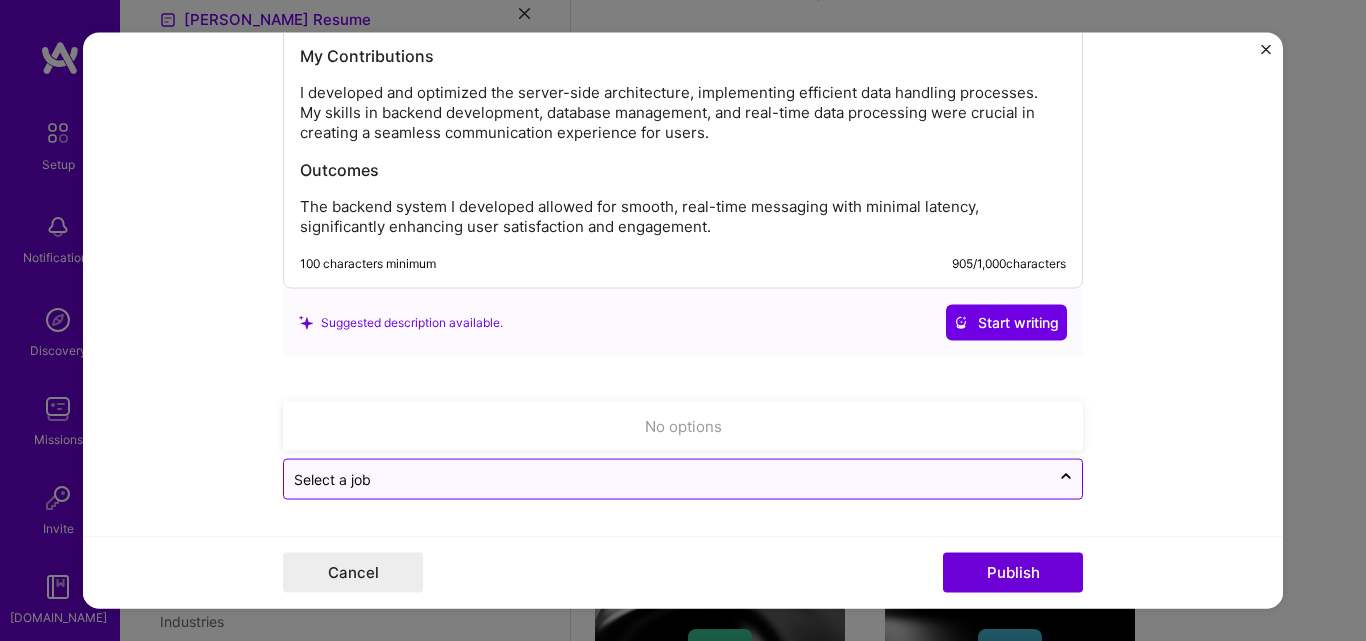 click at bounding box center [667, 479] 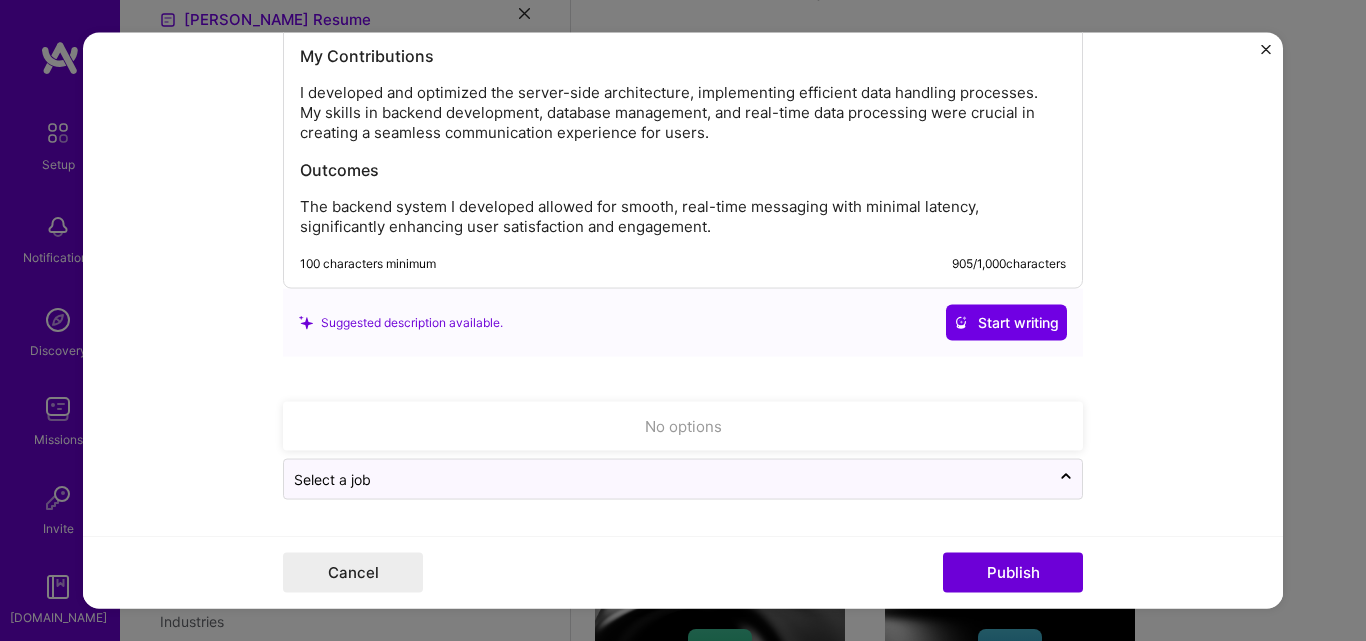 click on "Editing suggested project This project is suggested based on your LinkedIn, resume or [DOMAIN_NAME] activity. Project title Real Time Chat App Company Maxremind Inc
Project industry Industry 2 Project Link (Optional)
Drag and drop an image or   Upload file Upload file We recommend uploading at least 4 images. 1600x1200px or higher recommended. Max 5MB each. Role Mobile App Developer Select role type [DATE]
to [DATE]
I’m still working on this project Skills used — Add up to 12 skills Any new skills will be added to your profile. Enter skills... 3 Django 1 2 3 4 5 React Native 1 2 3 4 5 Python 1 2 3 4 5 Did this role require you to manage team members? (Optional) Yes, I managed — team members. Were you involved from inception to launch (0  ->  1)? (Optional) Zero to one is creation and development of a unique product from the ground up. Add metrics (Optional) Project details   905" at bounding box center [683, 320] 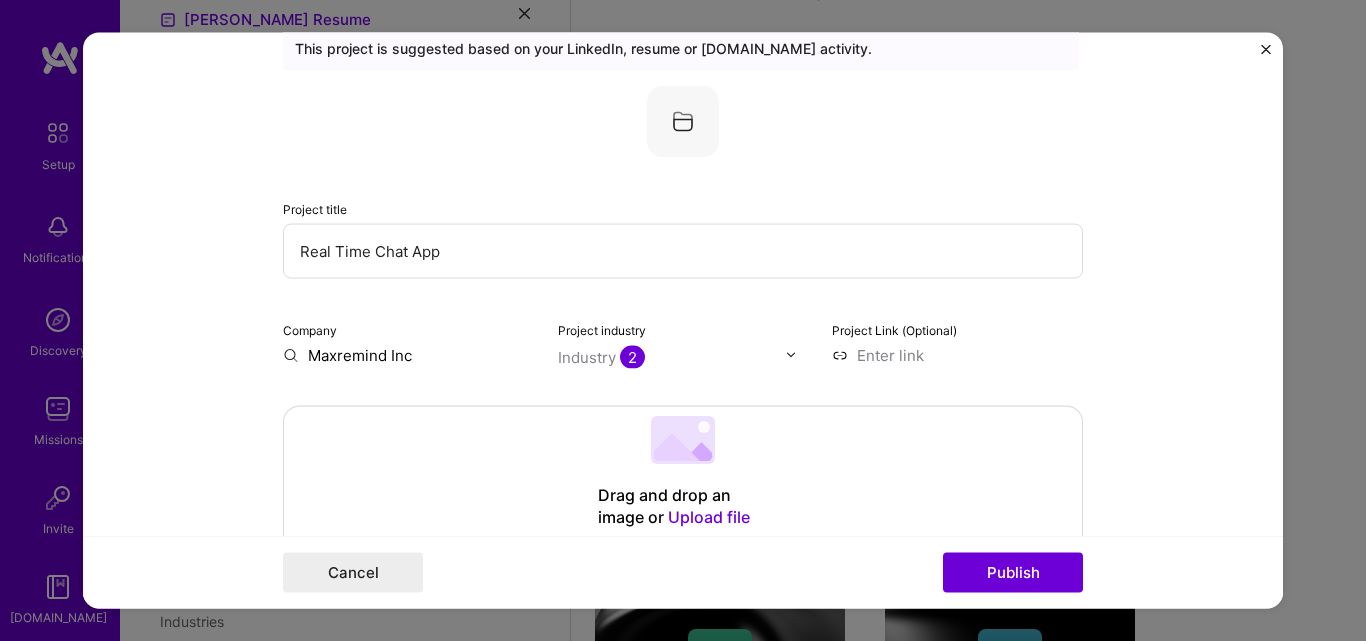 scroll, scrollTop: 0, scrollLeft: 0, axis: both 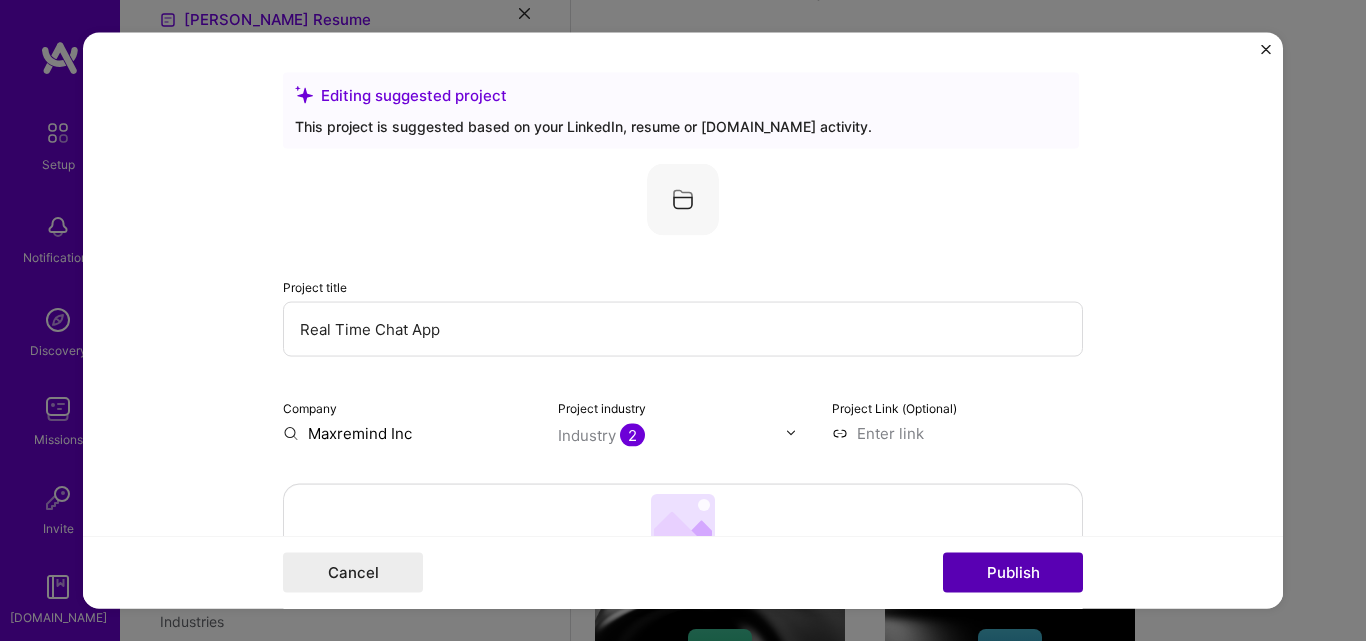 click on "Publish" at bounding box center [1013, 573] 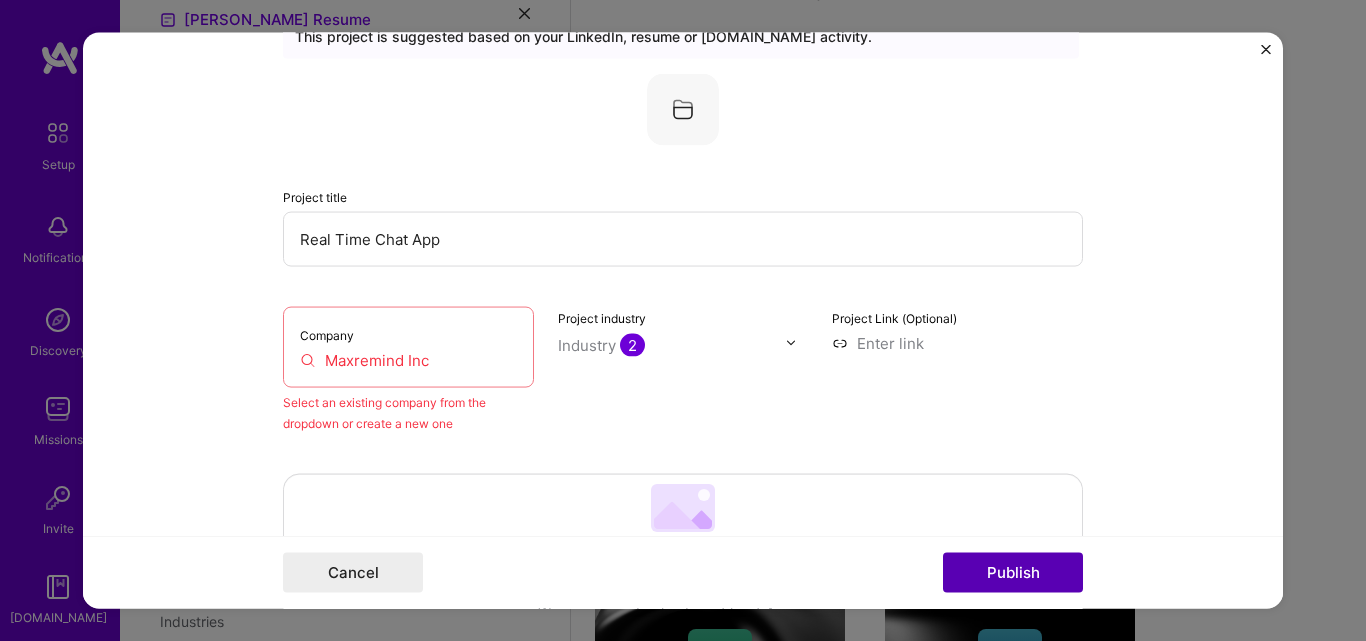 scroll, scrollTop: 131, scrollLeft: 0, axis: vertical 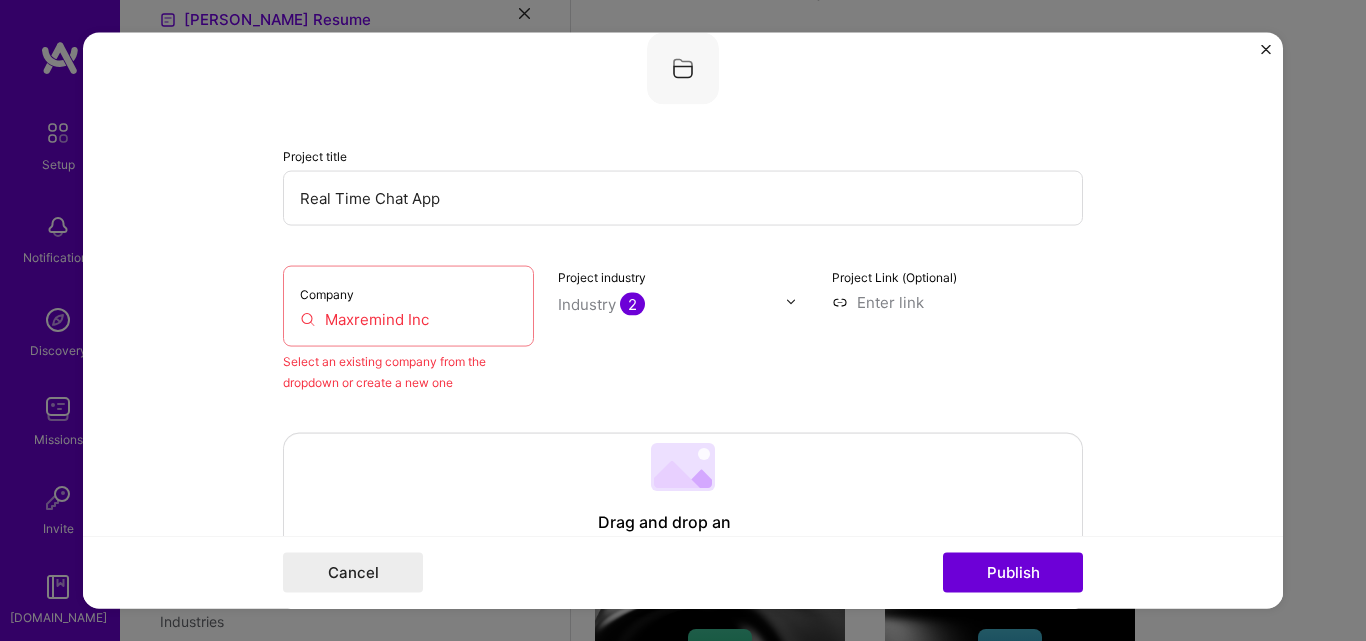 click on "Maxremind Inc" at bounding box center [408, 318] 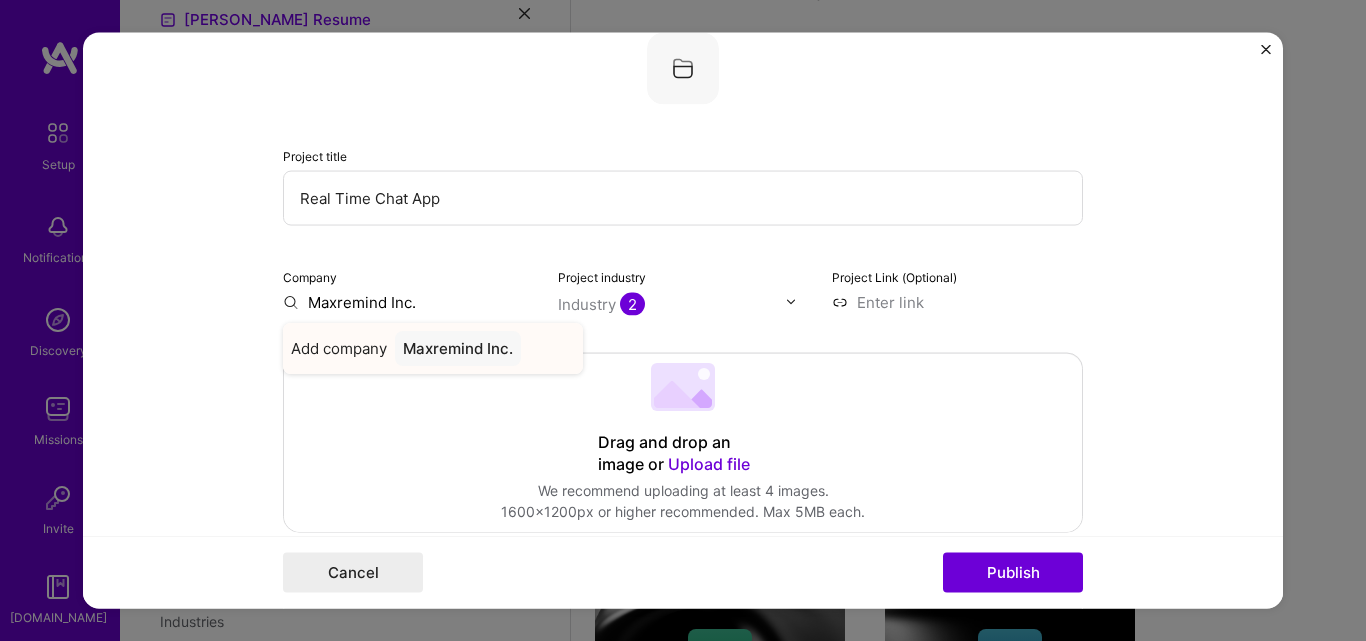 type on "Maxremind Inc." 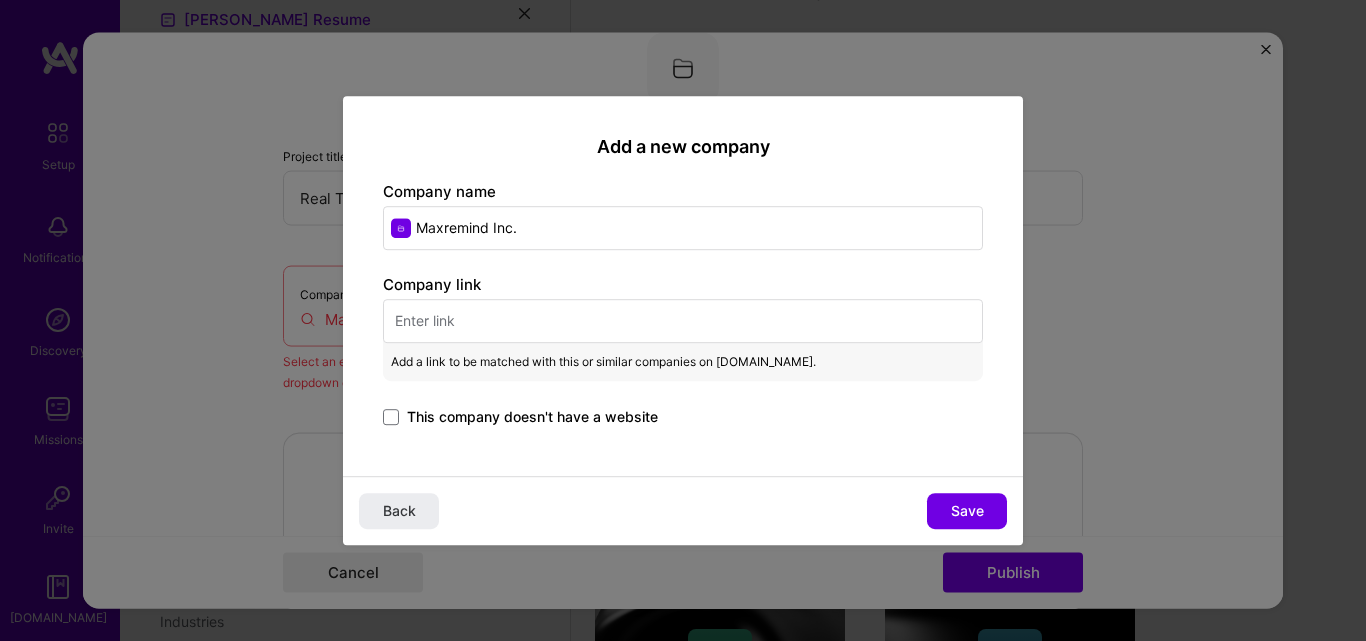 click at bounding box center [683, 321] 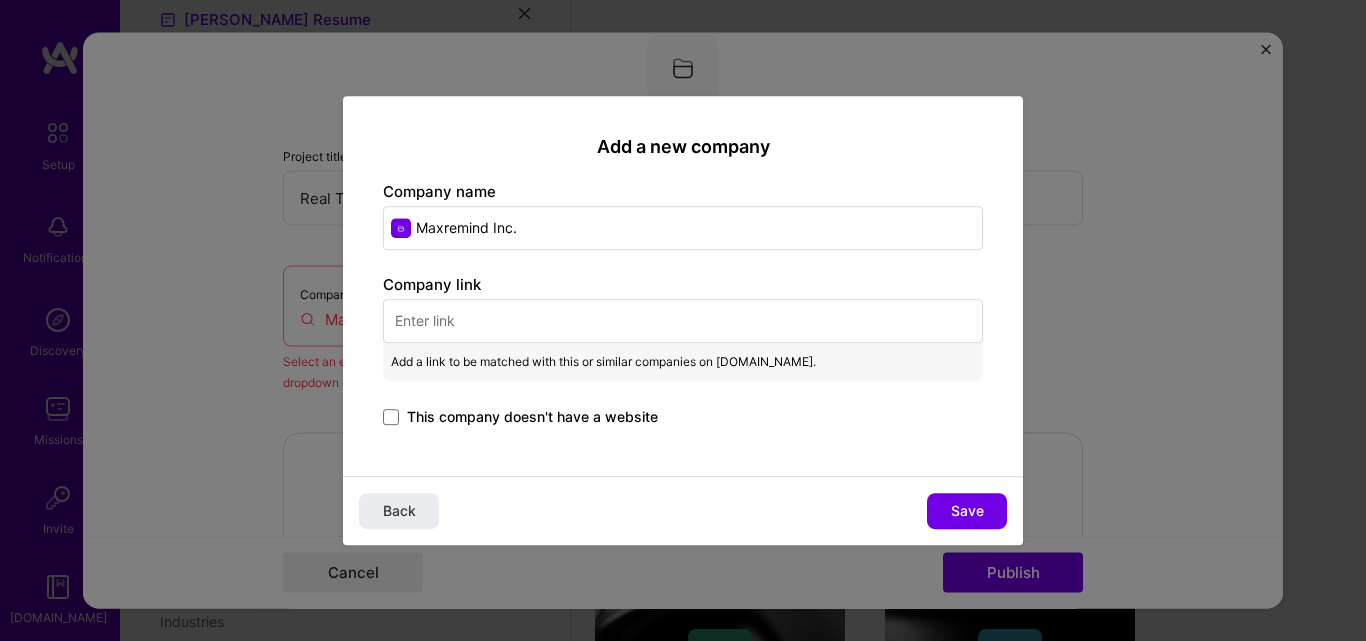 paste on "[URL][DOMAIN_NAME]" 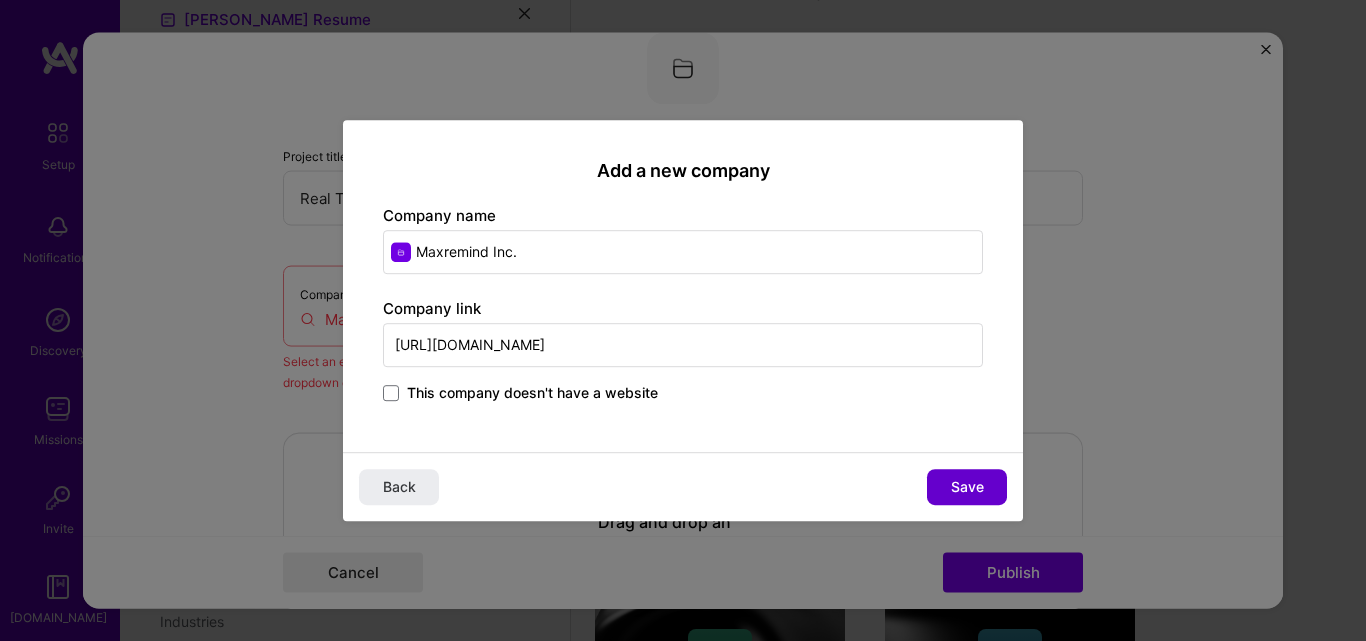 type on "[URL][DOMAIN_NAME]" 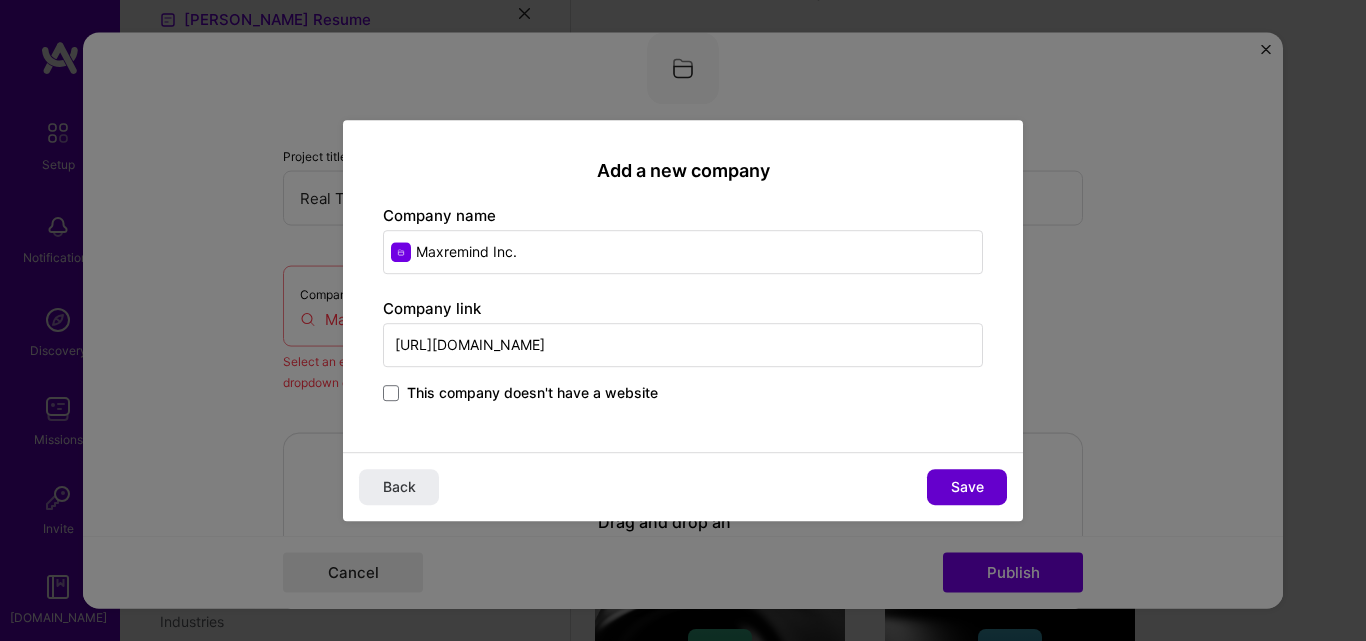 click on "Save" at bounding box center (967, 487) 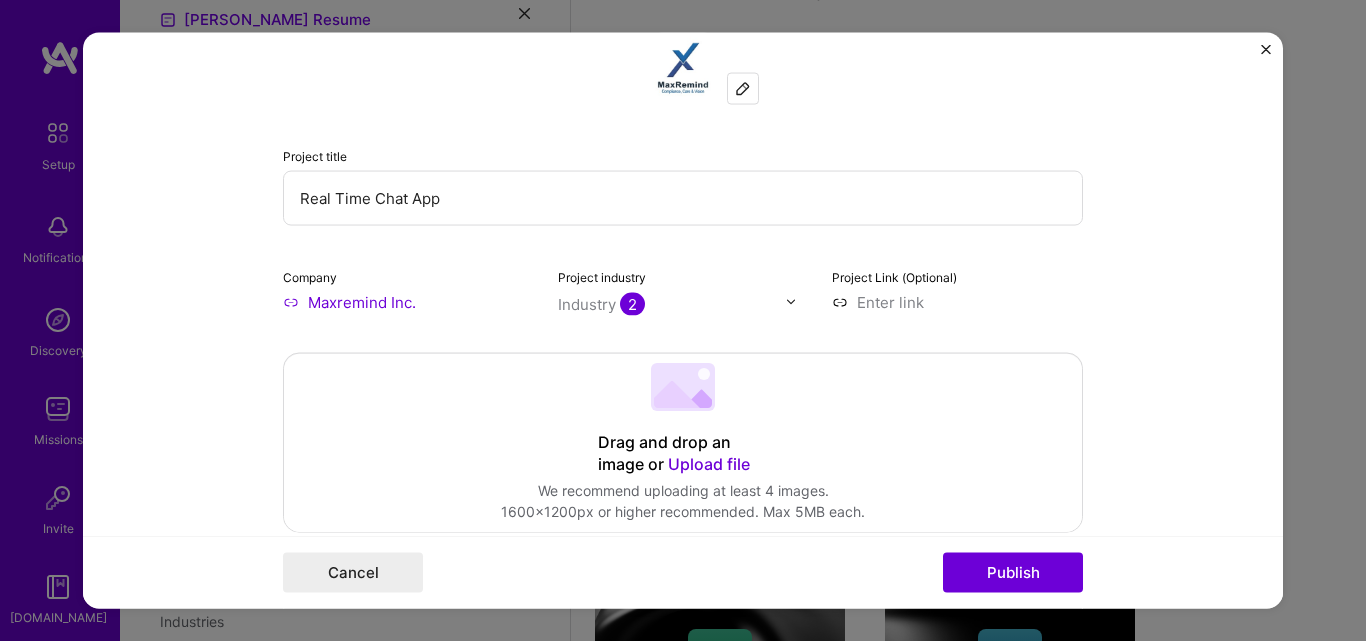click at bounding box center [672, 303] 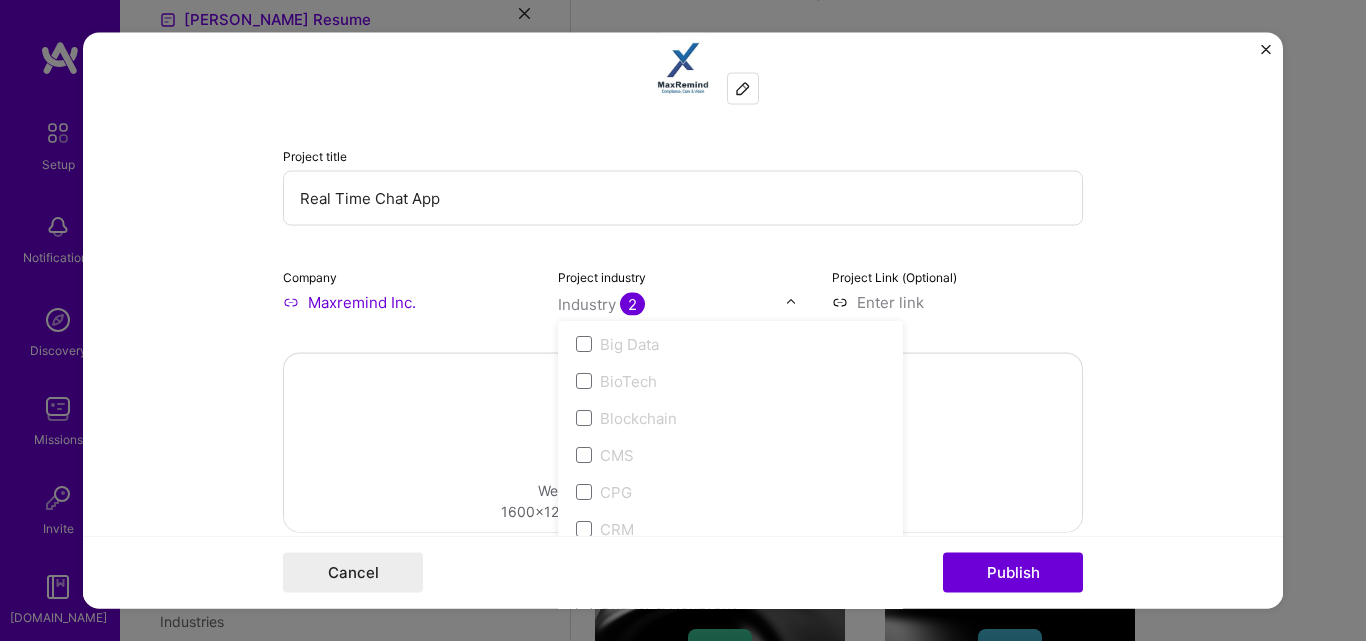 scroll, scrollTop: 1000, scrollLeft: 0, axis: vertical 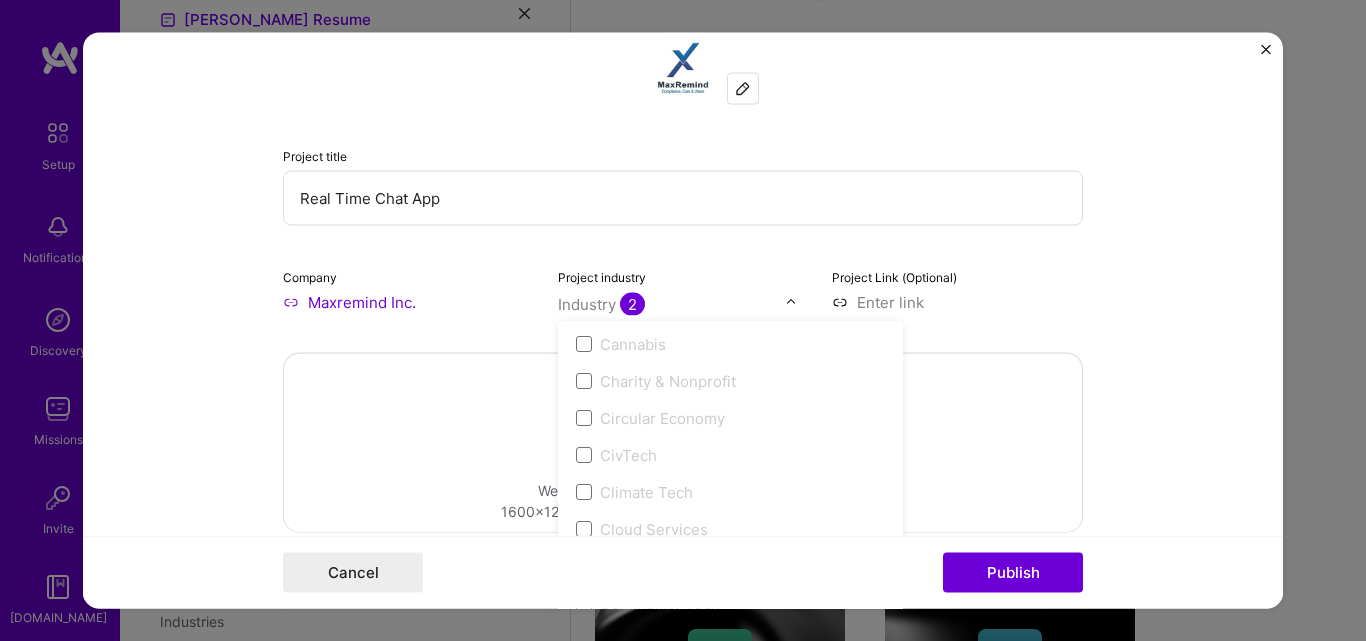 click on "Project title Real Time Chat App Company Maxremind Inc.
Project industry option 3D Printing focused disabled, 1 of 120. 120 results available. Use Up and Down to choose options, press Escape to exit the menu, press Tab to select the option and exit the menu. Industry 2 3D Printing AR / VR / XR Accounting Advertising & AdTech Aerospace Agriculture / AgTech Airlines / Aviation Architecture / Interior Design Art & Museums Artifical Intelligence / Machine Learning Arts / Culture Augmented & Virtual Reality (AR/VR) Automotive Automotive & Self Driving Cars Aviation B2B B2B2C B2C BPA / RPA Banking Beauty Big Data BioTech Blockchain CMS CPG CRM Cannabis Charity & Nonprofit Circular Economy CivTech Climate Tech Cloud Services Coaching Community Tech Construction Consulting Consumer Electronics Crowdfunding Crypto Customer Success Cybersecurity DTC Databases Dating Defense Delivery Developer Tools E-Commerce Education / Edtech Electronics Energy Enterprise Software Entertainment Environment Events HR" at bounding box center (683, 172) 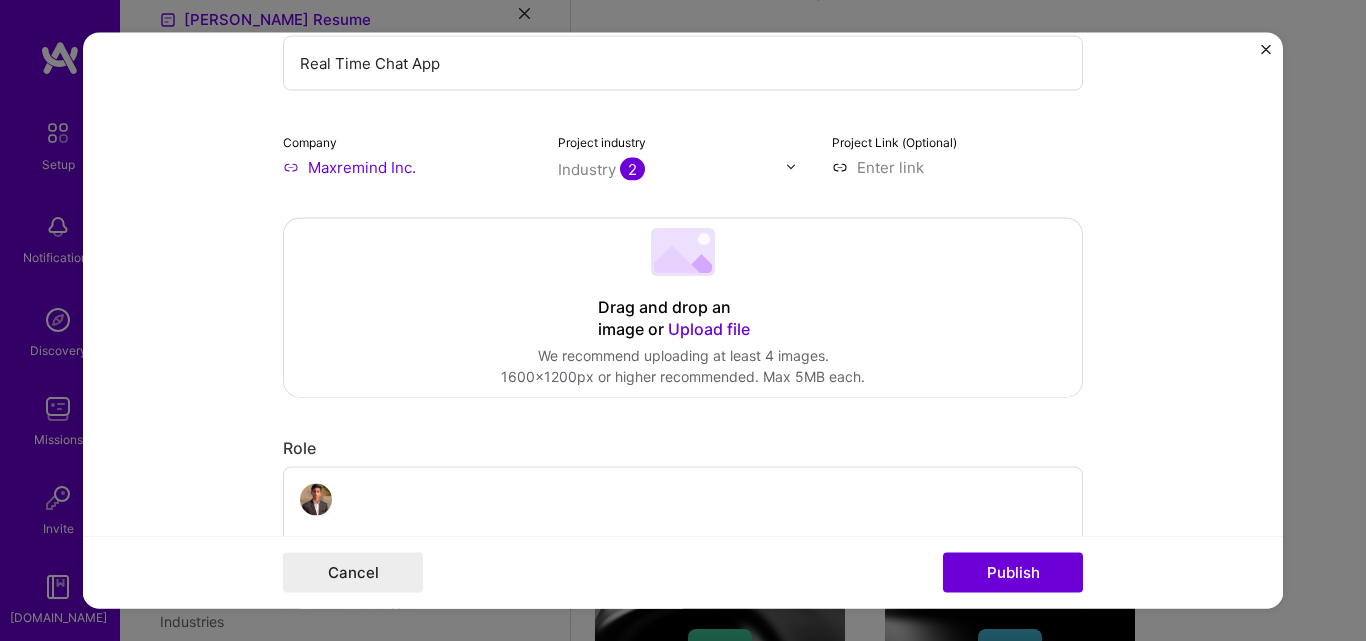 scroll, scrollTop: 431, scrollLeft: 0, axis: vertical 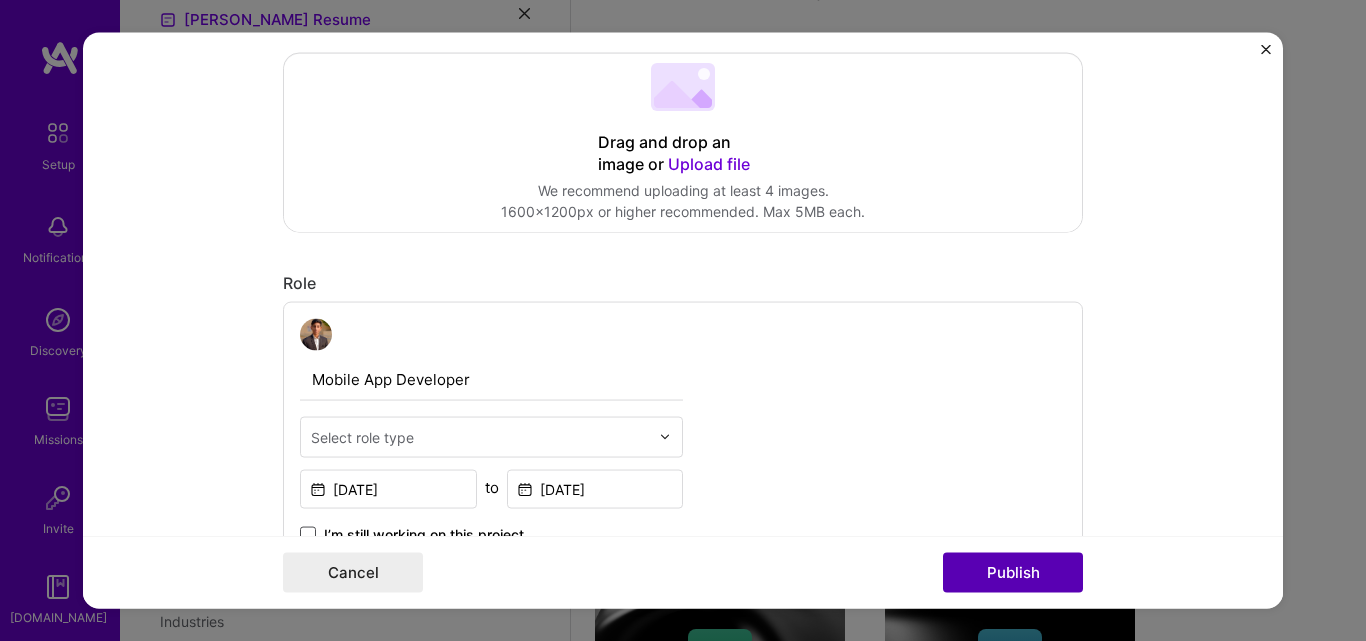 click on "Publish" at bounding box center (1013, 573) 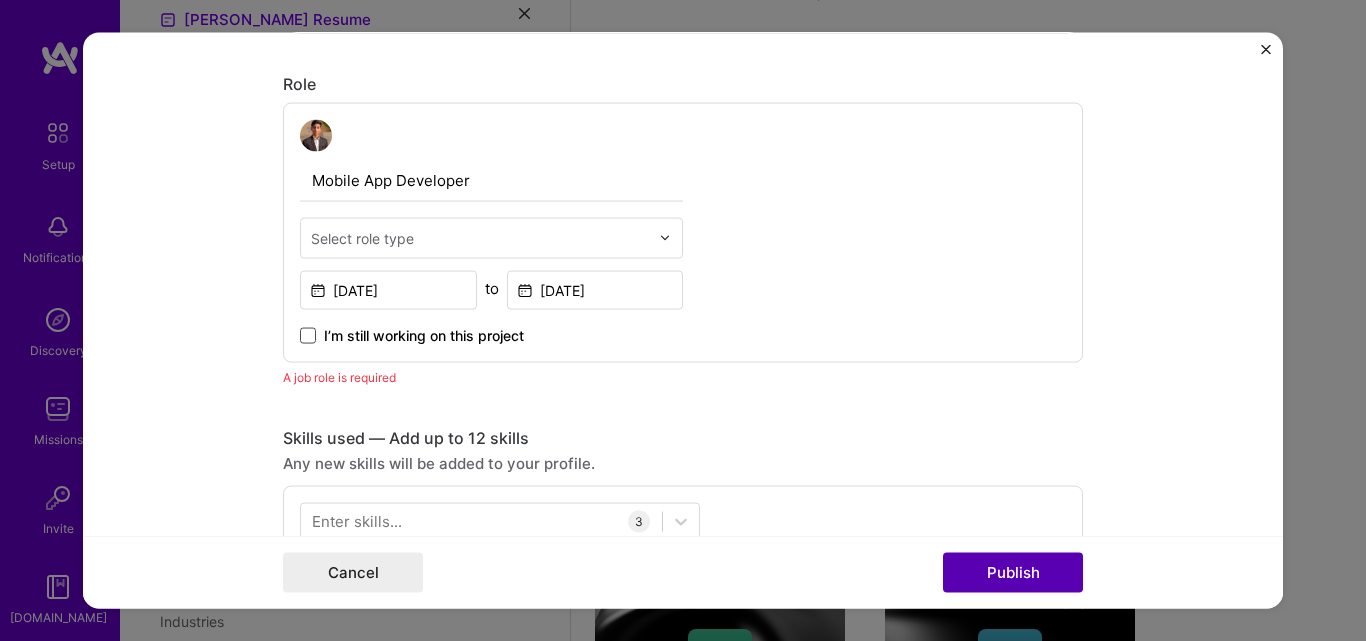 scroll, scrollTop: 671, scrollLeft: 0, axis: vertical 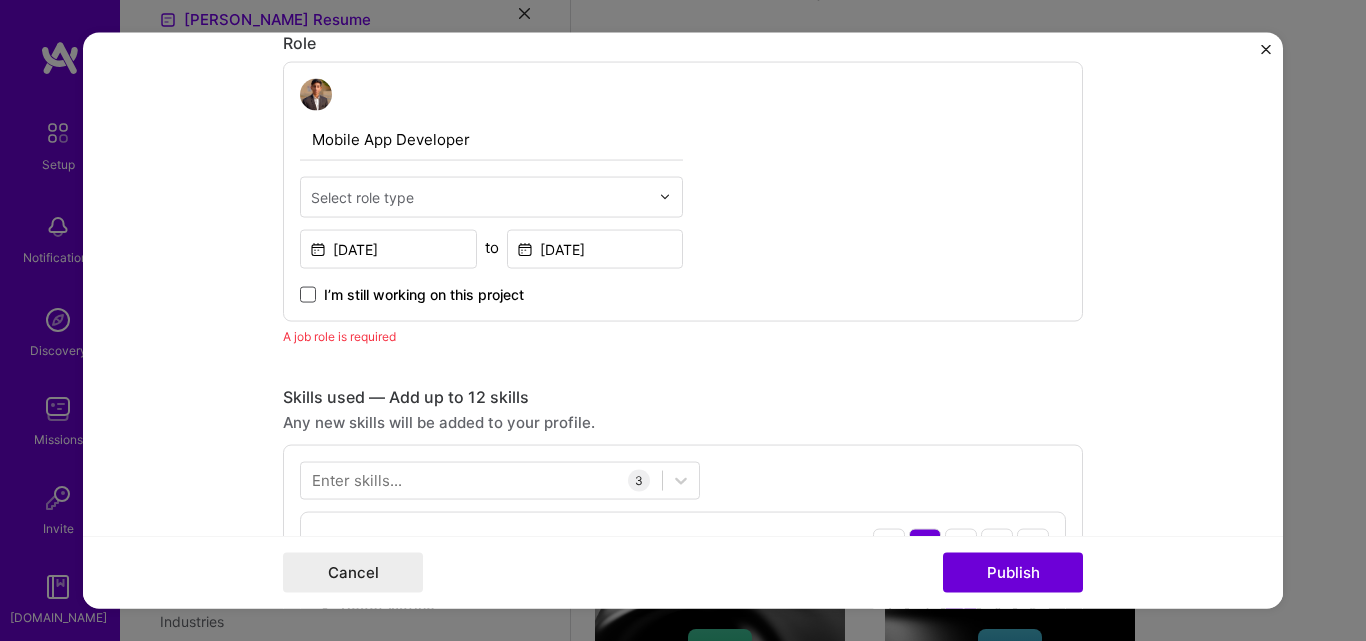 click on "Select role type" at bounding box center (362, 196) 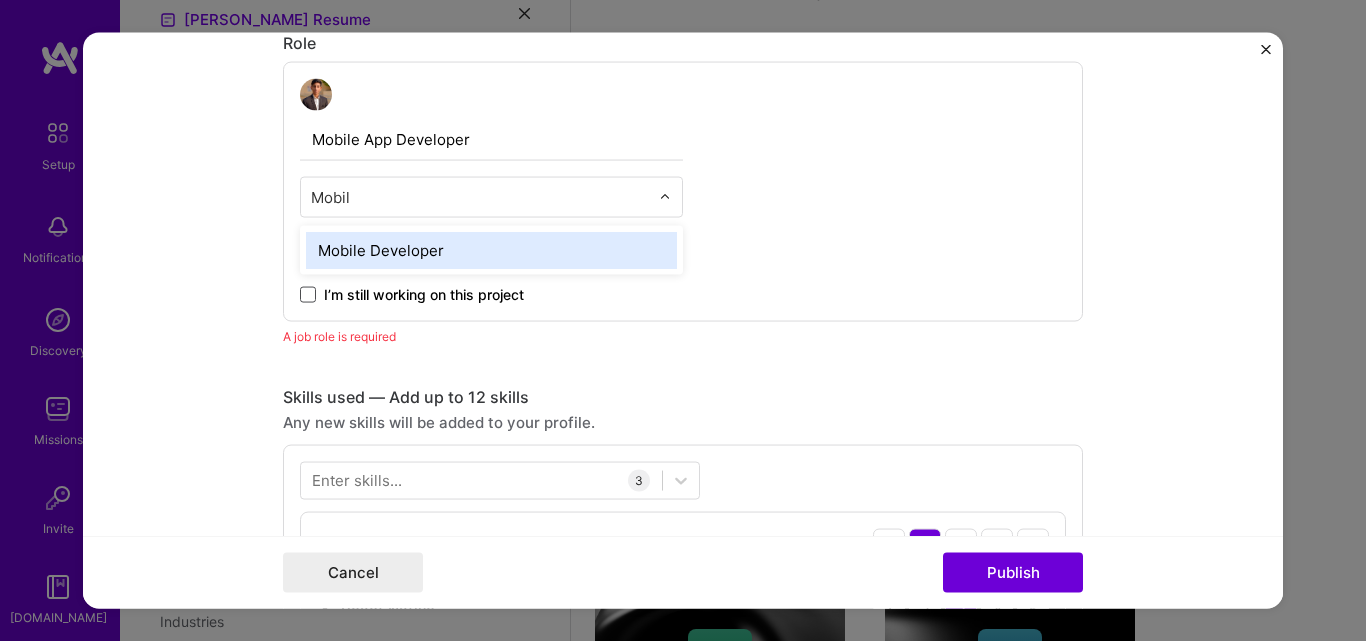type on "Mobile" 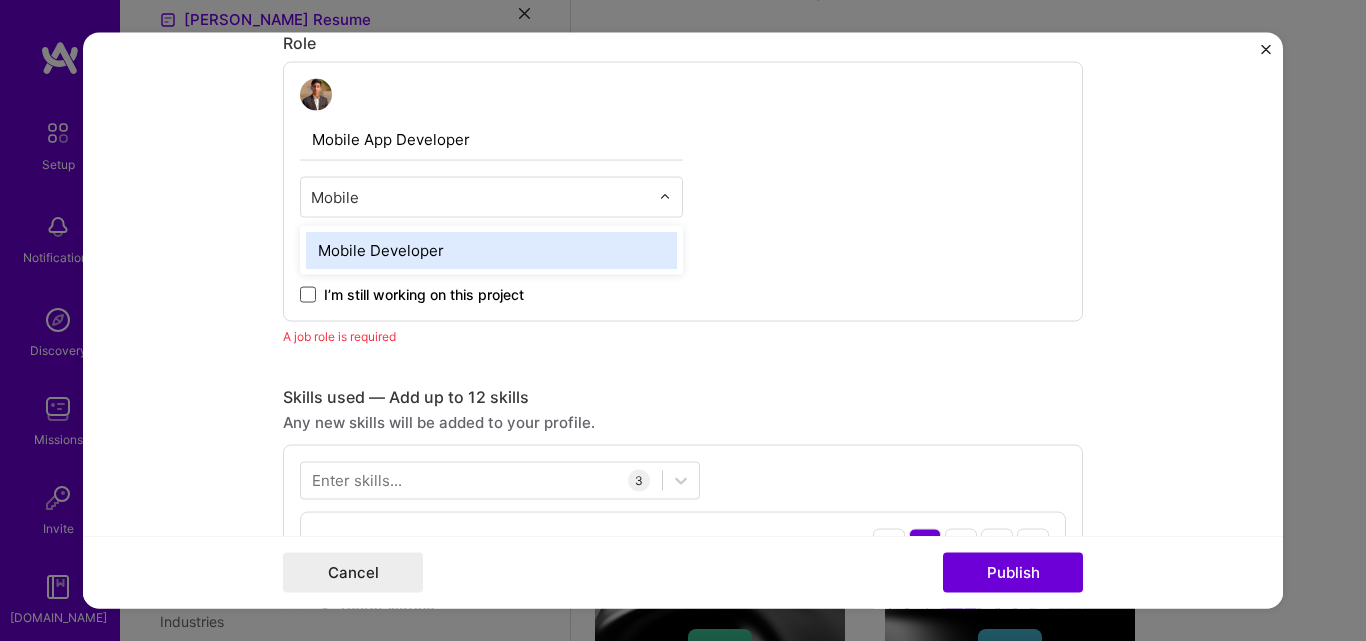 click on "Mobile Developer" at bounding box center [491, 249] 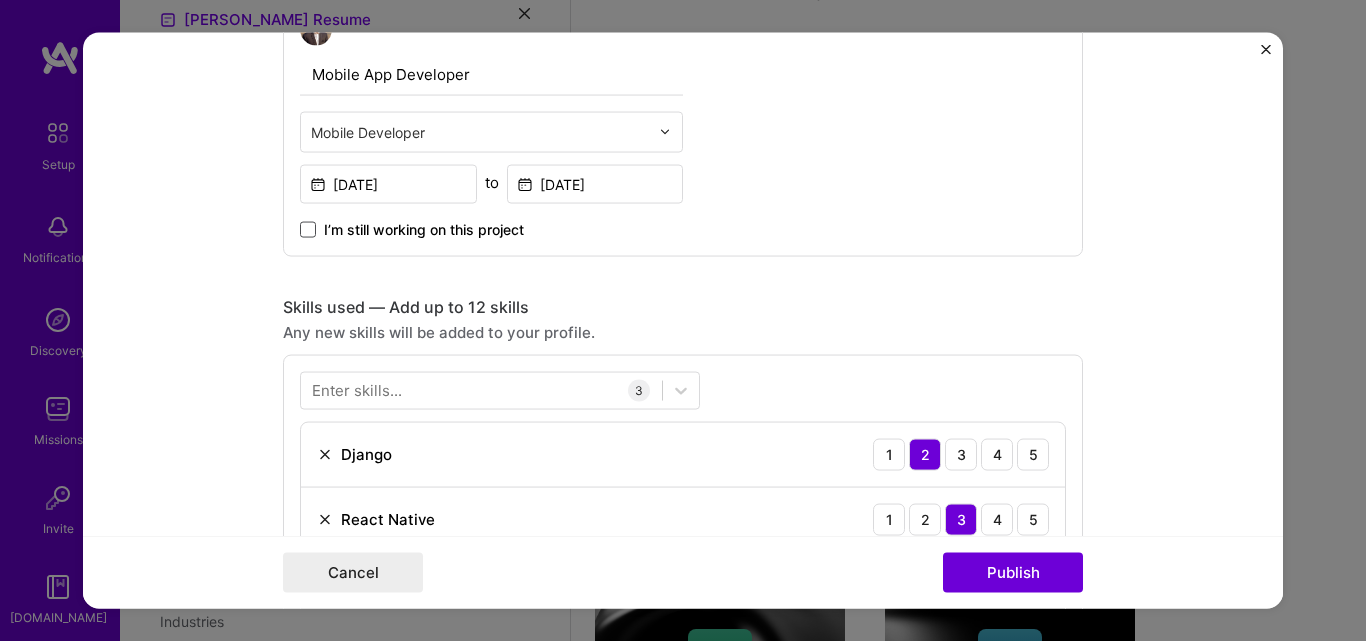 scroll, scrollTop: 771, scrollLeft: 0, axis: vertical 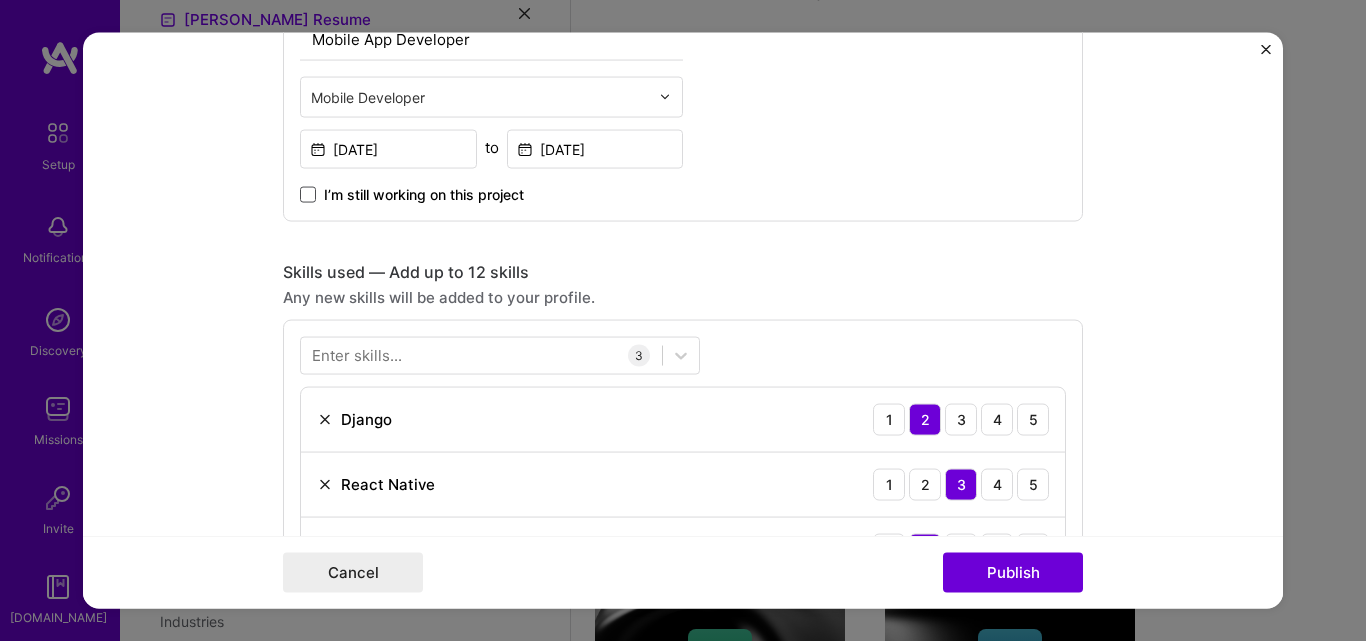 click at bounding box center (480, 96) 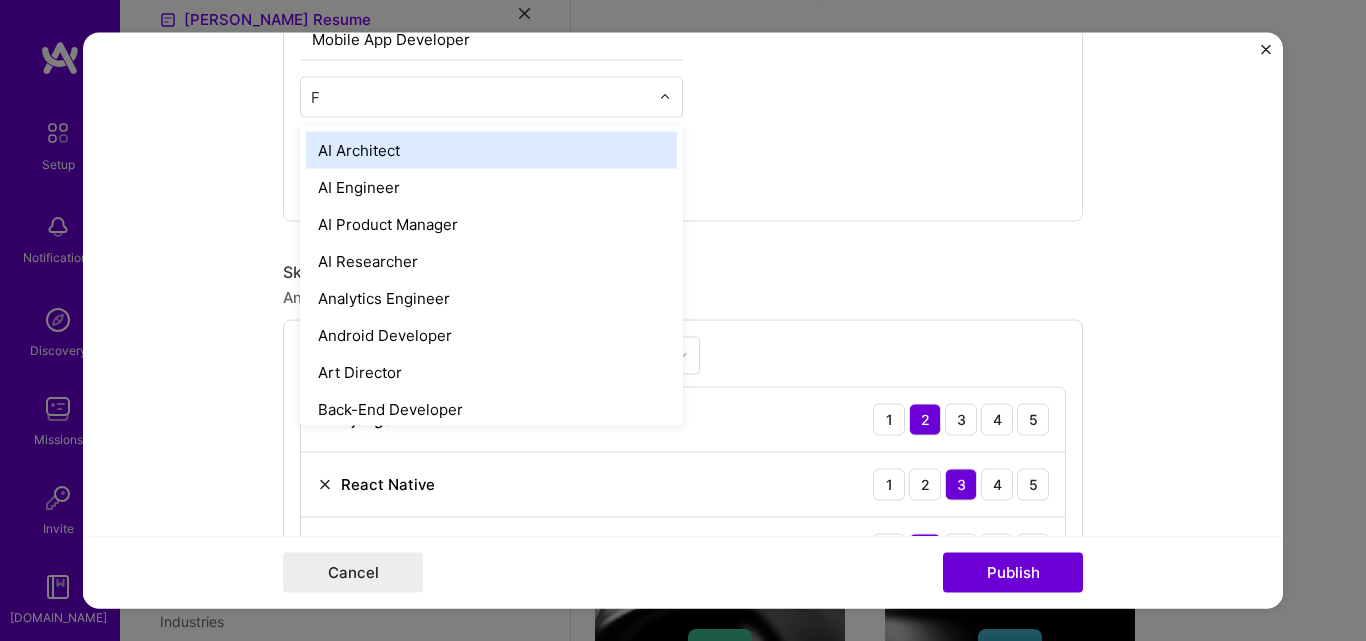 type on "Fu" 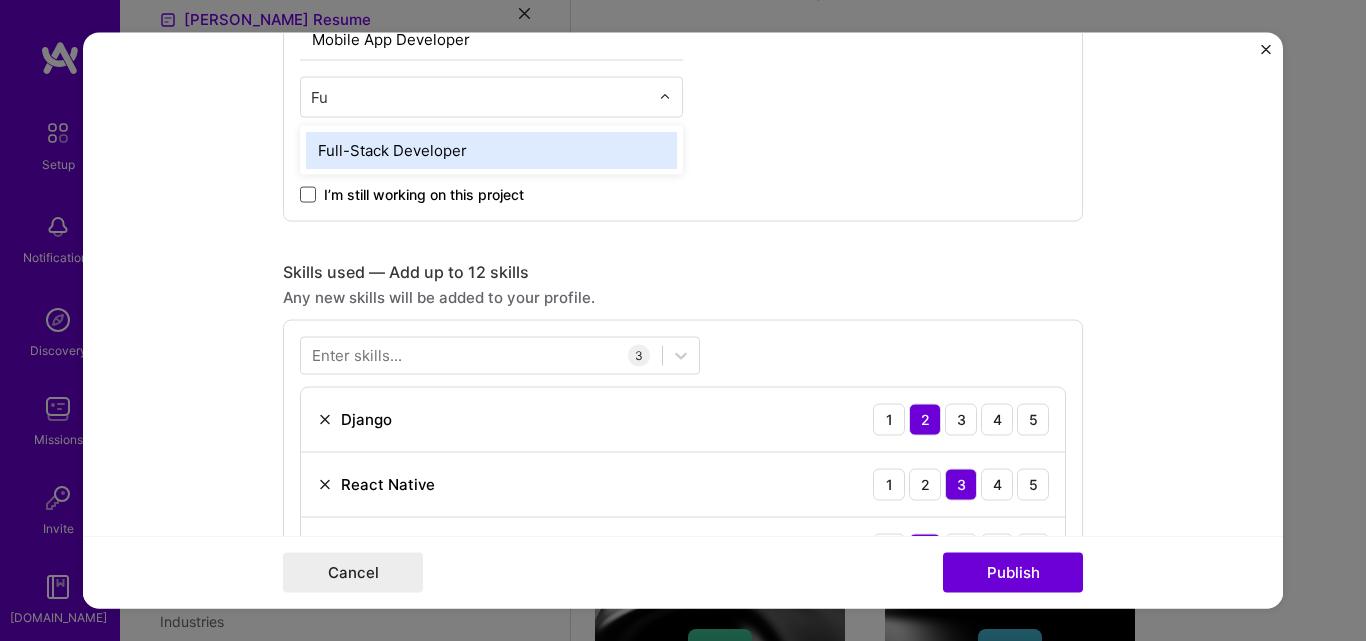 click on "Full-Stack Developer" at bounding box center [491, 149] 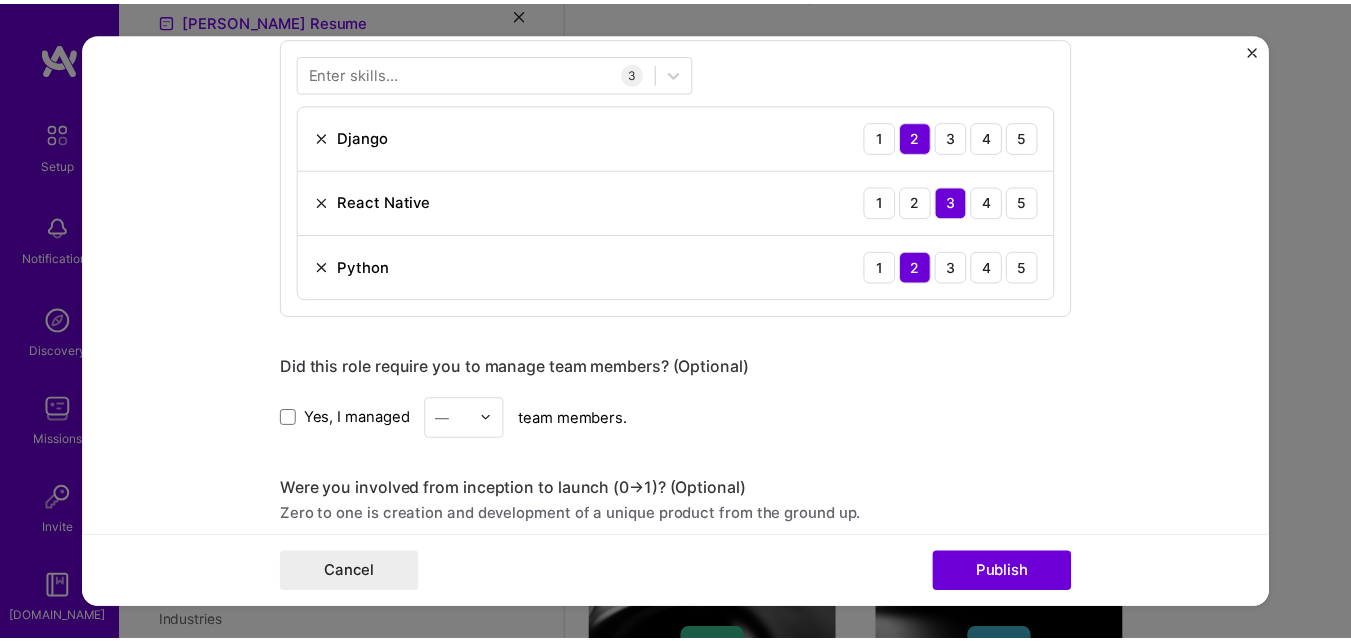 scroll, scrollTop: 1071, scrollLeft: 0, axis: vertical 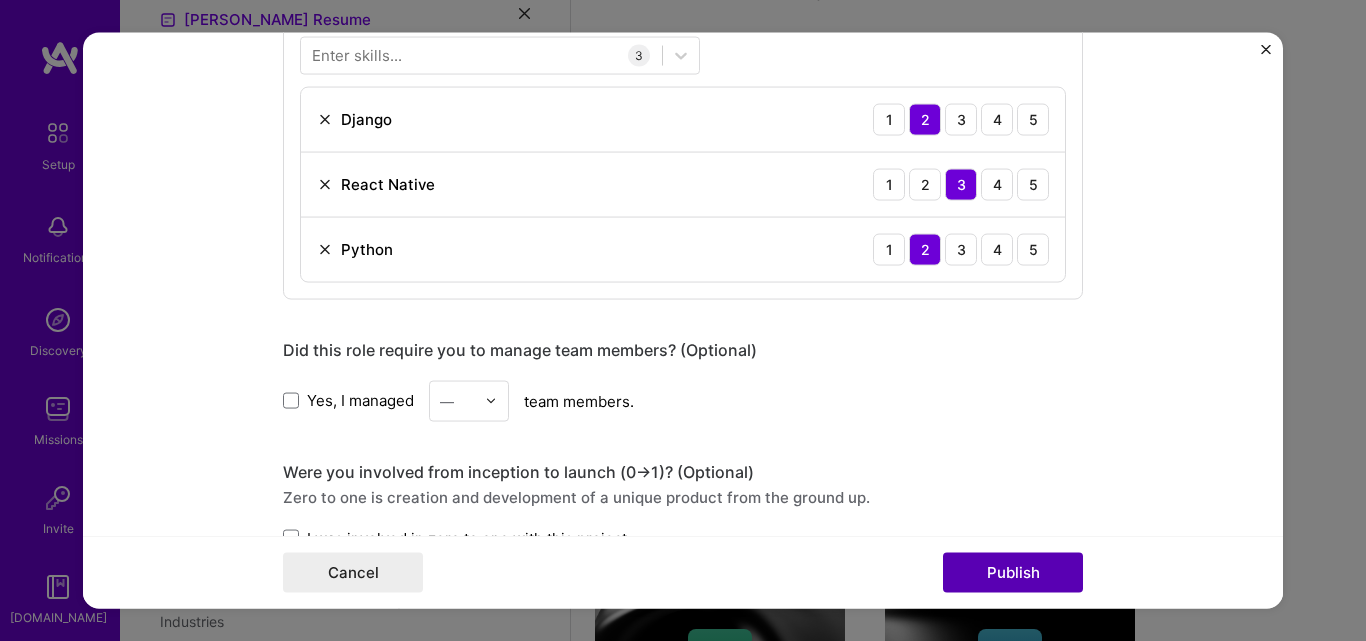 click on "Publish" at bounding box center (1013, 573) 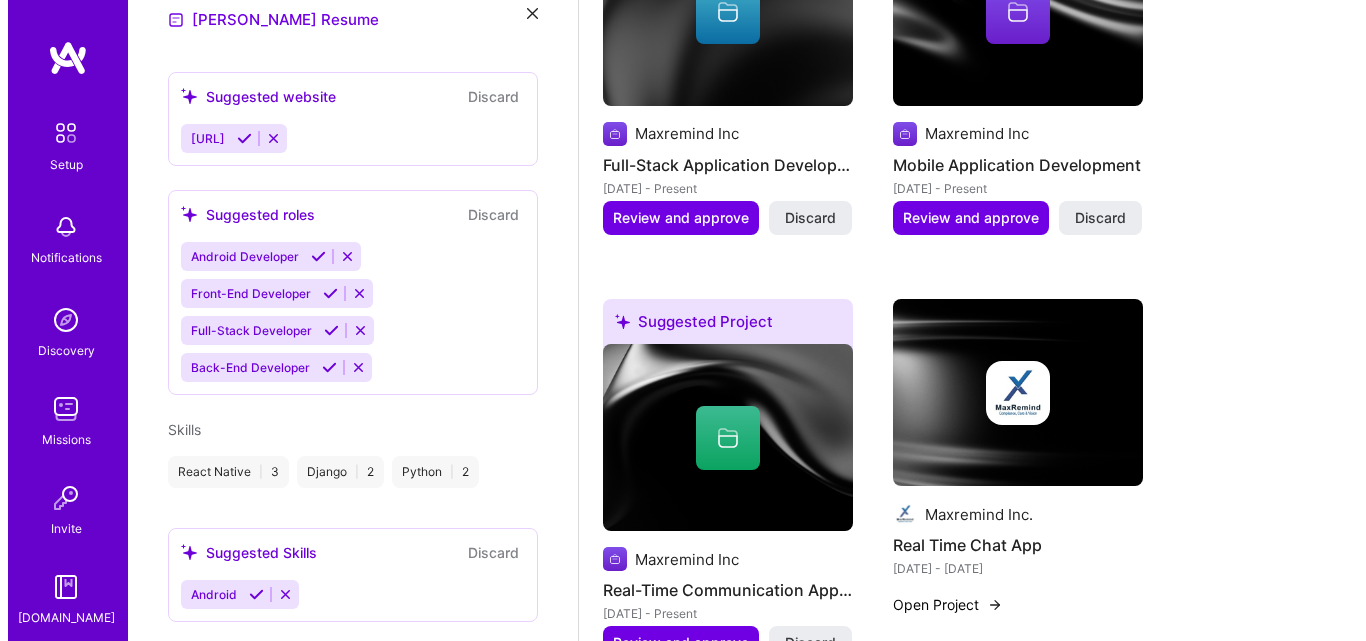 scroll, scrollTop: 834, scrollLeft: 0, axis: vertical 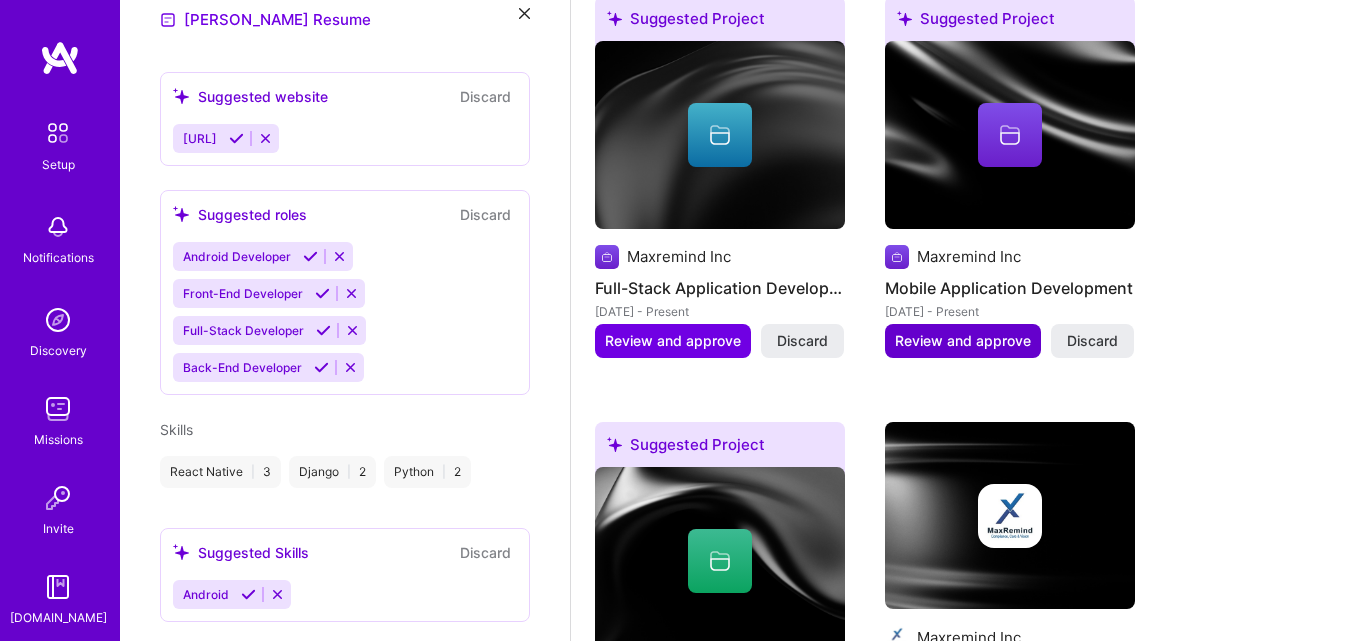 click on "Review and approve" at bounding box center [963, 341] 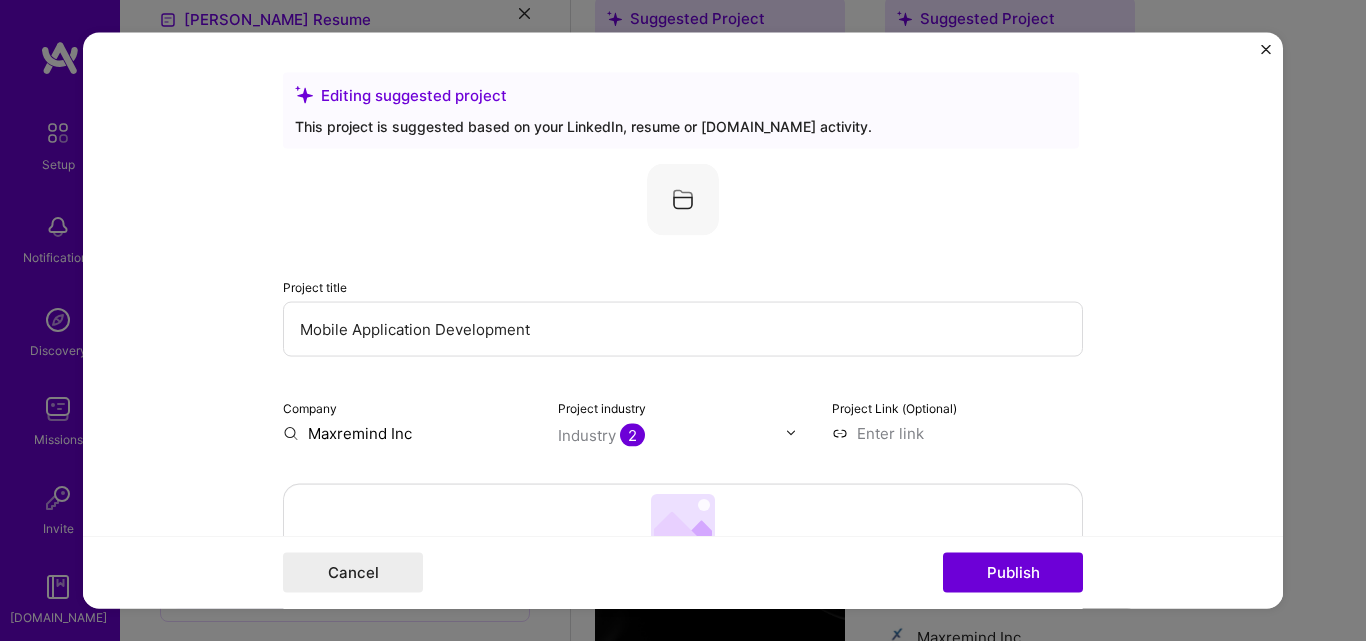 click on "Mobile Application Development" at bounding box center [683, 328] 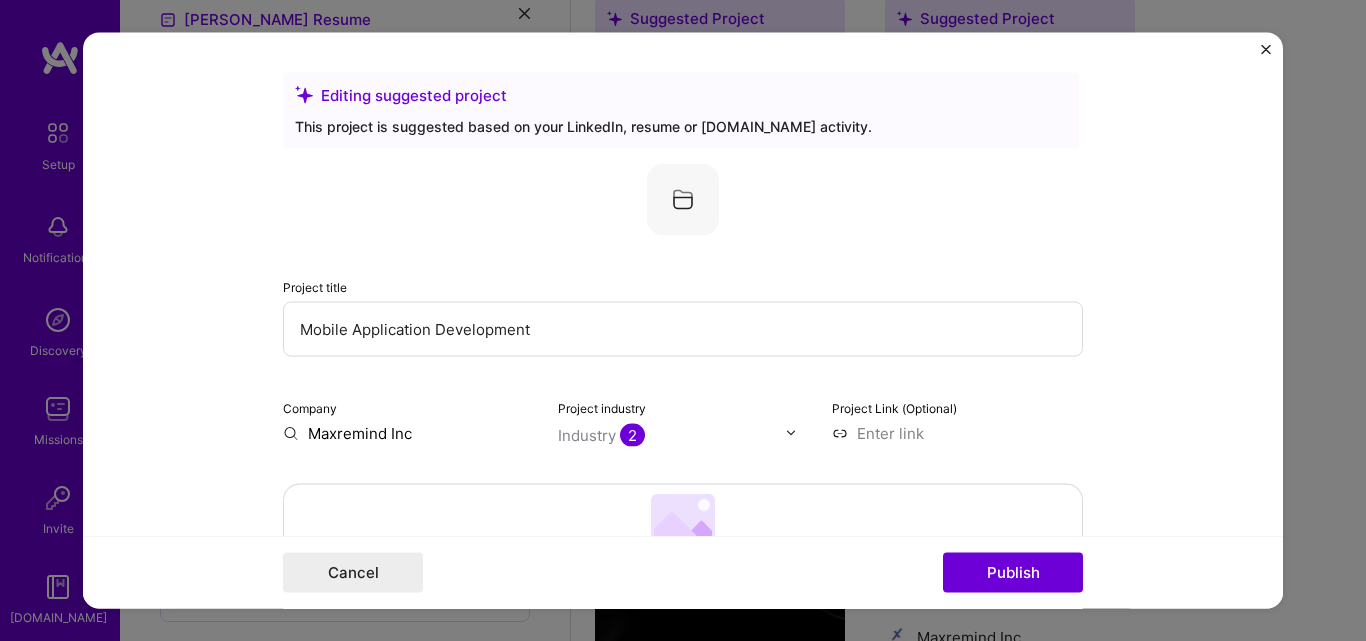 drag, startPoint x: 641, startPoint y: 331, endPoint x: 558, endPoint y: 326, distance: 83.15047 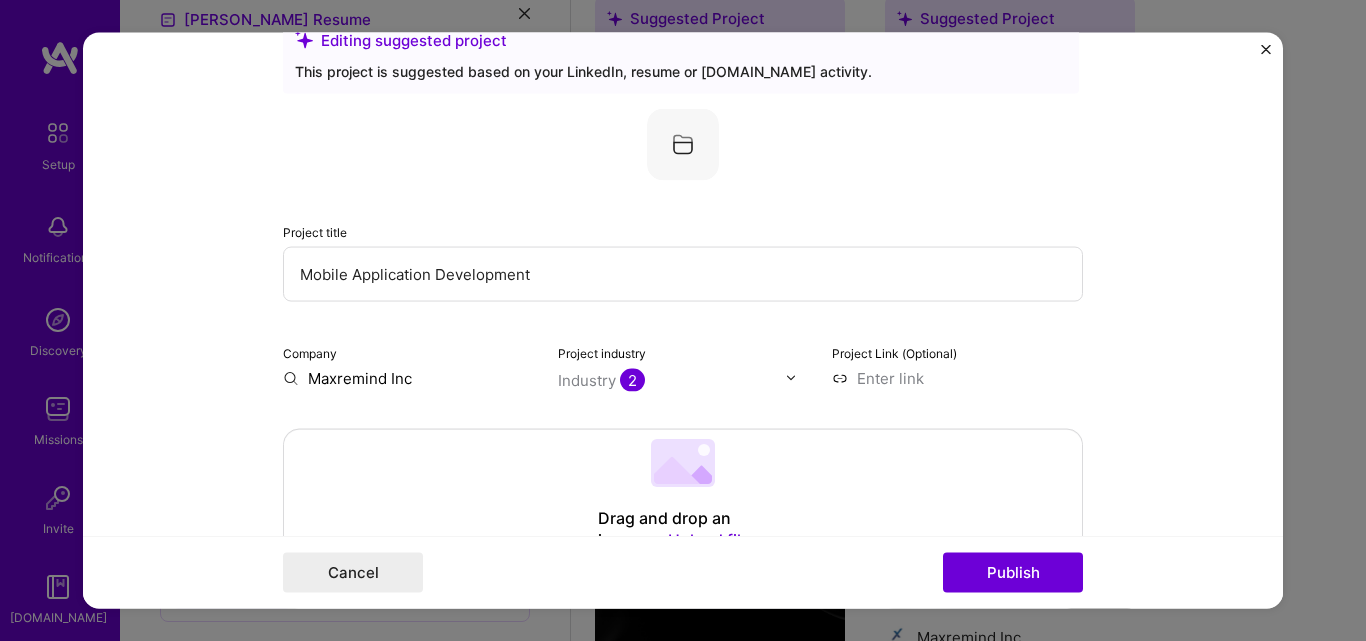scroll, scrollTop: 100, scrollLeft: 0, axis: vertical 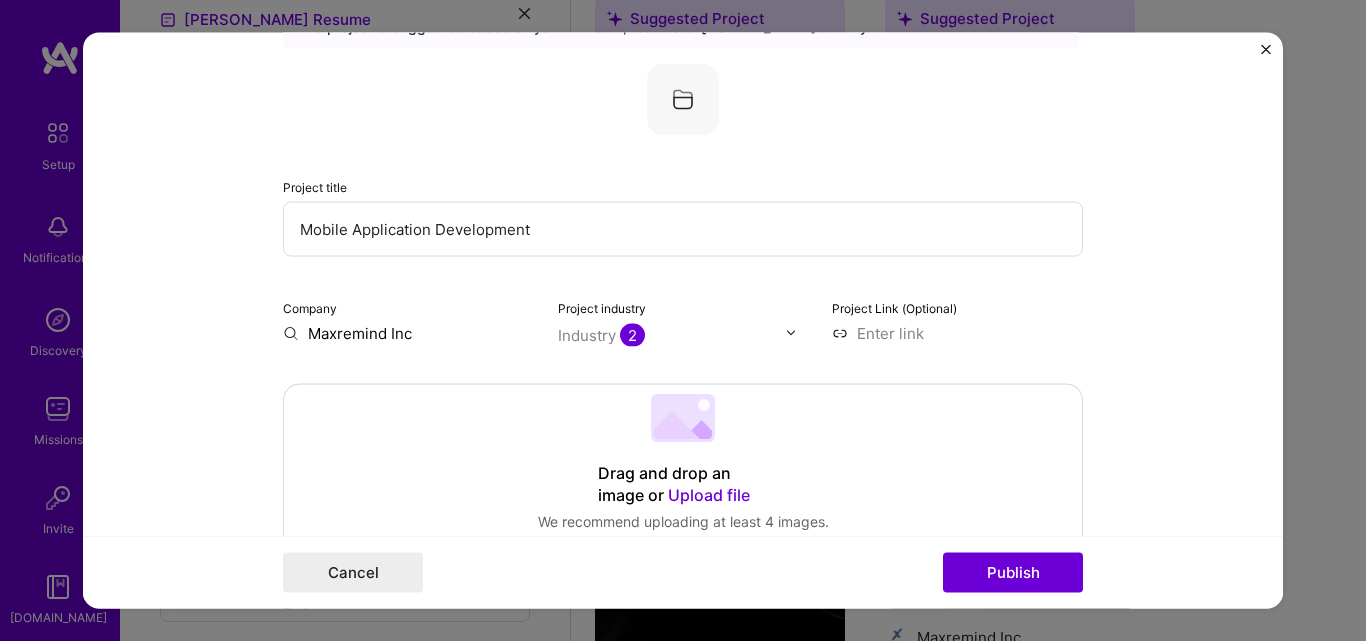 click on "Maxremind Inc" at bounding box center (408, 332) 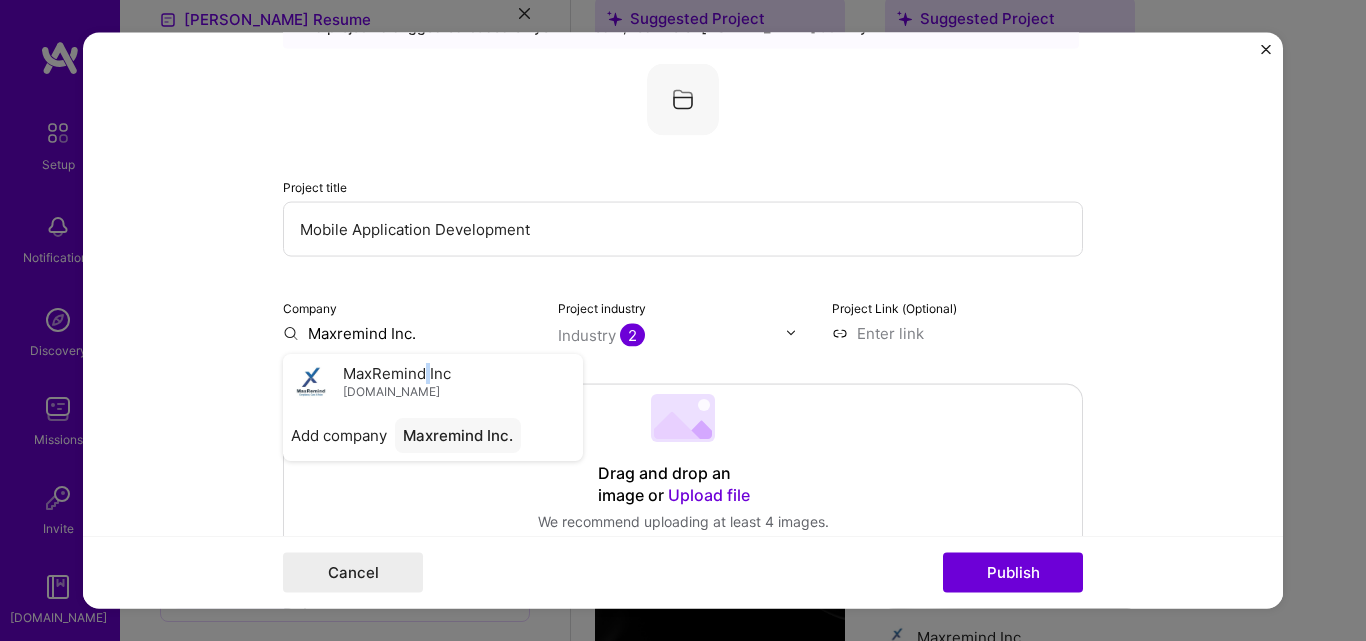 click on "MaxRemind Inc" at bounding box center (397, 373) 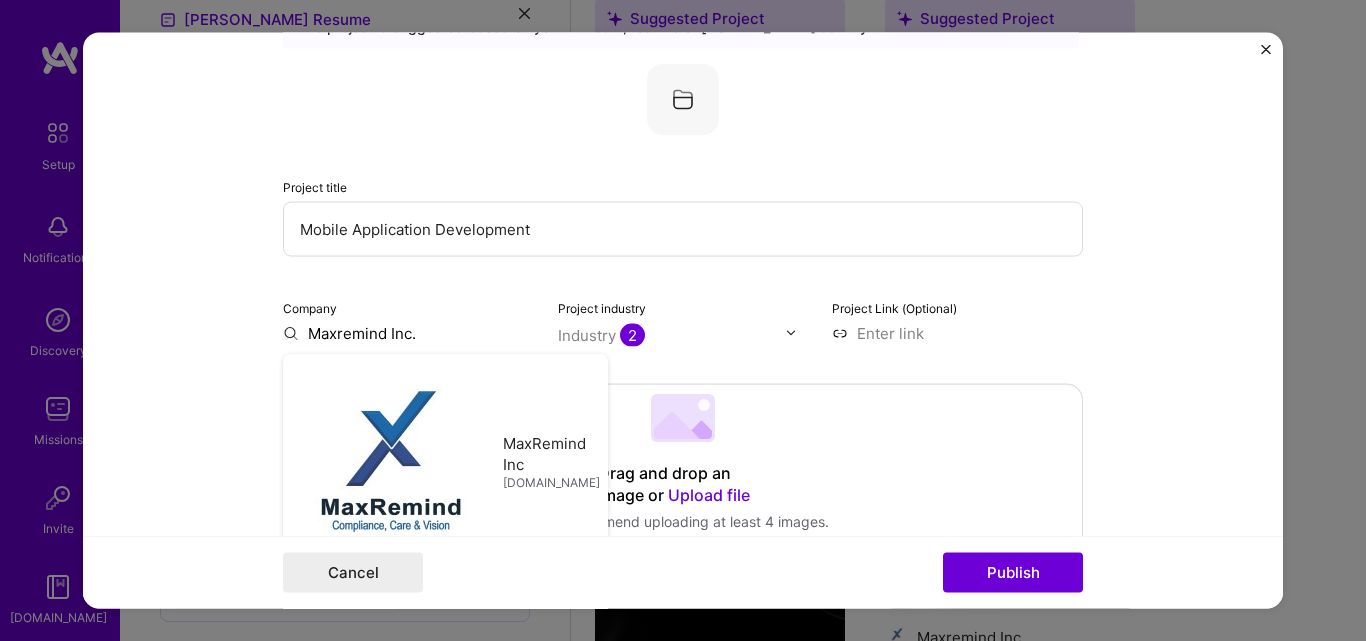 type on "MaxRemind Inc" 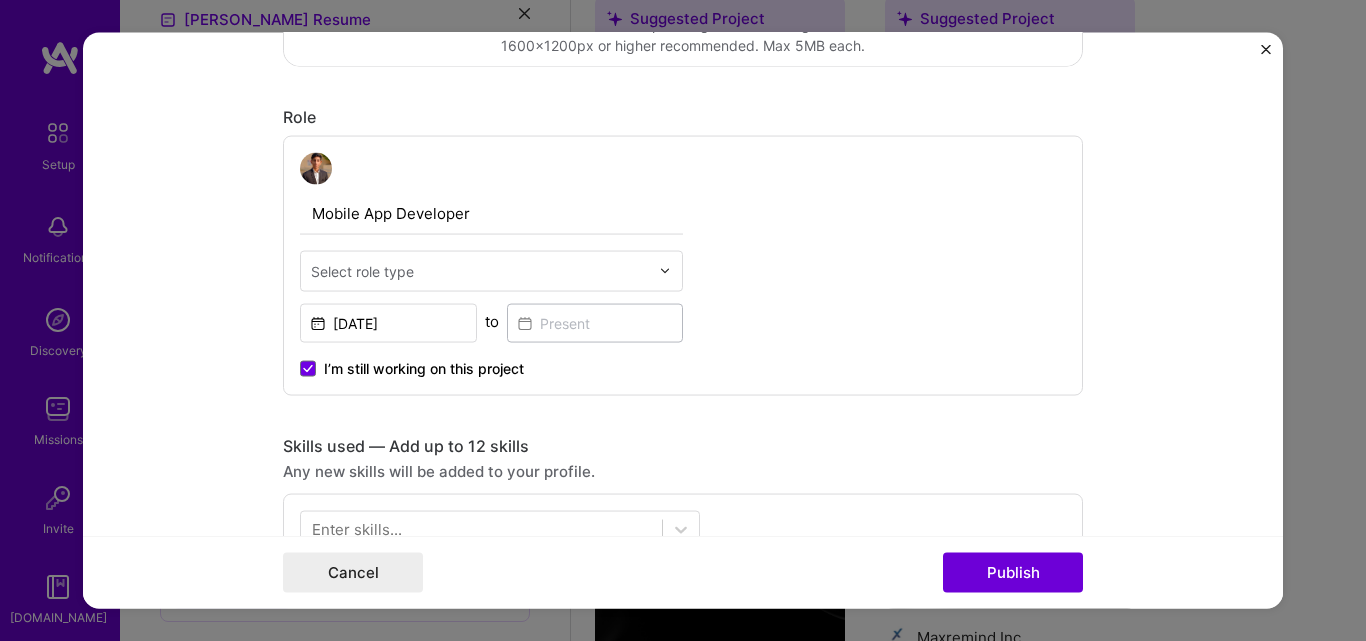 scroll, scrollTop: 600, scrollLeft: 0, axis: vertical 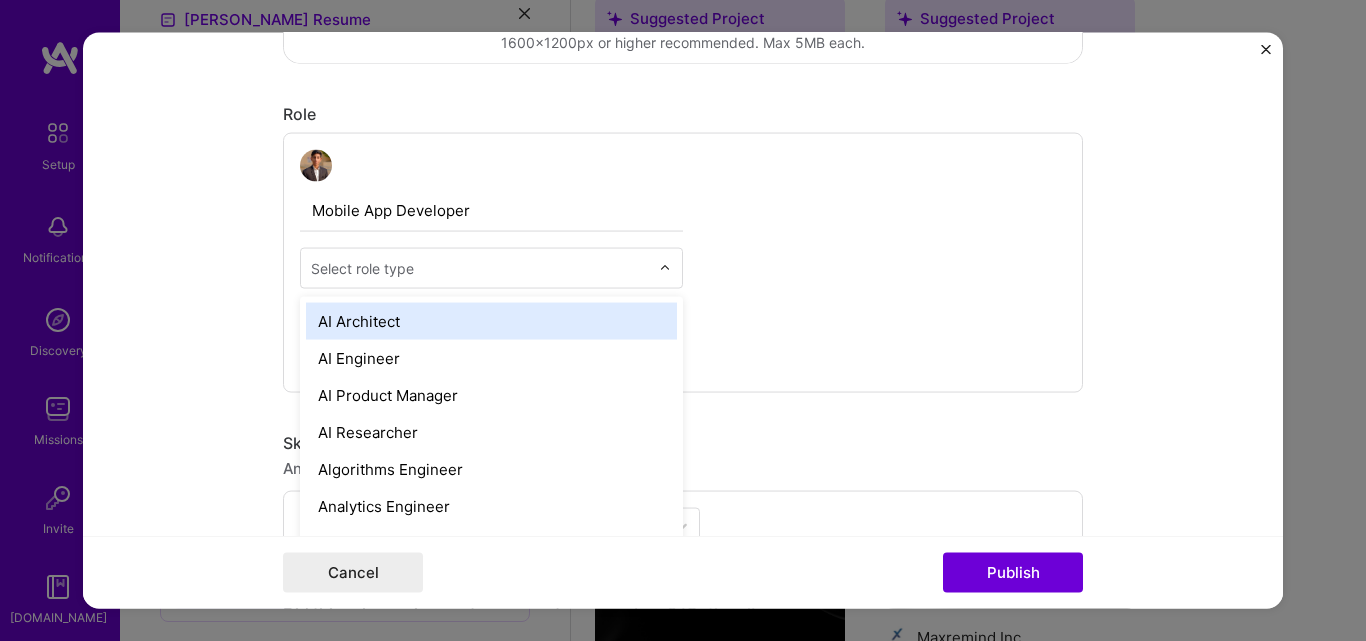 click at bounding box center [480, 267] 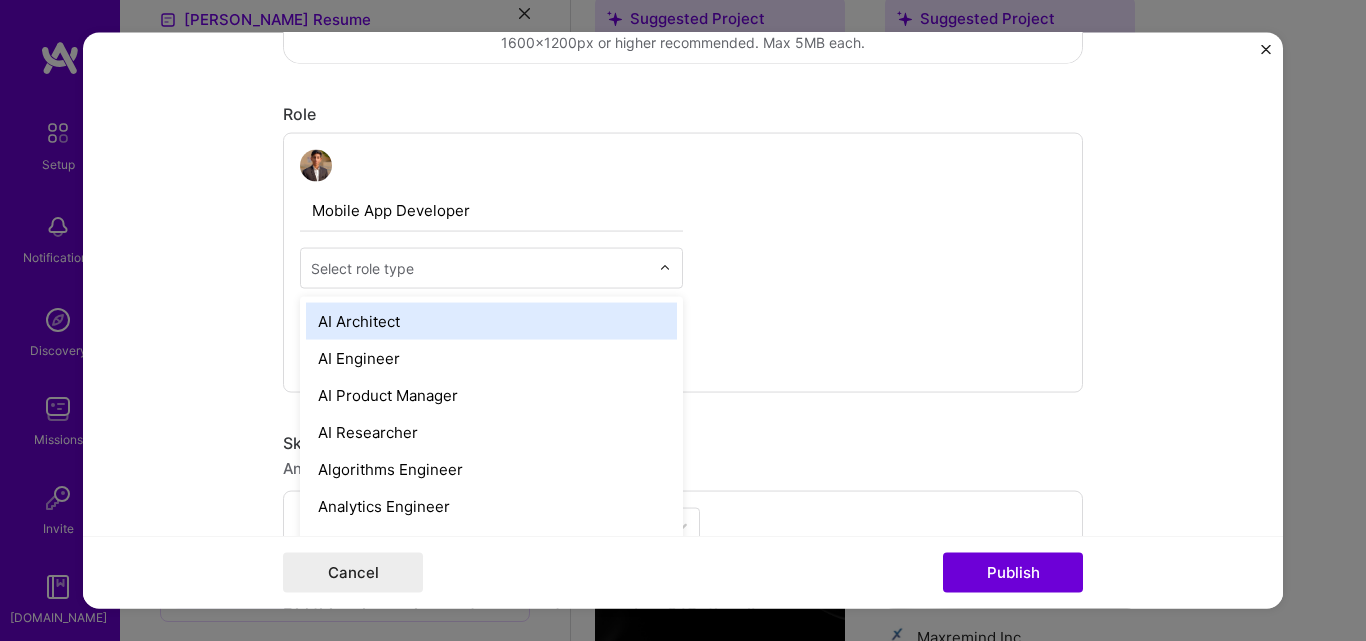 click on "Select role type" at bounding box center (362, 267) 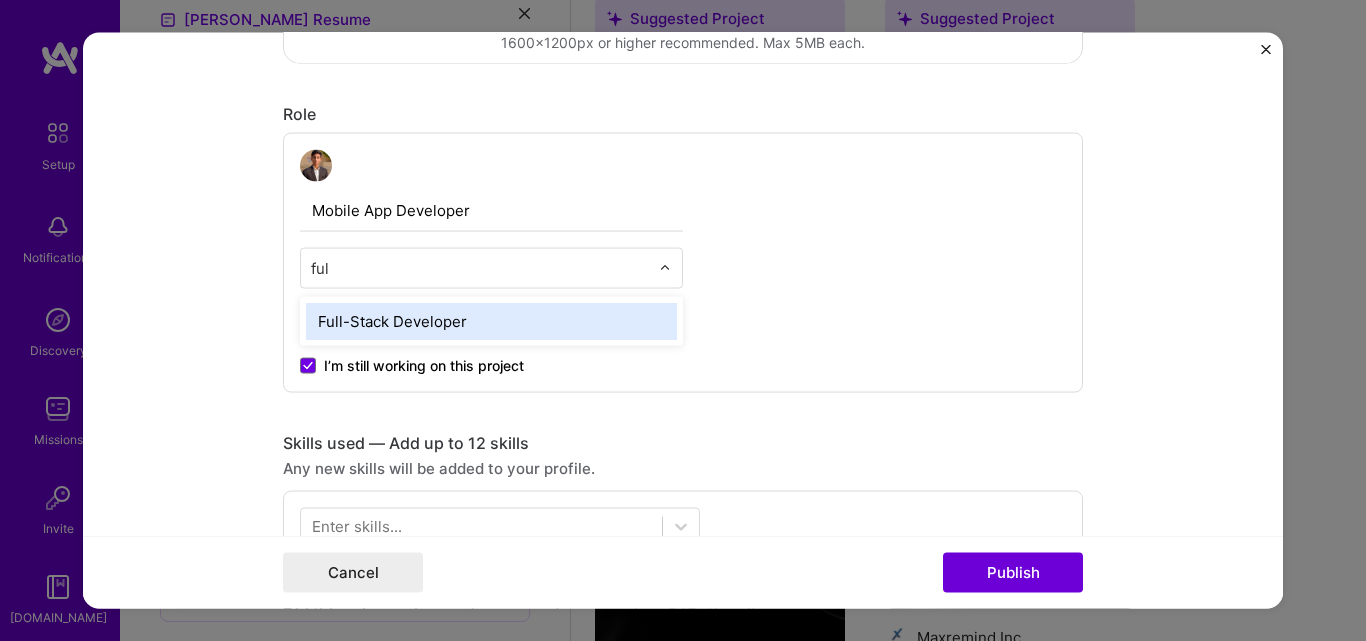 type on "full" 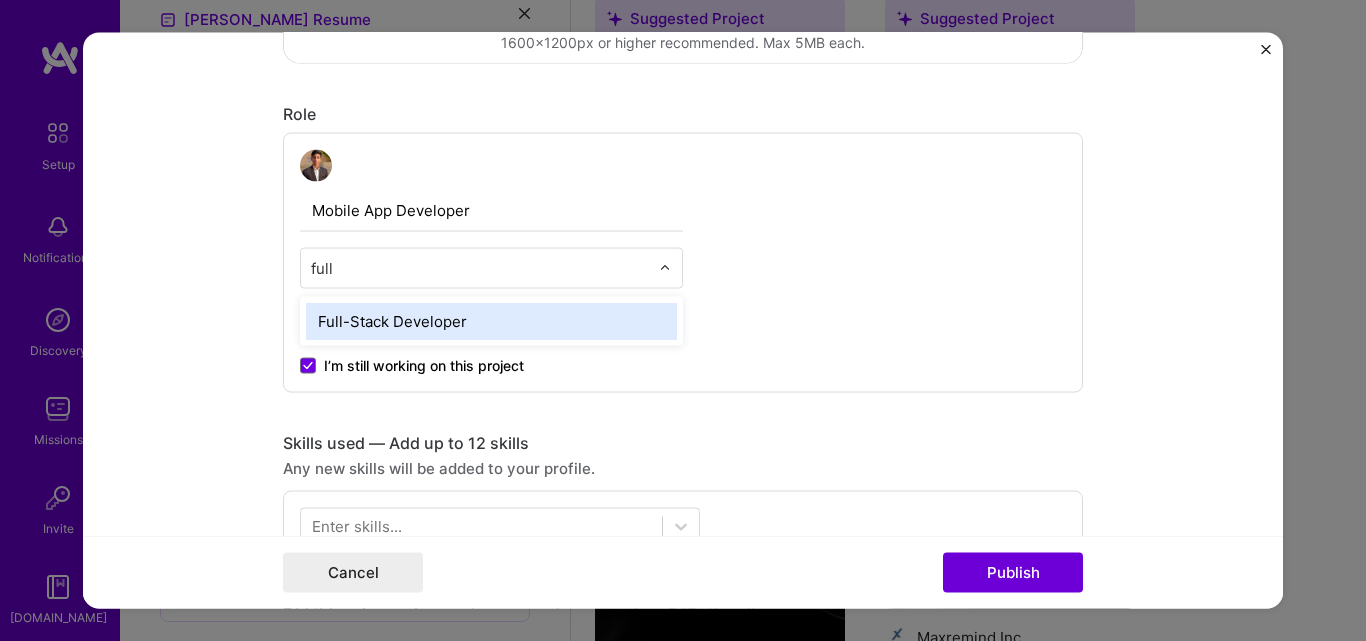 click on "Full-Stack Developer" at bounding box center [491, 320] 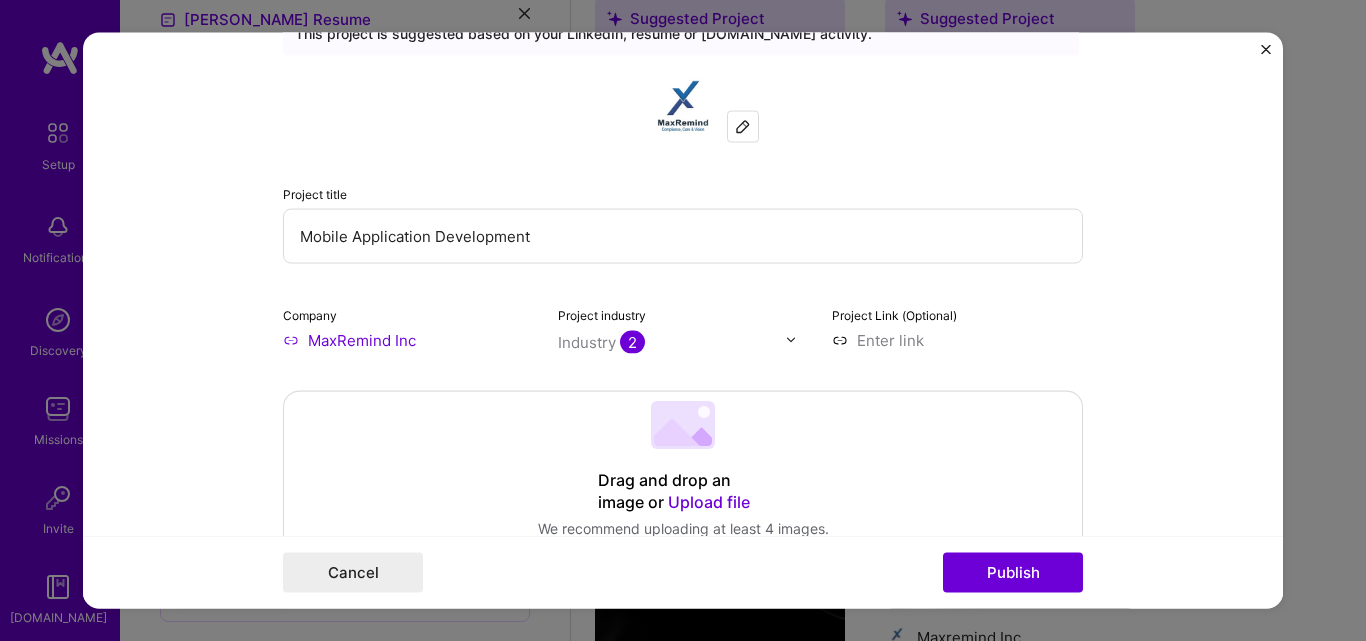 scroll, scrollTop: 0, scrollLeft: 0, axis: both 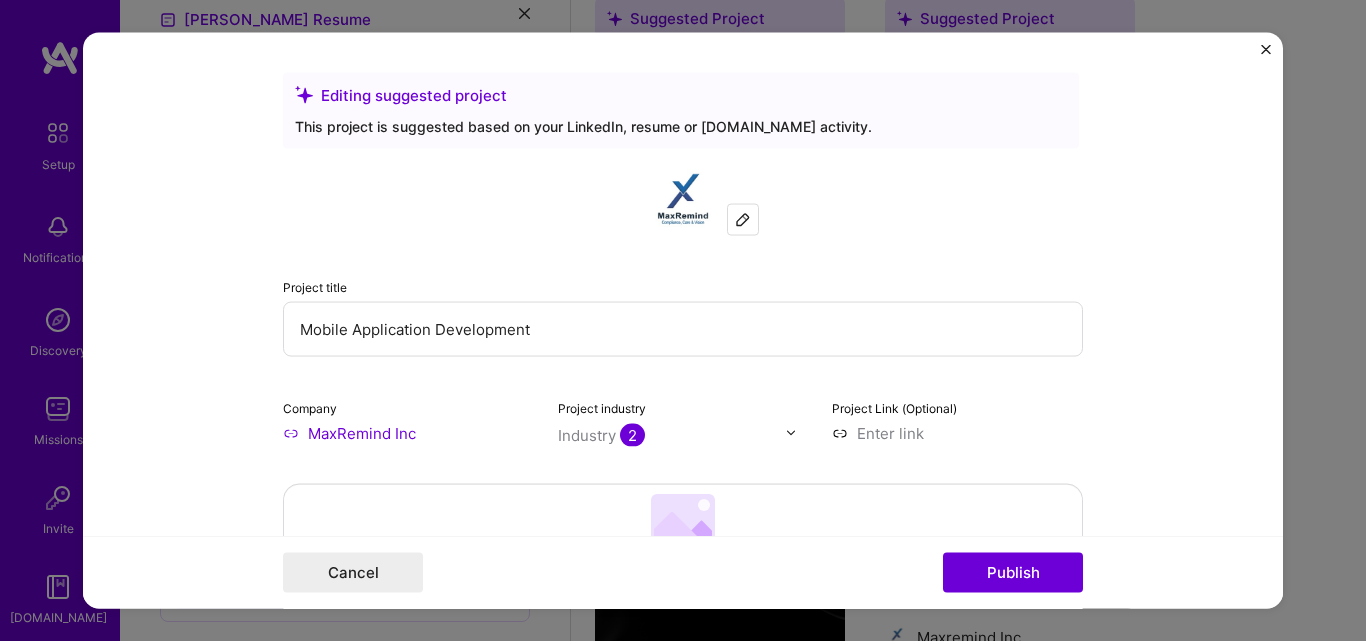 drag, startPoint x: 563, startPoint y: 335, endPoint x: 275, endPoint y: 337, distance: 288.00696 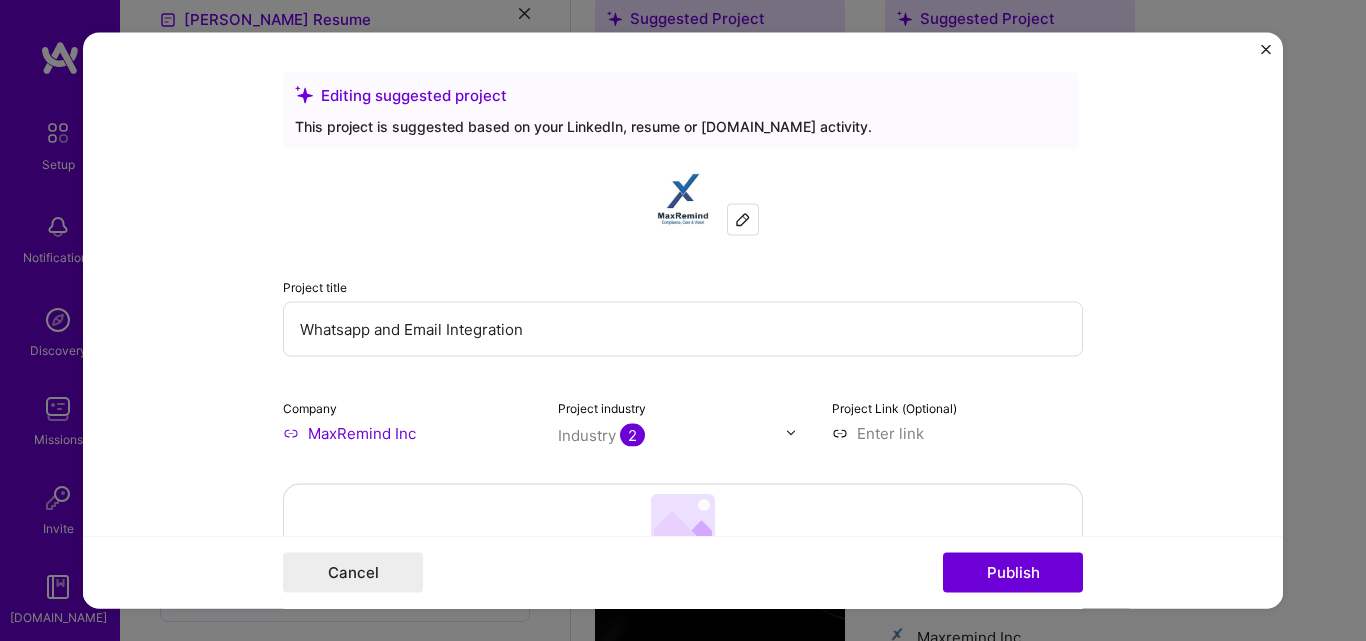 type on "Whatsapp and Email Integration" 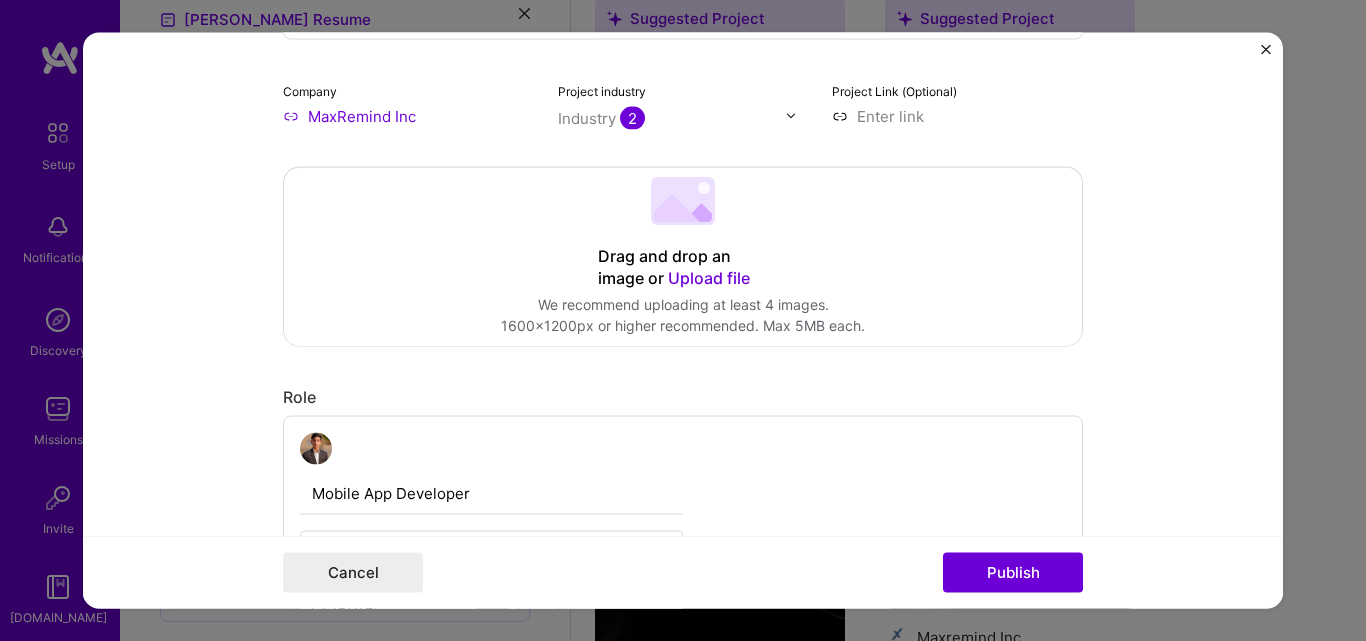 scroll, scrollTop: 500, scrollLeft: 0, axis: vertical 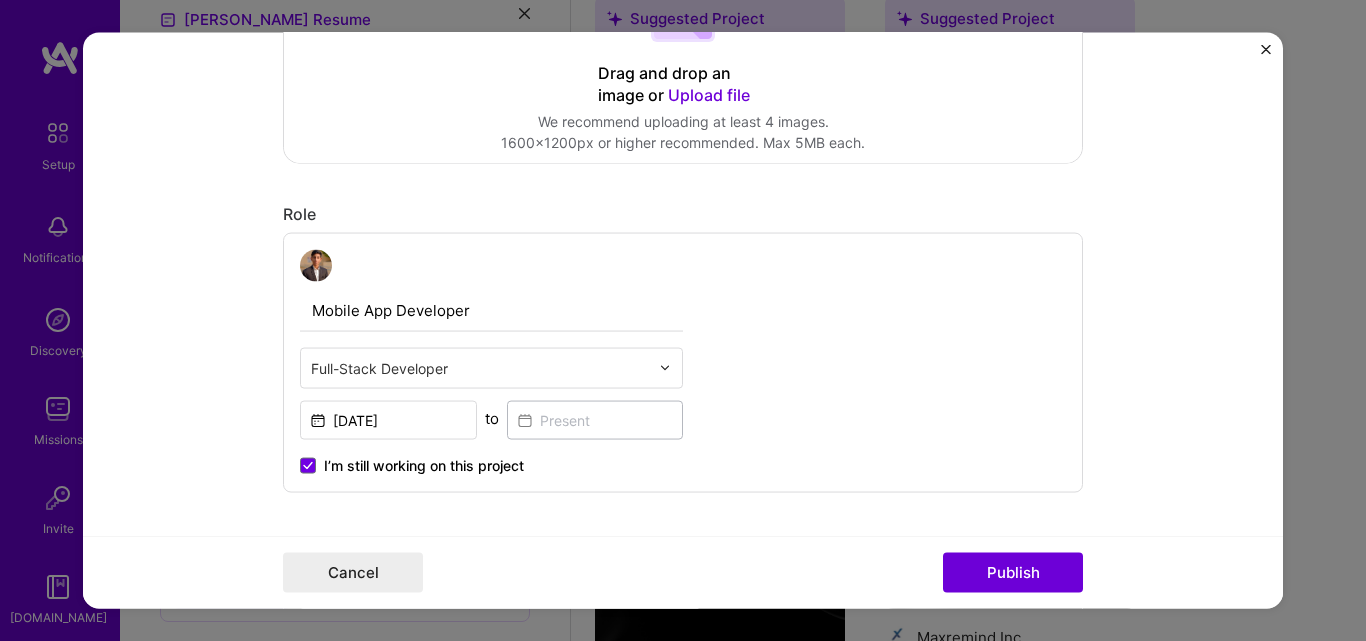 click on "Mobile App Developer" at bounding box center [491, 310] 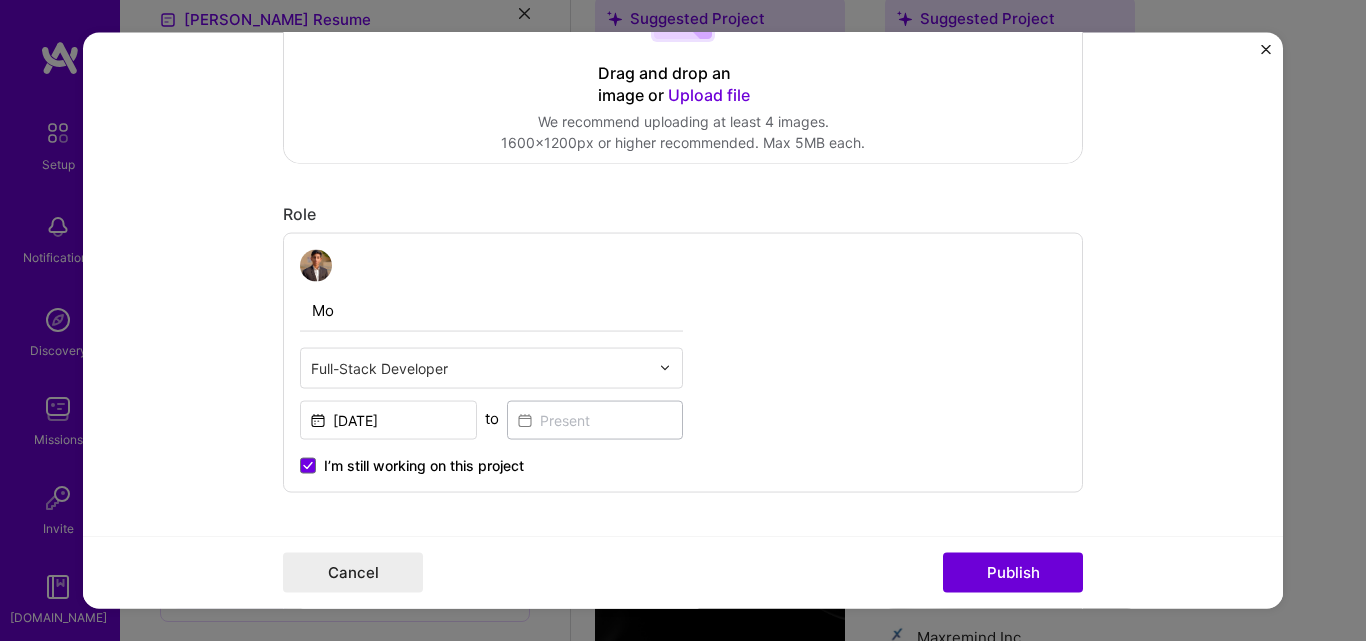 type on "M" 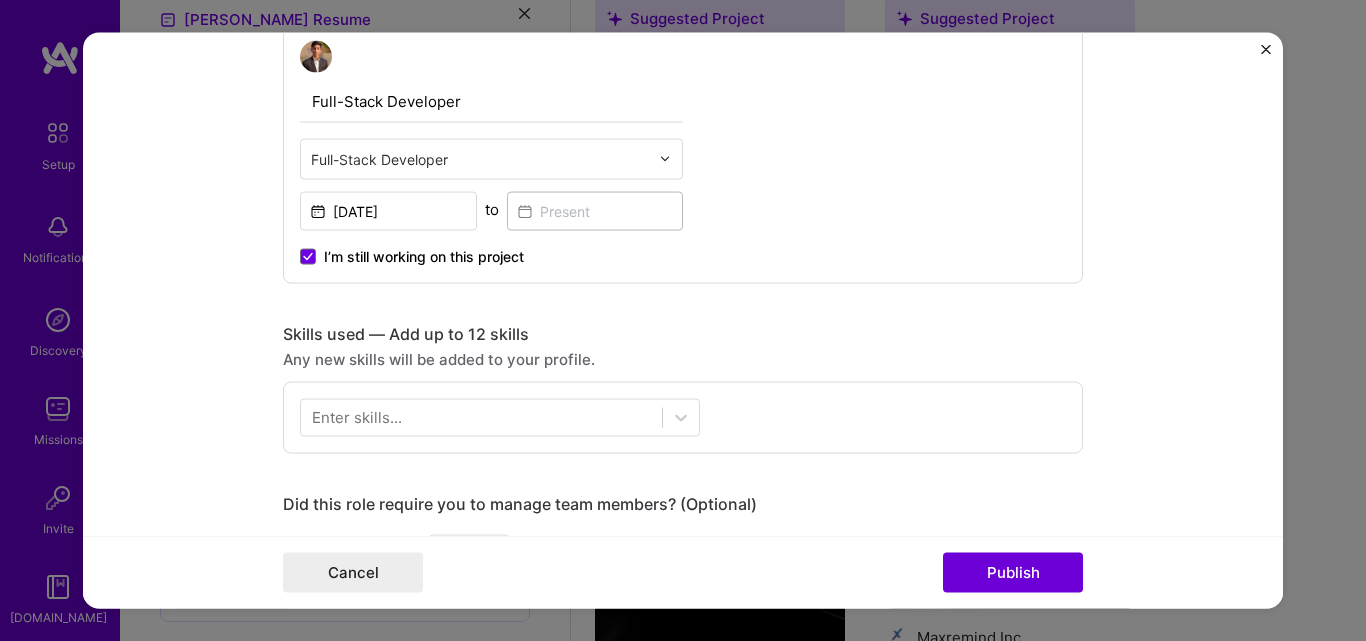 scroll, scrollTop: 800, scrollLeft: 0, axis: vertical 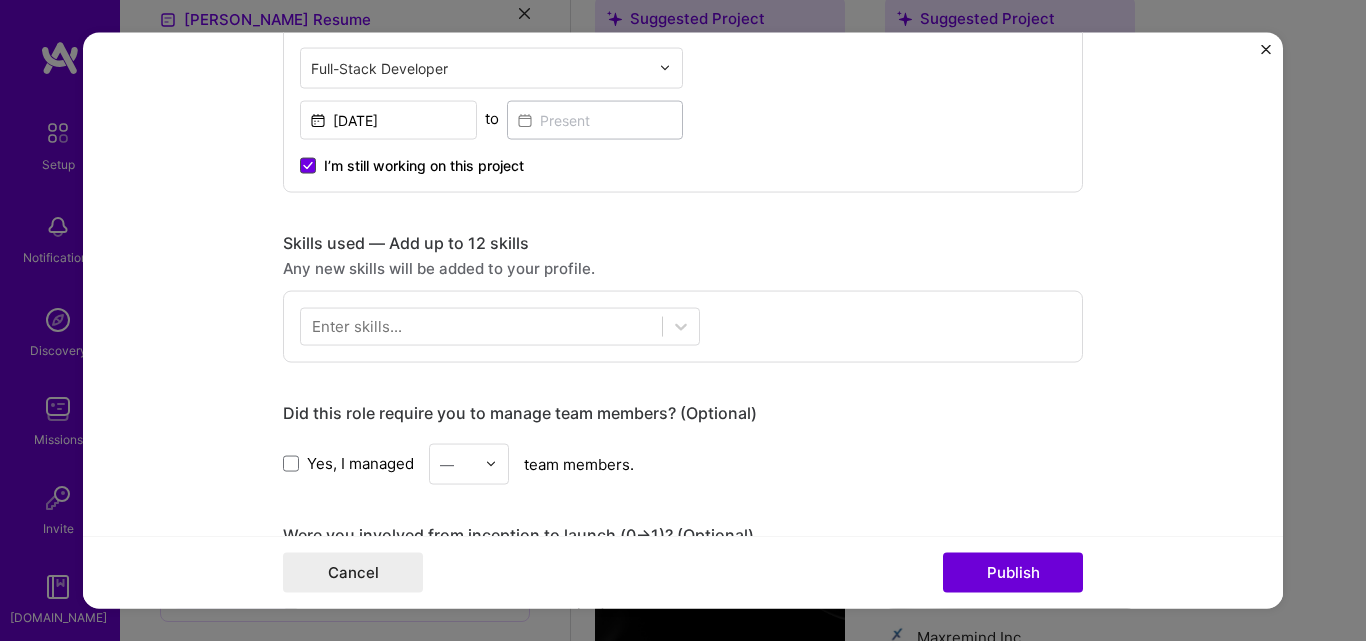 type on "Full-Stack Developer" 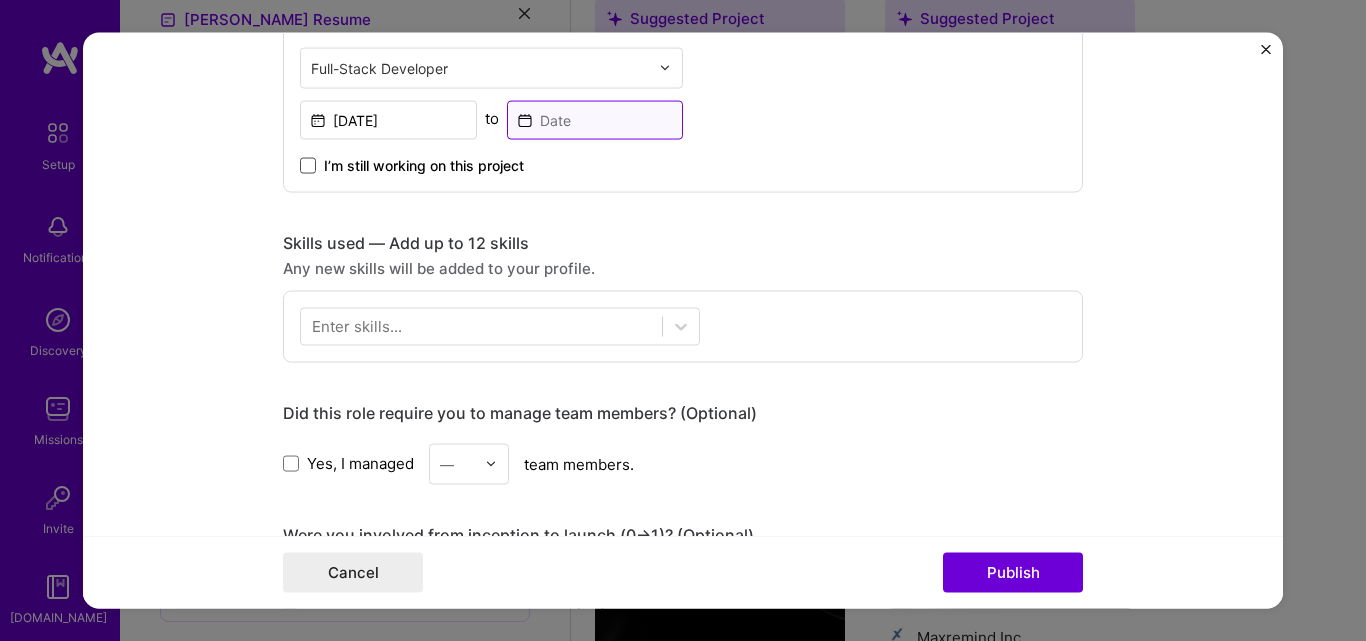 click at bounding box center [595, 119] 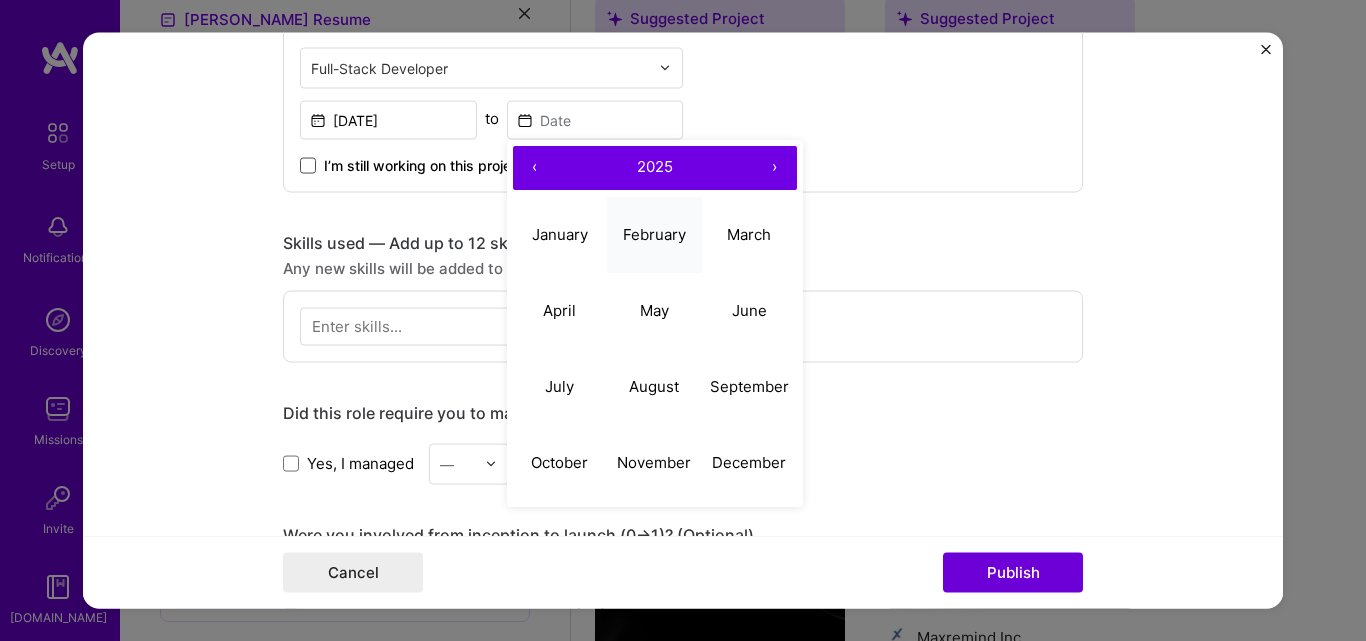 click on "February" at bounding box center (654, 234) 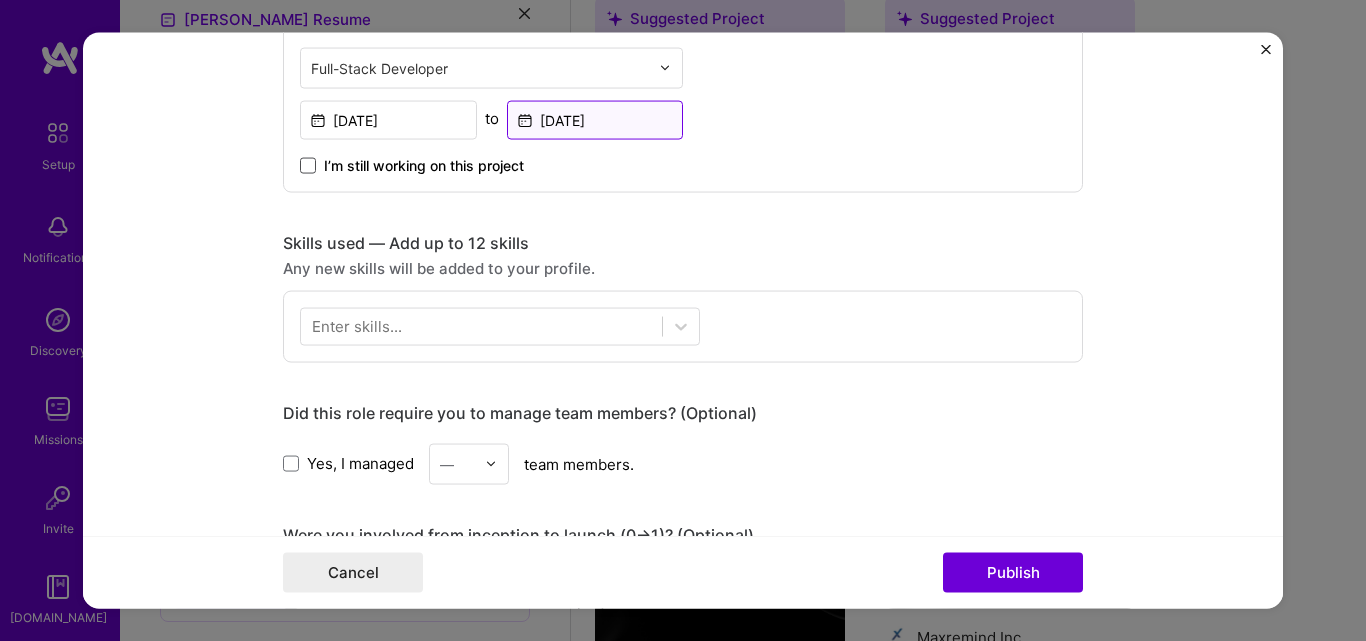 click on "[DATE]" at bounding box center [595, 119] 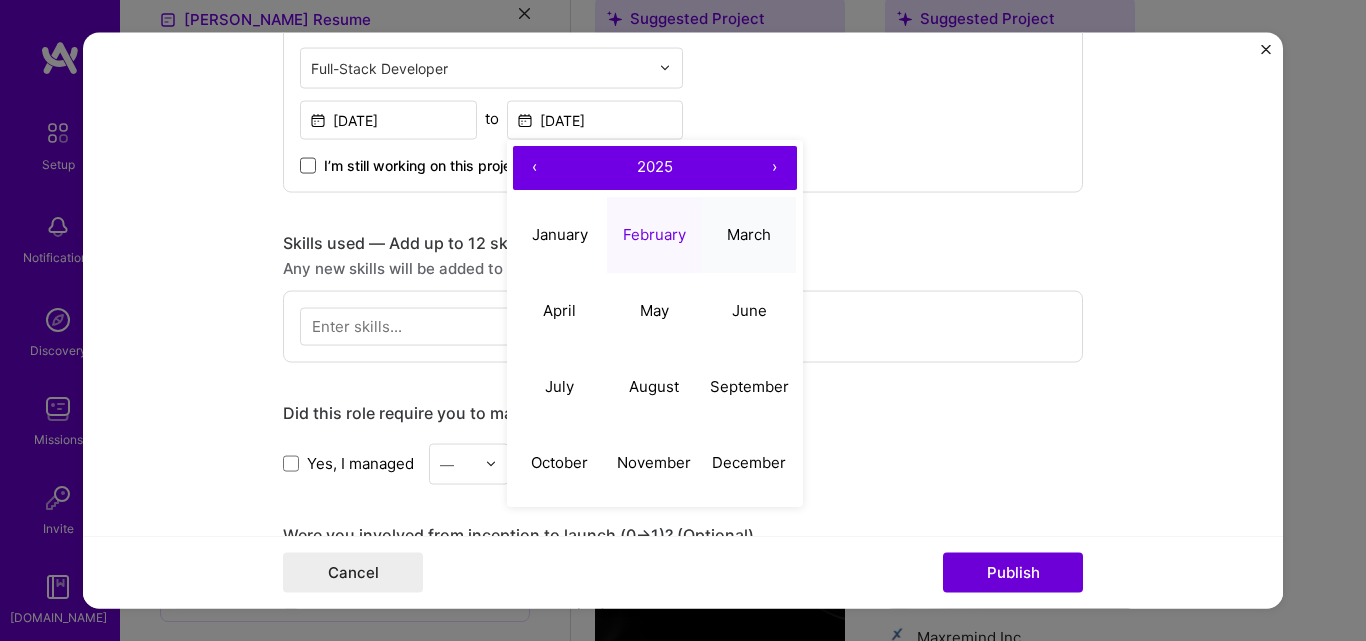 click on "March" at bounding box center [749, 234] 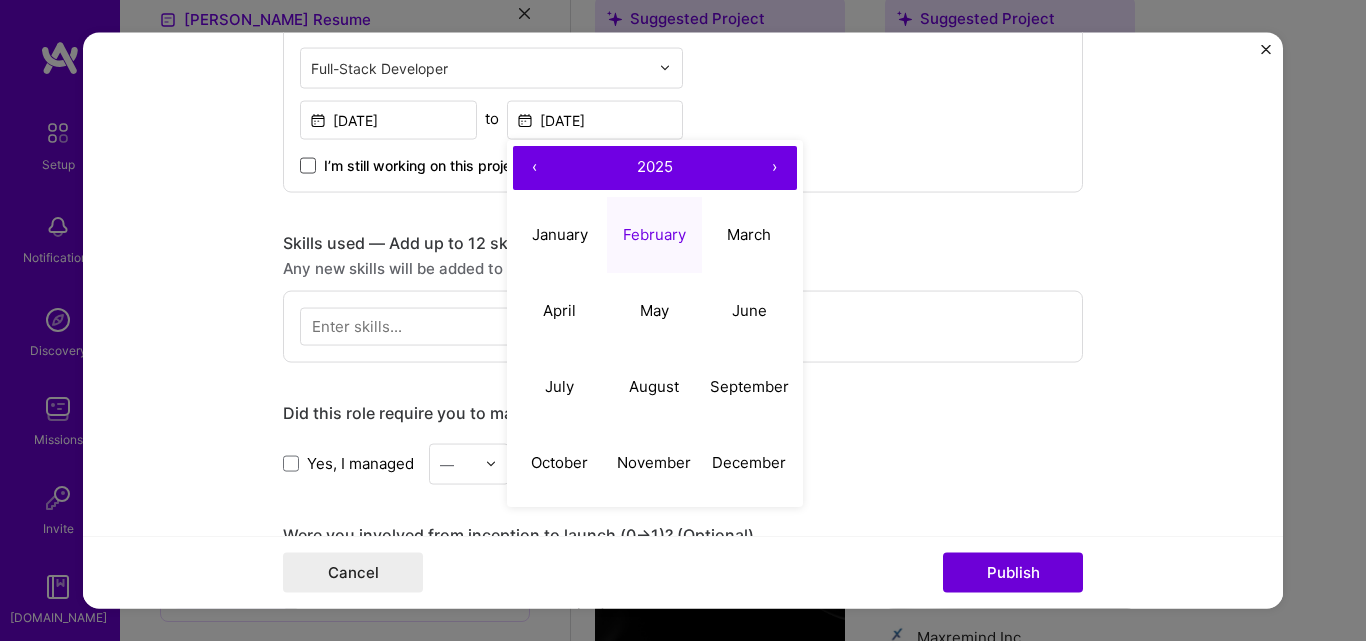 type on "[DATE]" 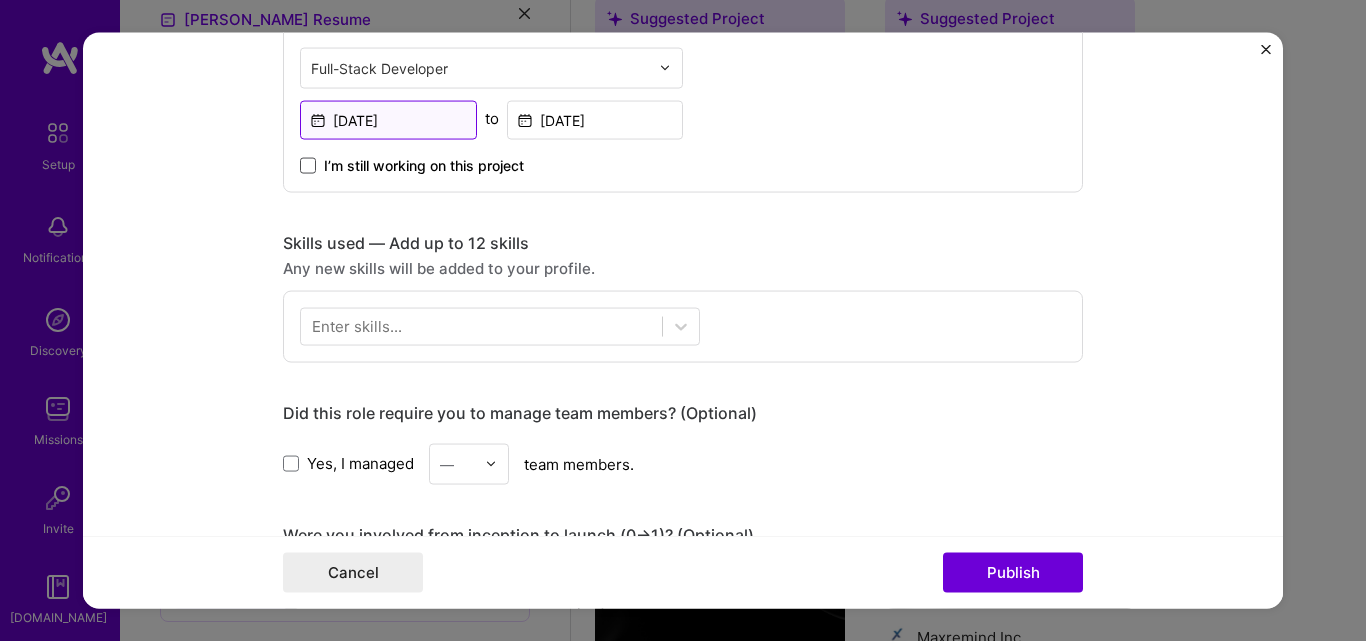 click on "[DATE]" at bounding box center [388, 119] 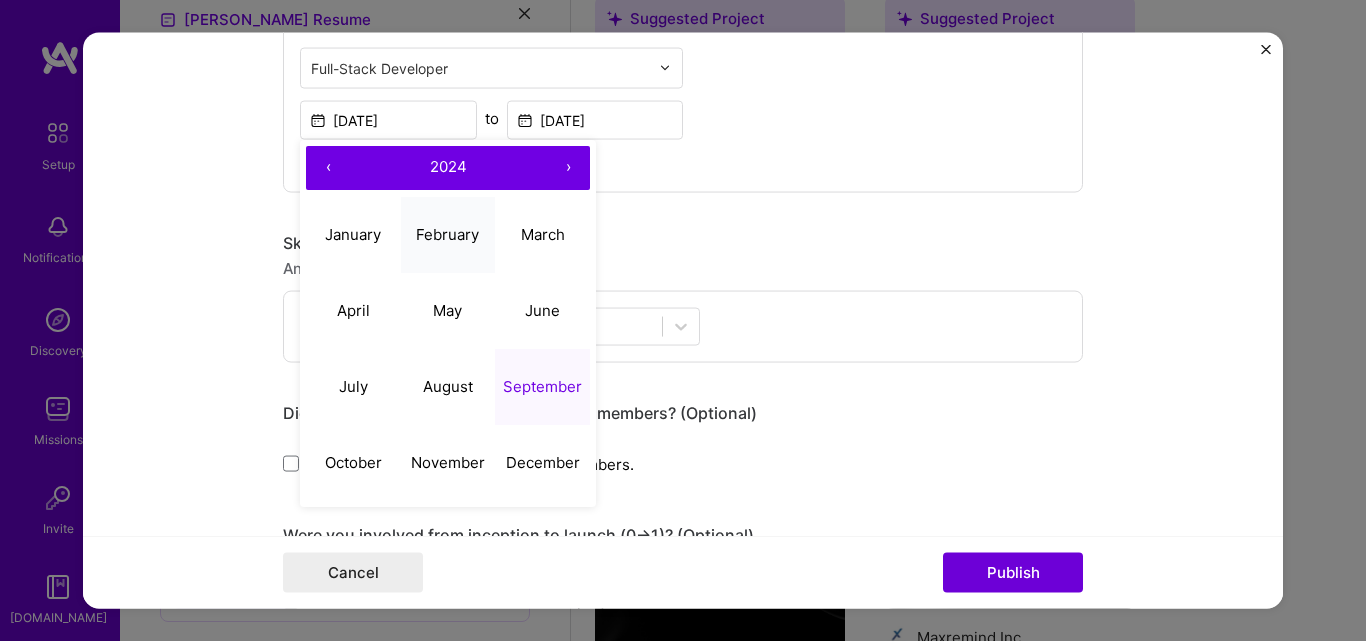 click on "February" at bounding box center [447, 234] 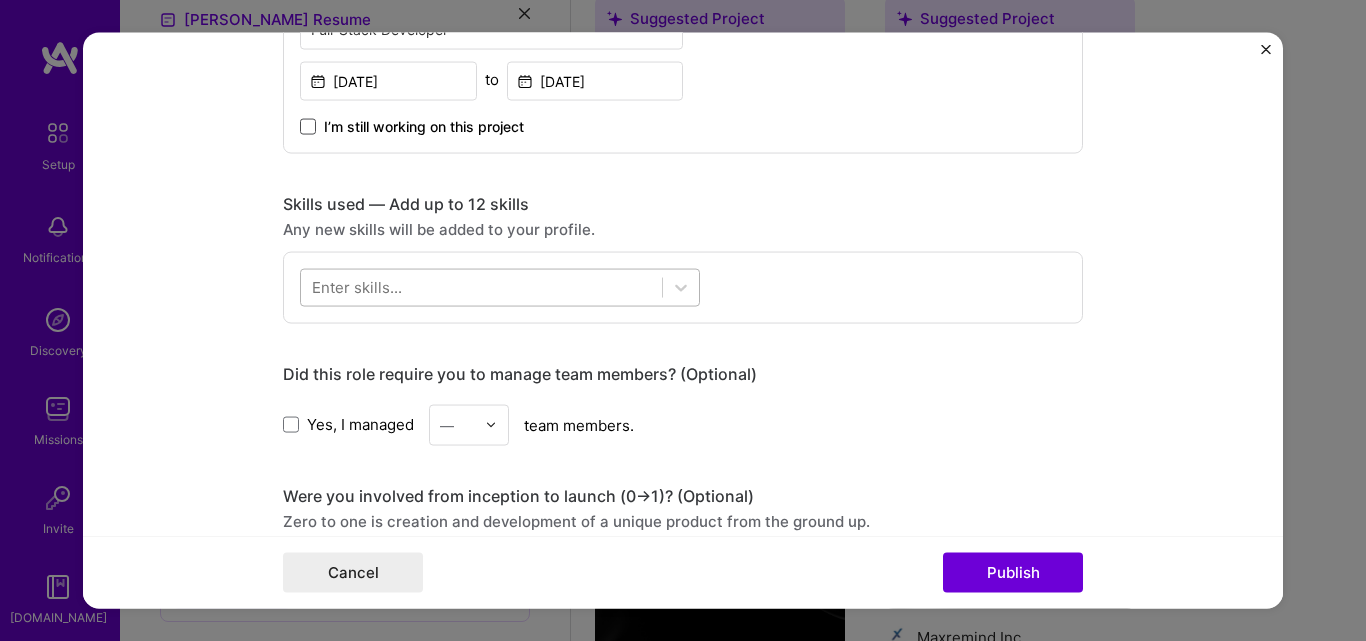 scroll, scrollTop: 900, scrollLeft: 0, axis: vertical 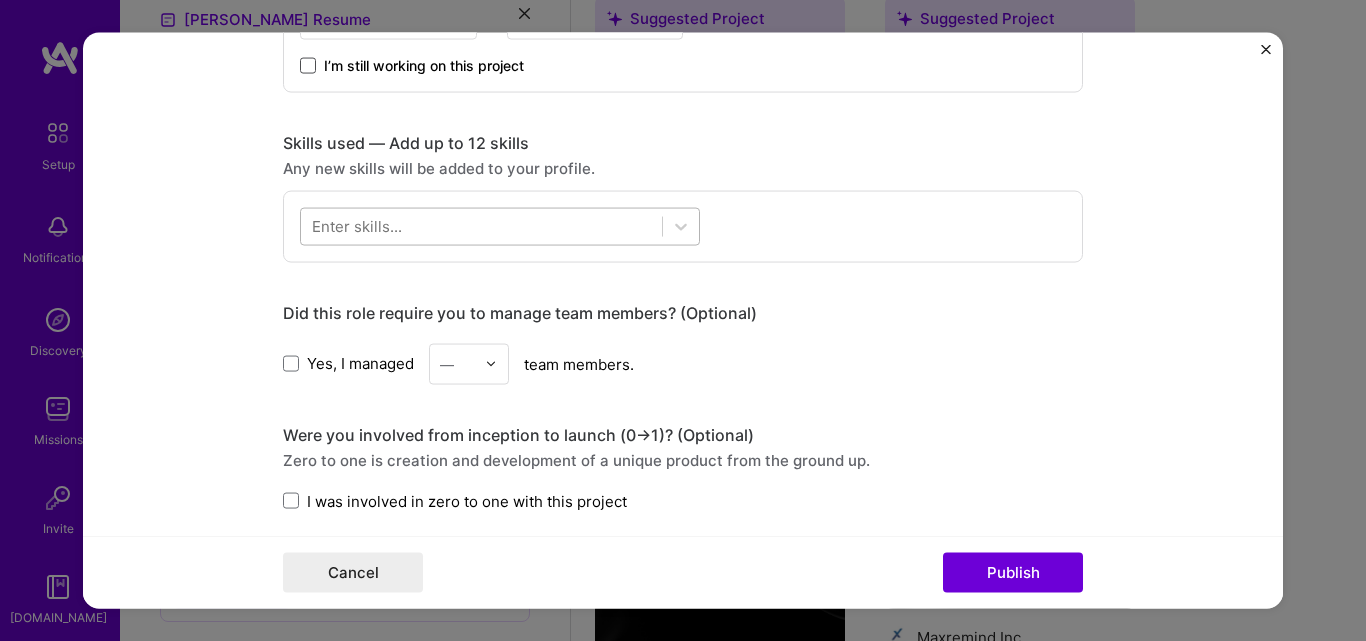 click at bounding box center [481, 226] 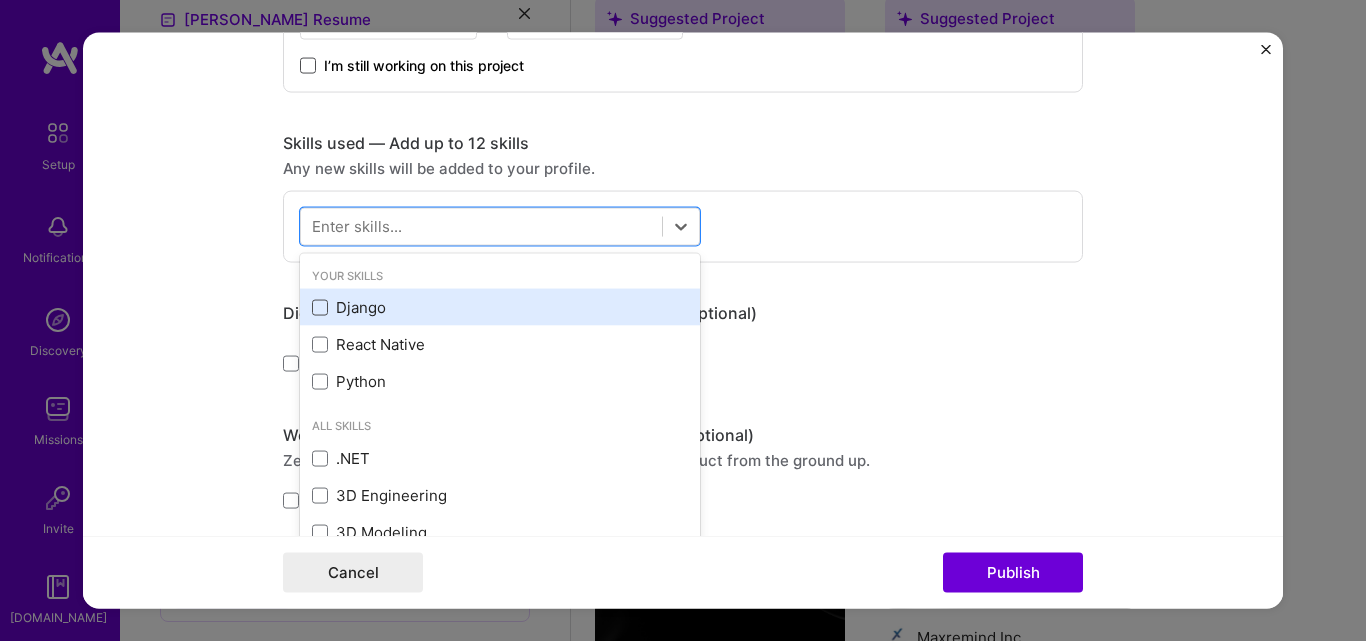 click at bounding box center (320, 307) 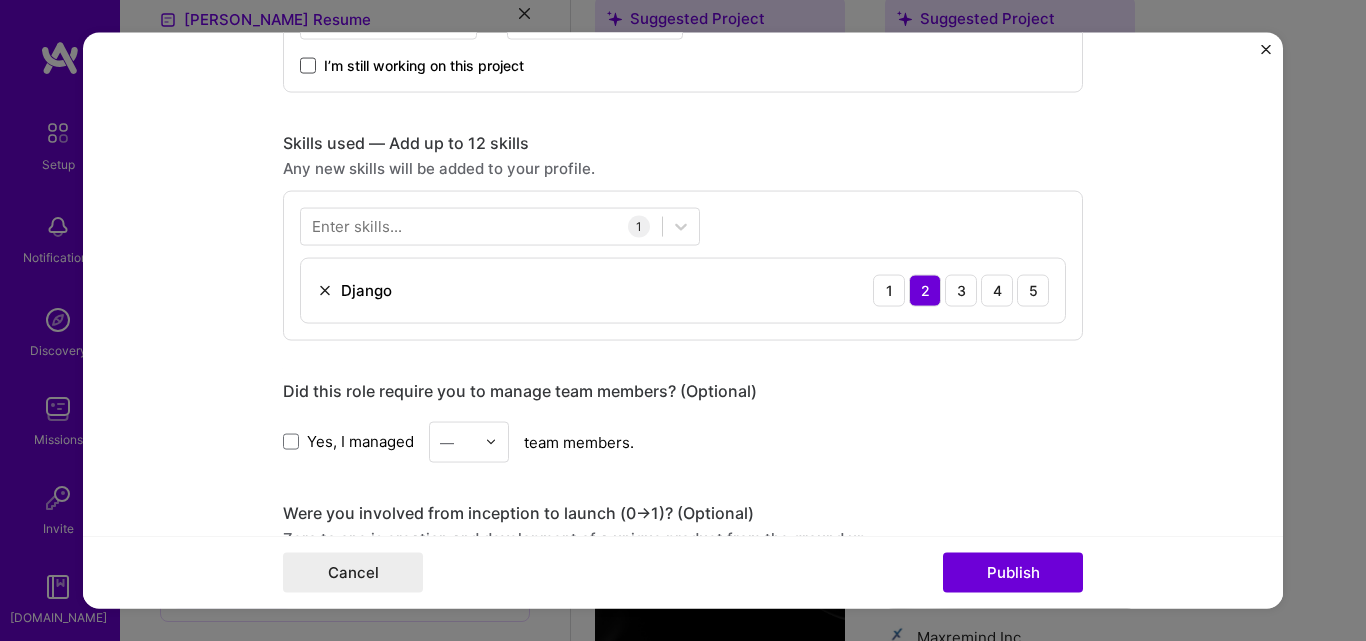 click on "Enter skills..." at bounding box center [357, 226] 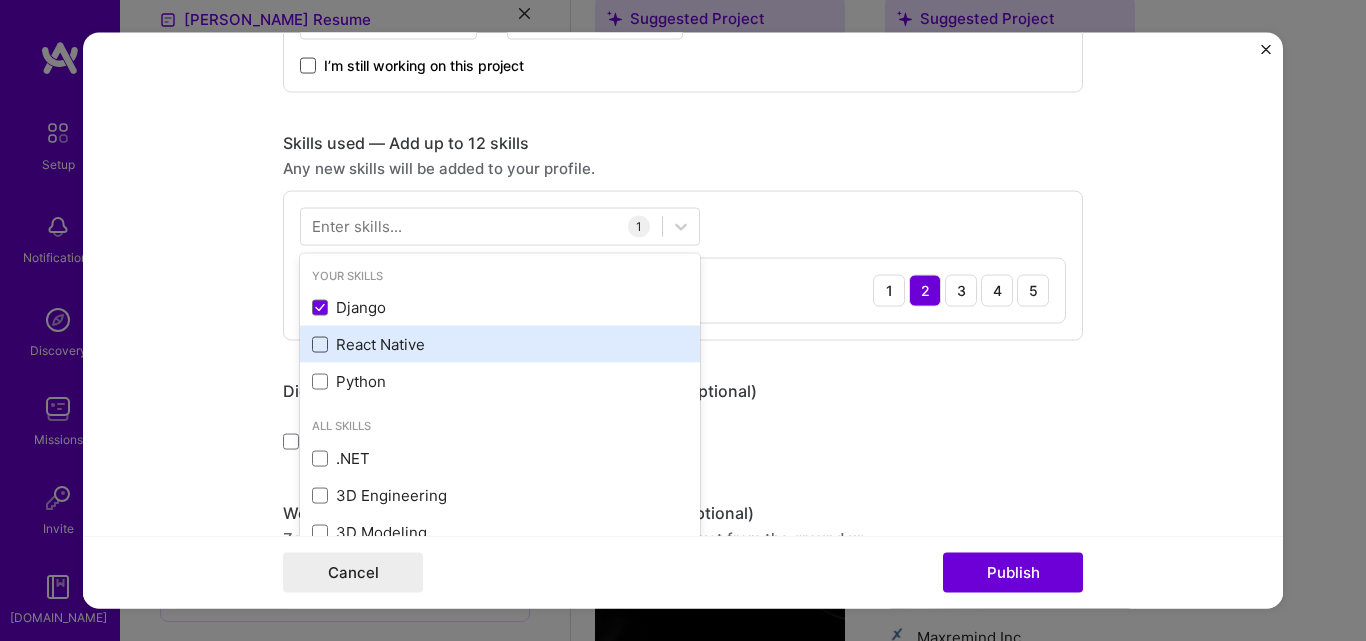 click at bounding box center (320, 344) 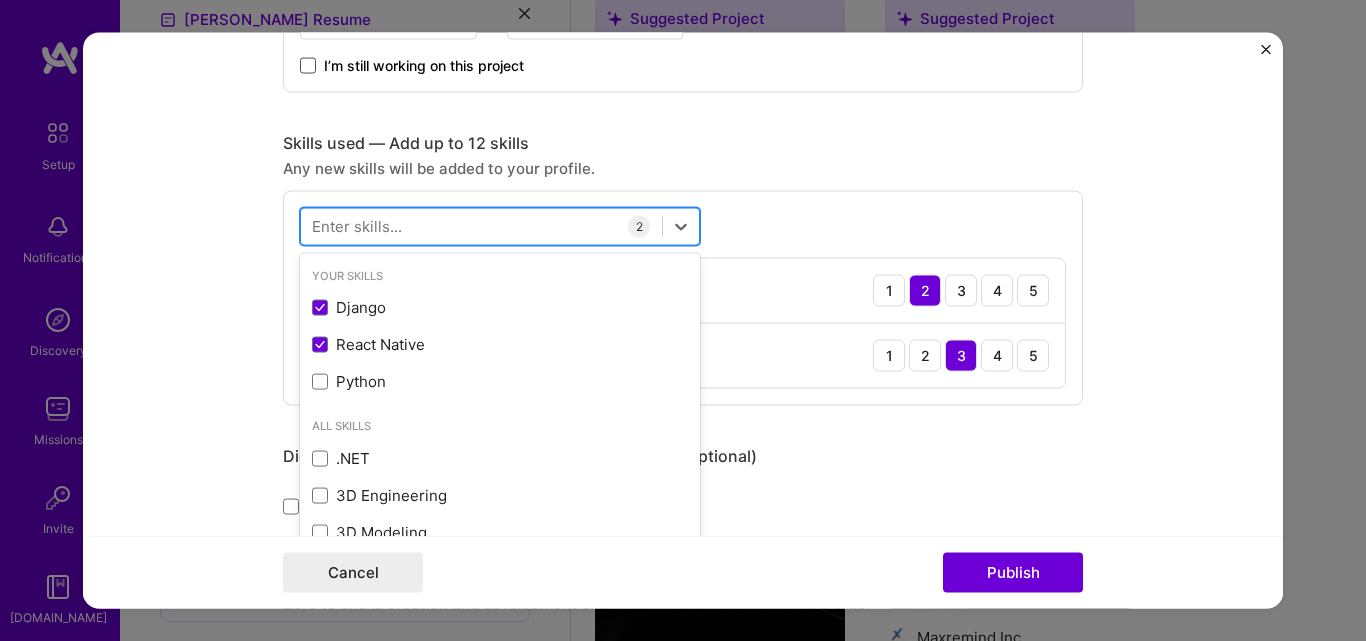 click at bounding box center [481, 226] 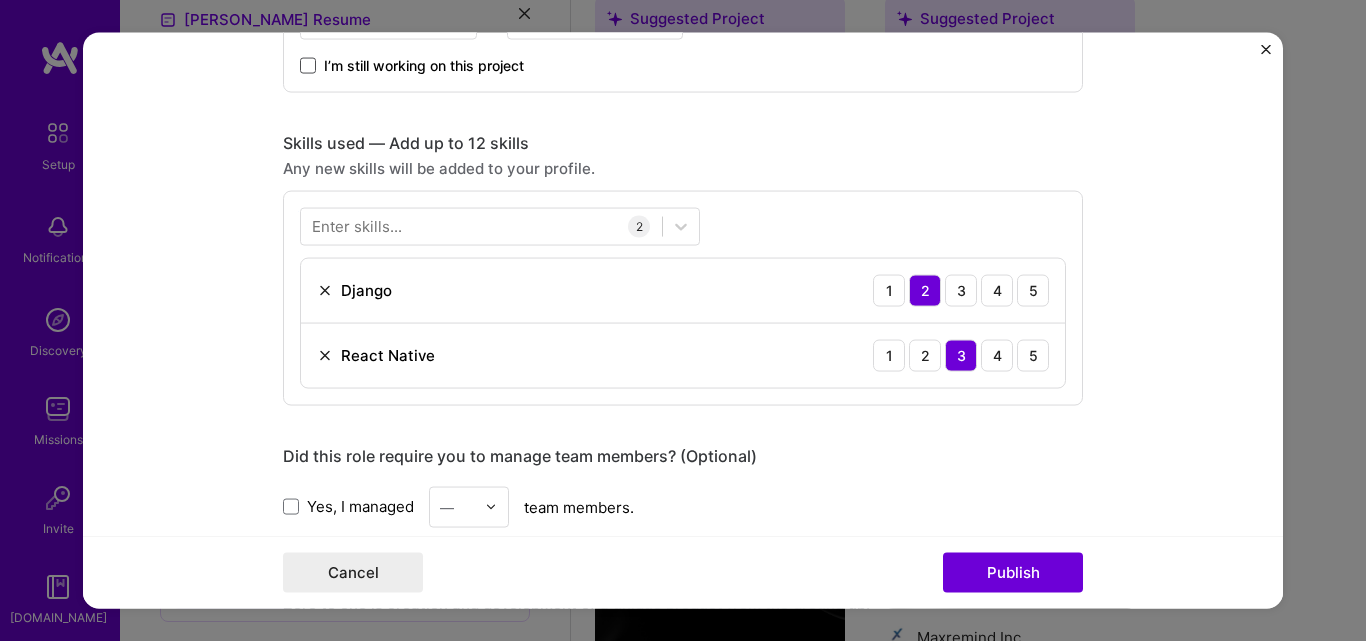 click on "Enter skills..." at bounding box center [357, 226] 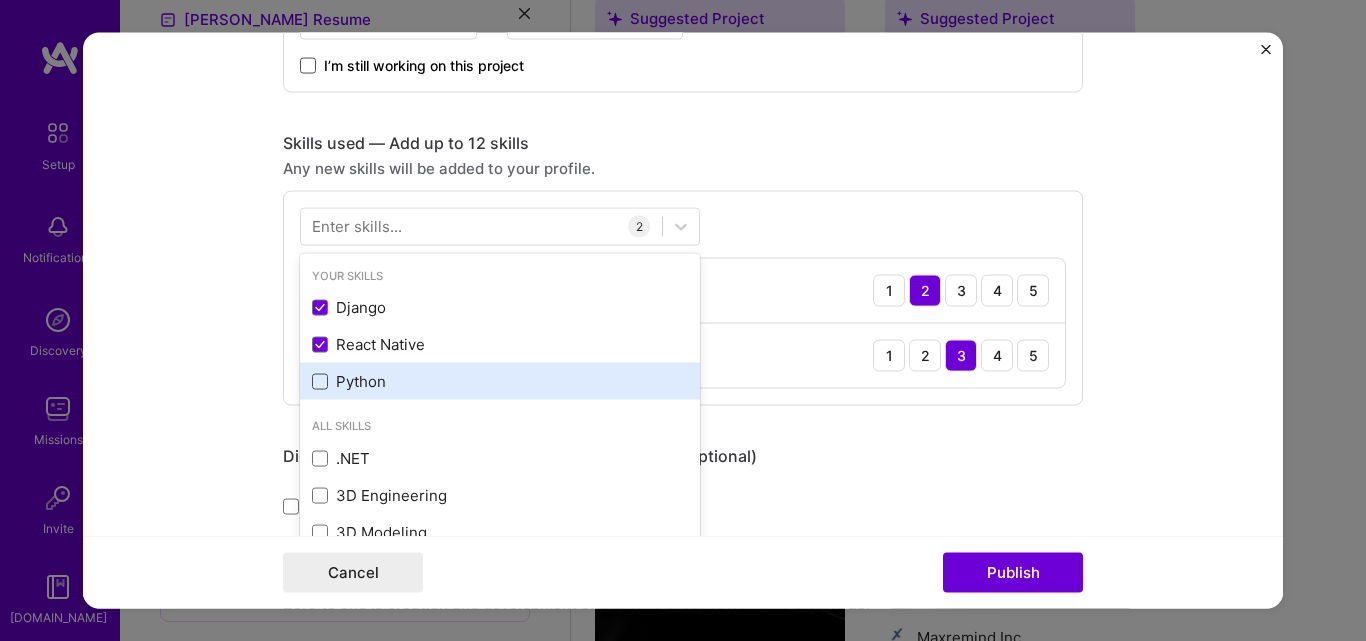 click at bounding box center [320, 381] 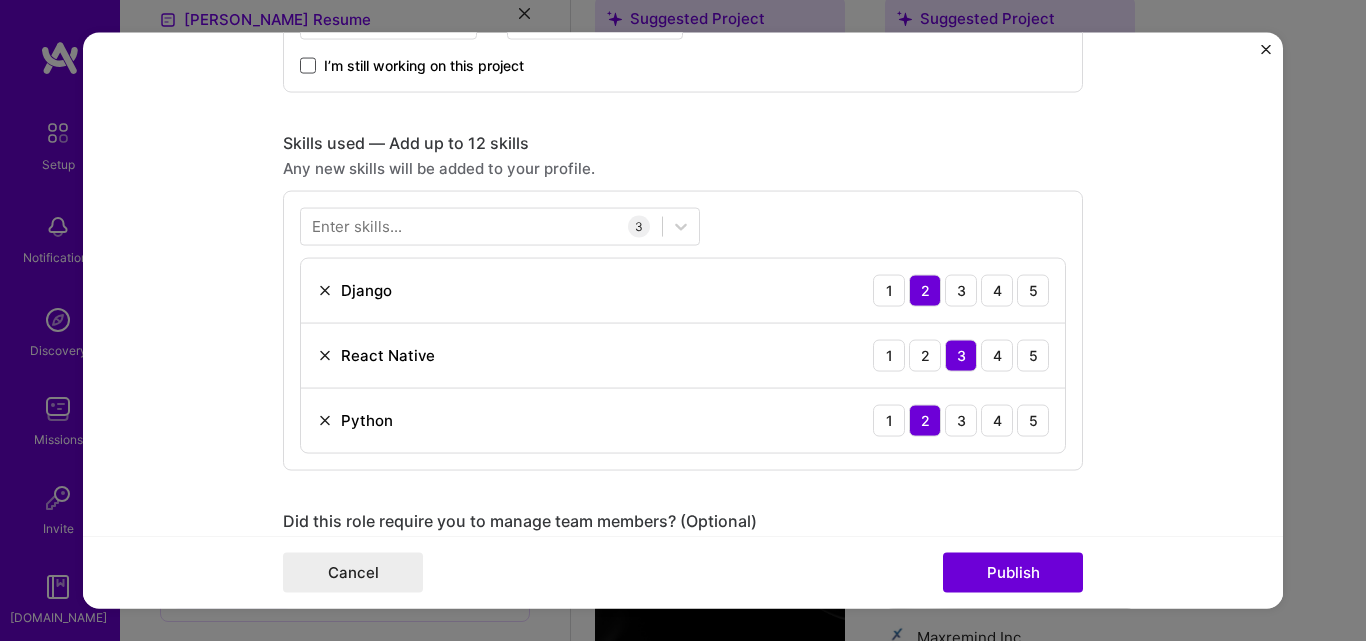 click on "Enter skills..." at bounding box center (357, 226) 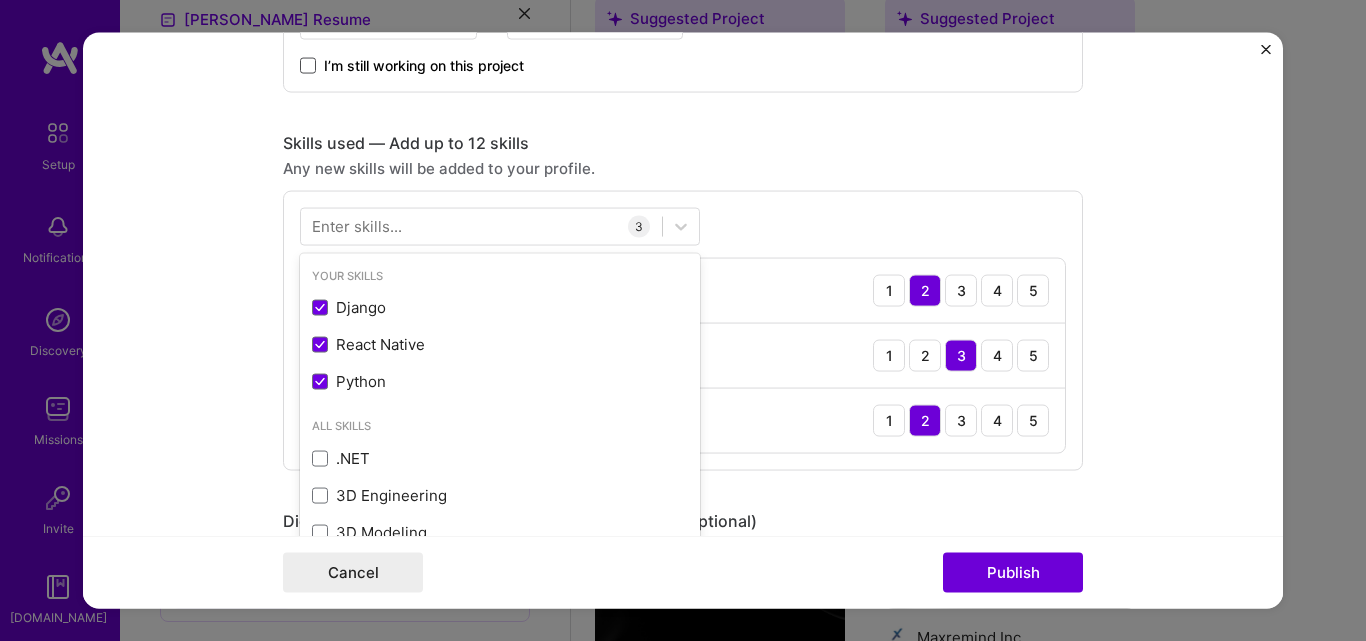 click on "Enter skills..." at bounding box center [357, 226] 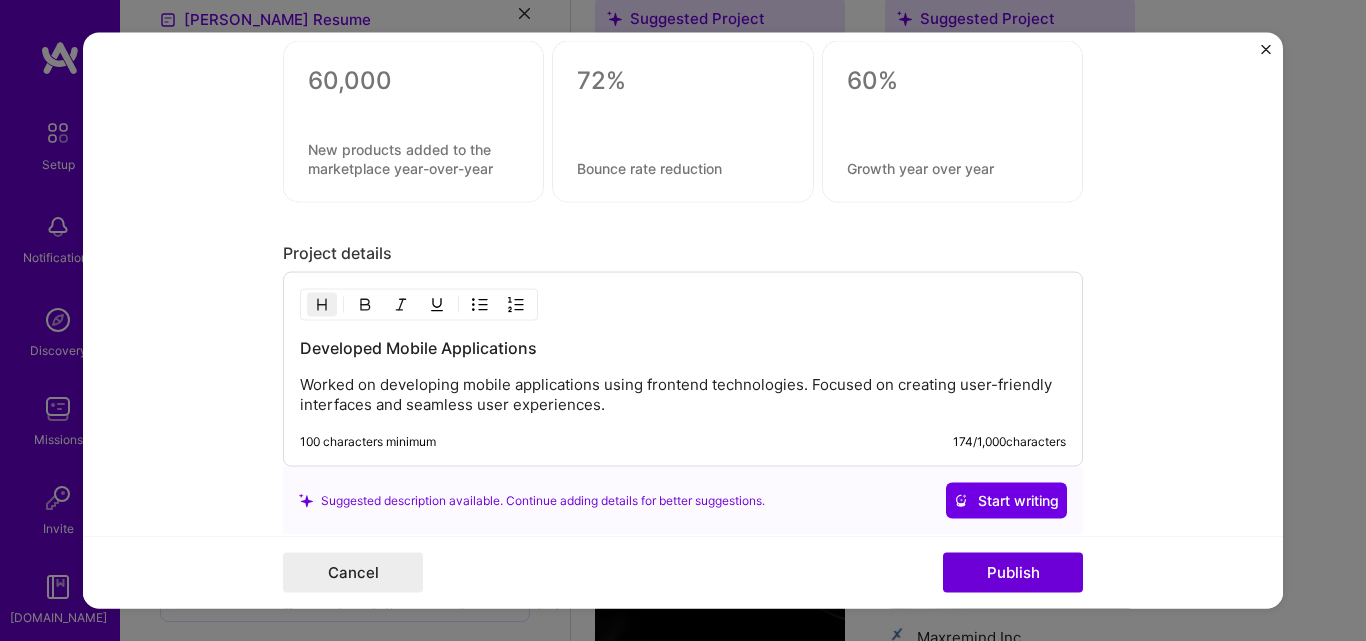 scroll, scrollTop: 1700, scrollLeft: 0, axis: vertical 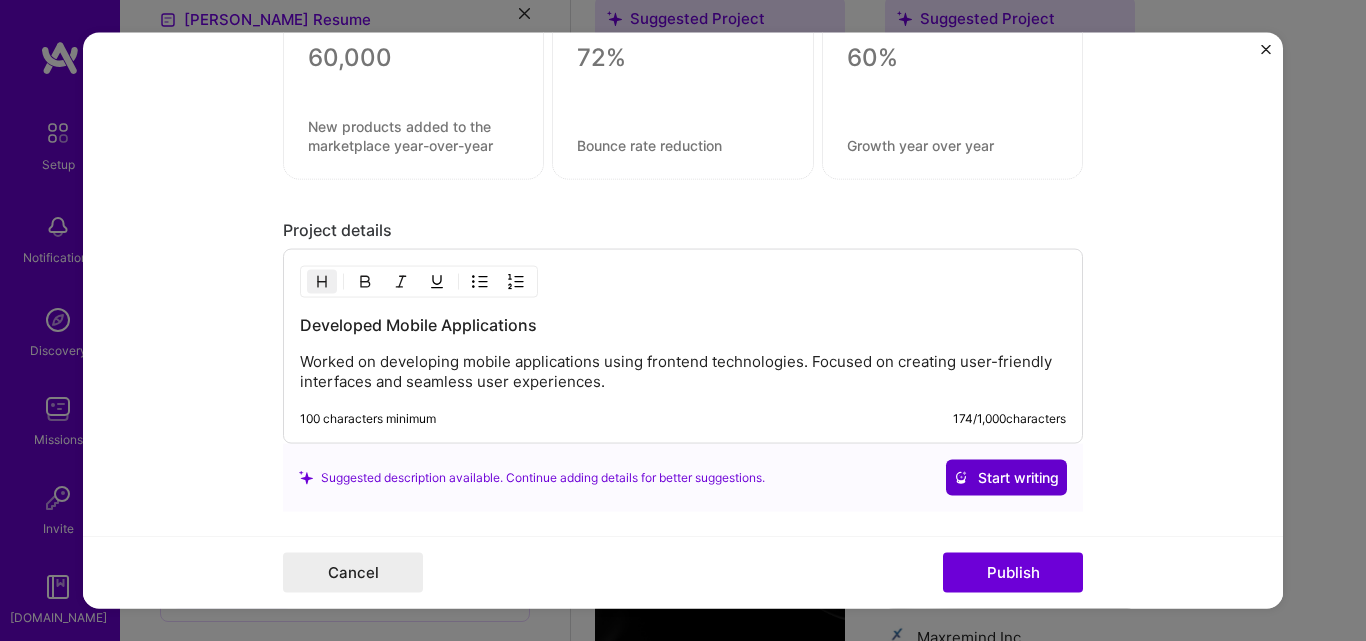 click on "Start writing" at bounding box center (1006, 478) 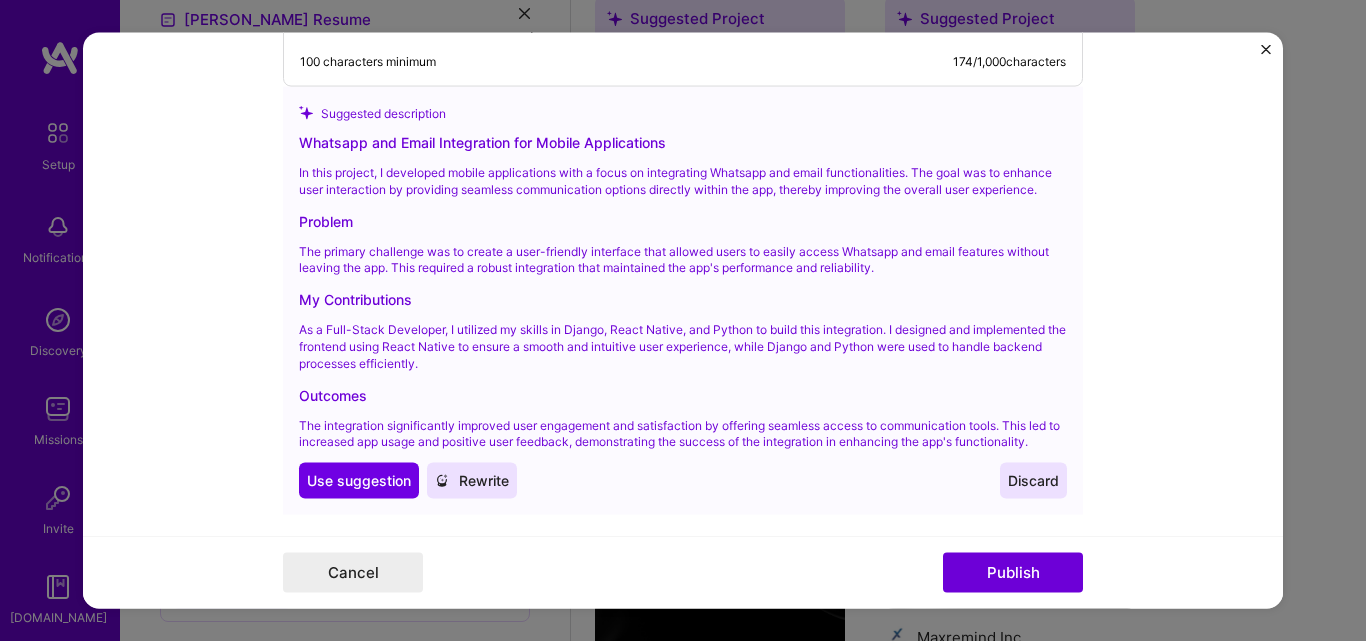 scroll, scrollTop: 2100, scrollLeft: 0, axis: vertical 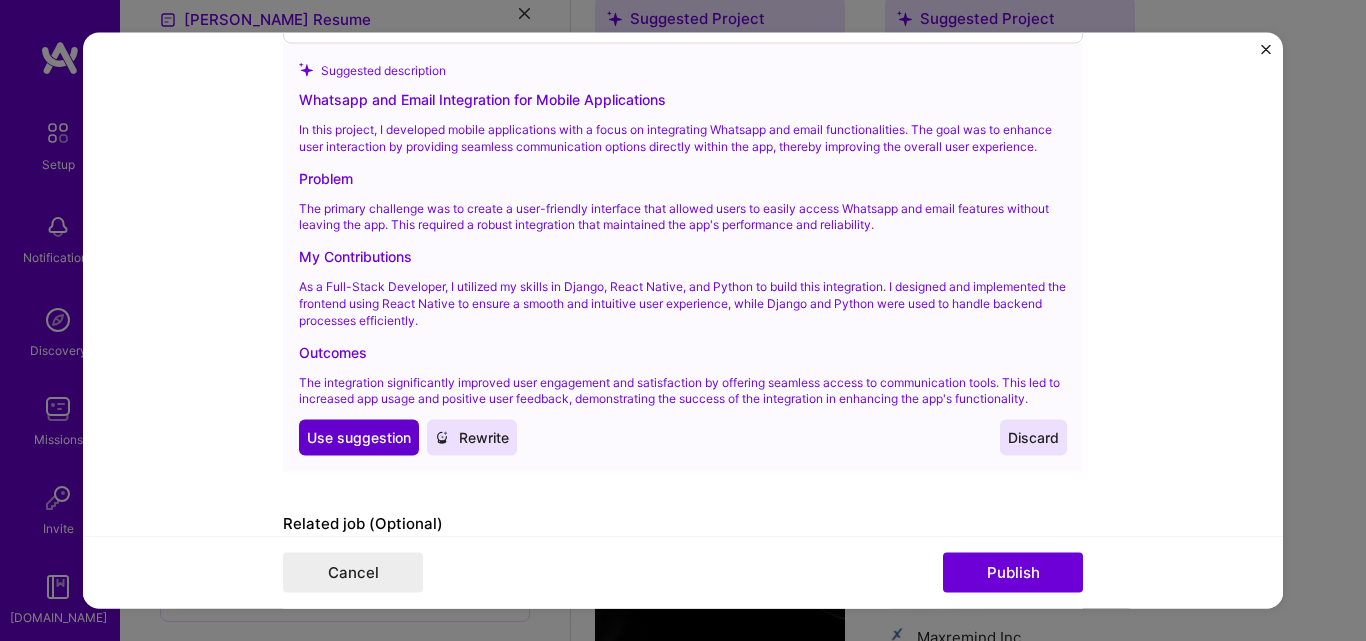 click on "Use suggestion" at bounding box center (359, 438) 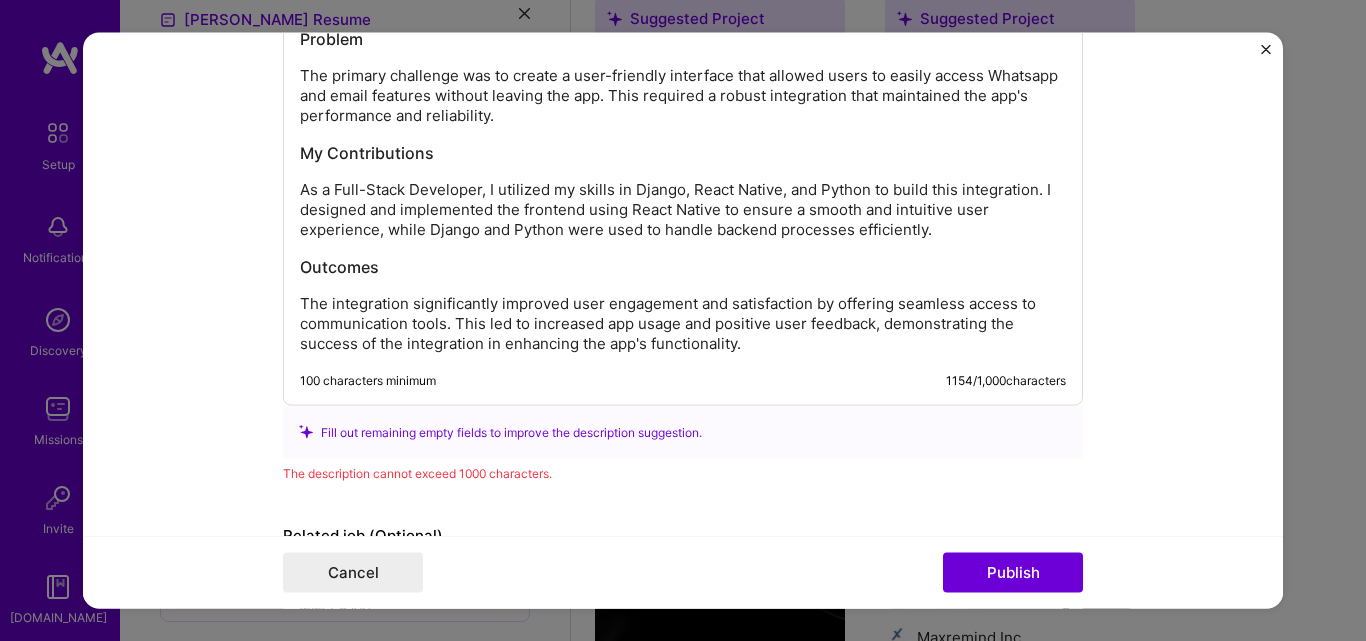 scroll, scrollTop: 2227, scrollLeft: 0, axis: vertical 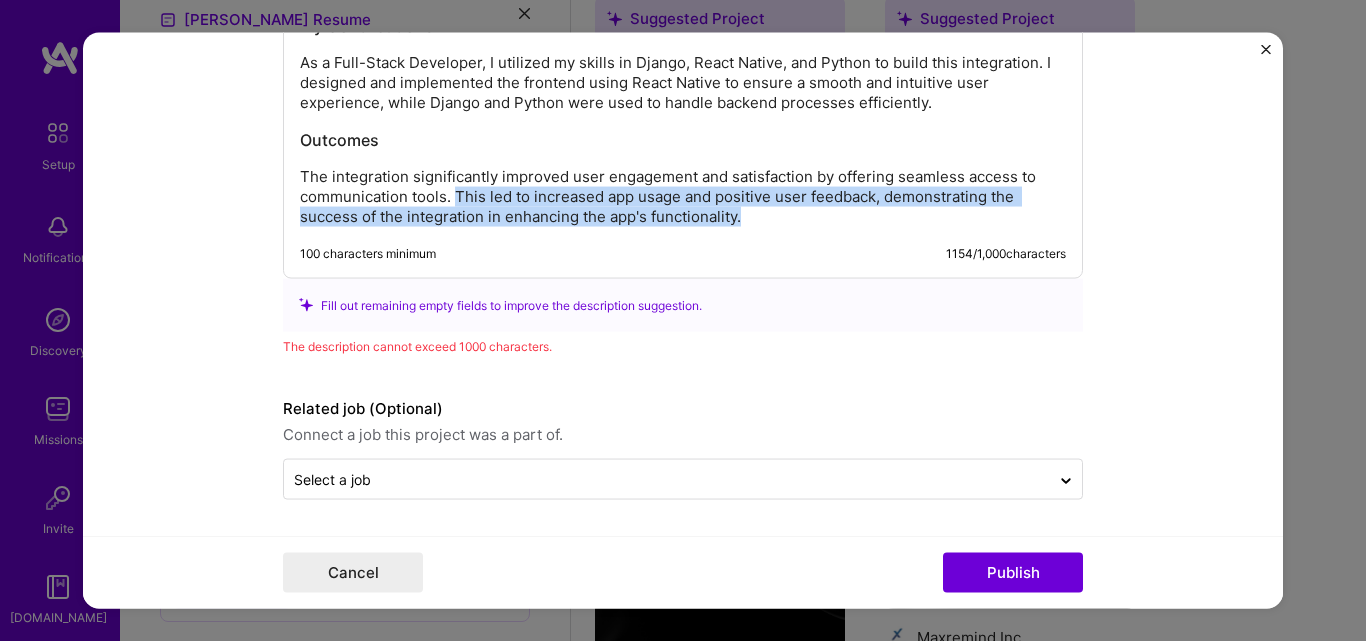 drag, startPoint x: 762, startPoint y: 217, endPoint x: 447, endPoint y: 196, distance: 315.69922 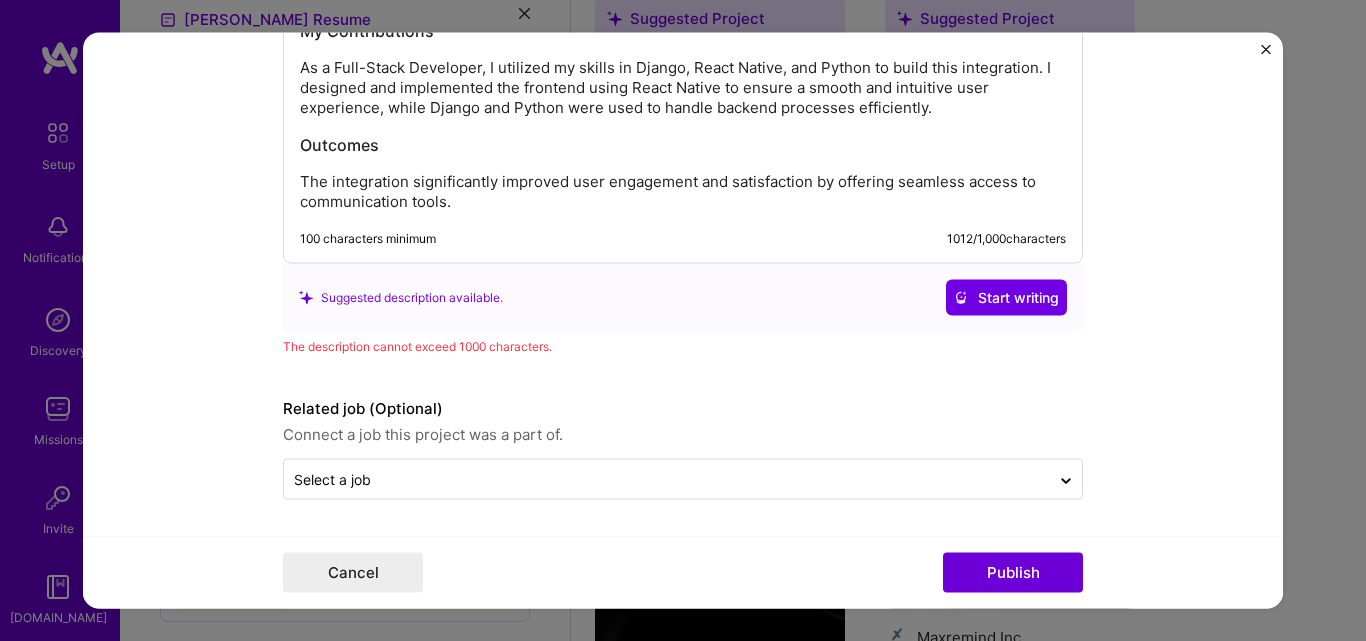 scroll, scrollTop: 2222, scrollLeft: 0, axis: vertical 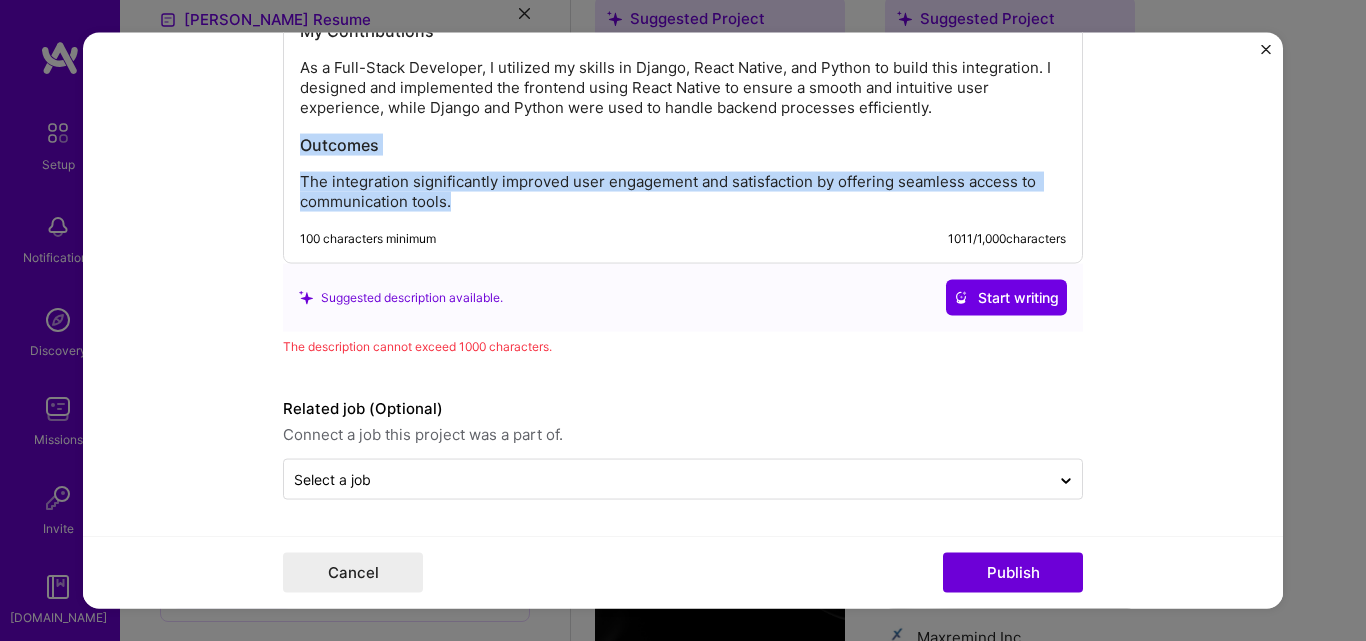drag, startPoint x: 447, startPoint y: 198, endPoint x: 267, endPoint y: 143, distance: 188.2153 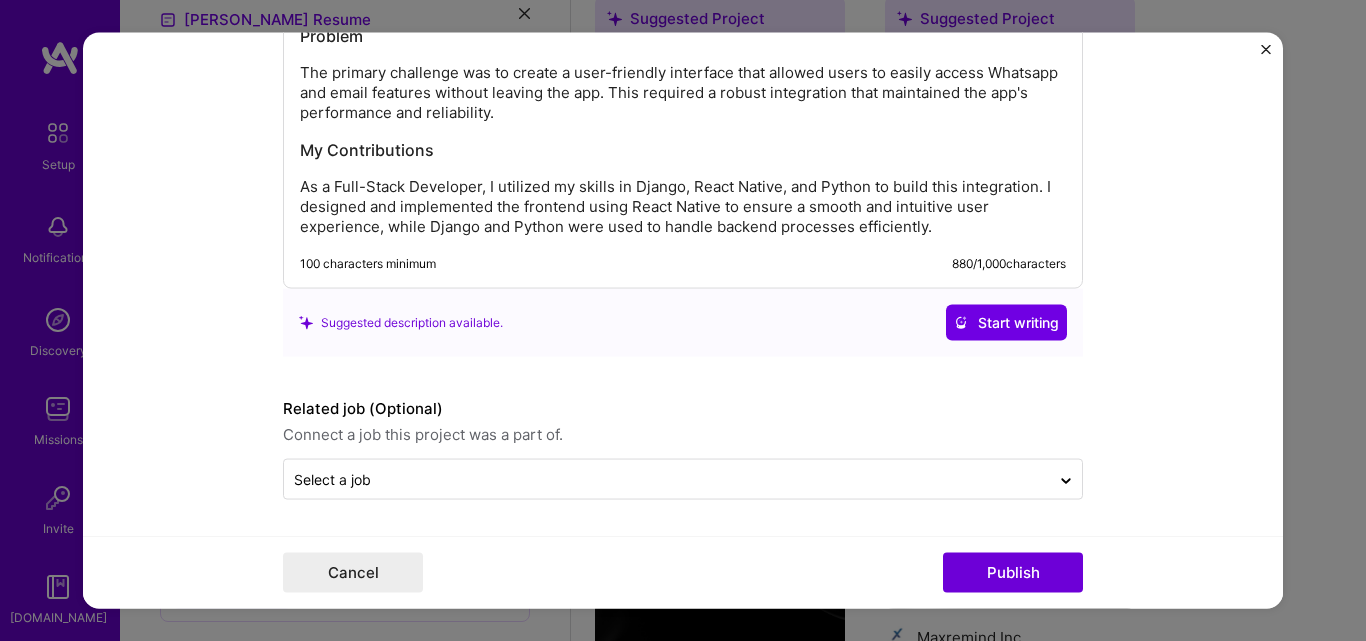 scroll, scrollTop: 2103, scrollLeft: 0, axis: vertical 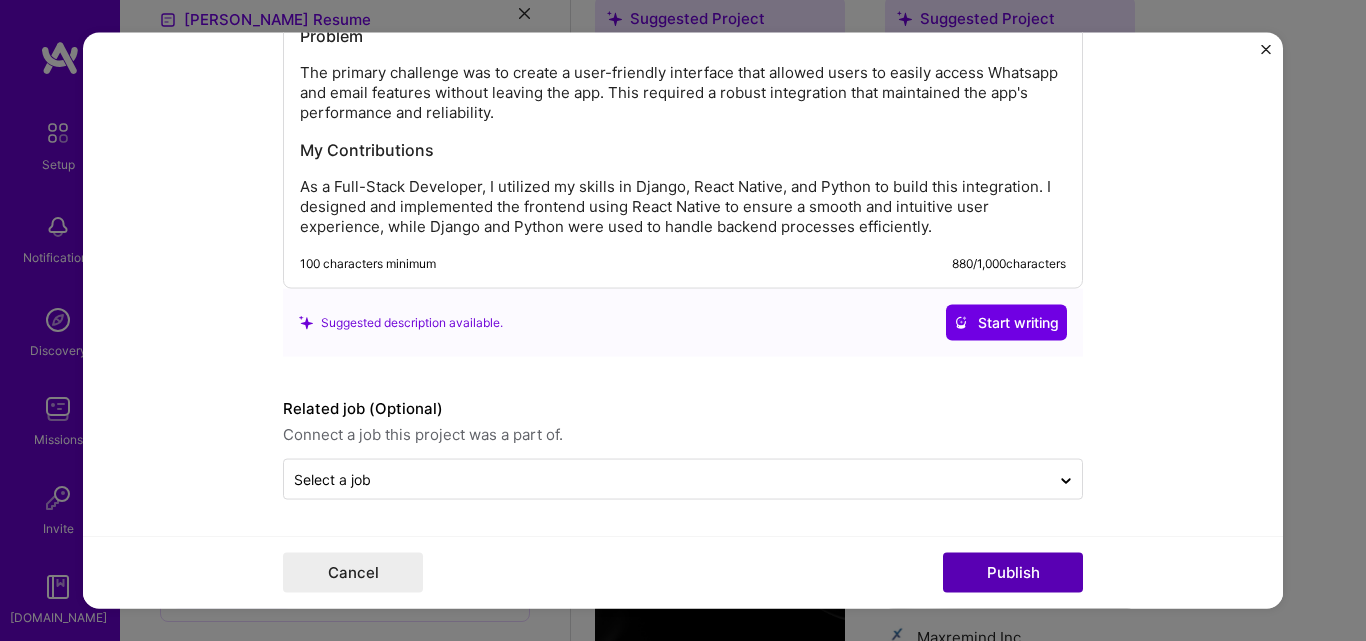 click on "Publish" at bounding box center (1013, 573) 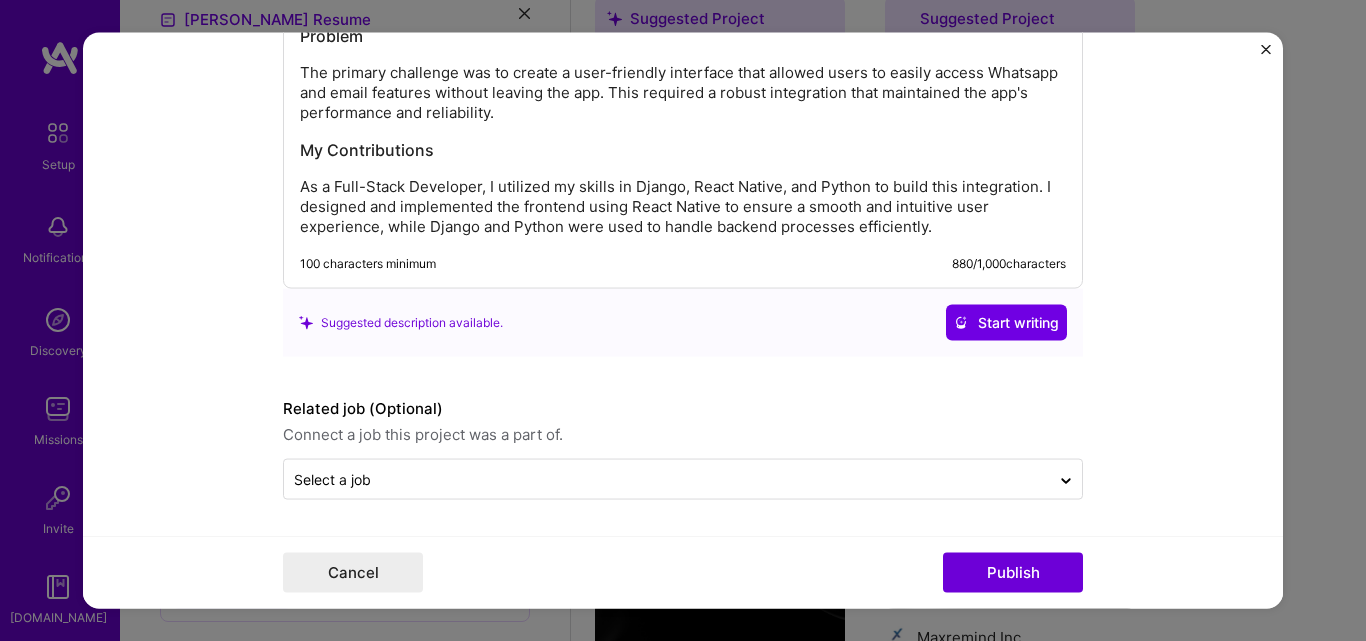 type 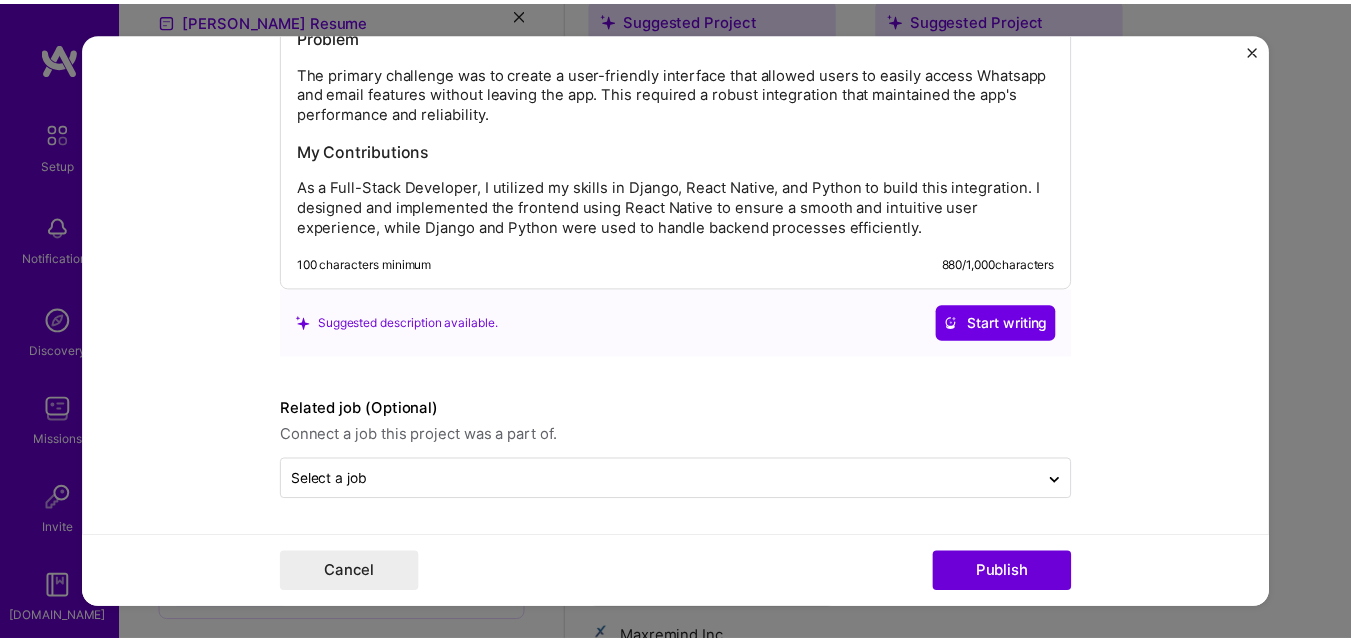 scroll, scrollTop: 2012, scrollLeft: 0, axis: vertical 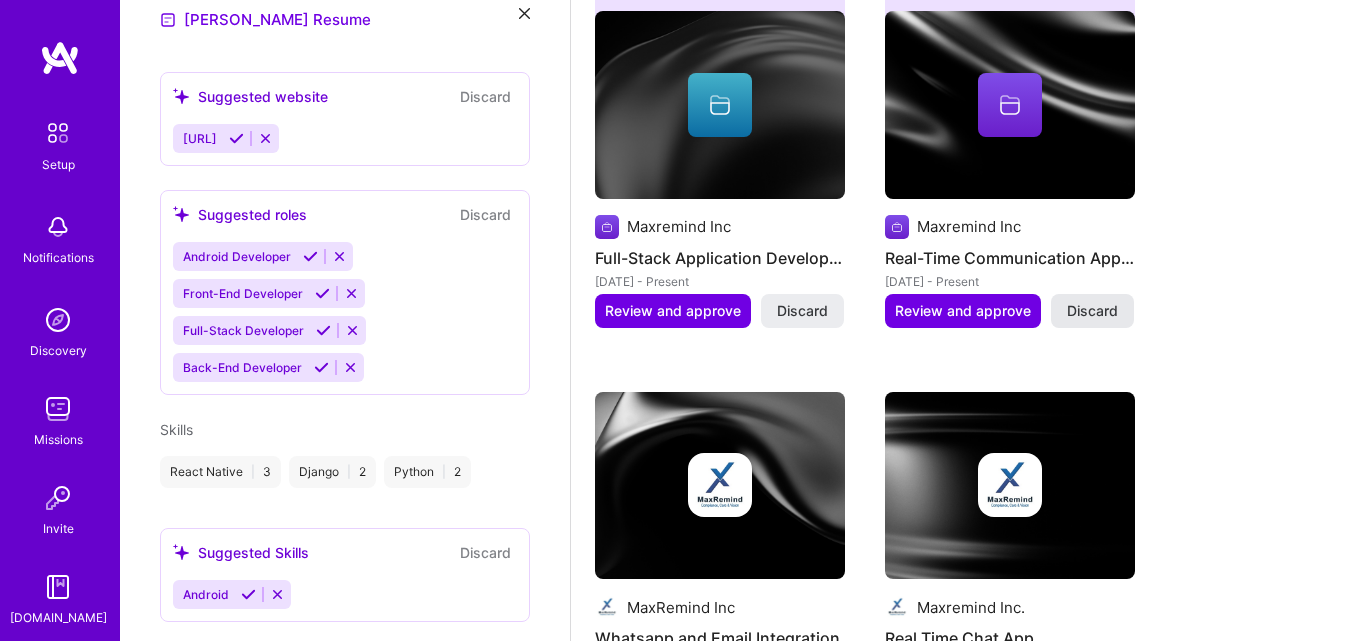 click on "Discard" at bounding box center (1092, 311) 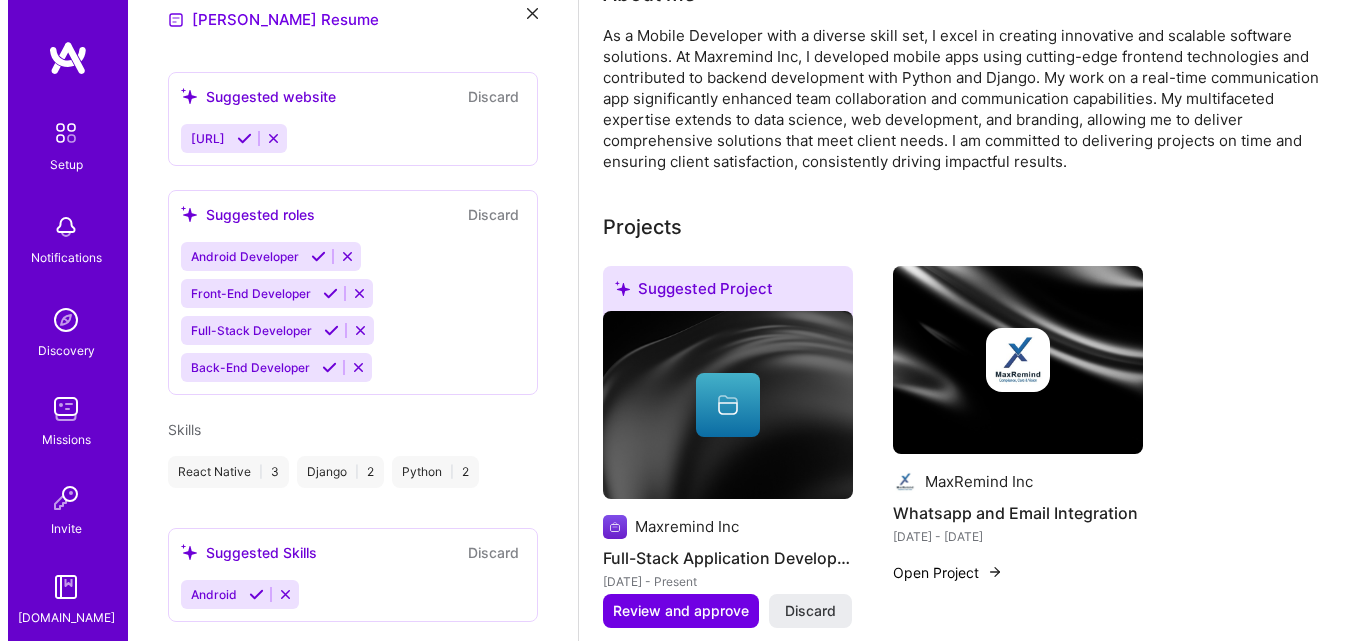 scroll, scrollTop: 665, scrollLeft: 0, axis: vertical 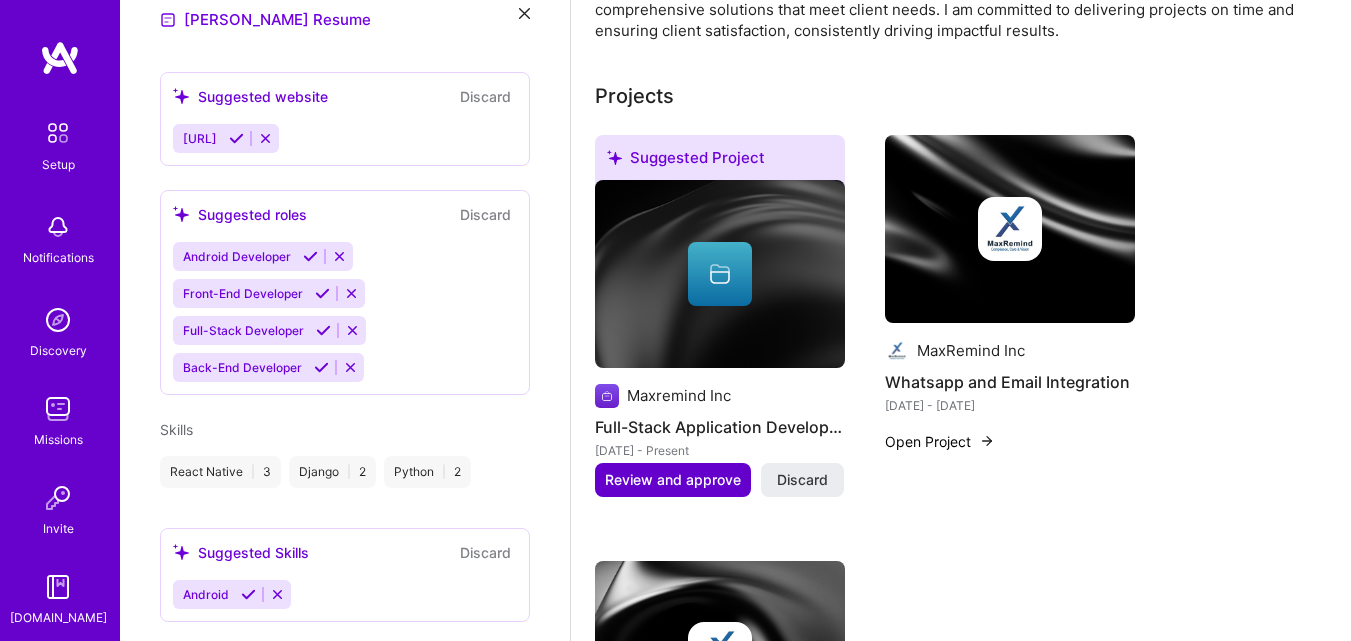 click on "Review and approve" at bounding box center (673, 480) 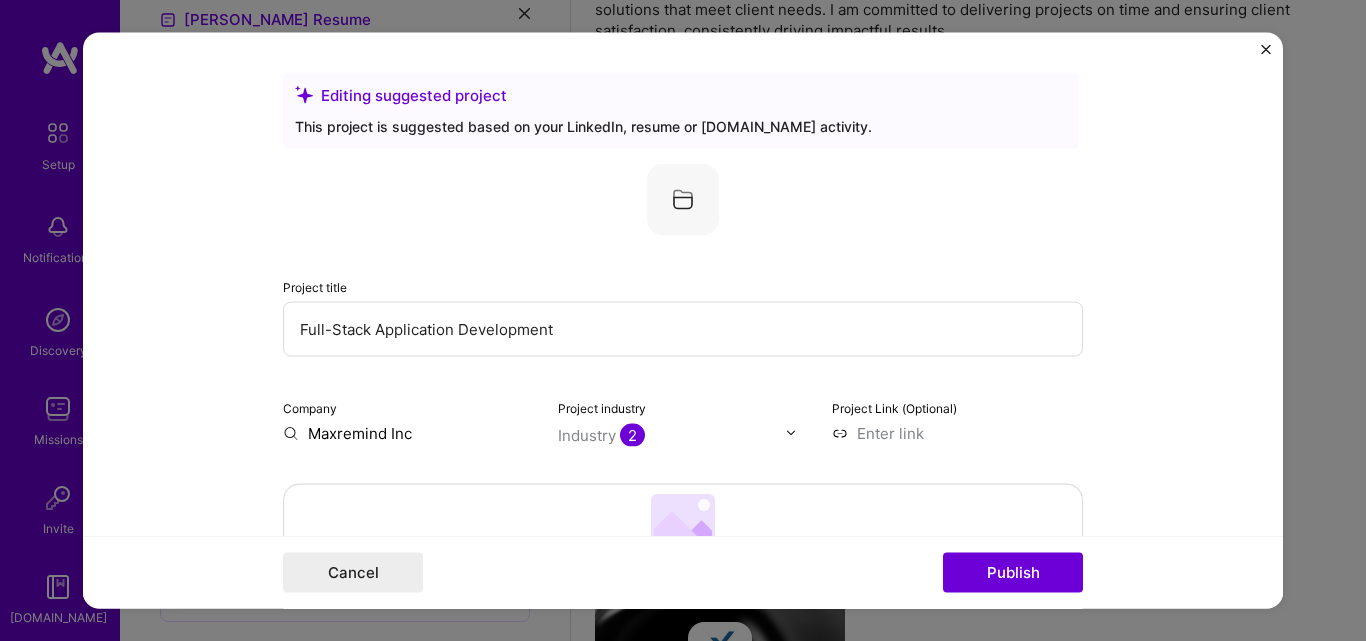 drag, startPoint x: 598, startPoint y: 326, endPoint x: 162, endPoint y: 343, distance: 436.3313 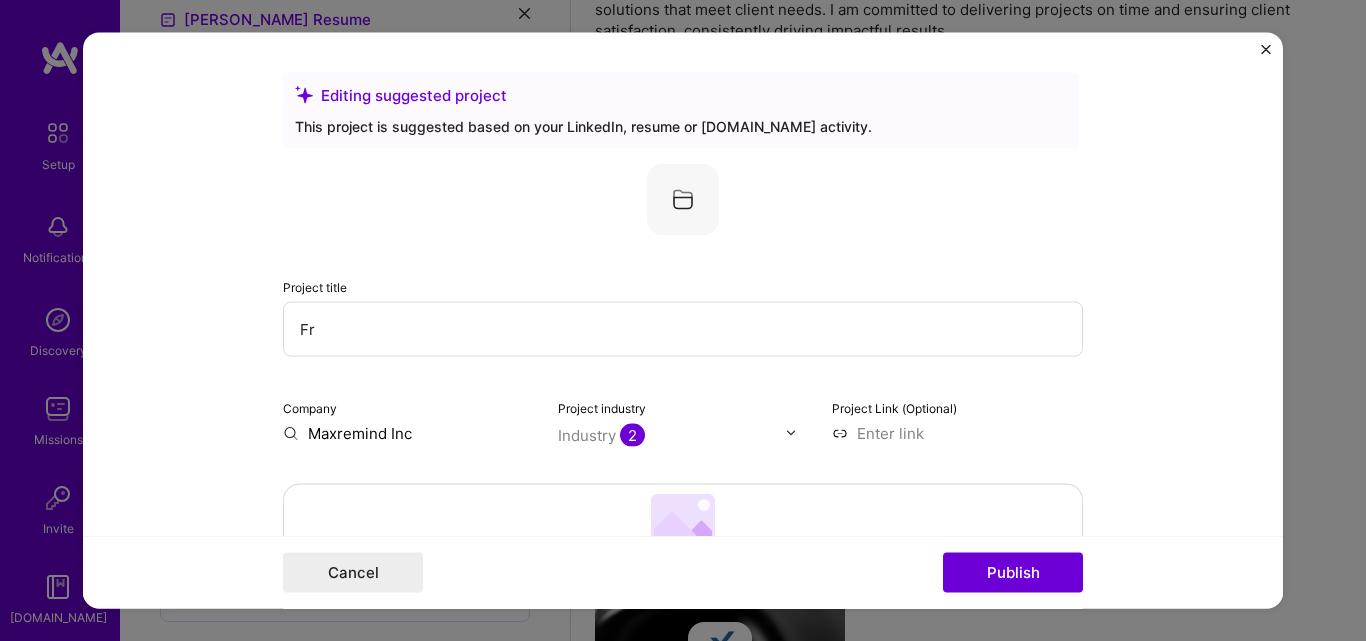 type on "F" 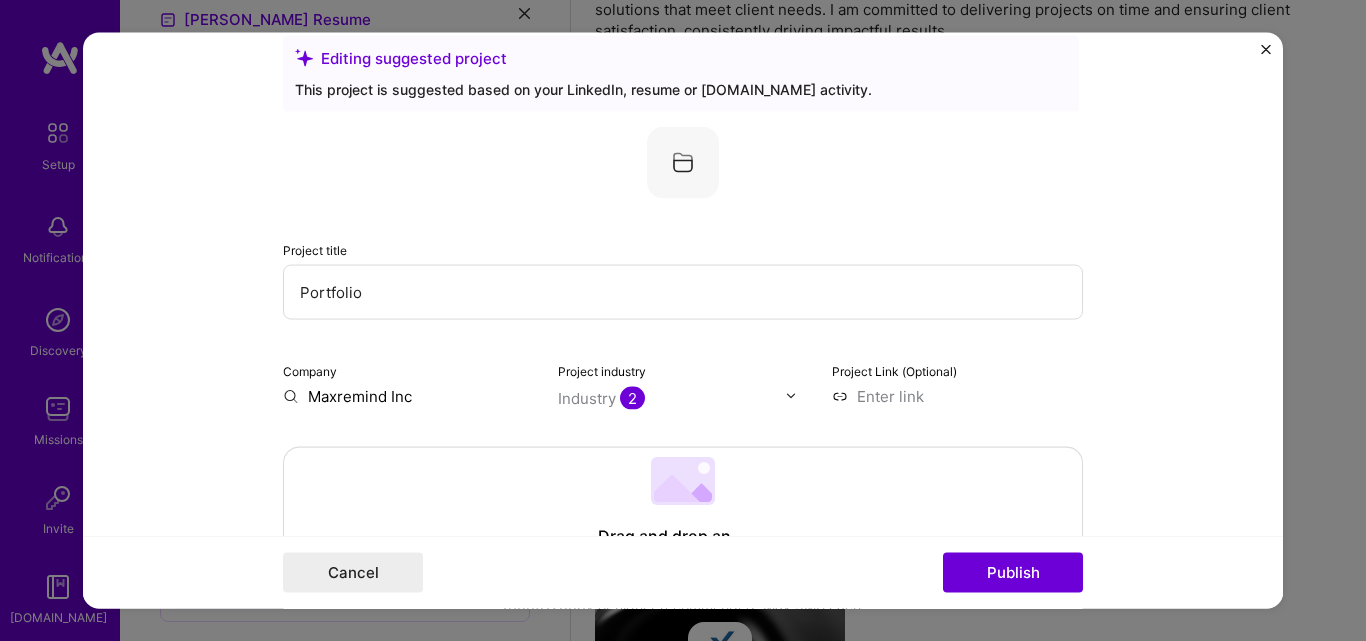 scroll, scrollTop: 100, scrollLeft: 0, axis: vertical 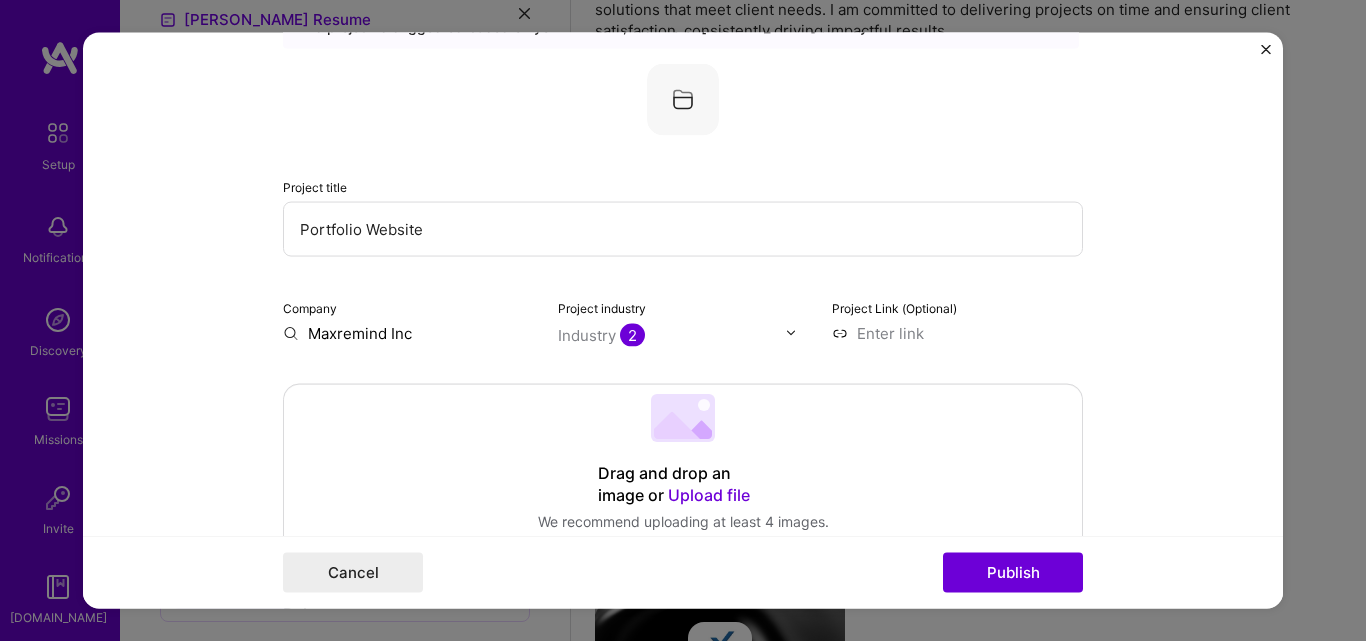 type on "Portfolio Website" 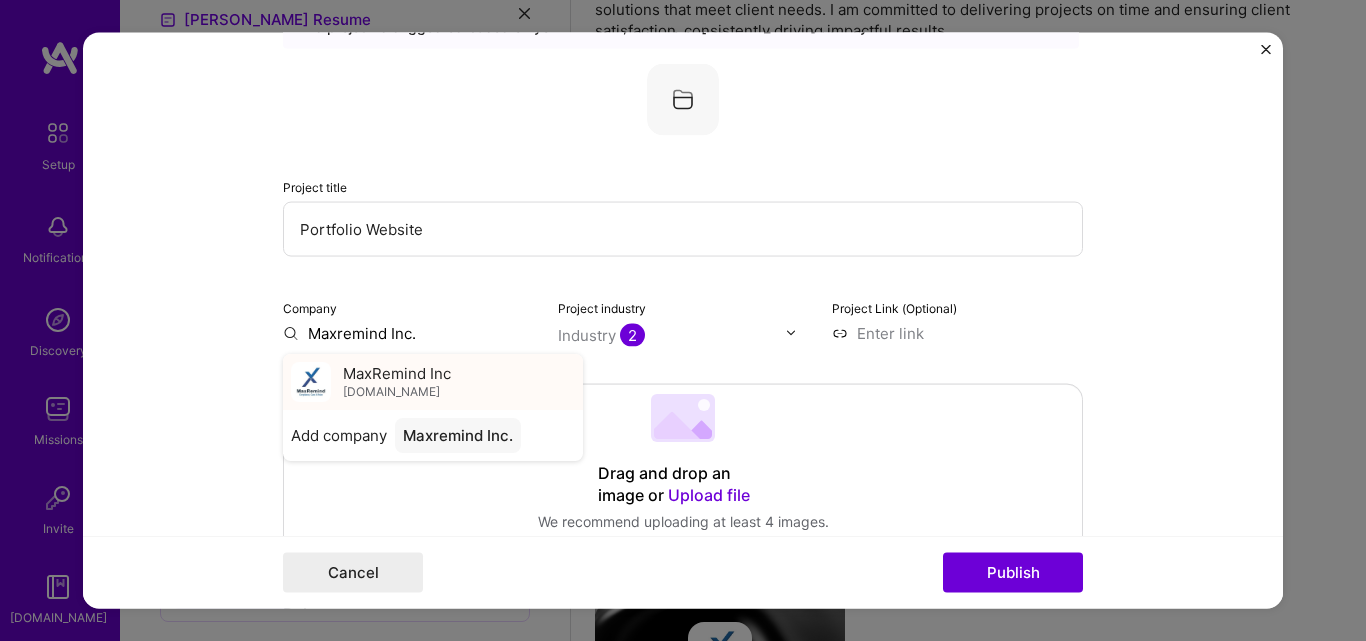 click on "MaxRemind Inc" at bounding box center (397, 373) 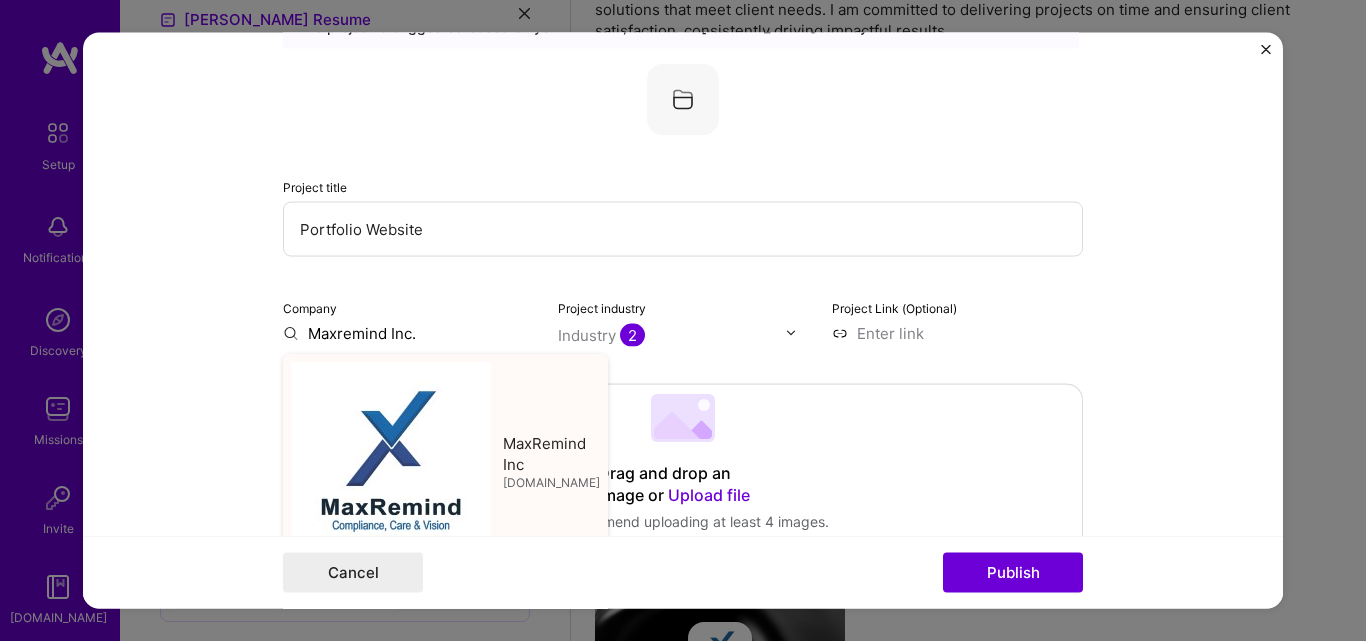 type on "MaxRemind Inc" 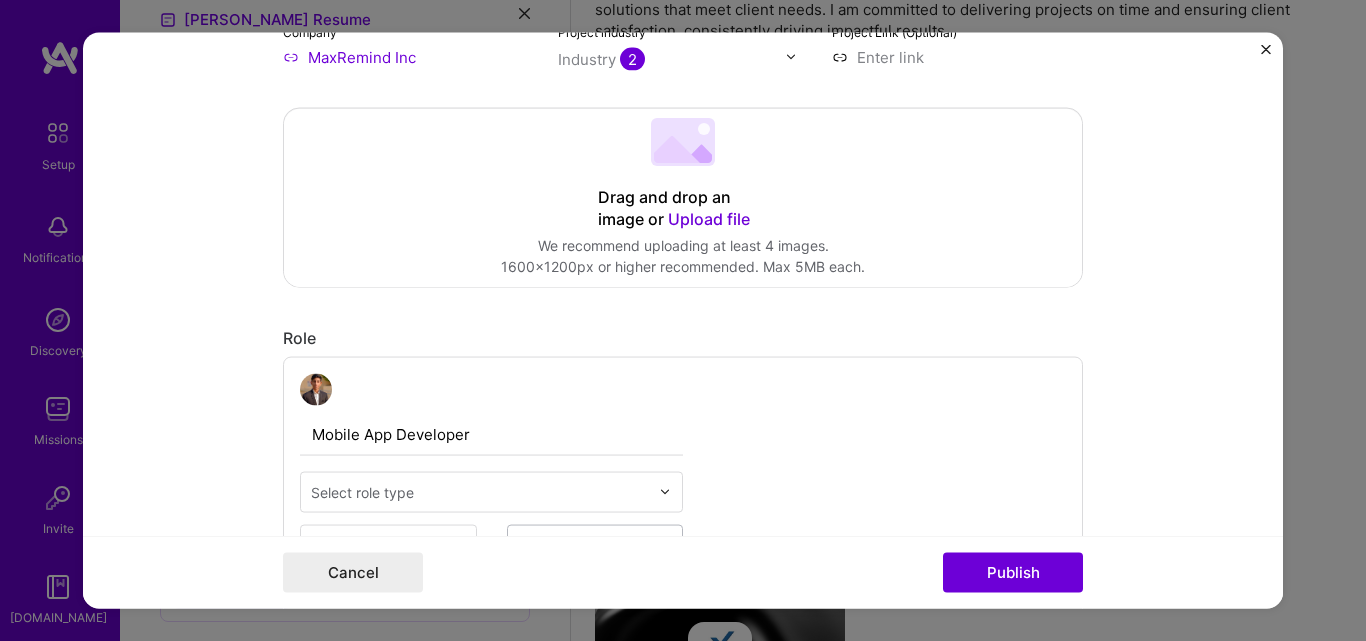 scroll, scrollTop: 500, scrollLeft: 0, axis: vertical 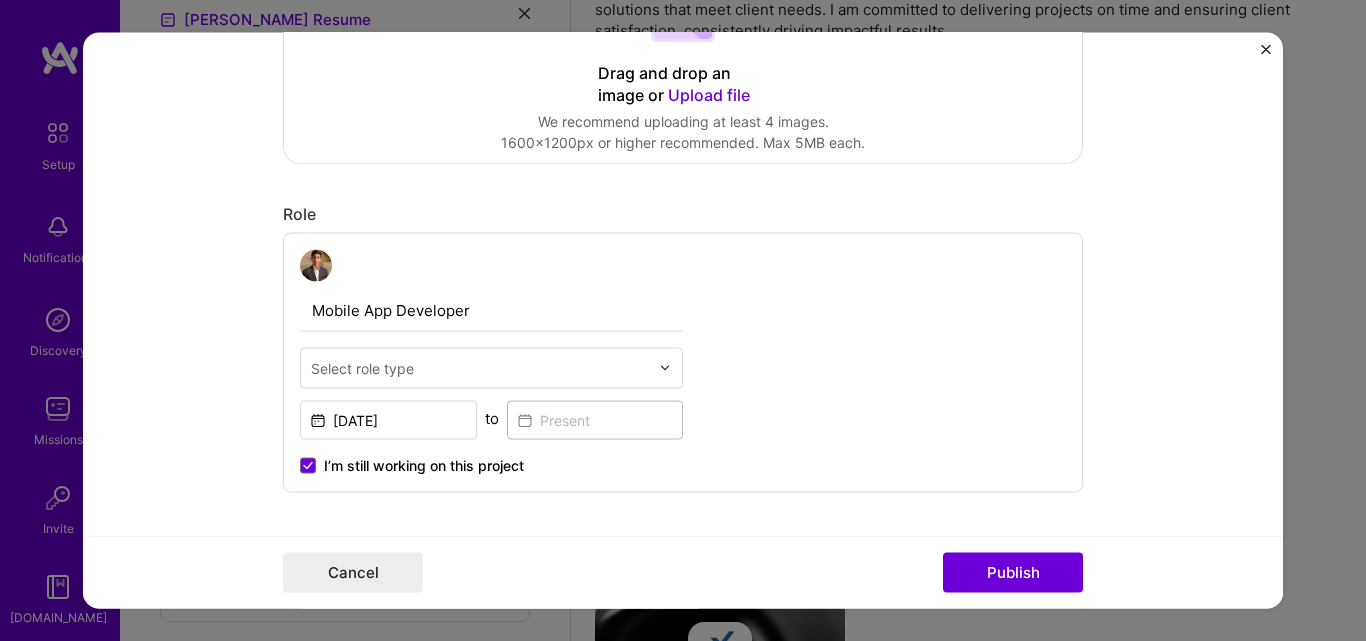 drag, startPoint x: 480, startPoint y: 297, endPoint x: 263, endPoint y: 305, distance: 217.14742 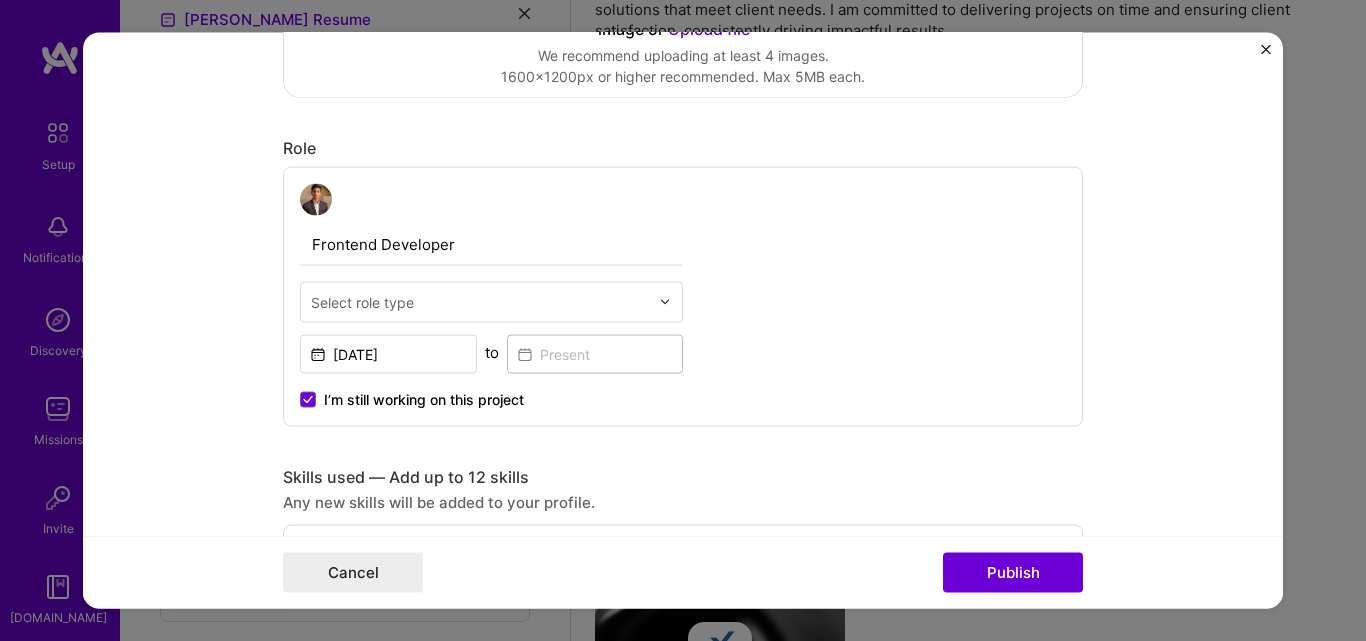 scroll, scrollTop: 600, scrollLeft: 0, axis: vertical 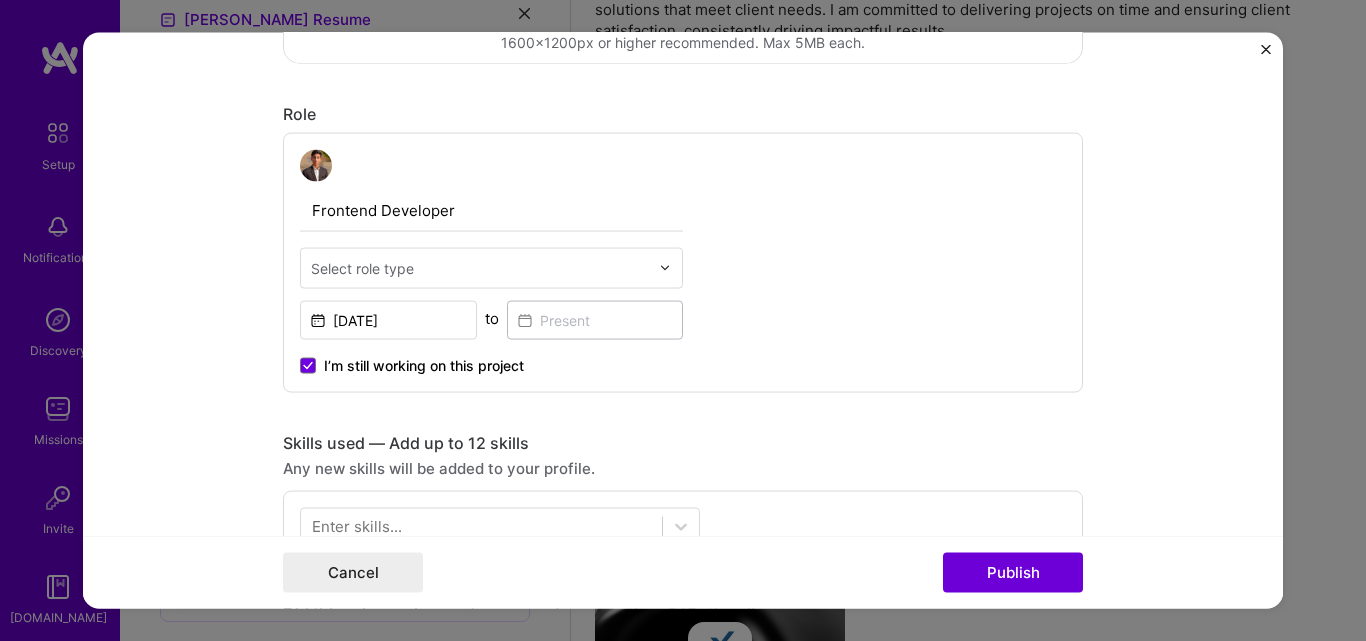 type on "Frontend Developer" 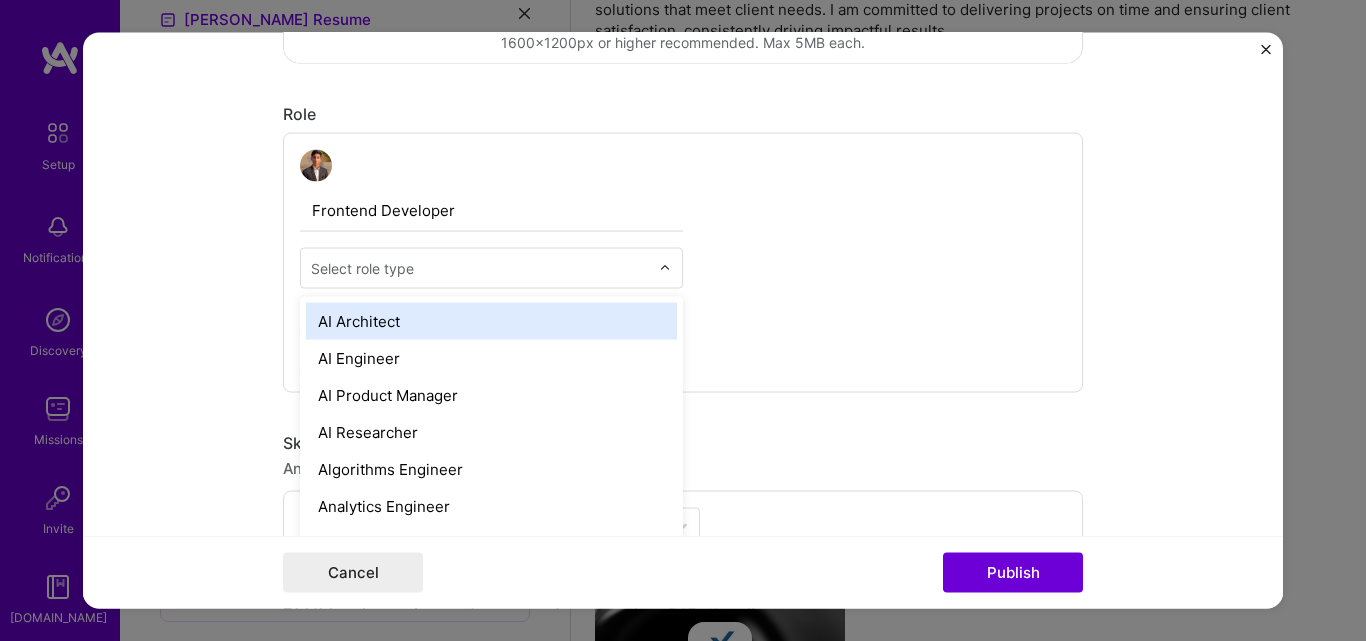 click on "Select role type" at bounding box center (362, 267) 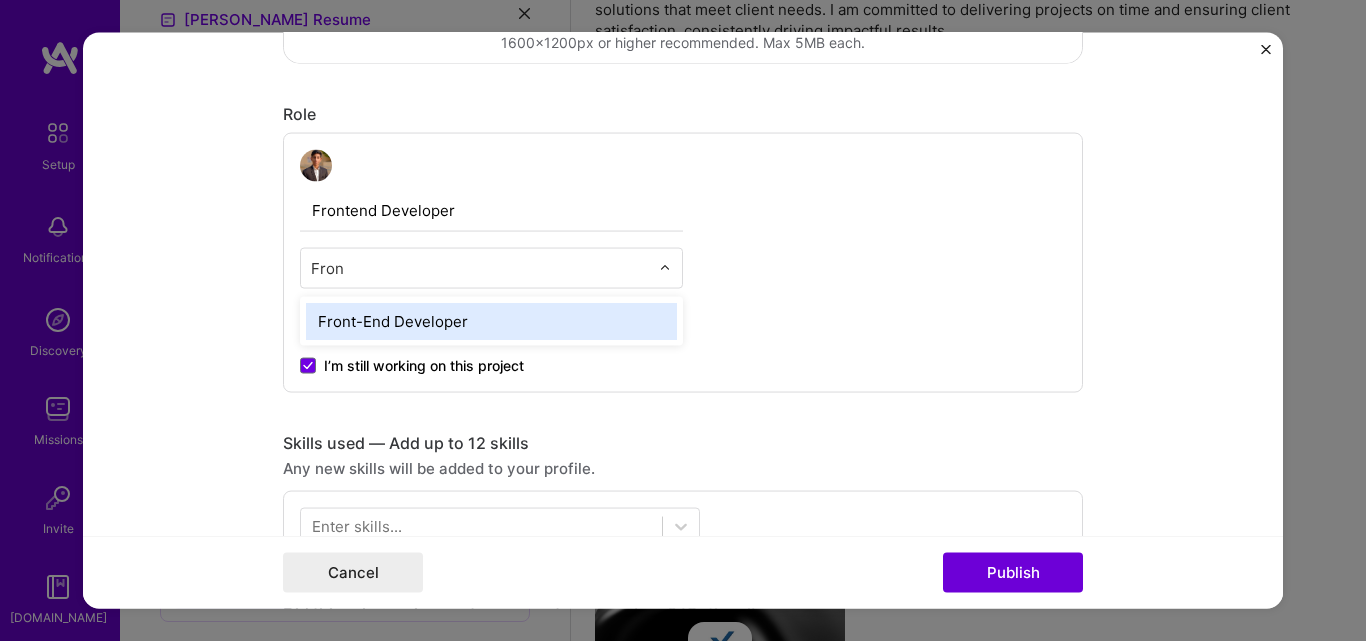 type on "Front" 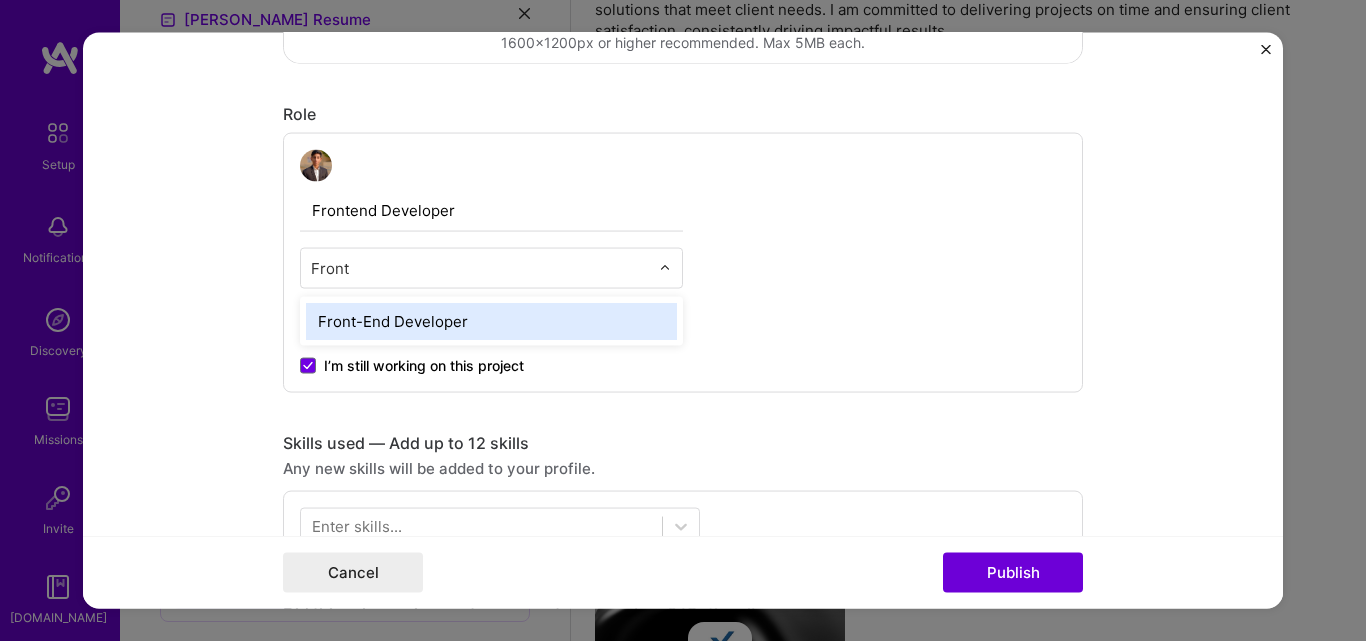 click on "Front-End Developer" at bounding box center (491, 320) 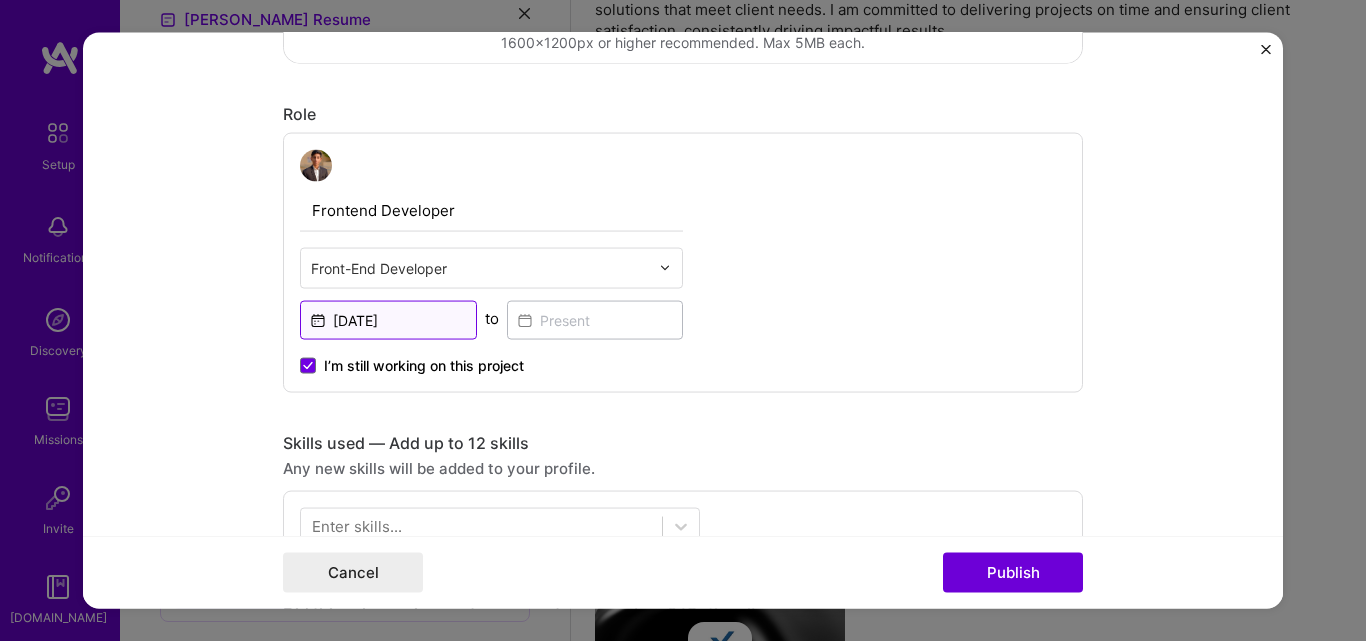 click on "[DATE]" at bounding box center (388, 319) 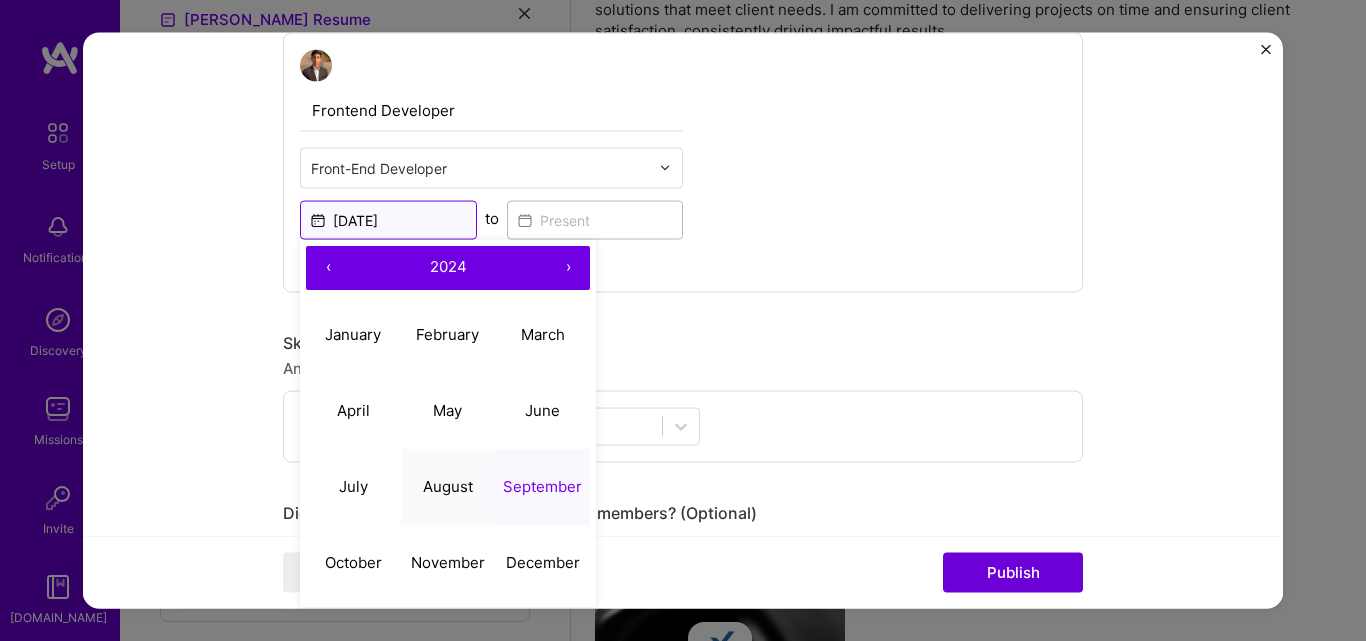 scroll, scrollTop: 900, scrollLeft: 0, axis: vertical 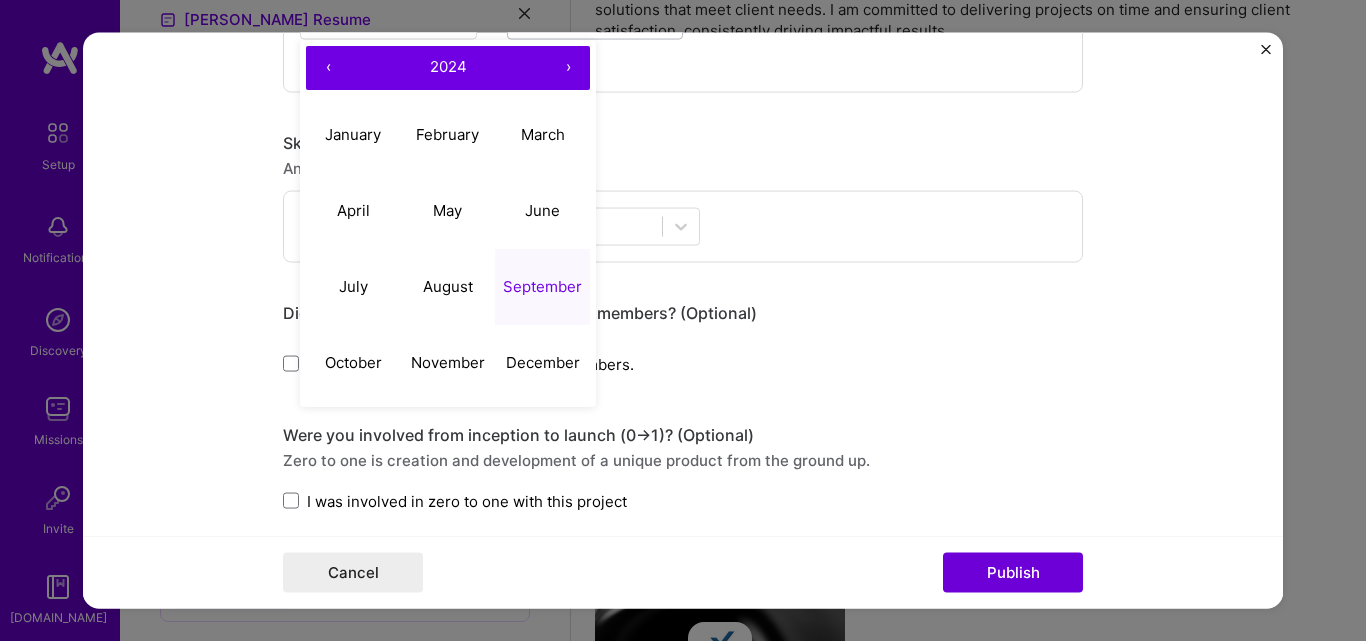 click on "›" at bounding box center (568, 67) 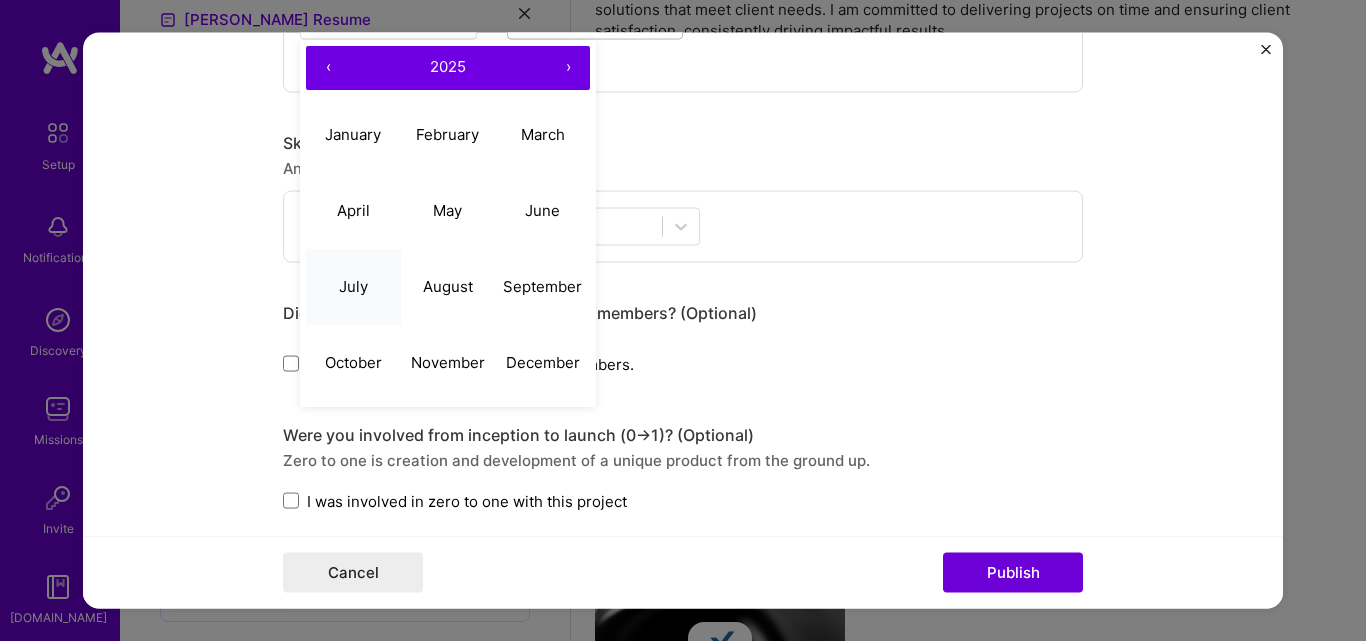 click on "July" at bounding box center [353, 287] 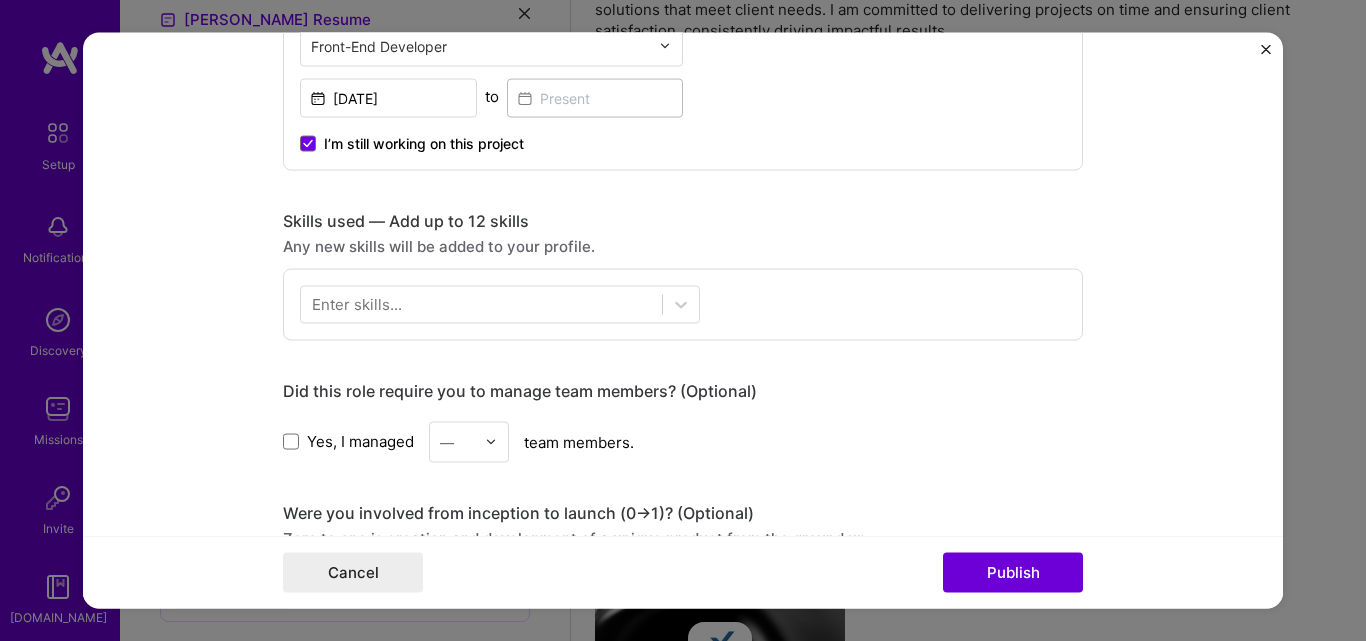 scroll, scrollTop: 700, scrollLeft: 0, axis: vertical 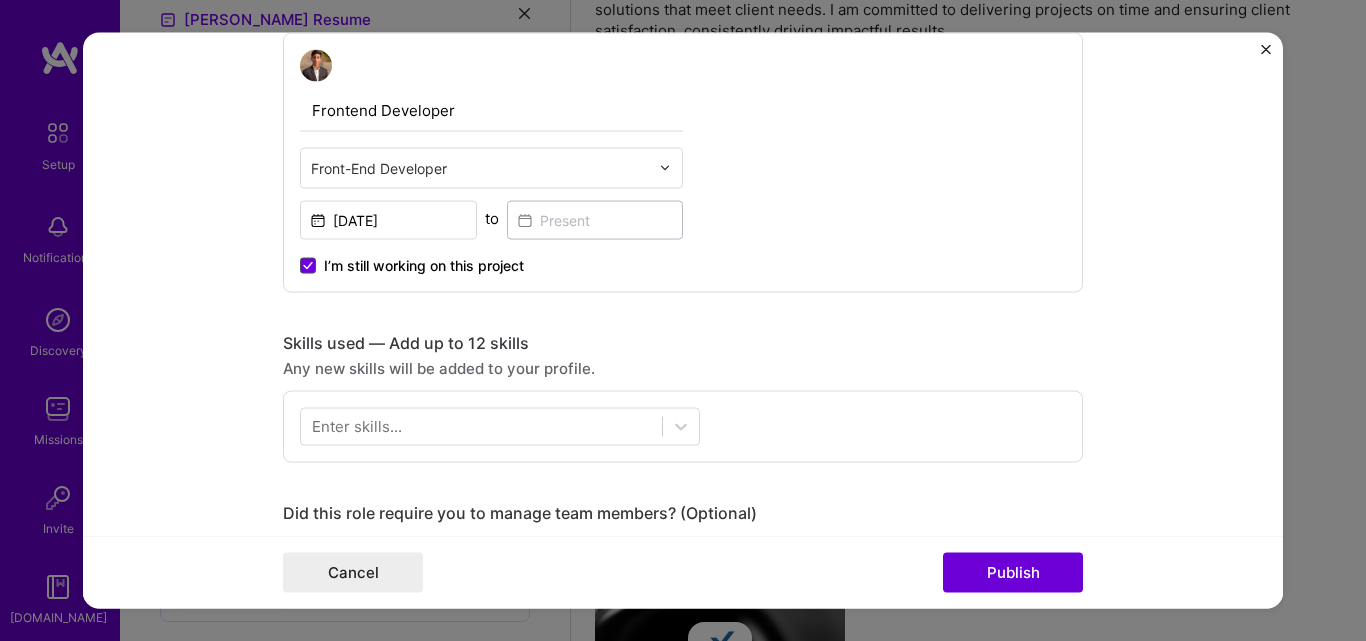 click 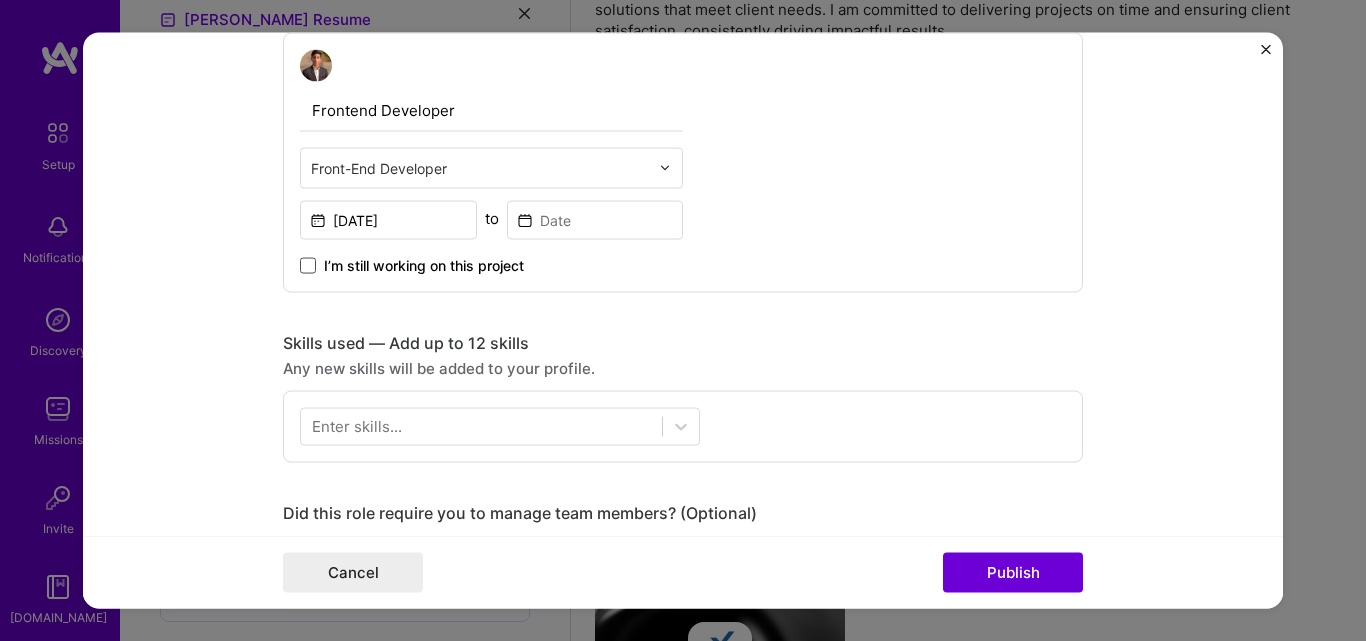 click at bounding box center [308, 265] 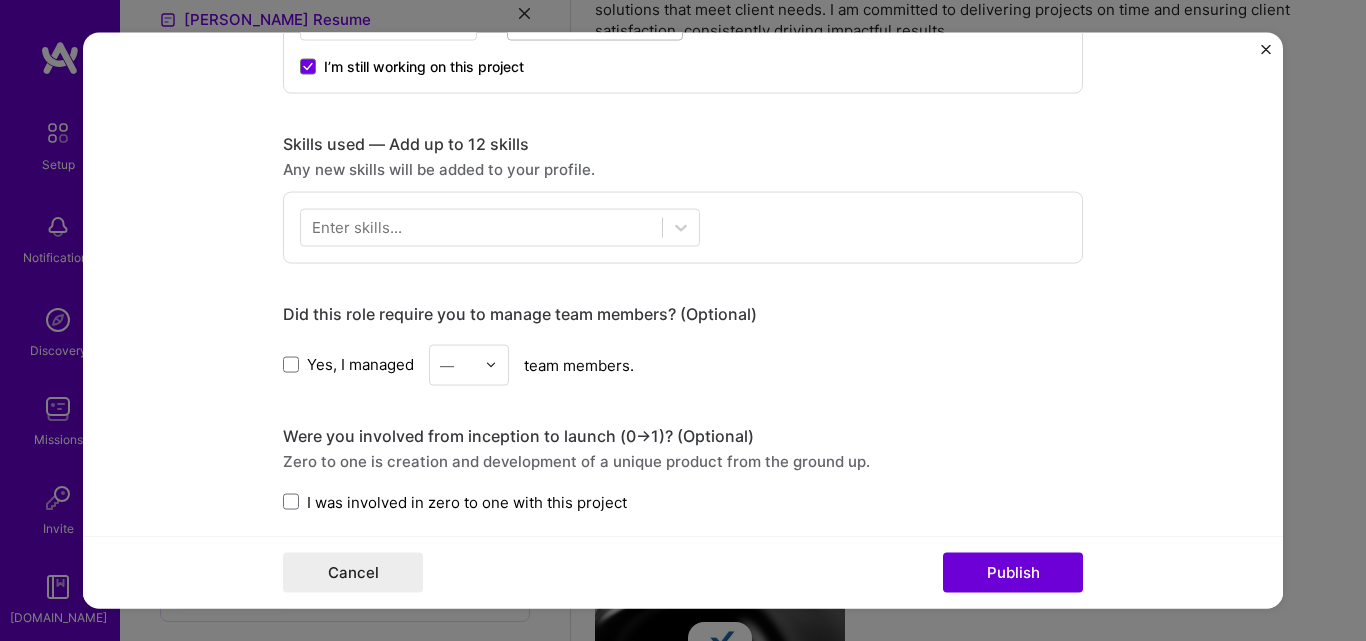 scroll, scrollTop: 900, scrollLeft: 0, axis: vertical 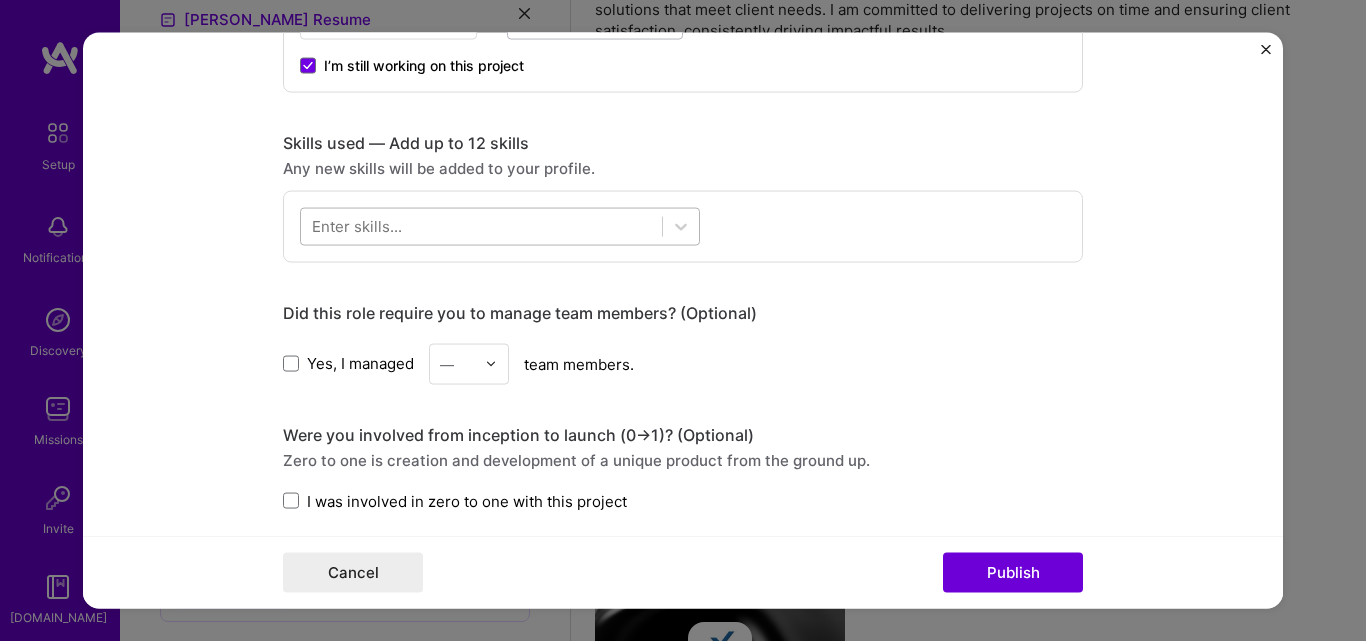 click at bounding box center [481, 226] 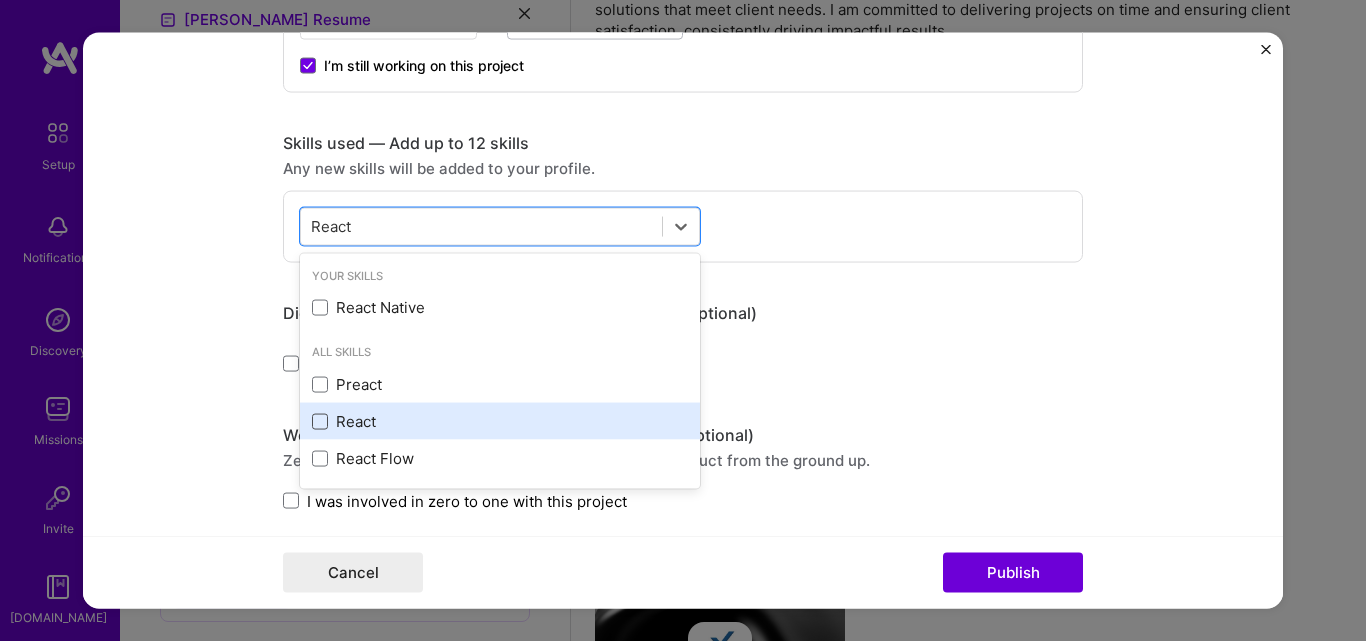 click at bounding box center [320, 421] 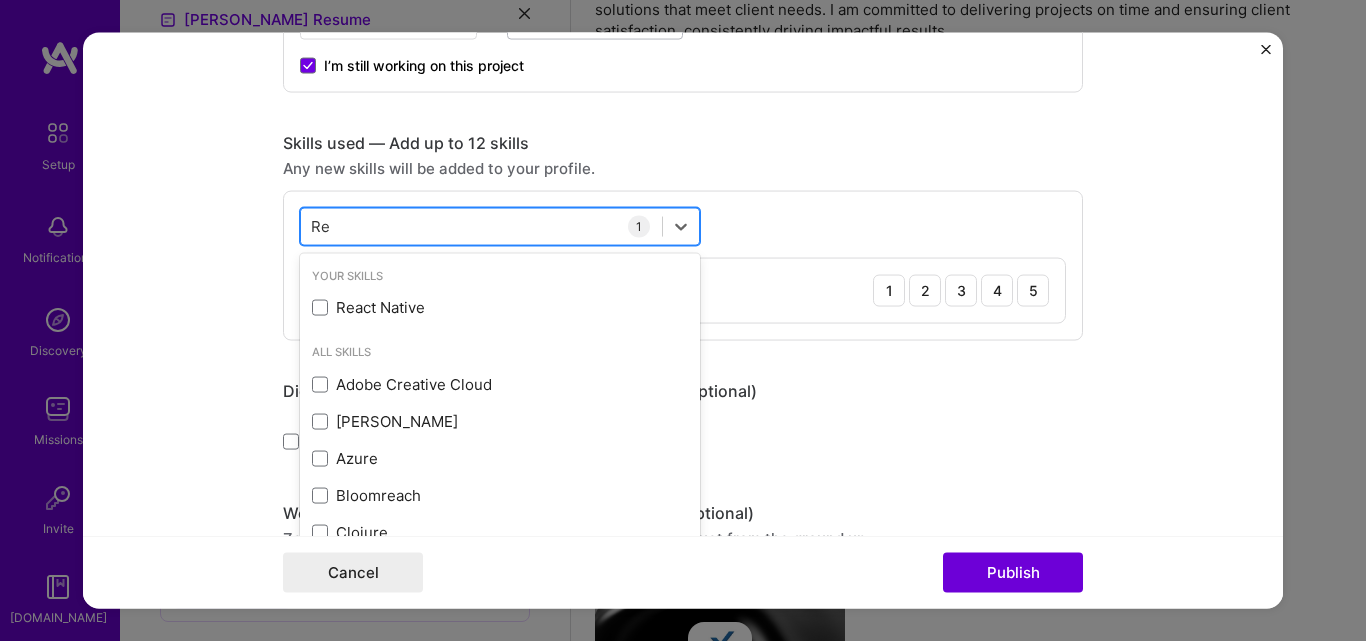 type on "R" 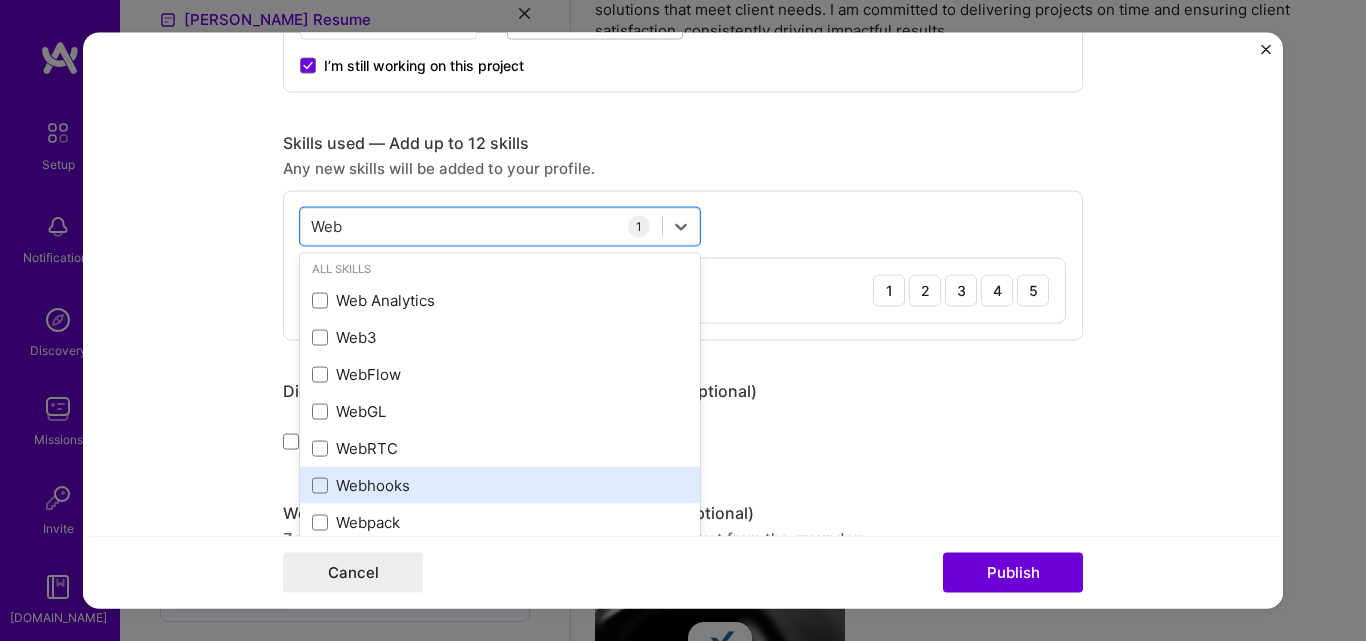 scroll, scrollTop: 0, scrollLeft: 0, axis: both 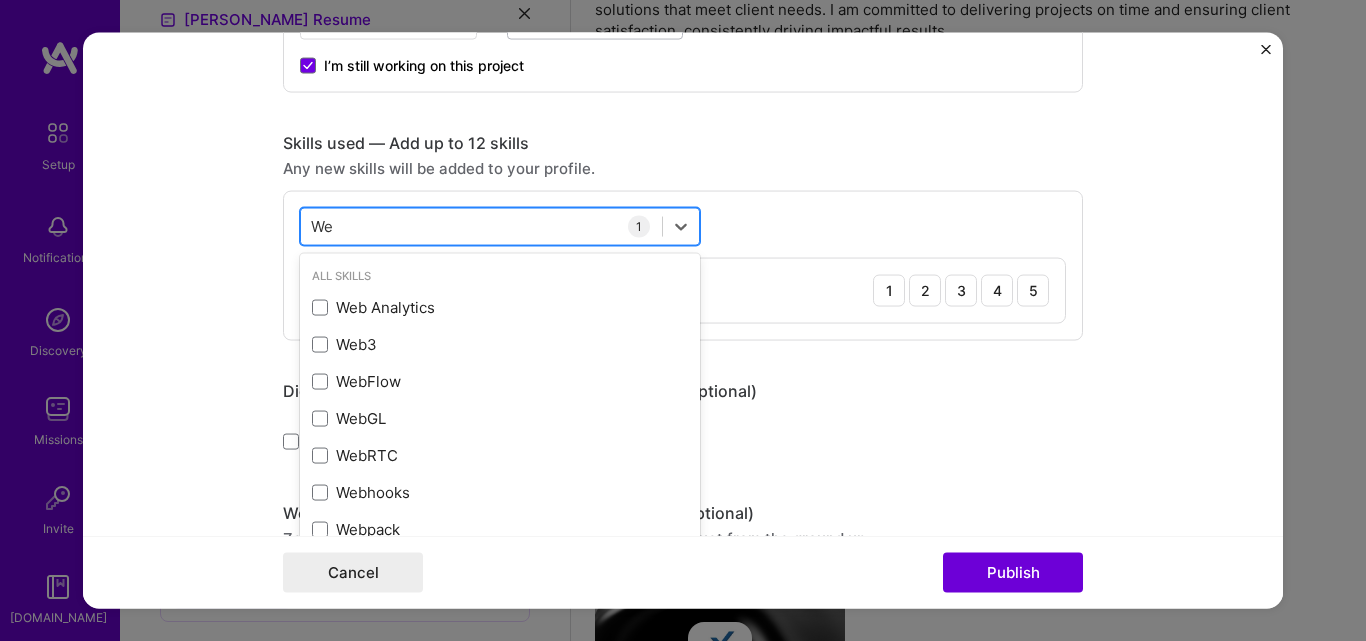 type on "W" 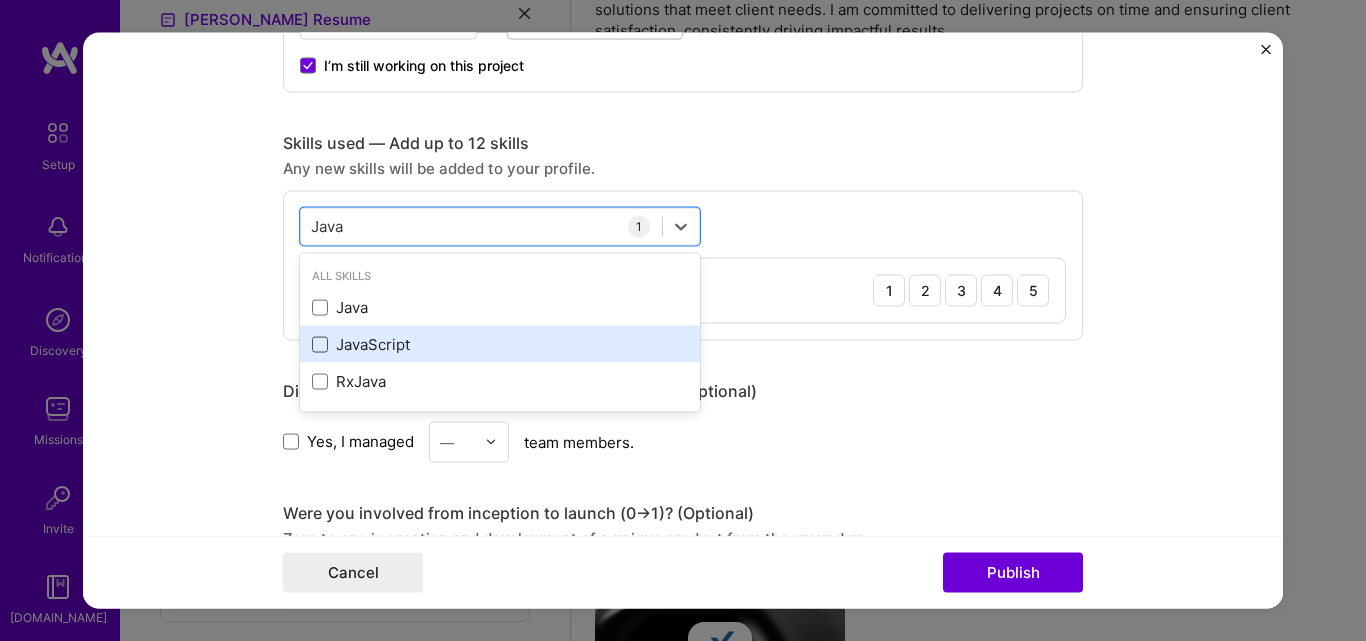 click at bounding box center (320, 344) 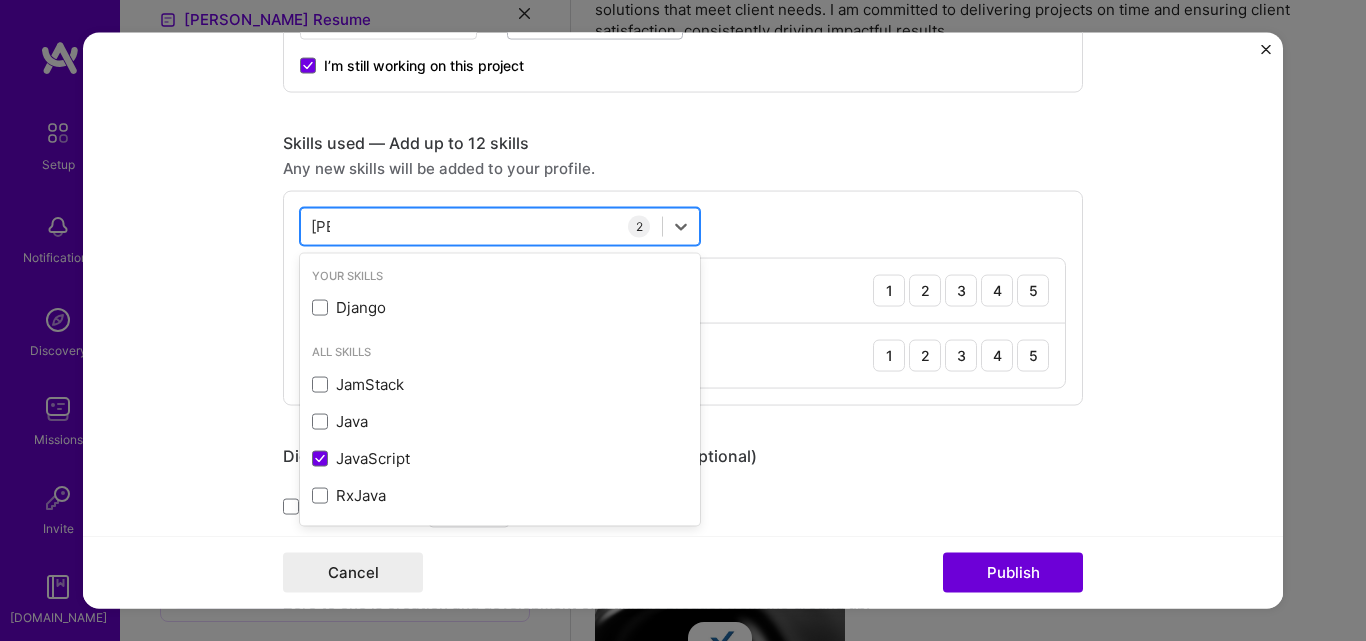 type on "J" 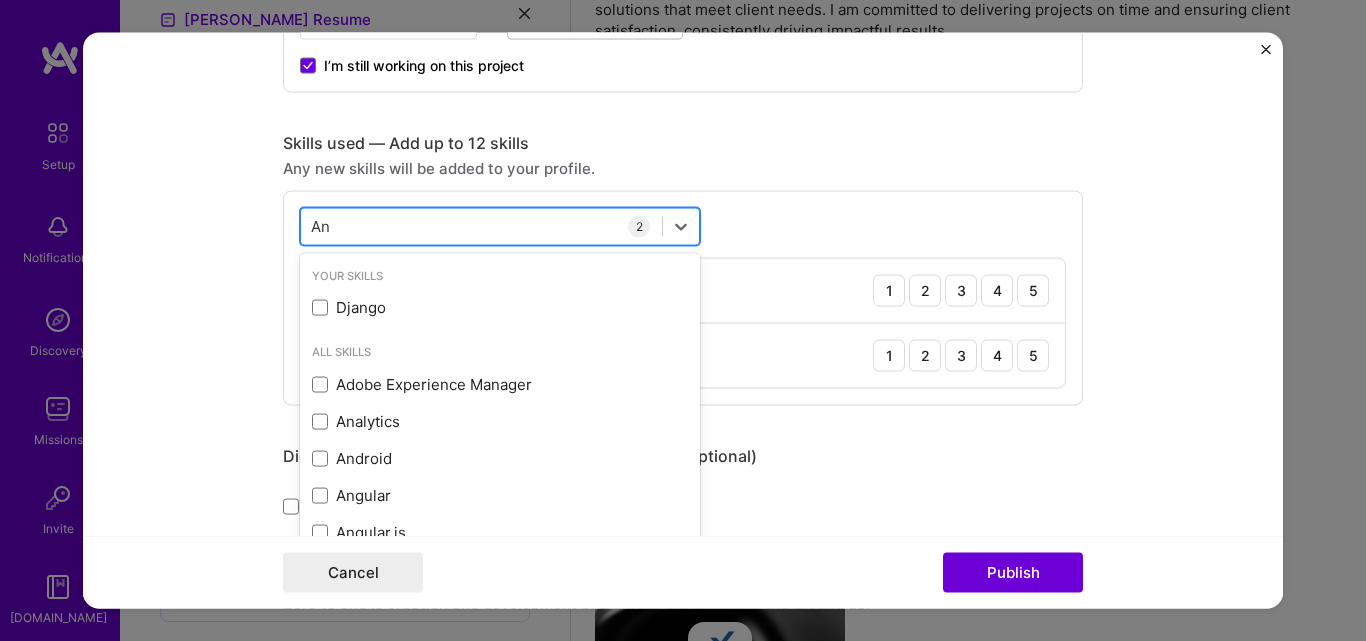 type on "A" 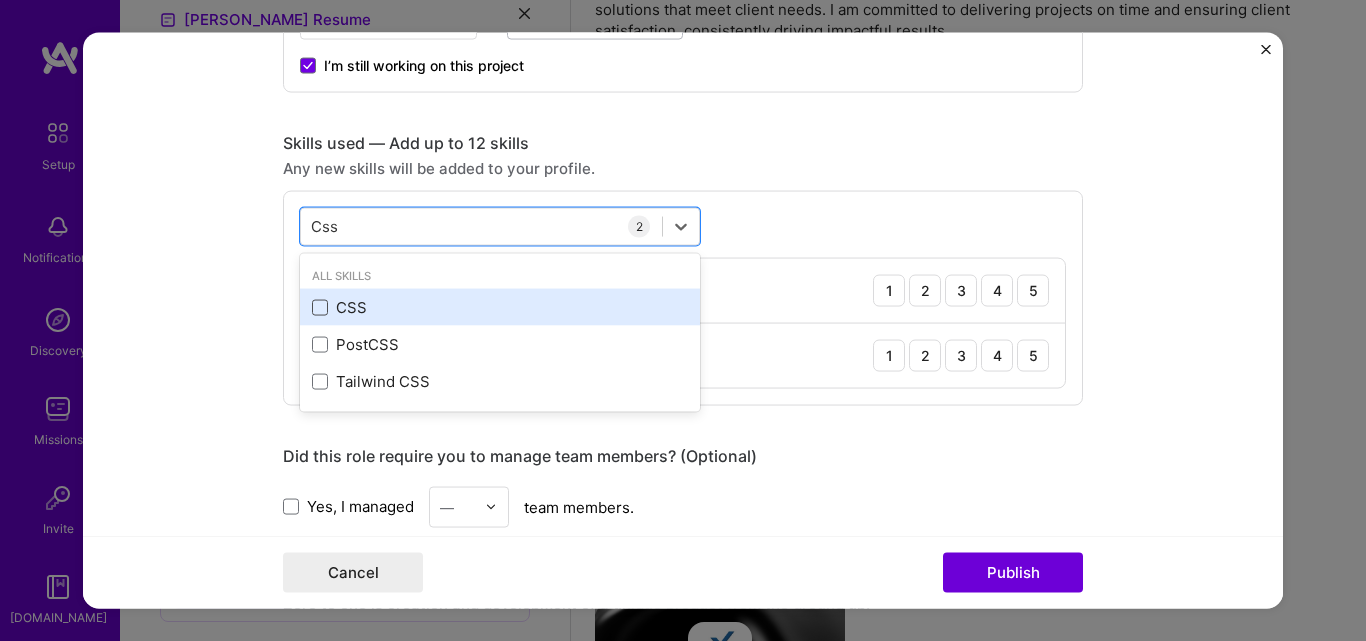 click at bounding box center (320, 307) 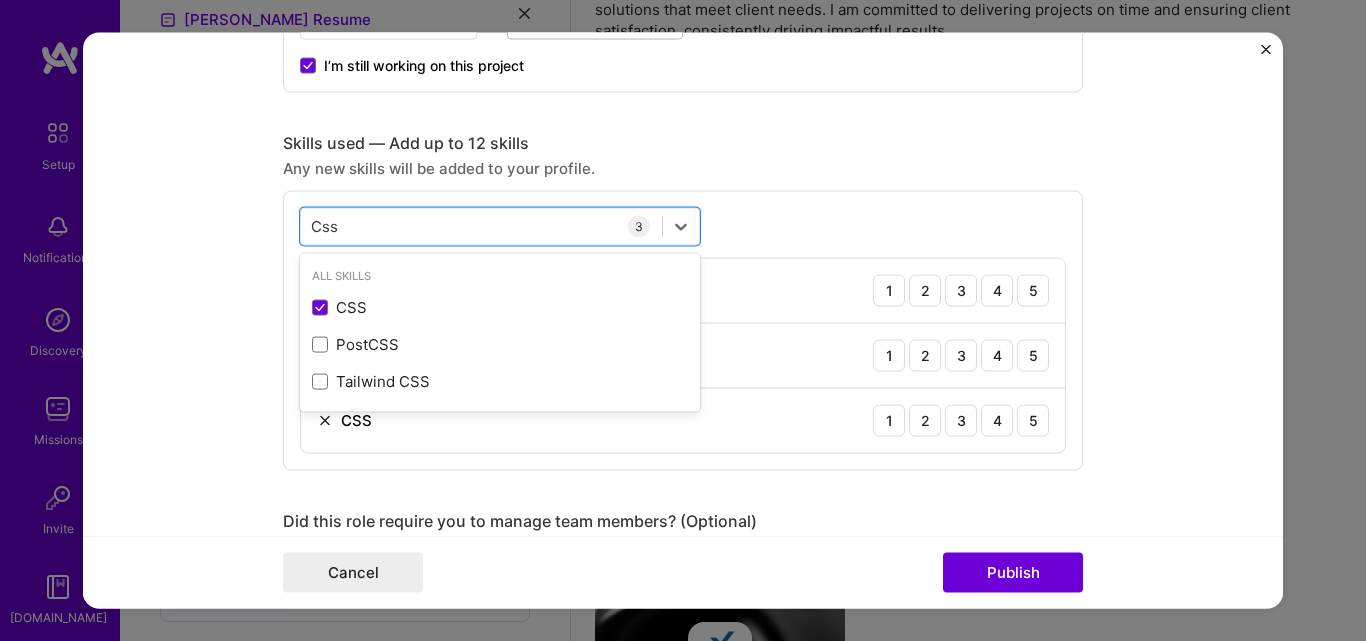 type on "Css" 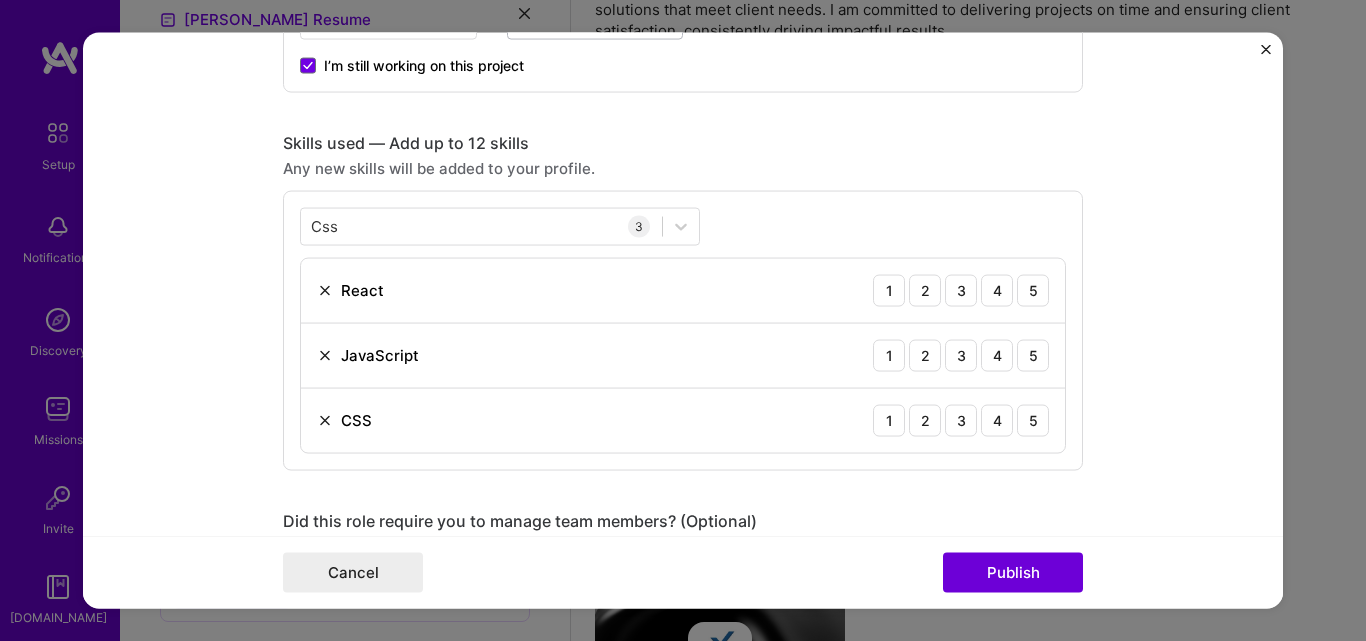 click on "Editing suggested project This project is suggested based on your LinkedIn, resume or [DOMAIN_NAME] activity. Project title Portfolio Website Company MaxRemind Inc
Project industry Industry 2 Project Link (Optional)
Drag and drop an image or   Upload file Upload file We recommend uploading at least 4 images. 1600x1200px or higher recommended. Max 5MB each. Role Frontend Developer Front-End Developer [DATE]
to
I’m still working on this project Skills used — Add up to 12 skills Any new skills will be added to your profile. Css Css 3 React 1 2 3 4 5 JavaScript 1 2 3 4 5 CSS 1 2 3 4 5 Did this role require you to manage team members? (Optional) Yes, I managed — team members. Were you involved from inception to launch (0  ->  1)? (Optional) Zero to one is creation and development of a unique product from the ground up. I was involved in zero to one with this project Add metrics (Optional) Project details   185 / 1,000 Cancel" at bounding box center [683, 320] 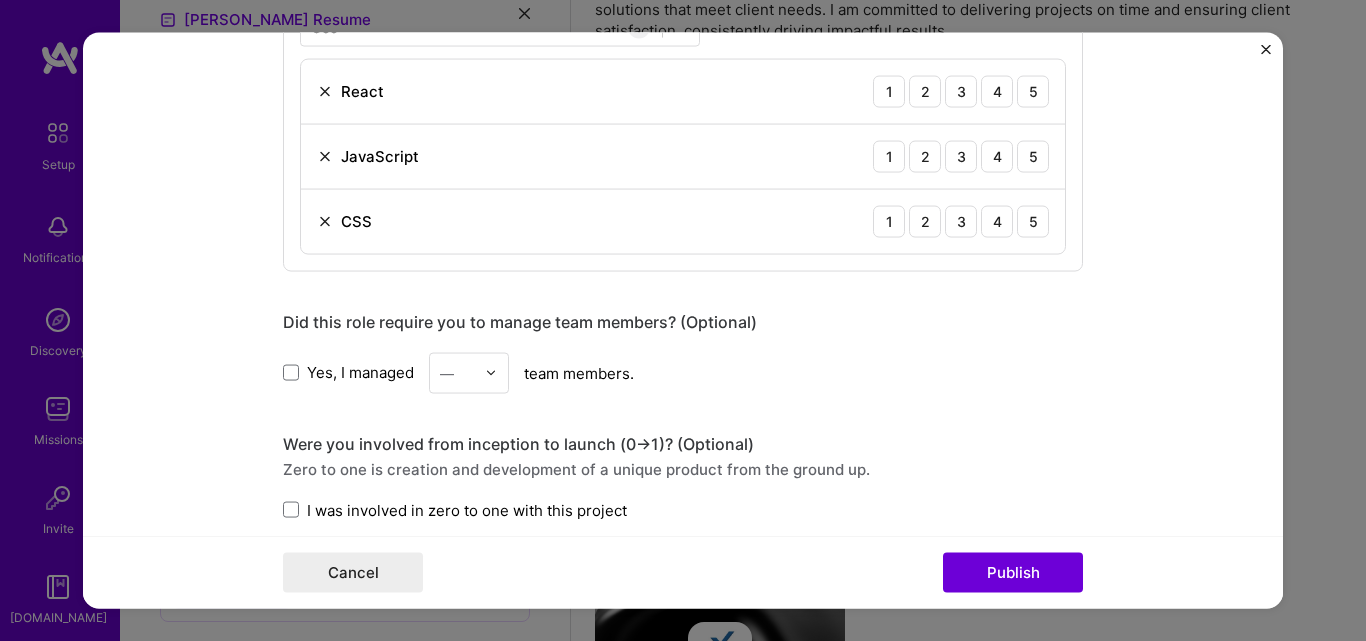 scroll, scrollTop: 1100, scrollLeft: 0, axis: vertical 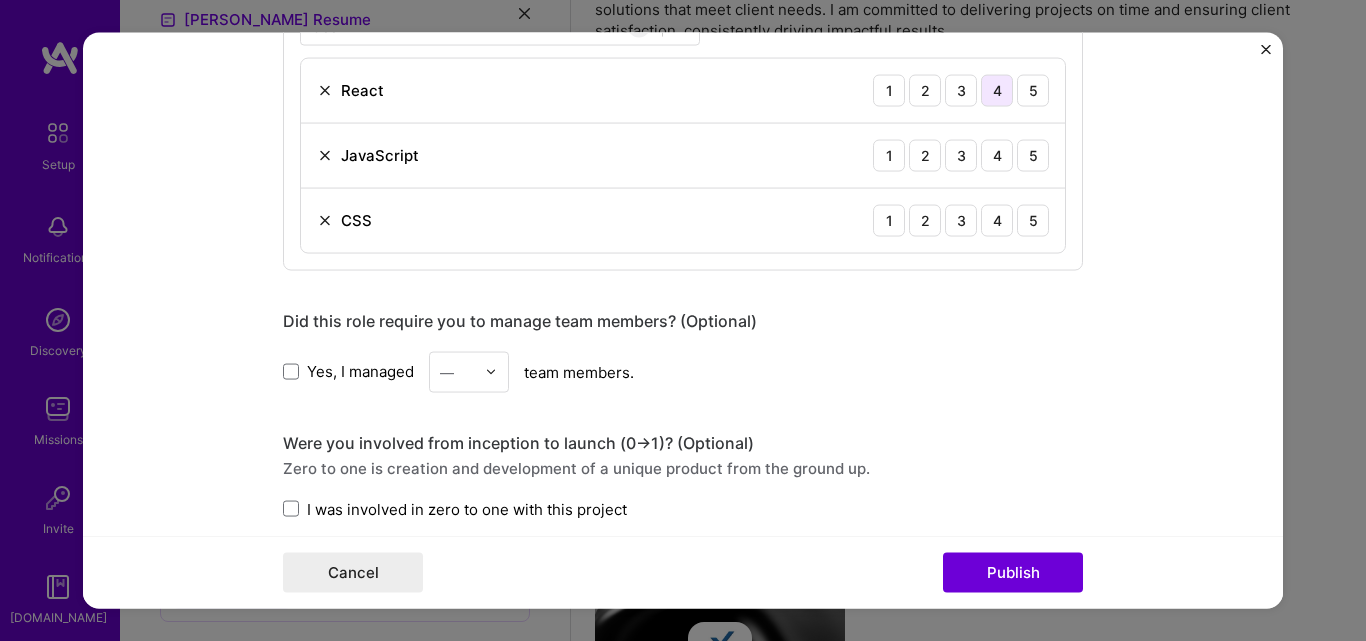 click on "4" at bounding box center (997, 90) 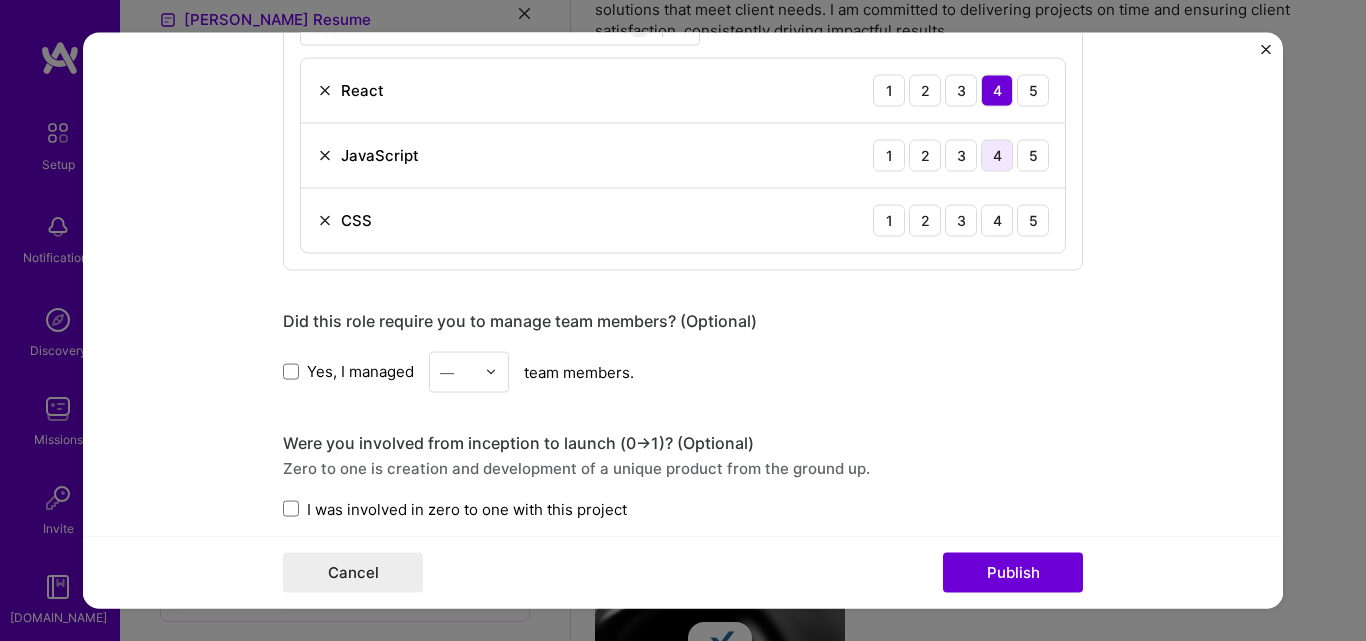 click on "4" at bounding box center (997, 155) 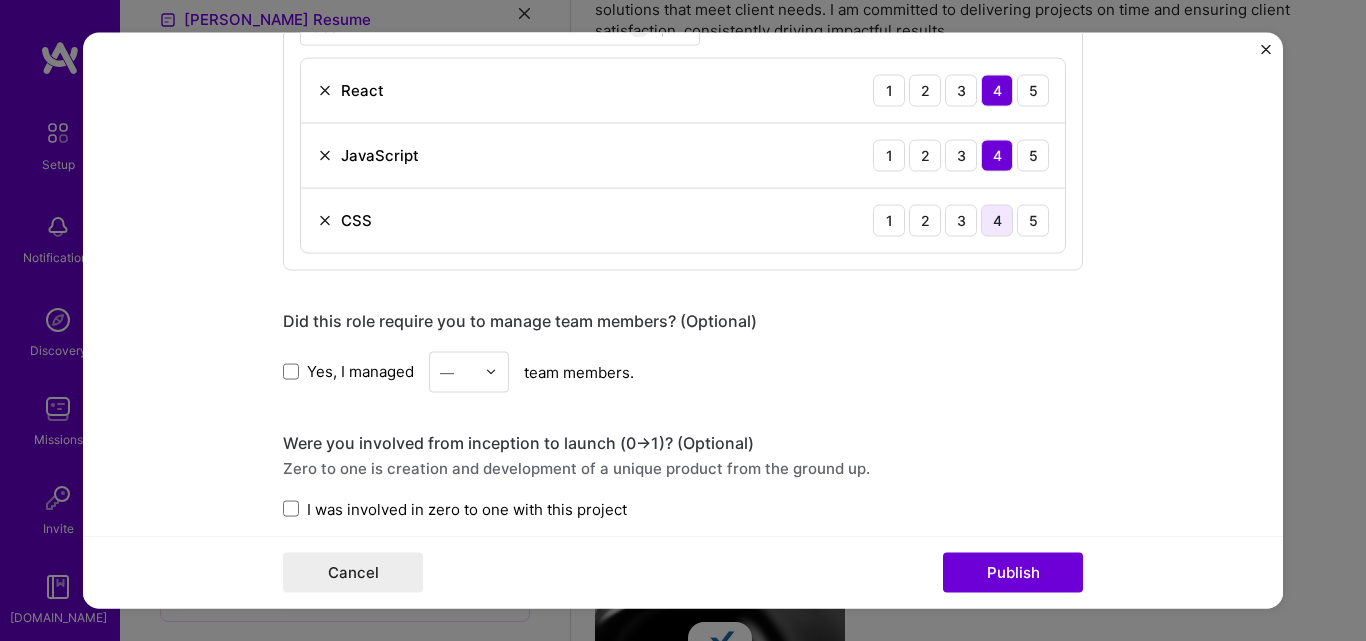 click on "4" at bounding box center (997, 220) 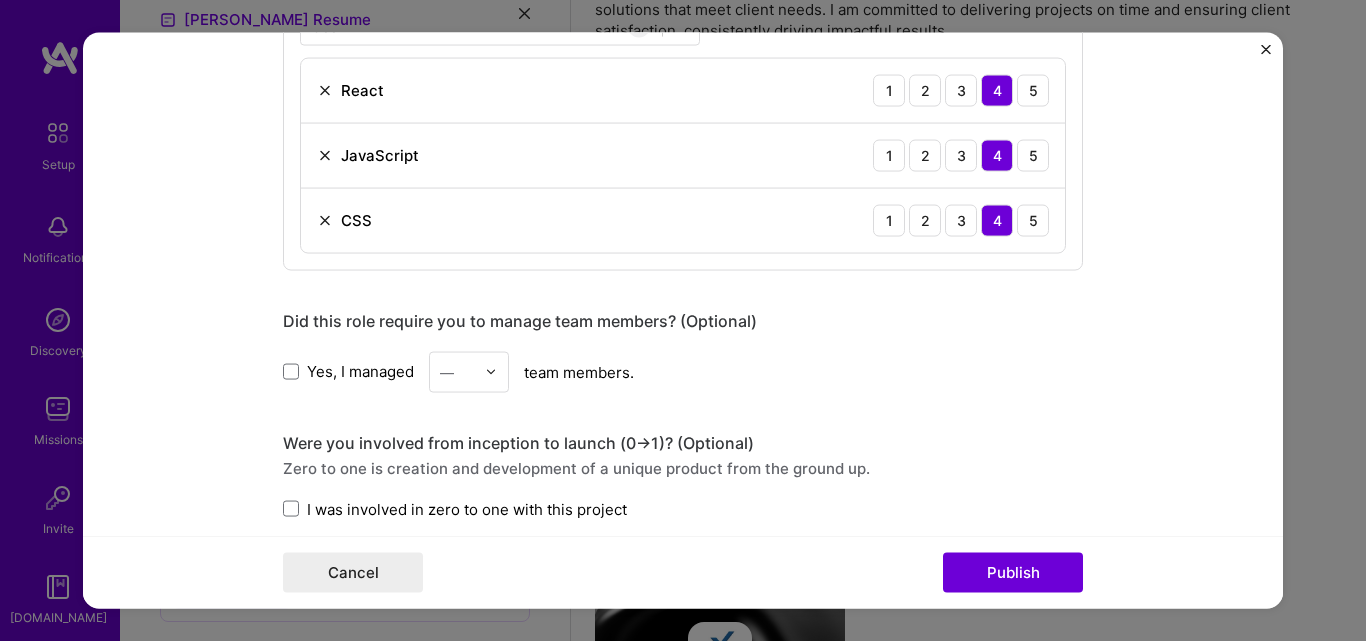 scroll, scrollTop: 900, scrollLeft: 0, axis: vertical 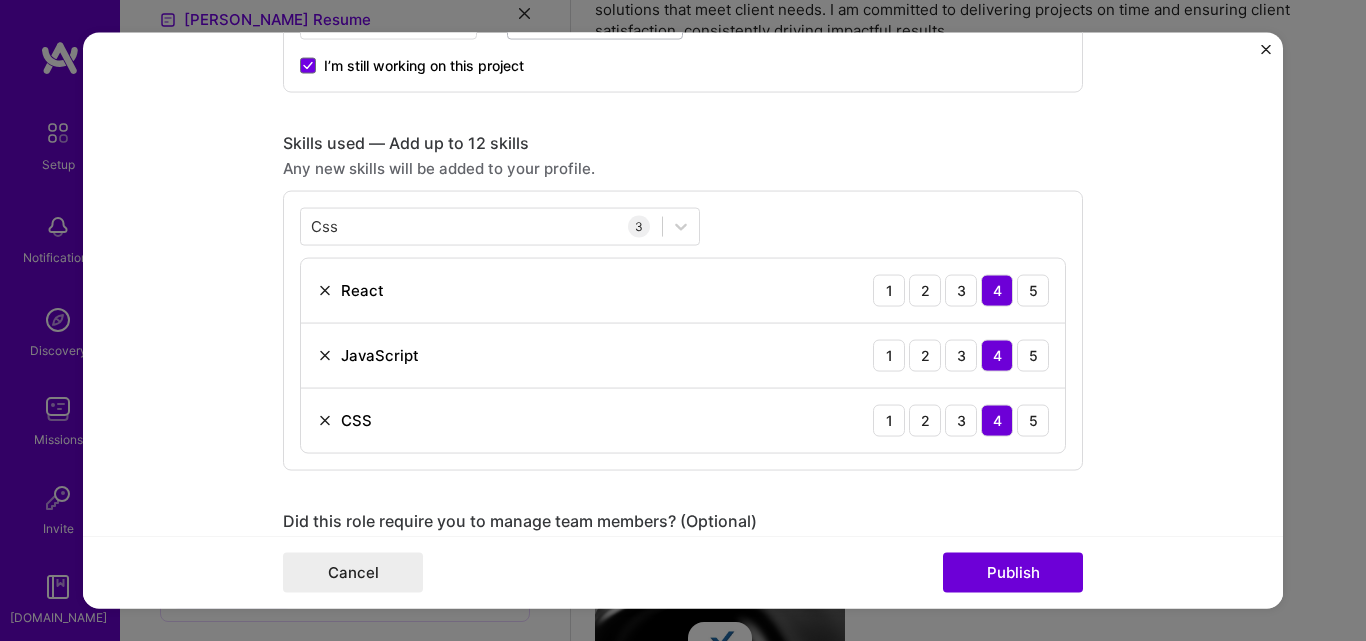 click on "4" at bounding box center (997, 290) 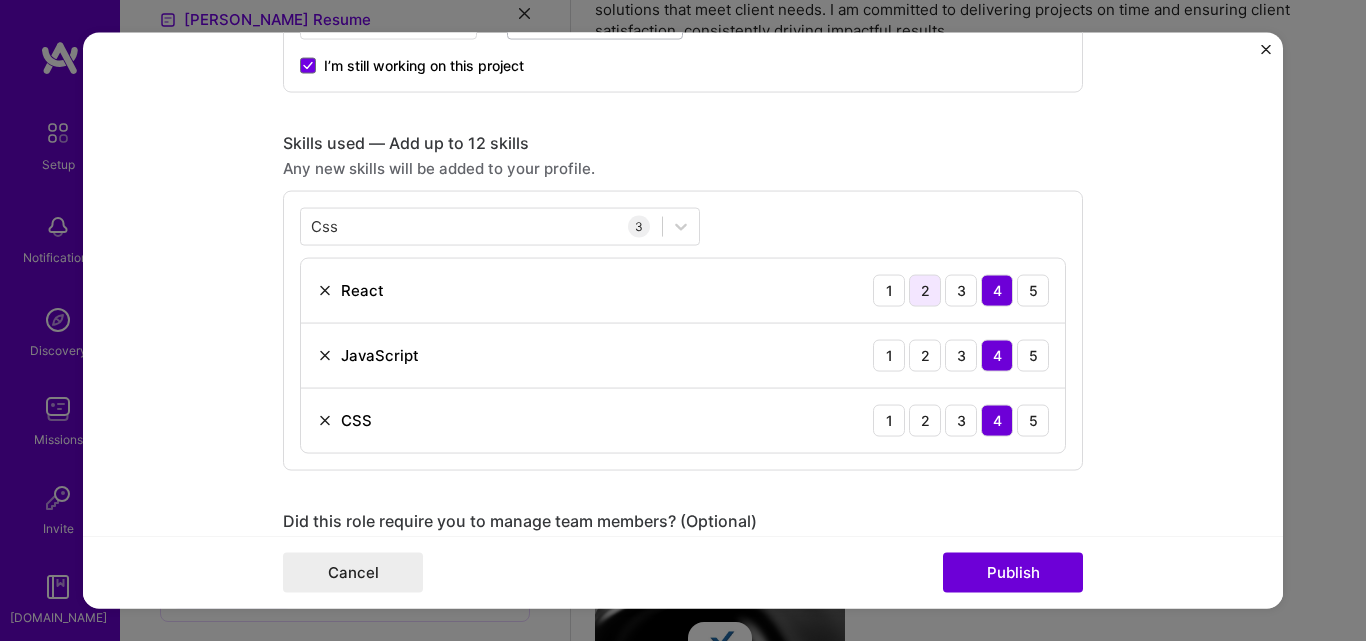 click on "2" at bounding box center (925, 290) 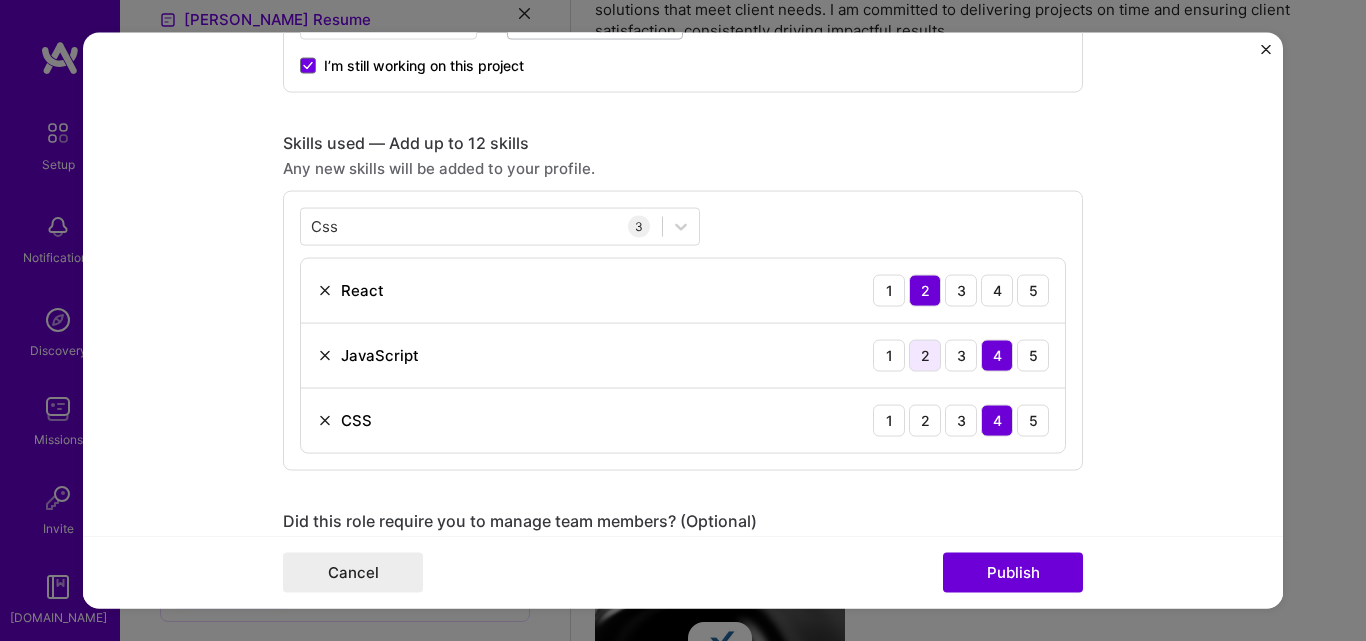 drag, startPoint x: 920, startPoint y: 351, endPoint x: 923, endPoint y: 364, distance: 13.341664 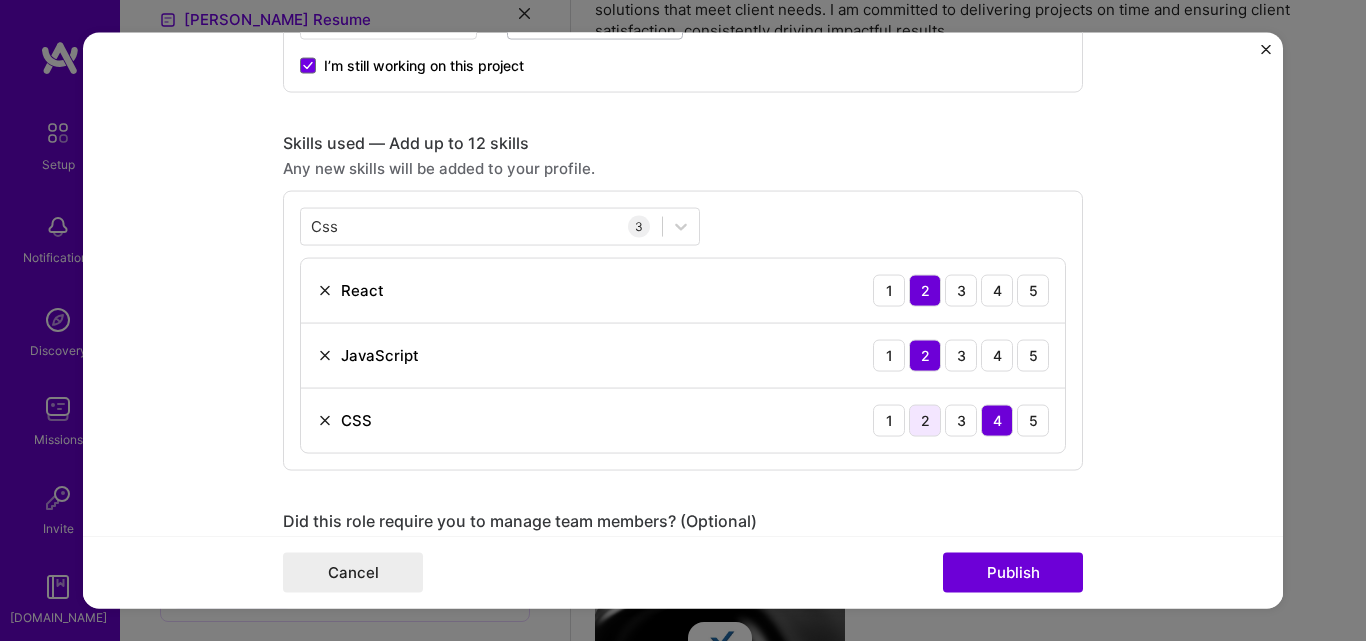 click on "2" at bounding box center (925, 420) 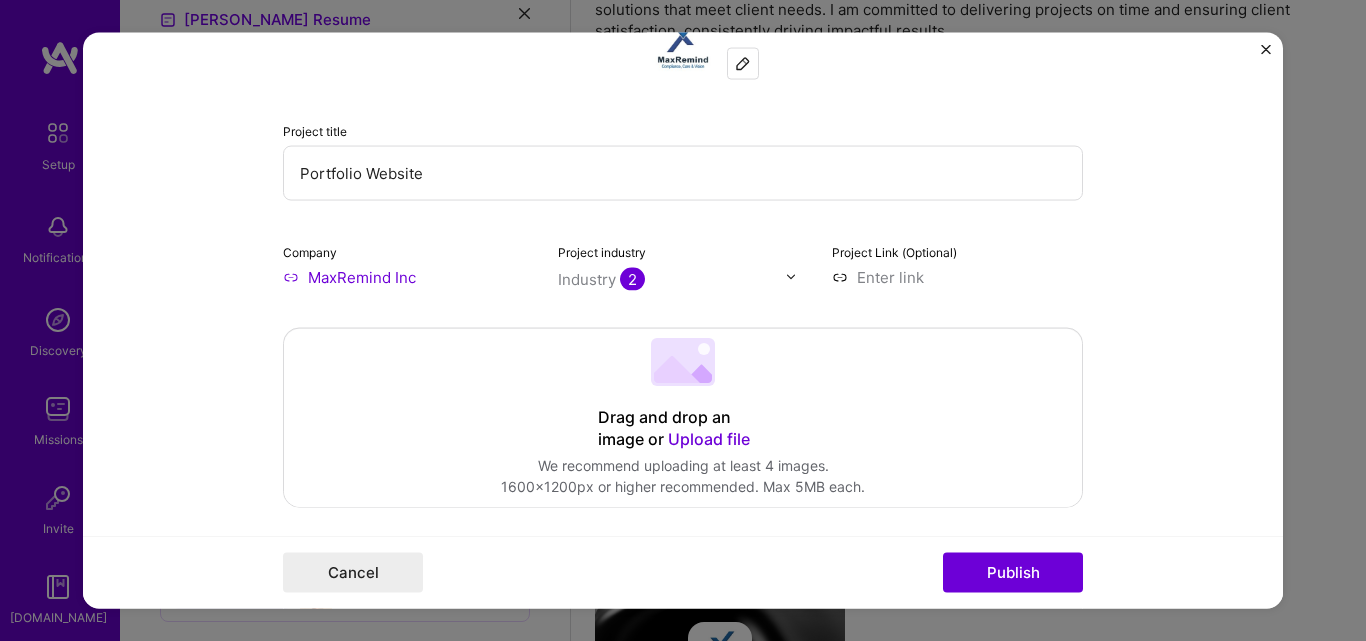 scroll, scrollTop: 56, scrollLeft: 0, axis: vertical 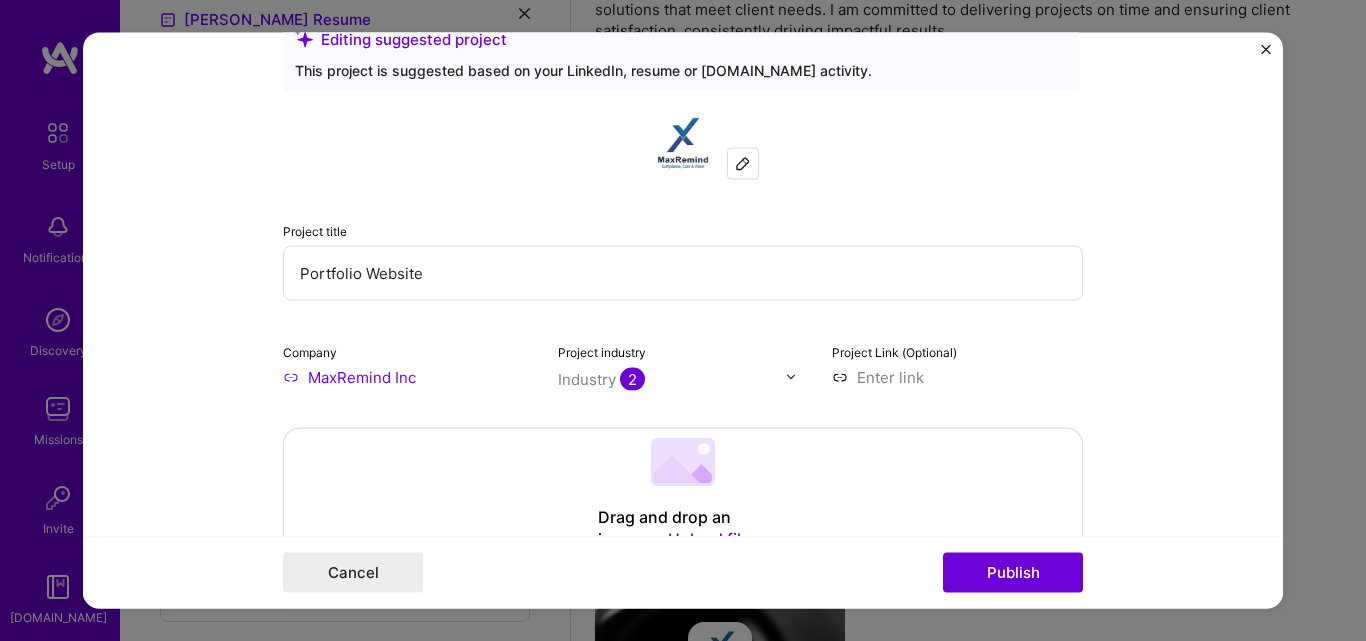 click at bounding box center (957, 376) 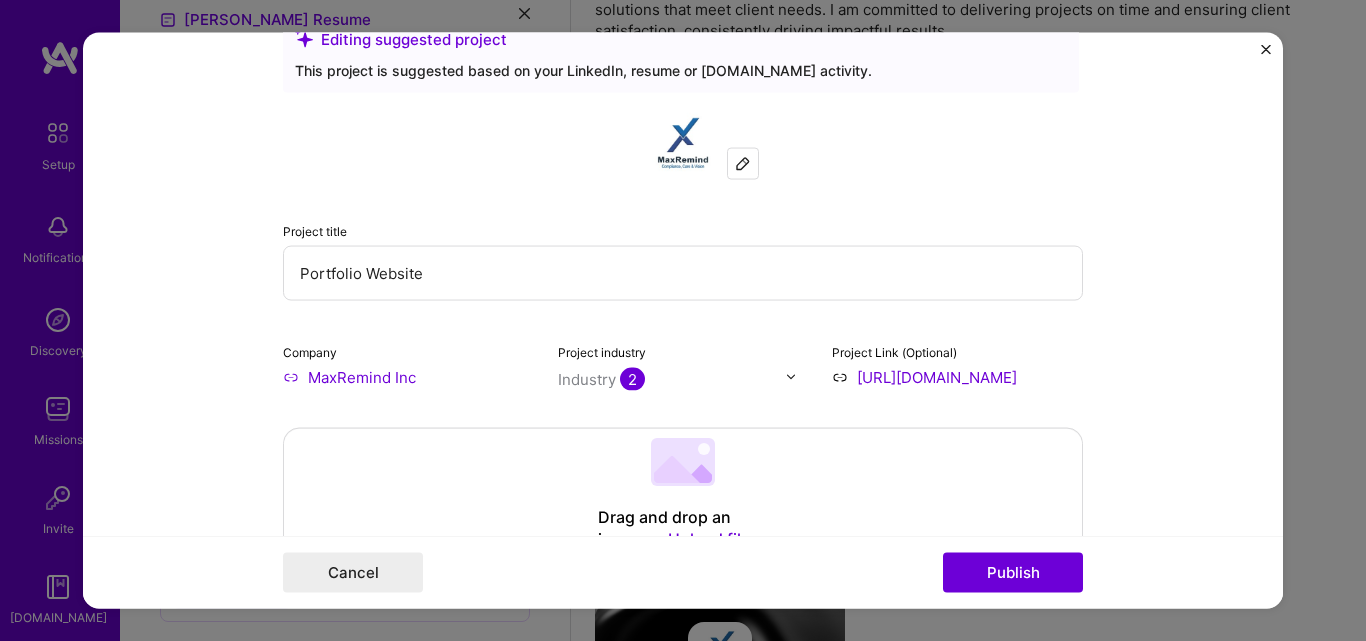 scroll, scrollTop: 0, scrollLeft: 189, axis: horizontal 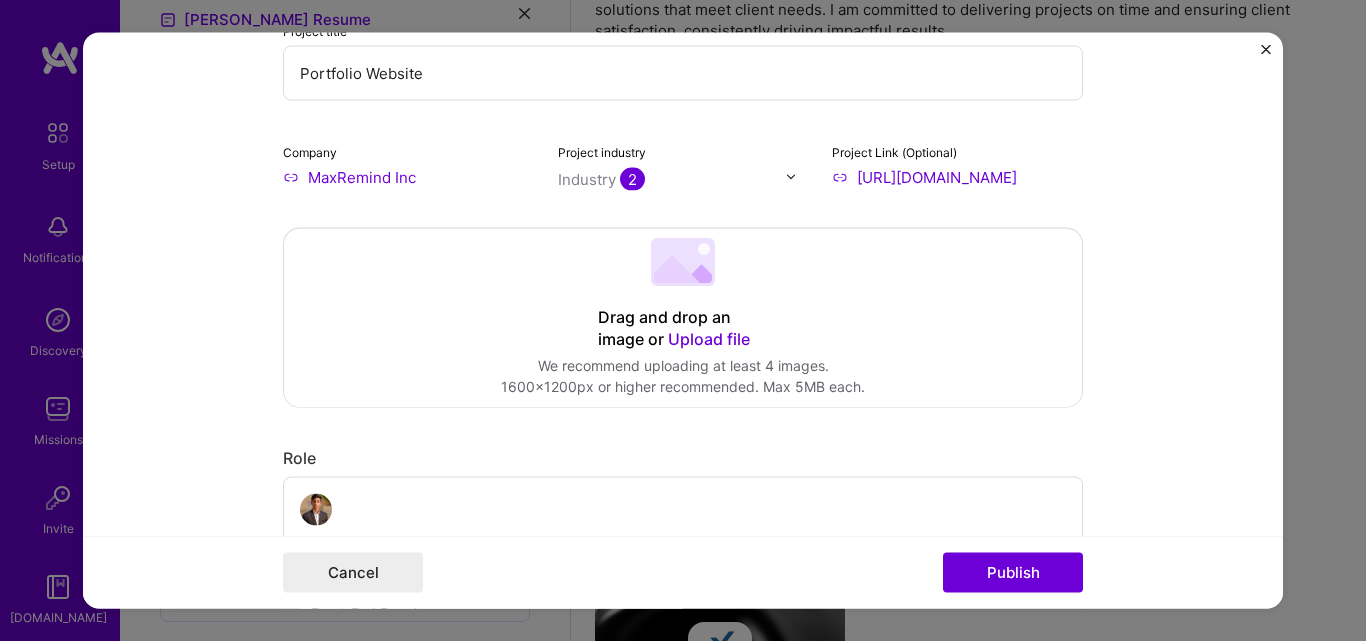 type on "[URL][DOMAIN_NAME]" 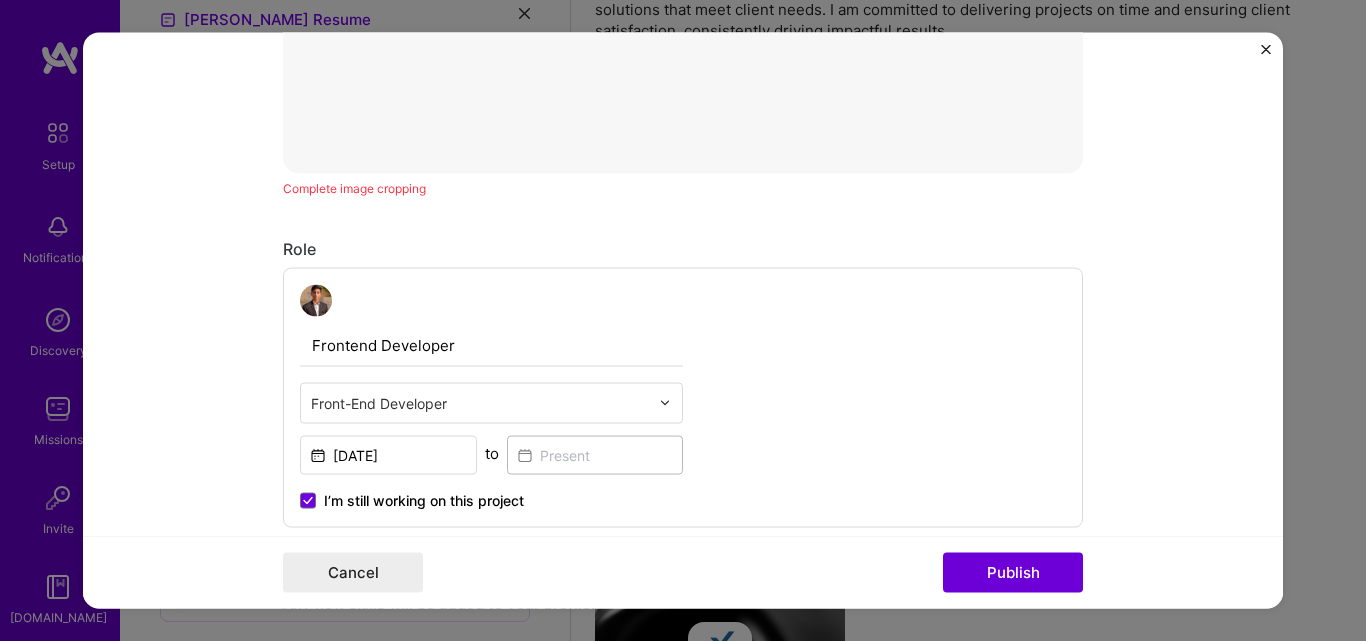 scroll, scrollTop: 656, scrollLeft: 0, axis: vertical 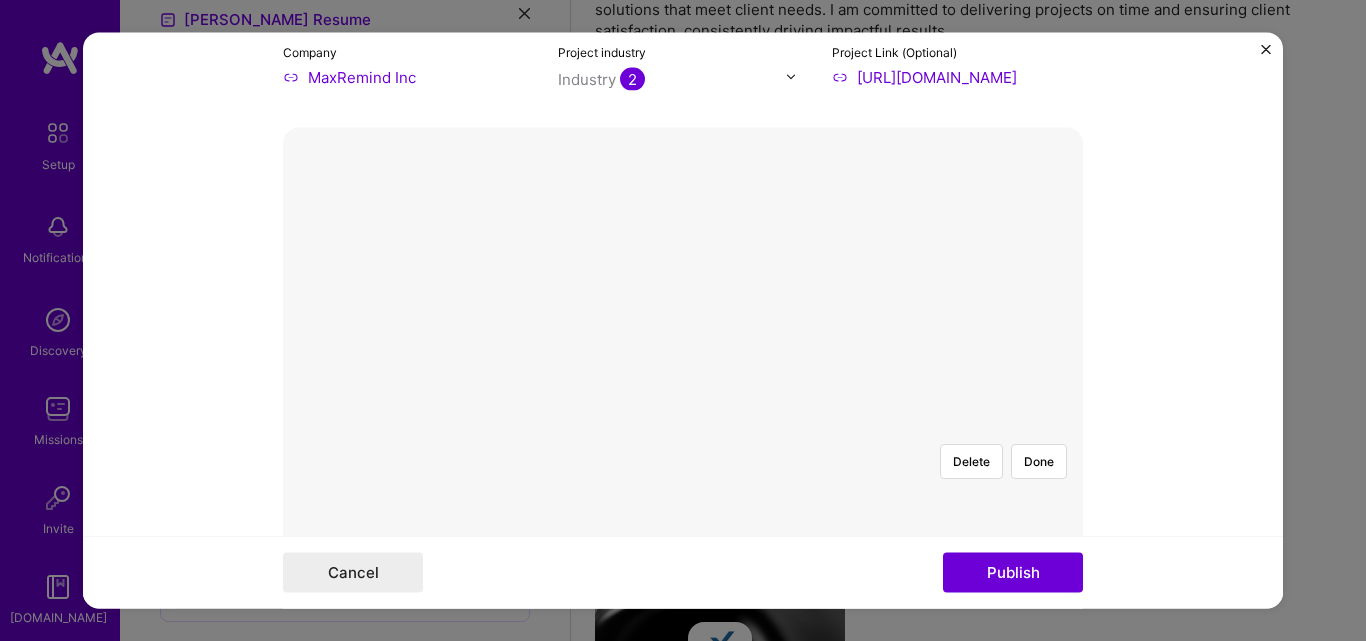 click at bounding box center [843, 658] 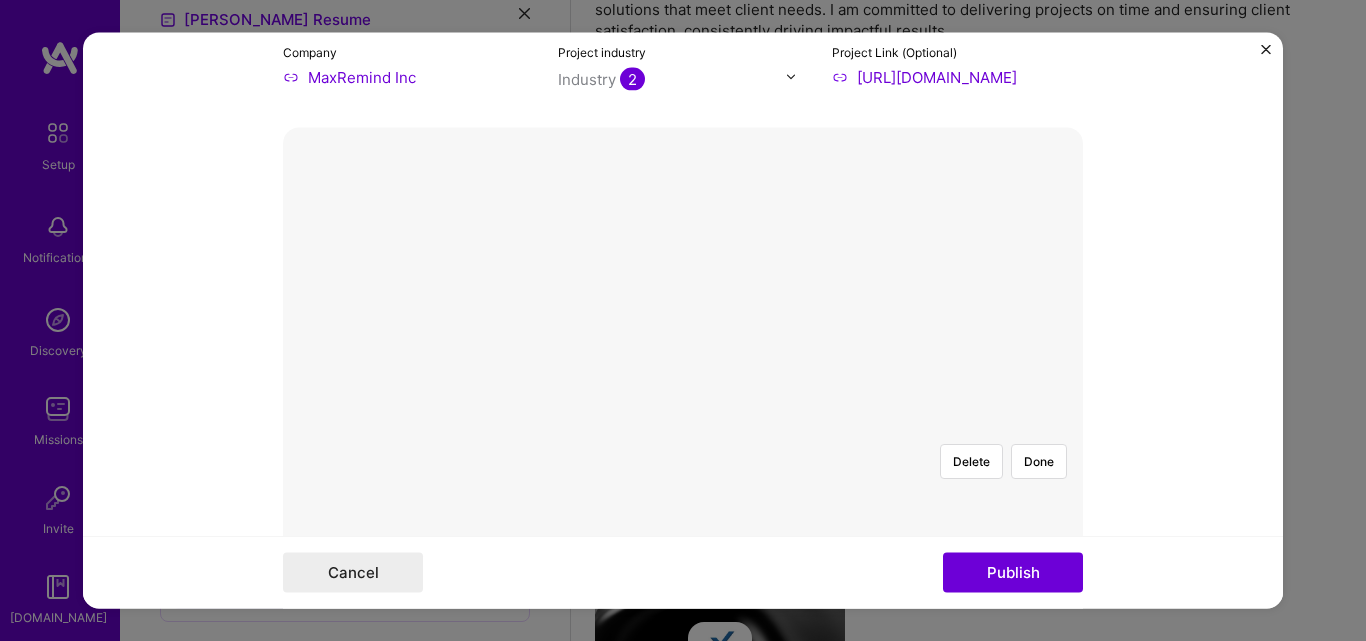 click at bounding box center (843, 547) 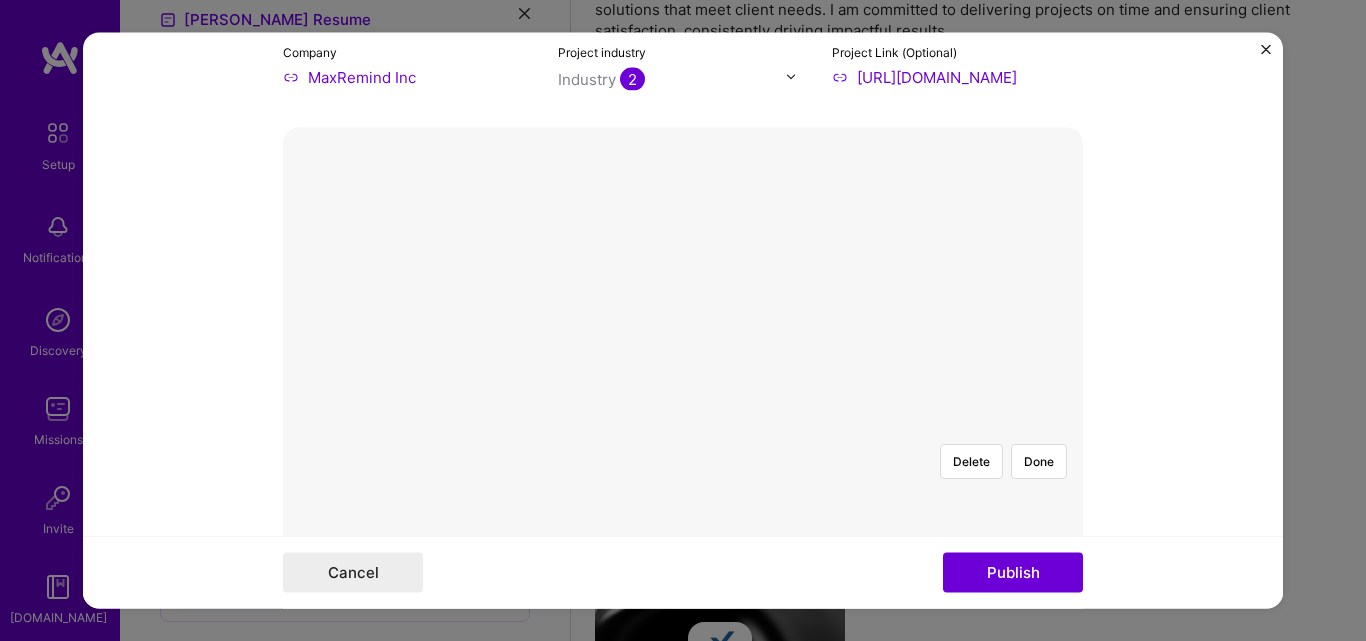 click on "Delete Done" at bounding box center [683, 427] 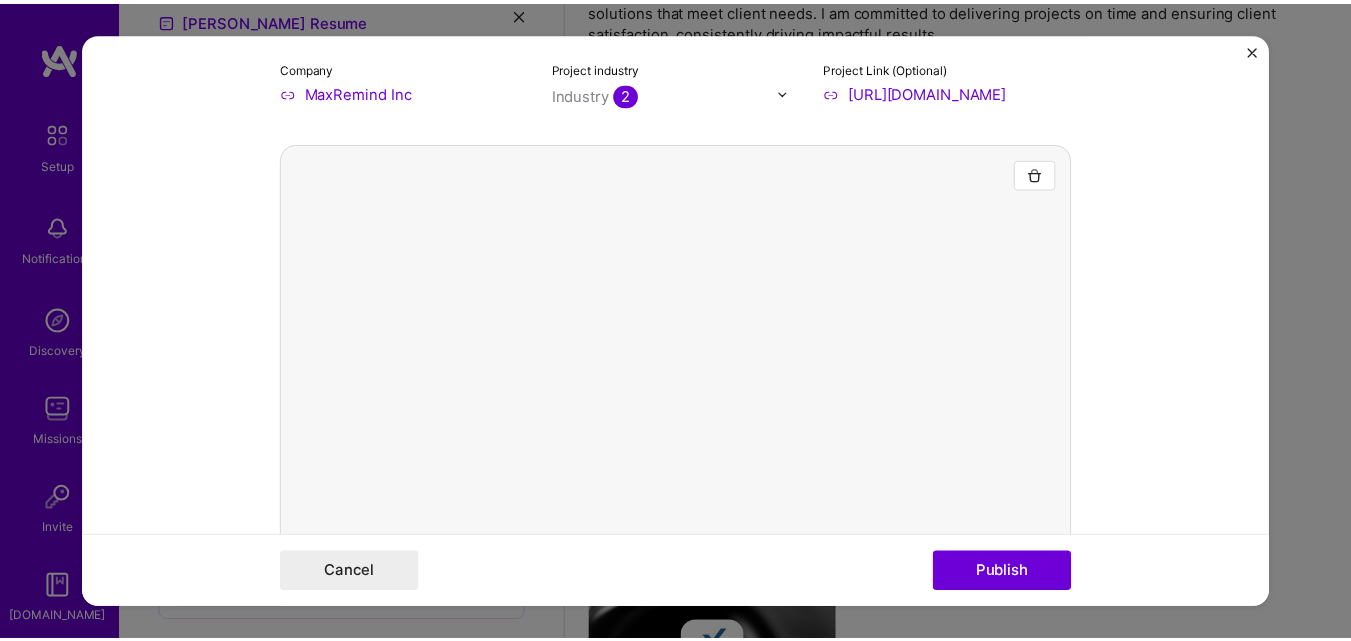 scroll, scrollTop: 336, scrollLeft: 0, axis: vertical 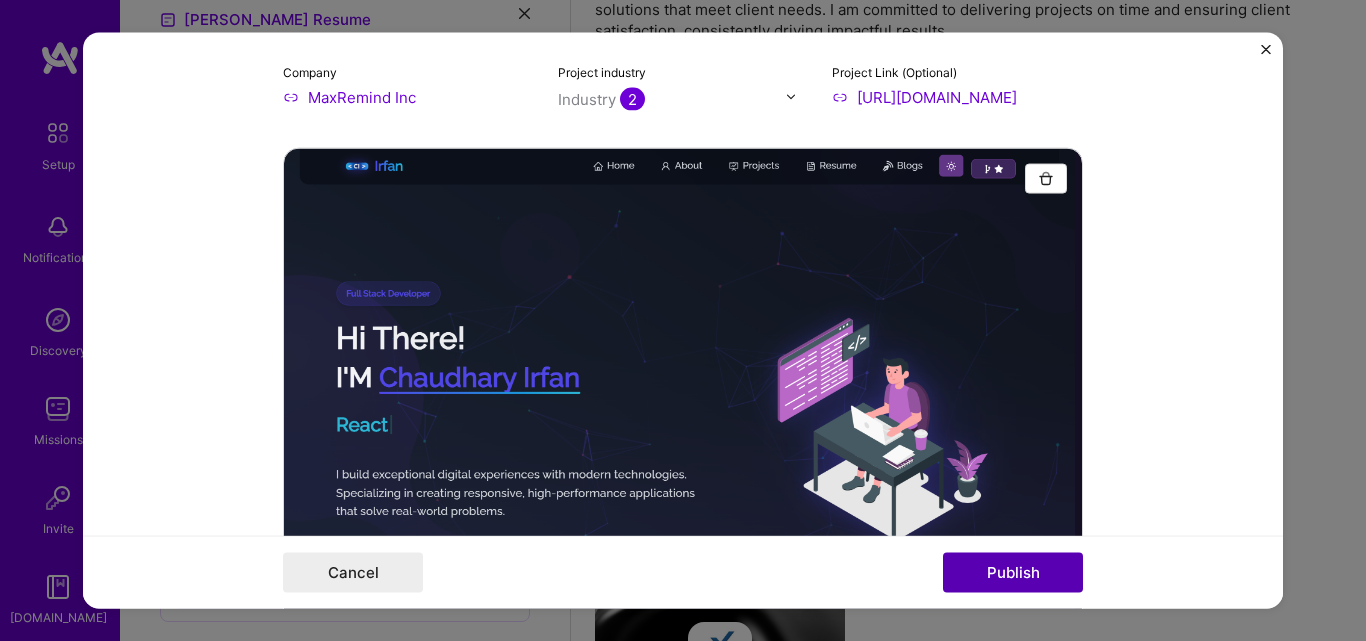 click on "Publish" at bounding box center (1013, 573) 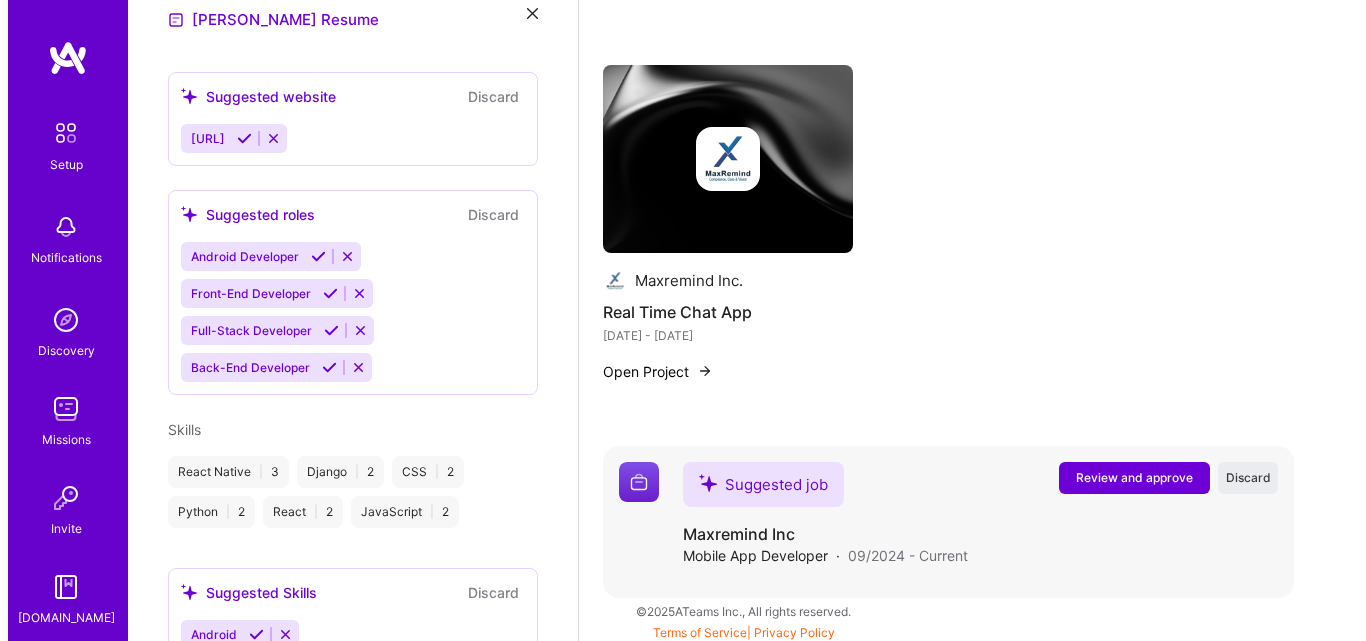 scroll, scrollTop: 1090, scrollLeft: 0, axis: vertical 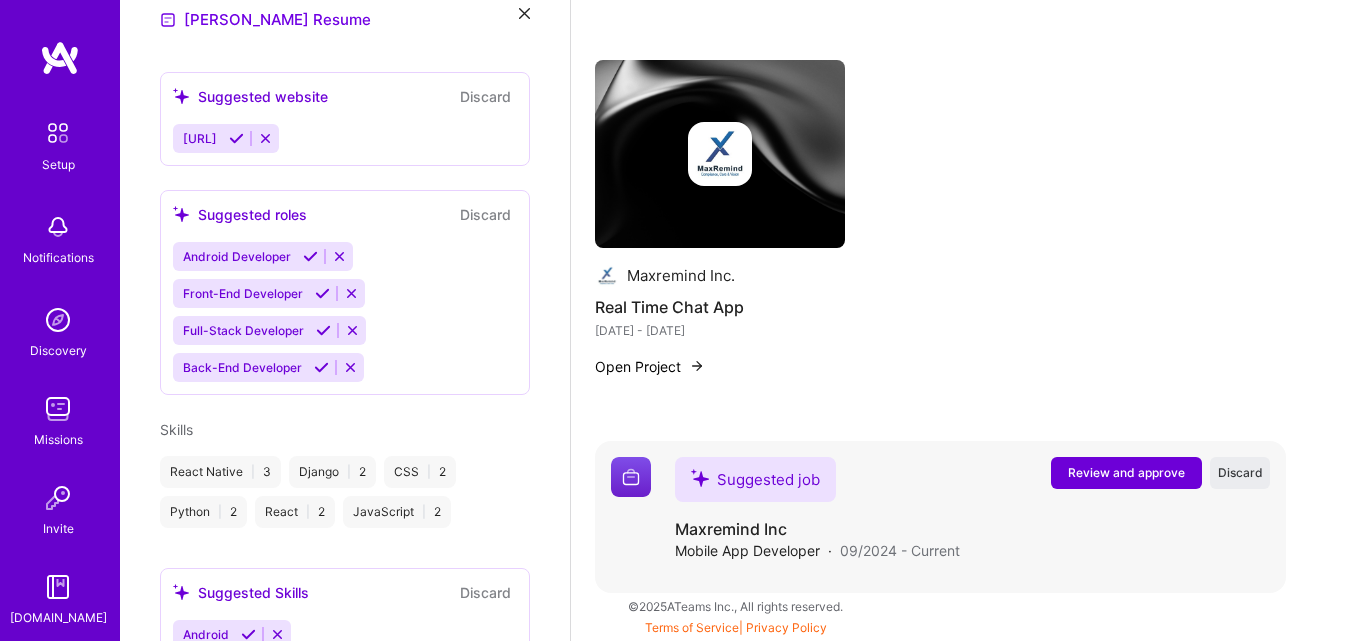 click on "Review and approve" at bounding box center (1126, 472) 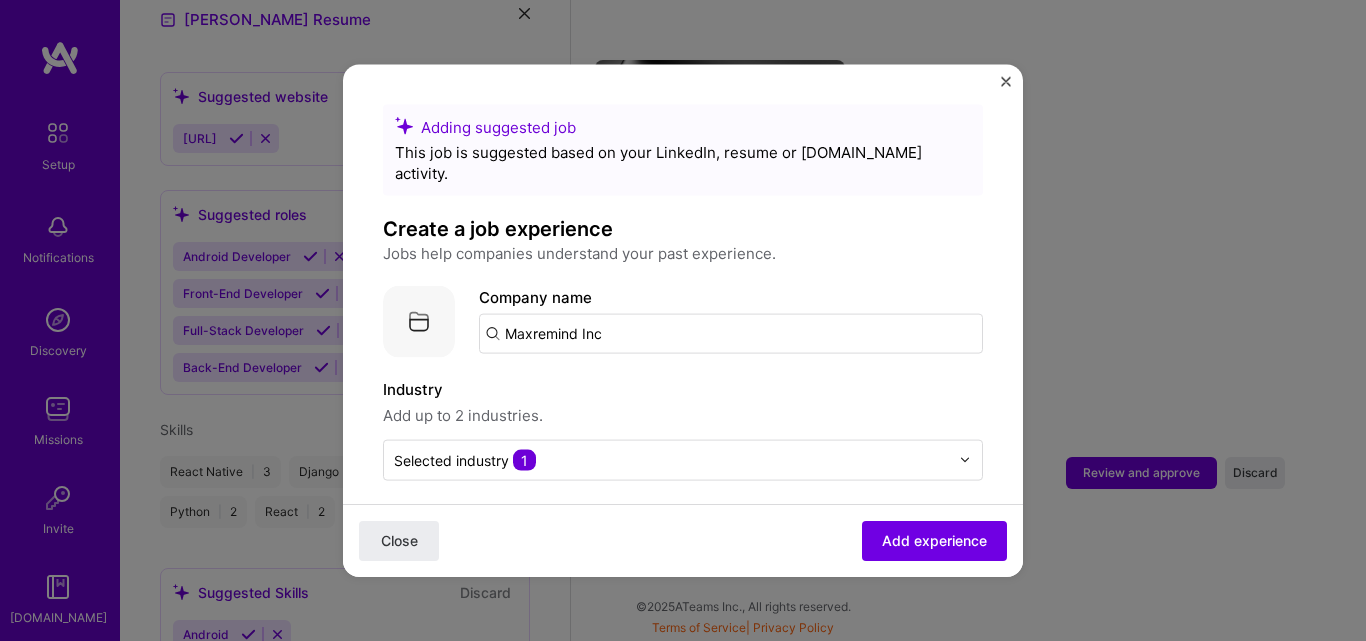 click on "Maxremind Inc" at bounding box center (731, 333) 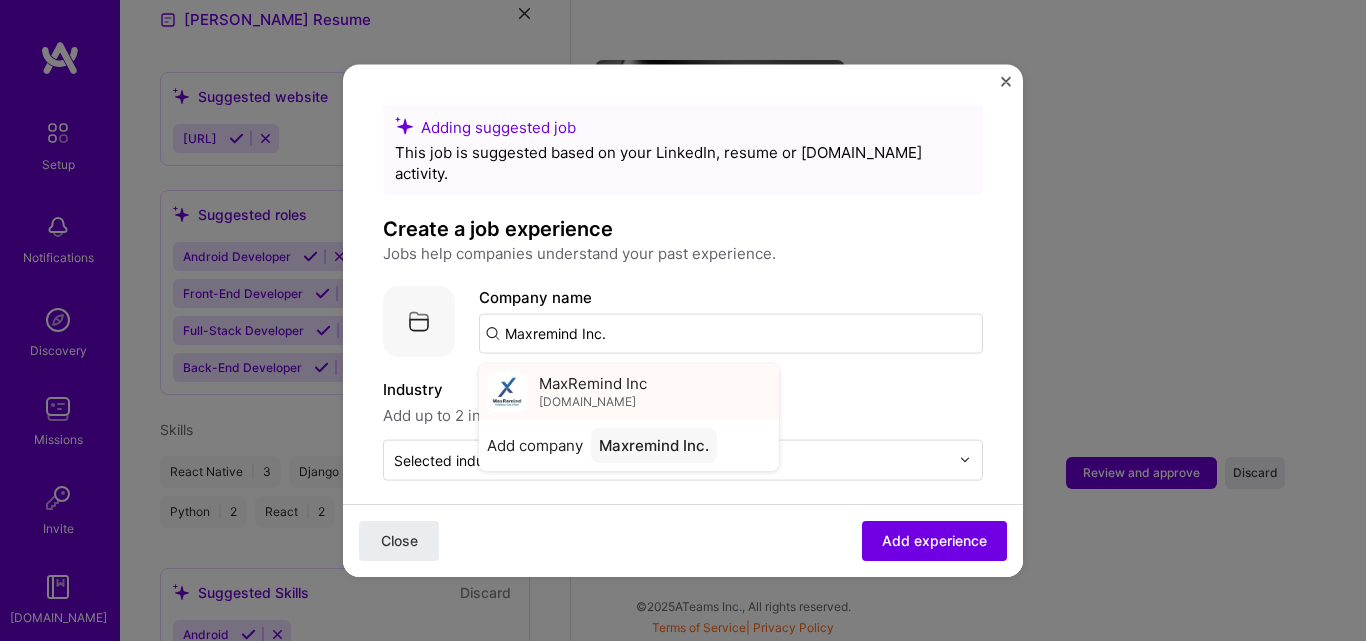 click on "[DOMAIN_NAME]" at bounding box center (587, 402) 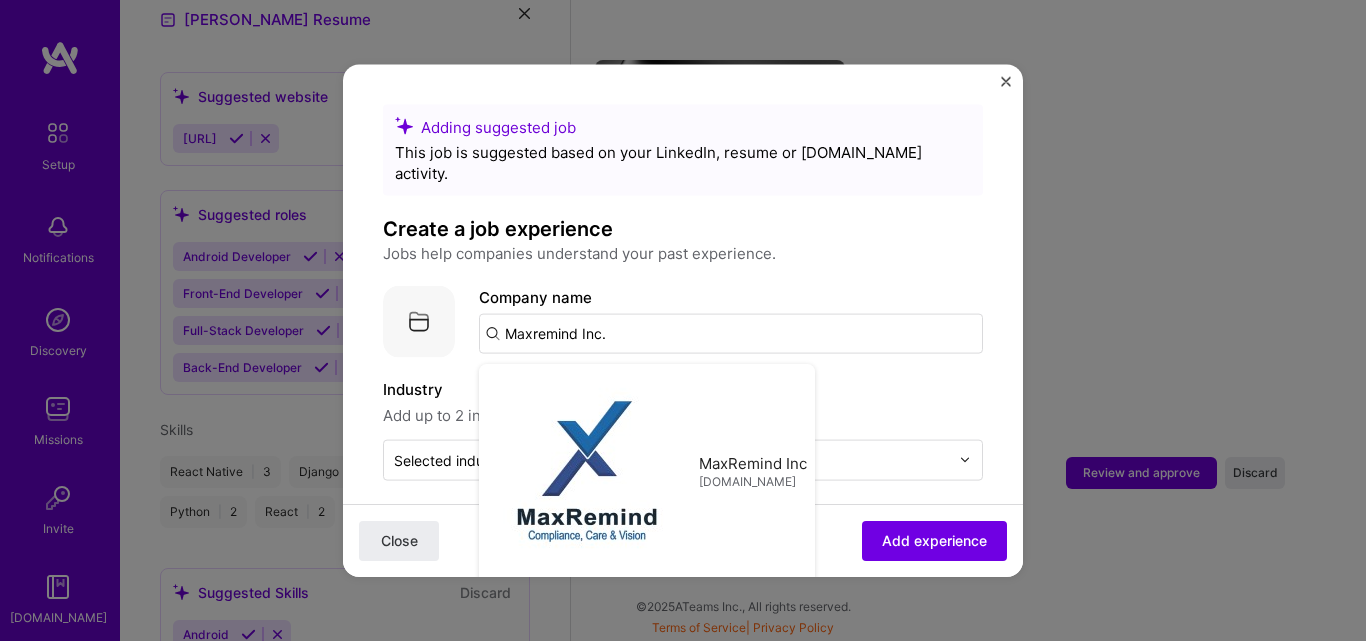 type on "MaxRemind Inc" 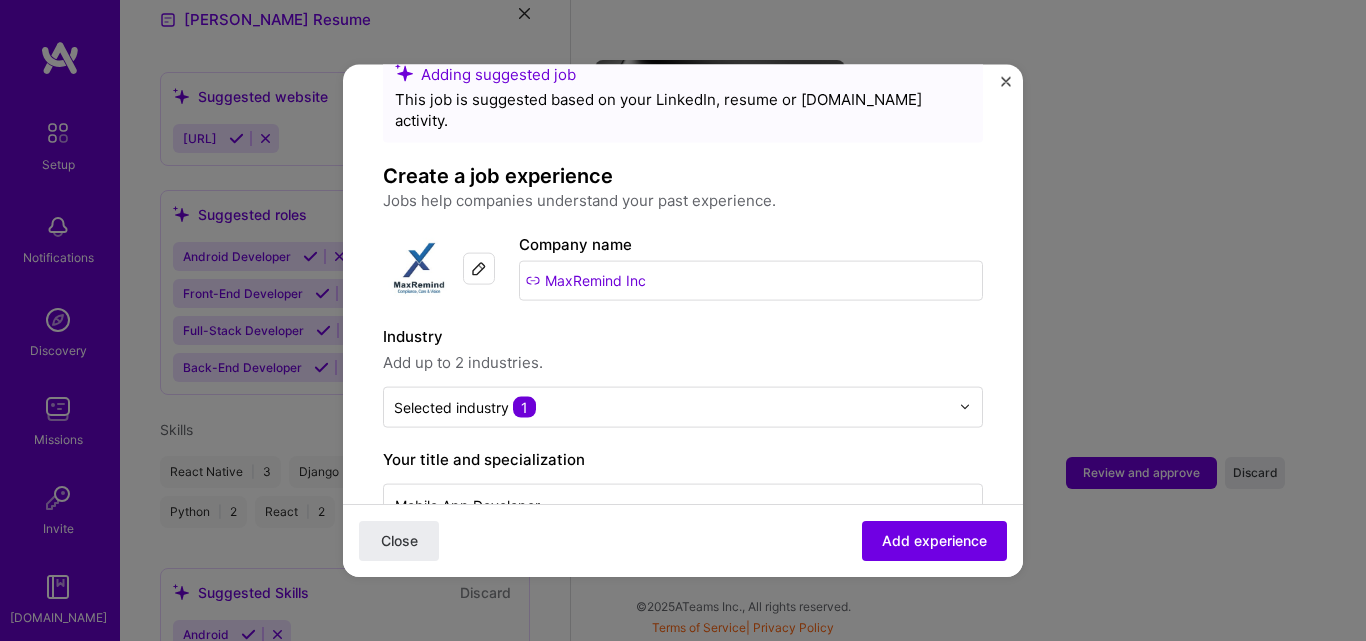 scroll, scrollTop: 100, scrollLeft: 0, axis: vertical 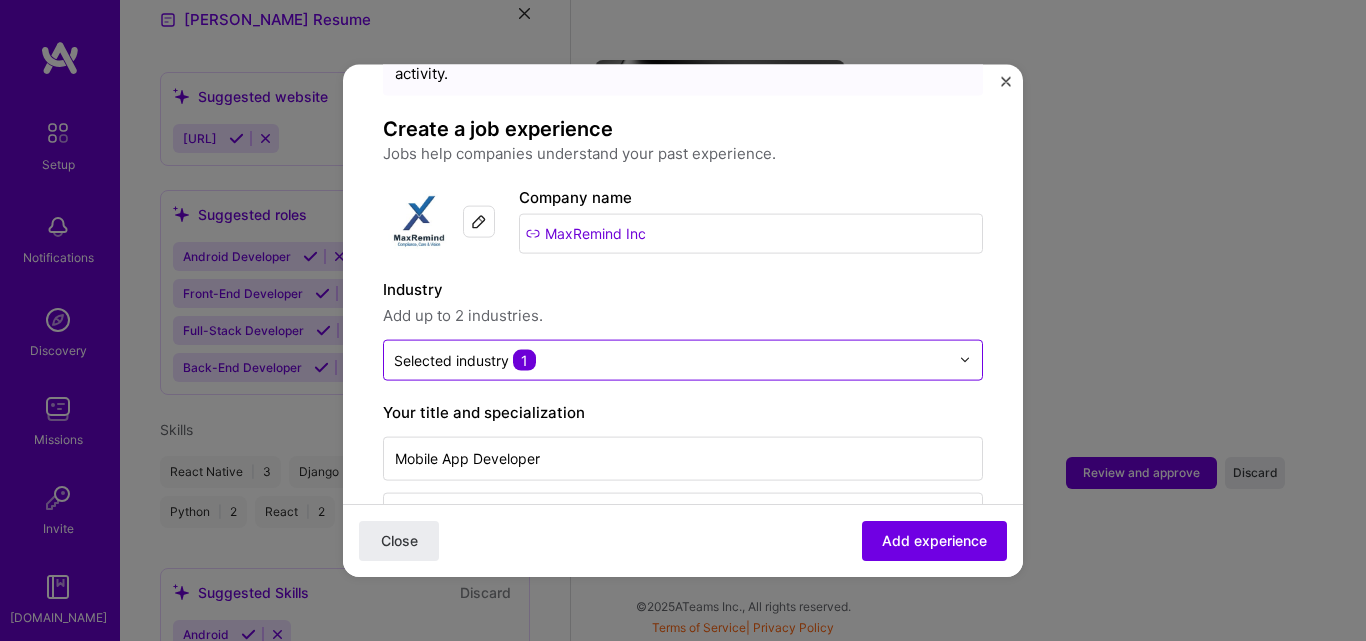 click at bounding box center [671, 359] 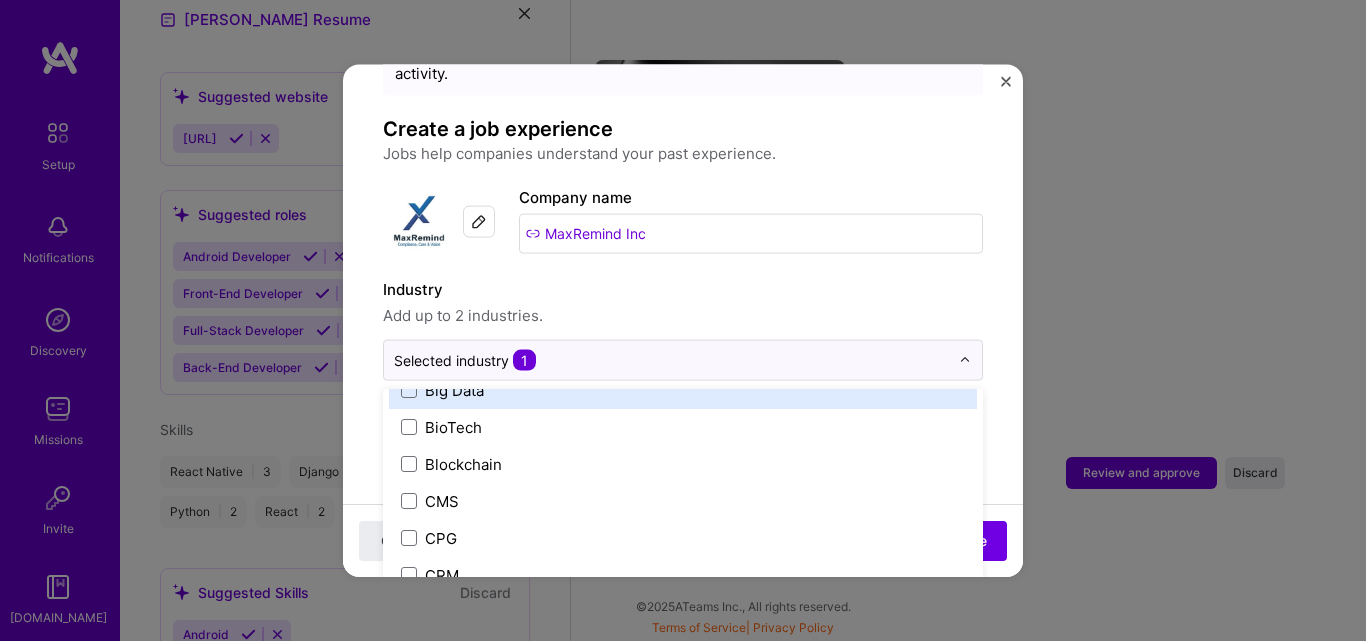 scroll, scrollTop: 700, scrollLeft: 0, axis: vertical 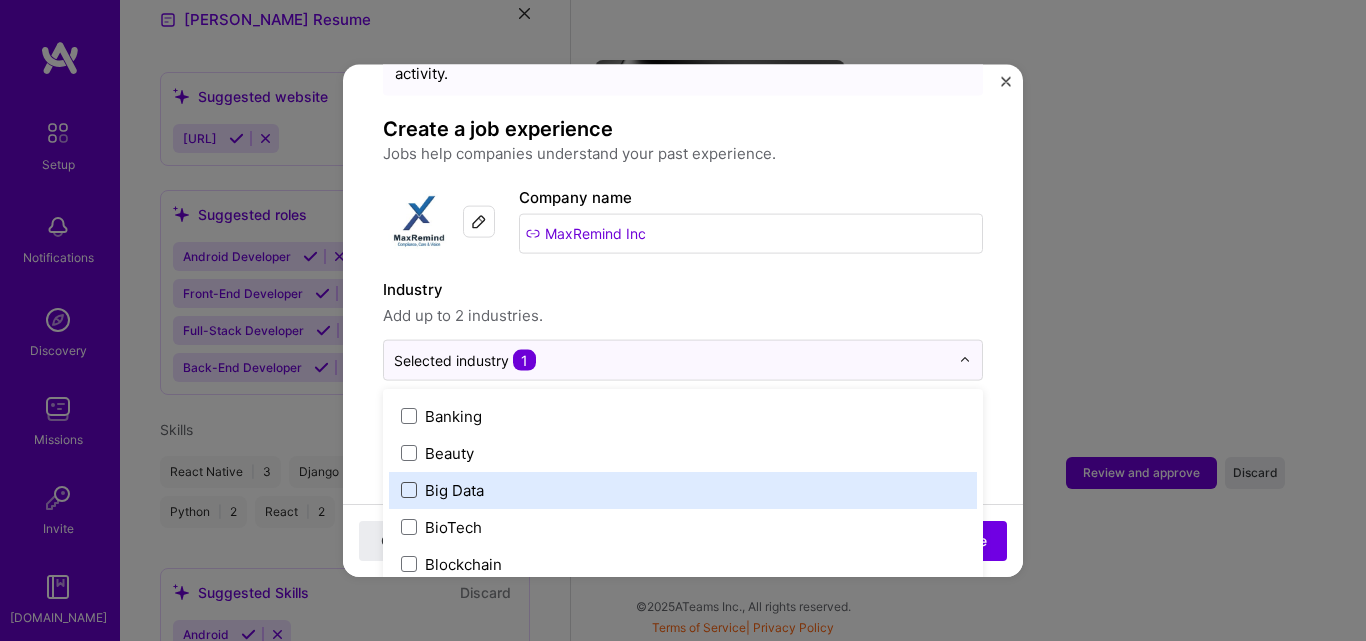 click at bounding box center (409, 490) 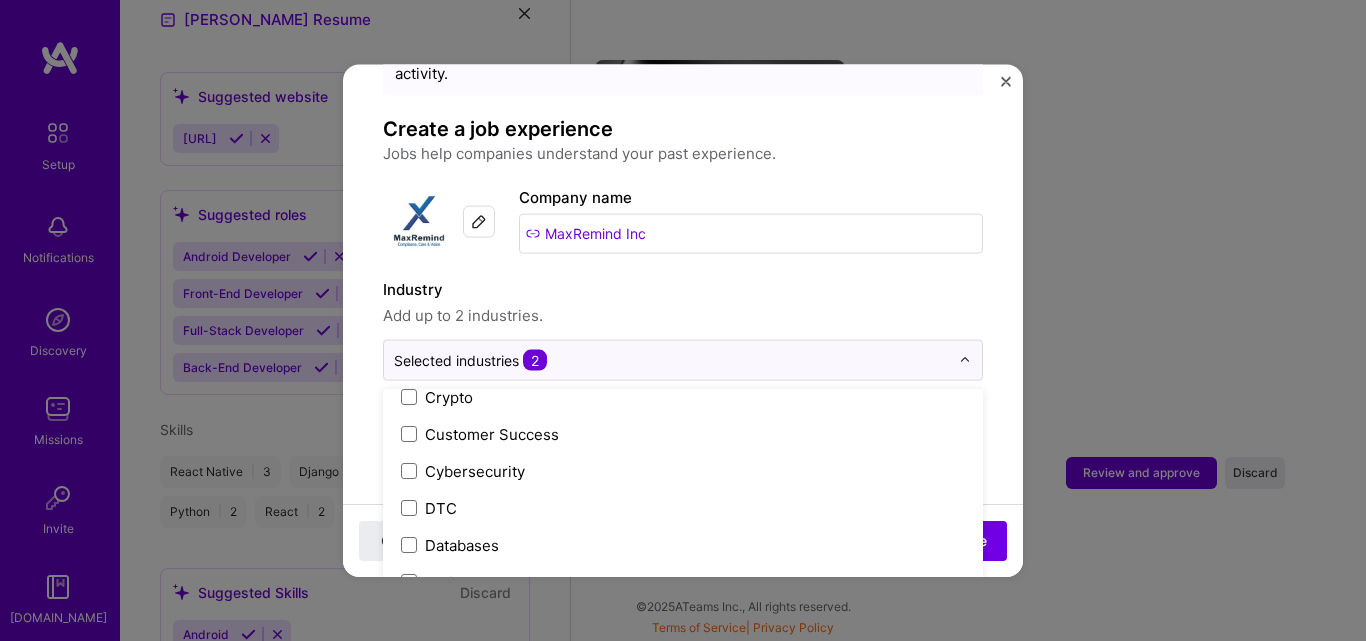 scroll, scrollTop: 1500, scrollLeft: 0, axis: vertical 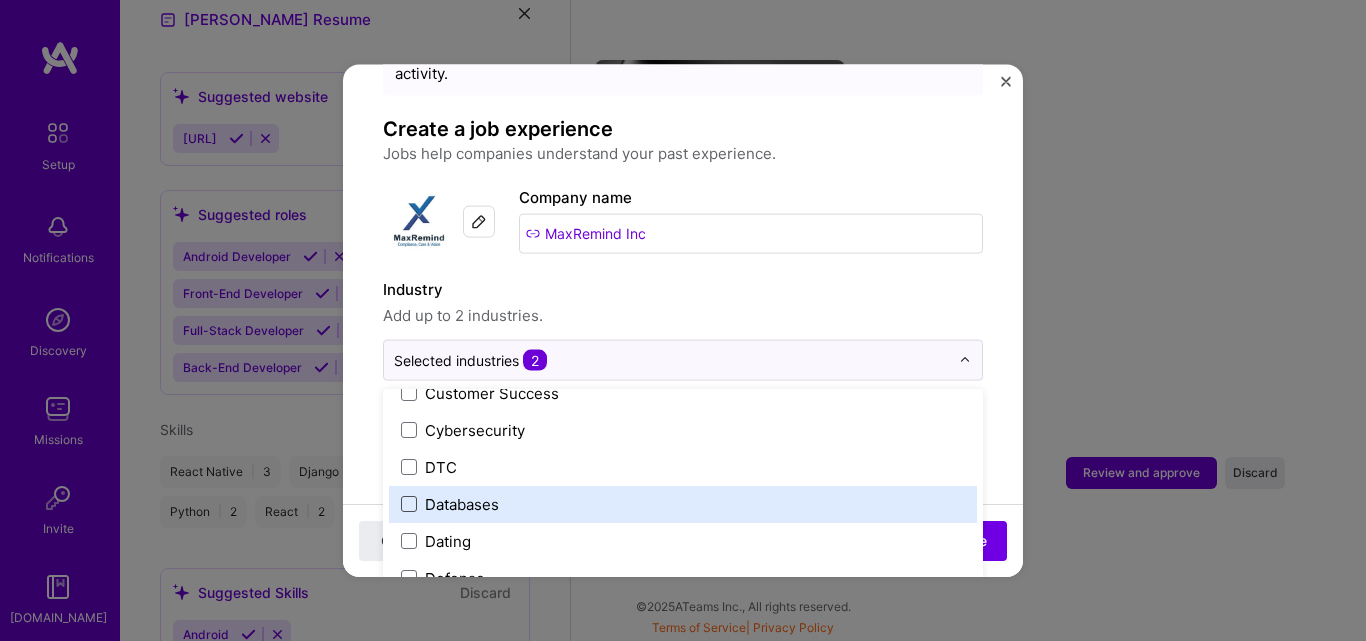click at bounding box center (409, 504) 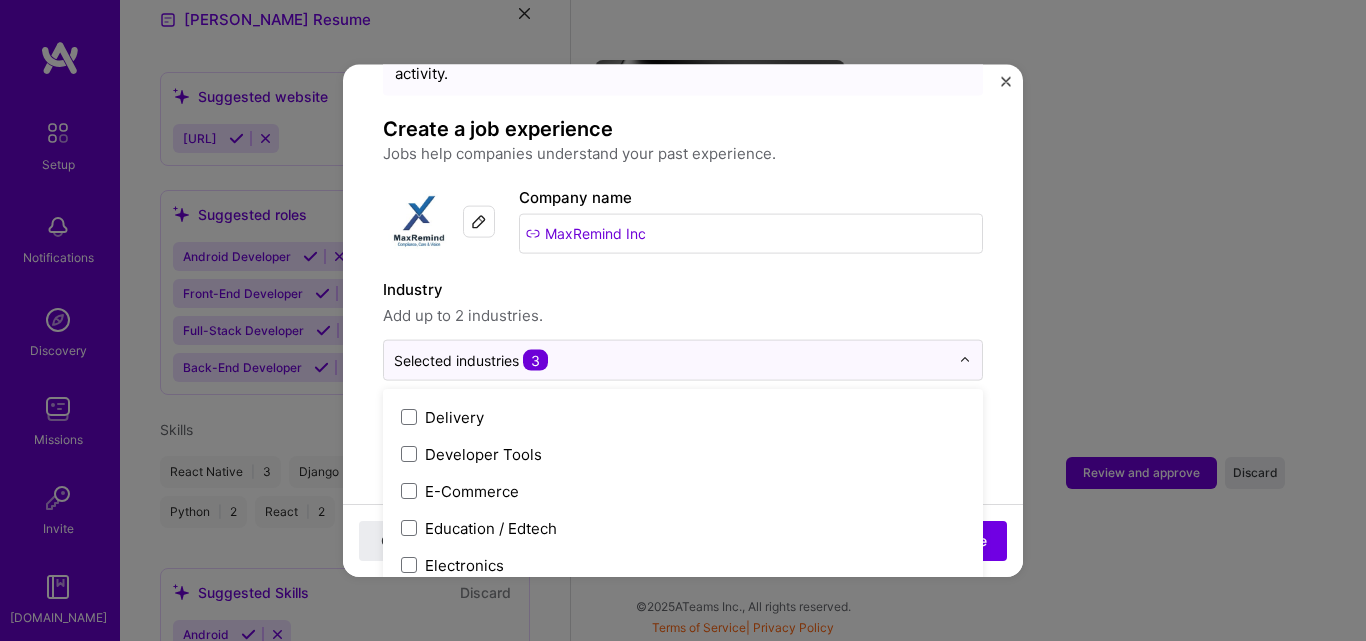 scroll, scrollTop: 1700, scrollLeft: 0, axis: vertical 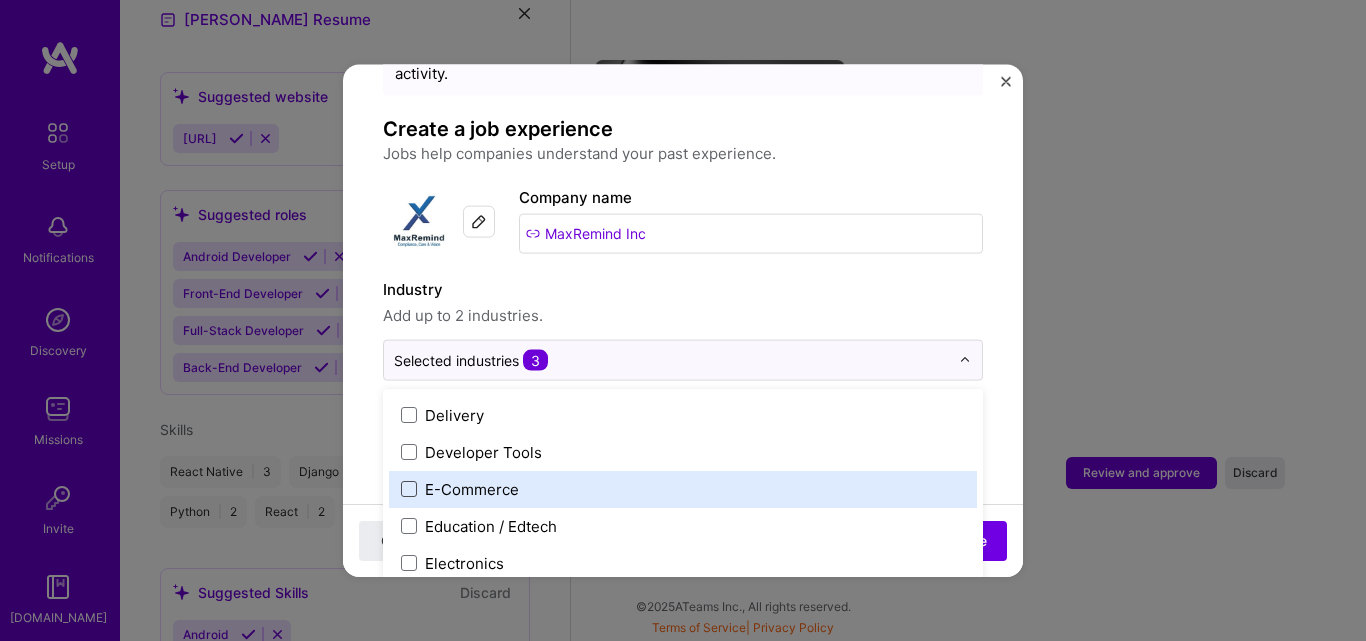 click at bounding box center [409, 489] 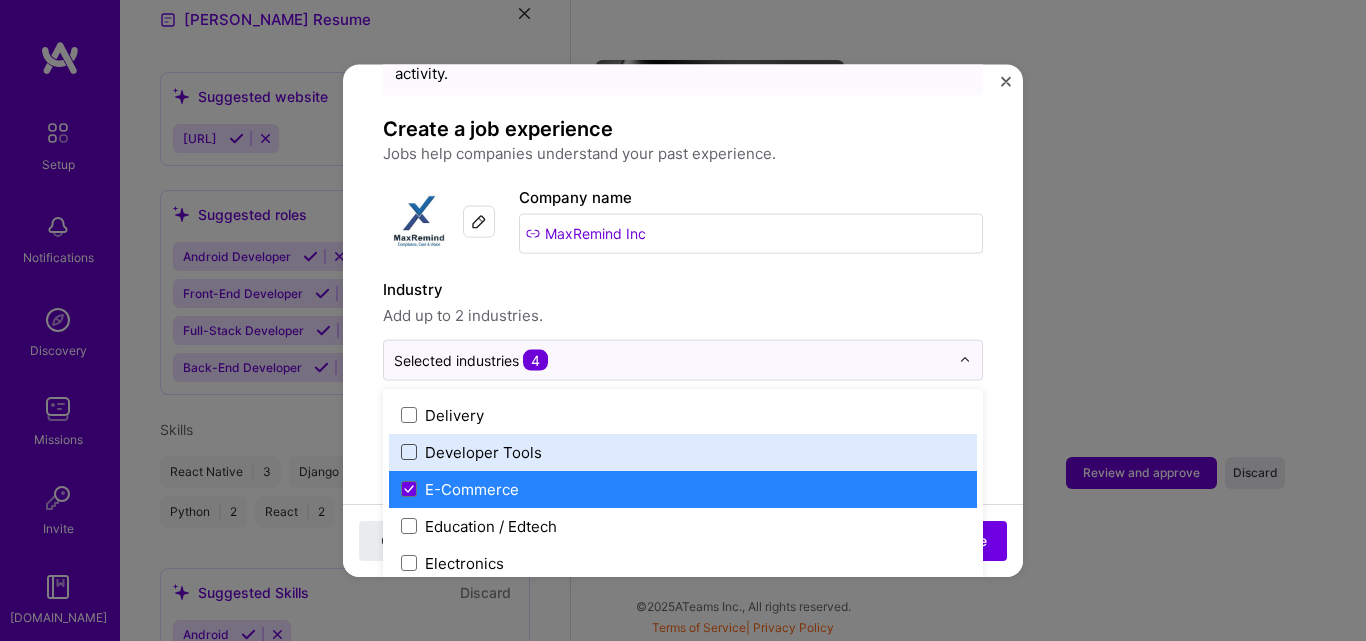 click at bounding box center (409, 452) 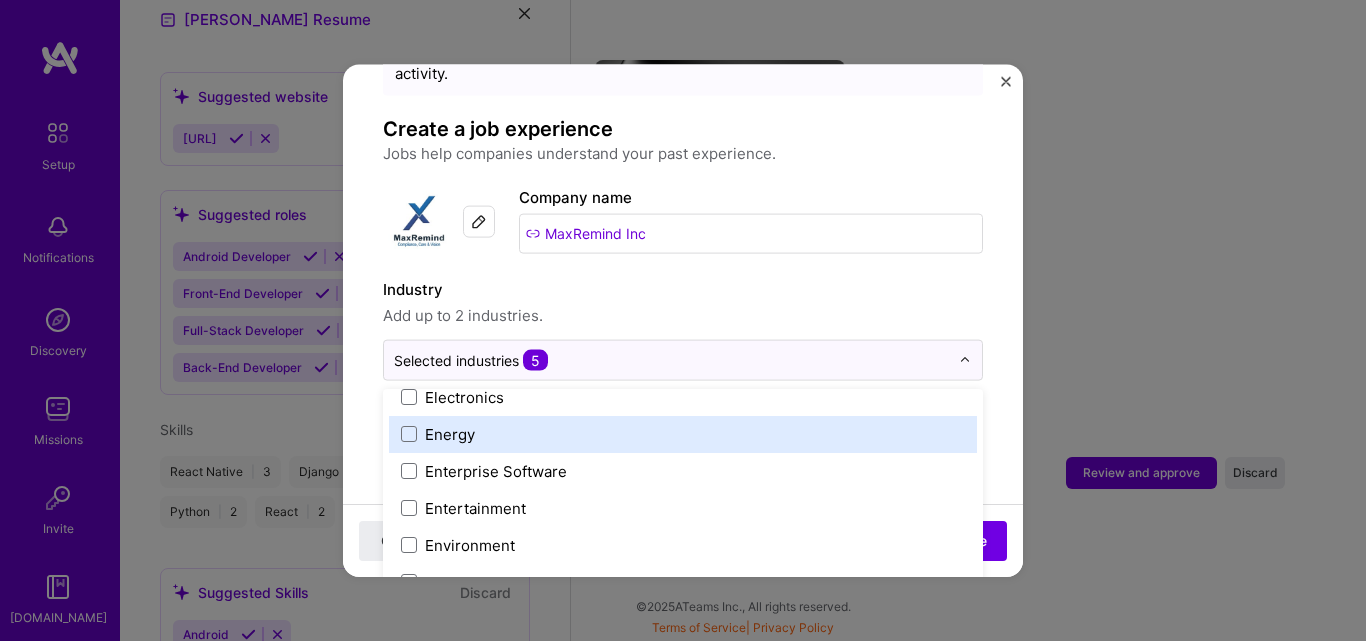 scroll, scrollTop: 1900, scrollLeft: 0, axis: vertical 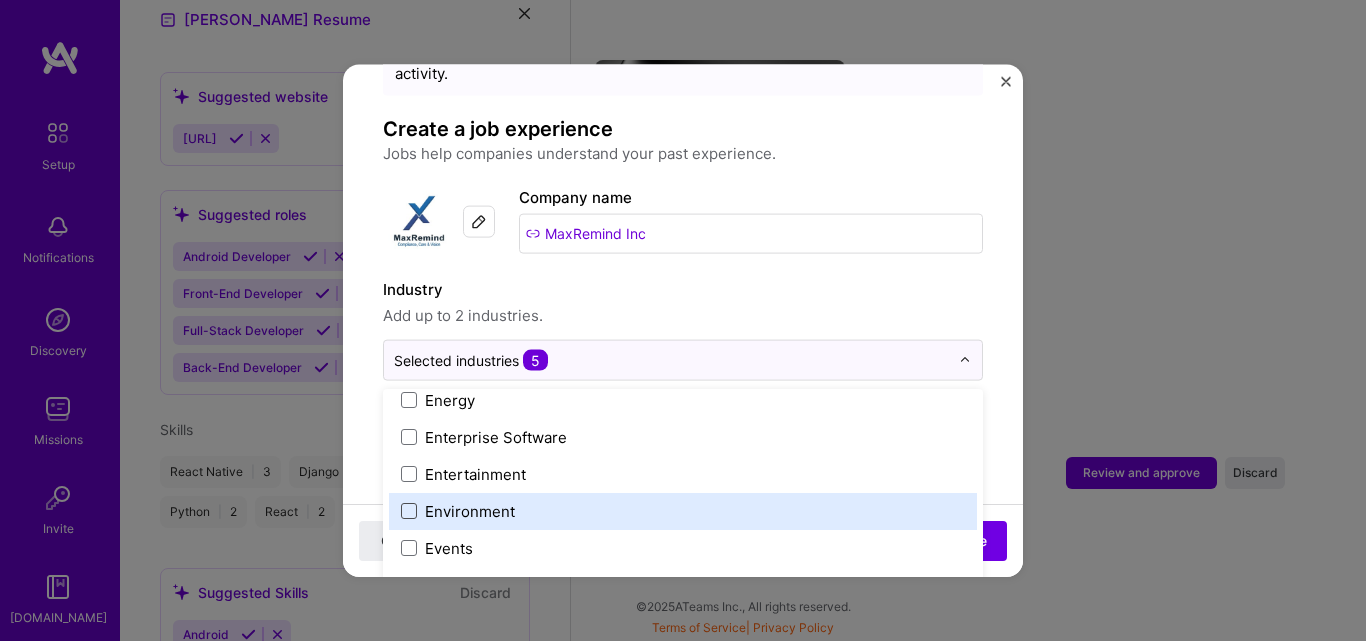 click at bounding box center [409, 511] 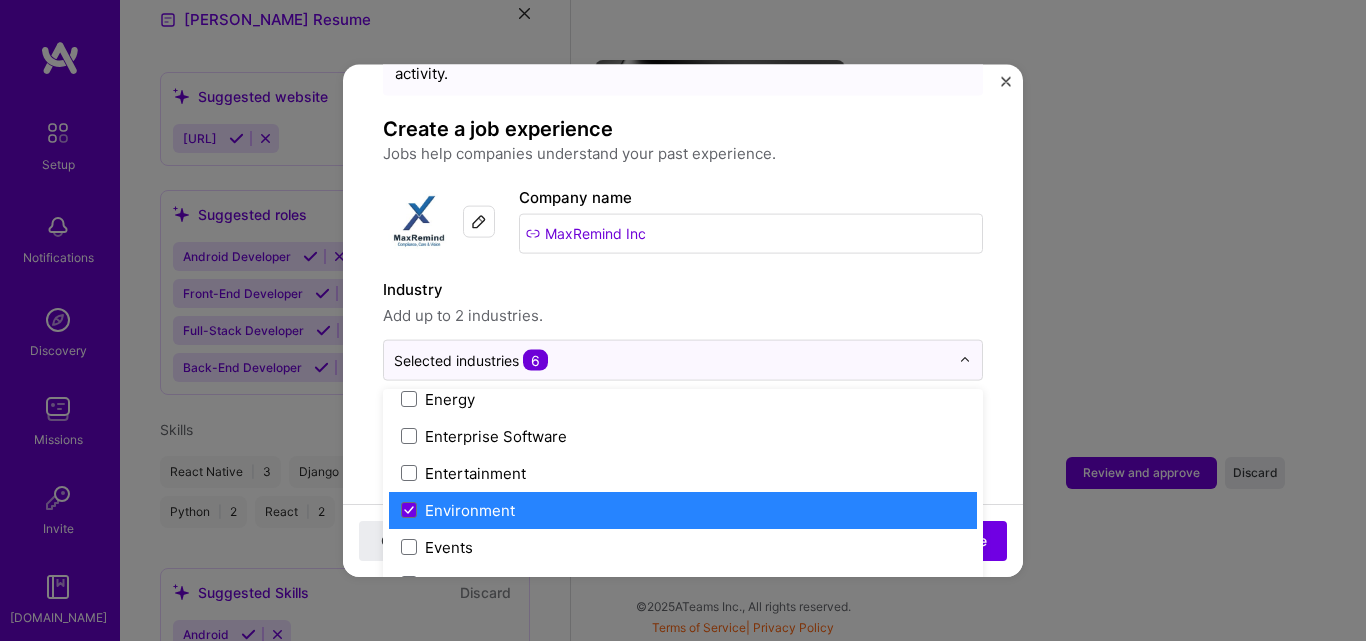 scroll, scrollTop: 1900, scrollLeft: 0, axis: vertical 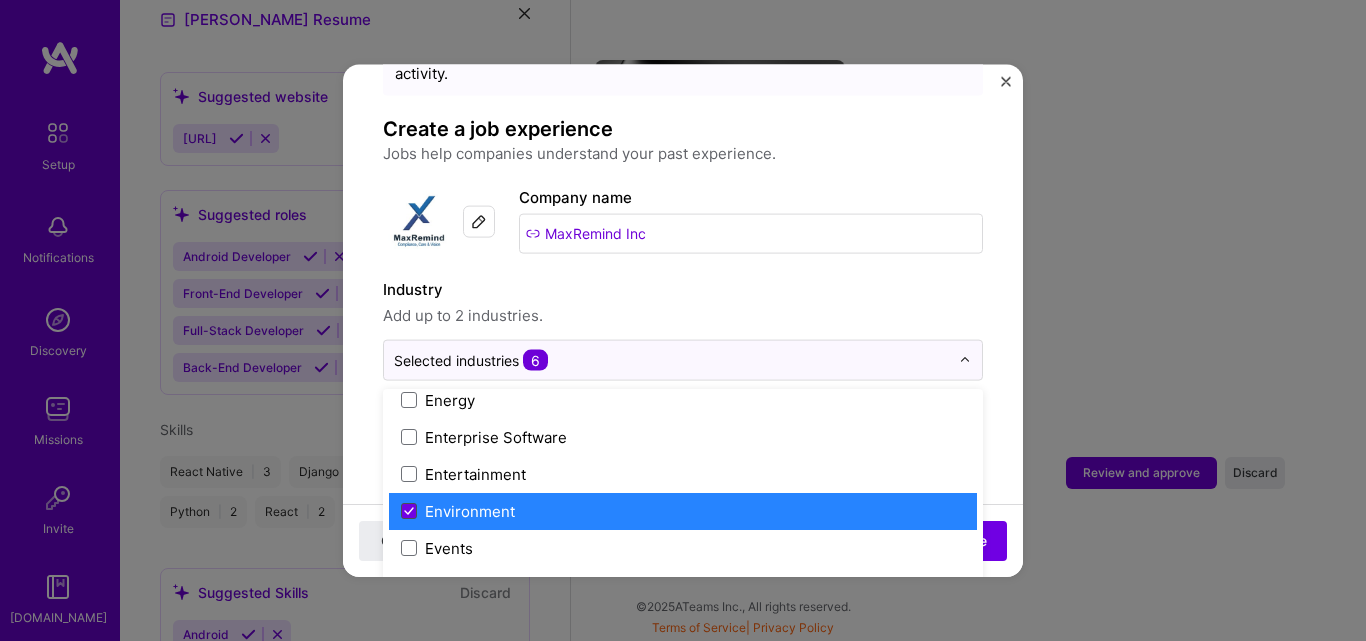 click 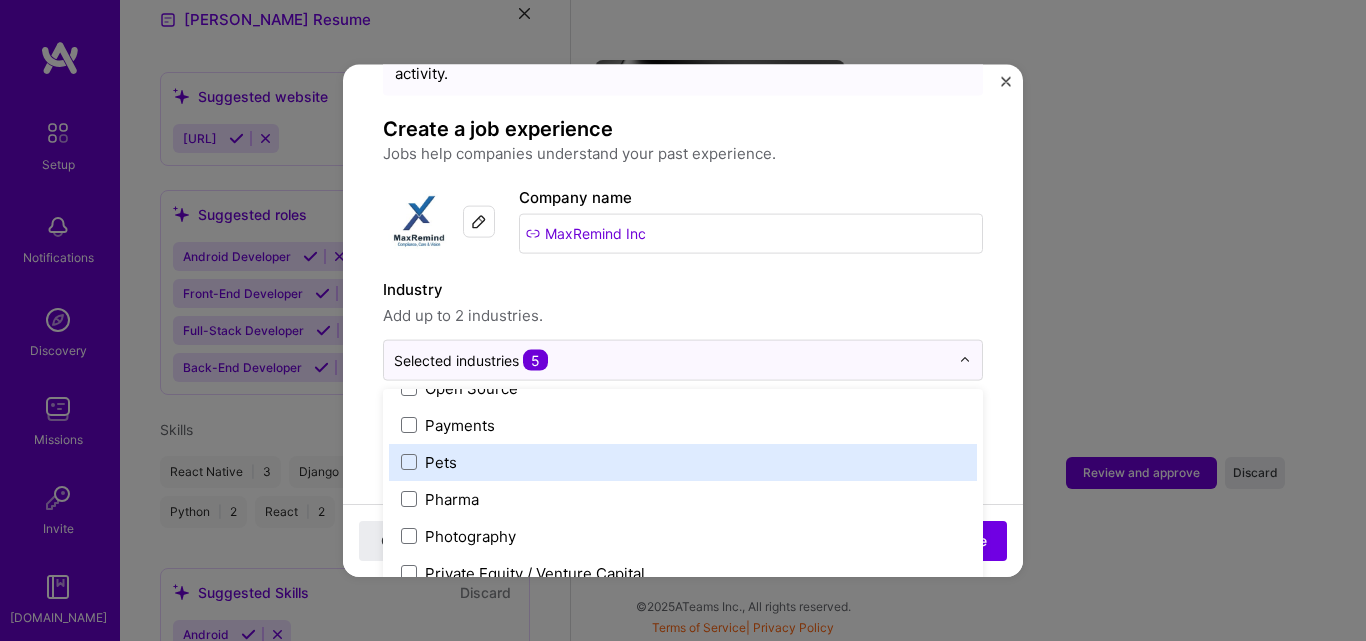 scroll, scrollTop: 3500, scrollLeft: 0, axis: vertical 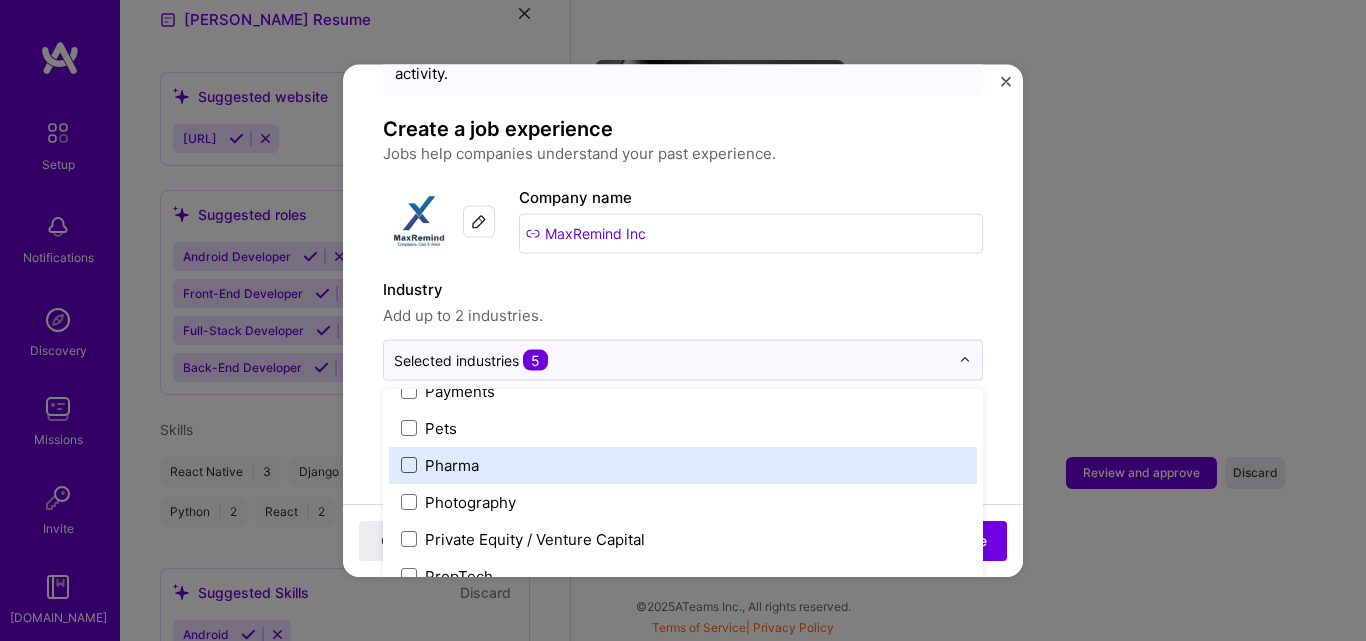click at bounding box center [409, 465] 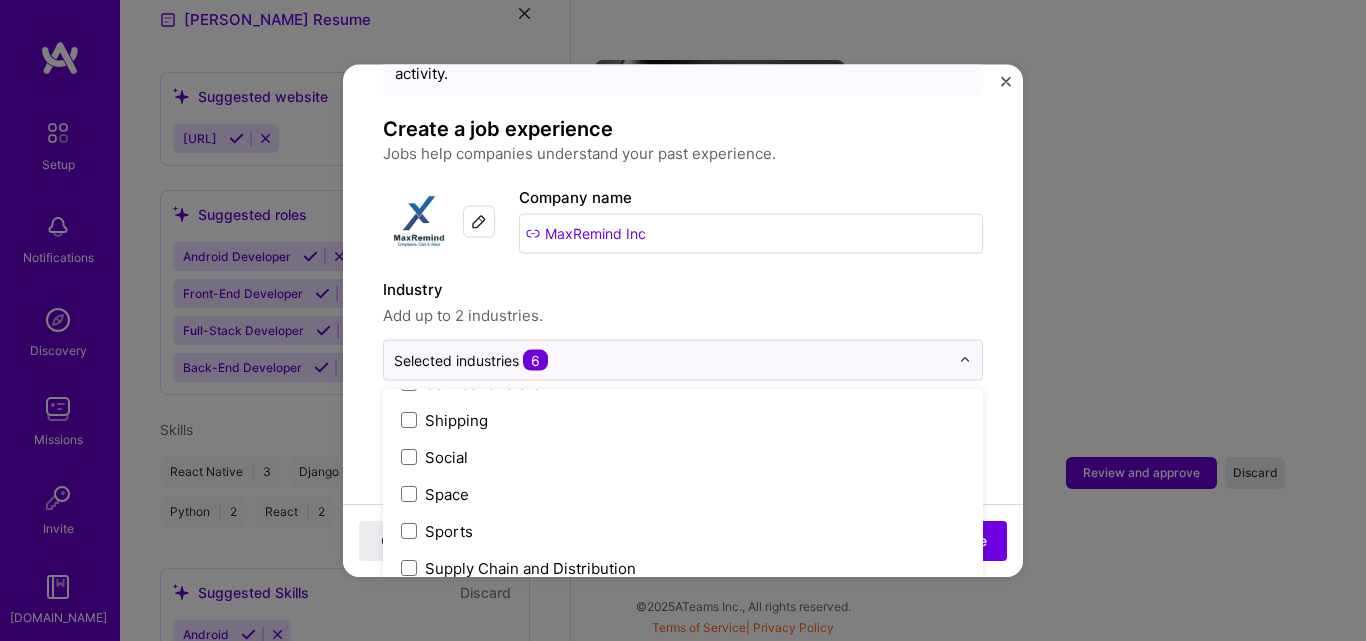 scroll, scrollTop: 4196, scrollLeft: 0, axis: vertical 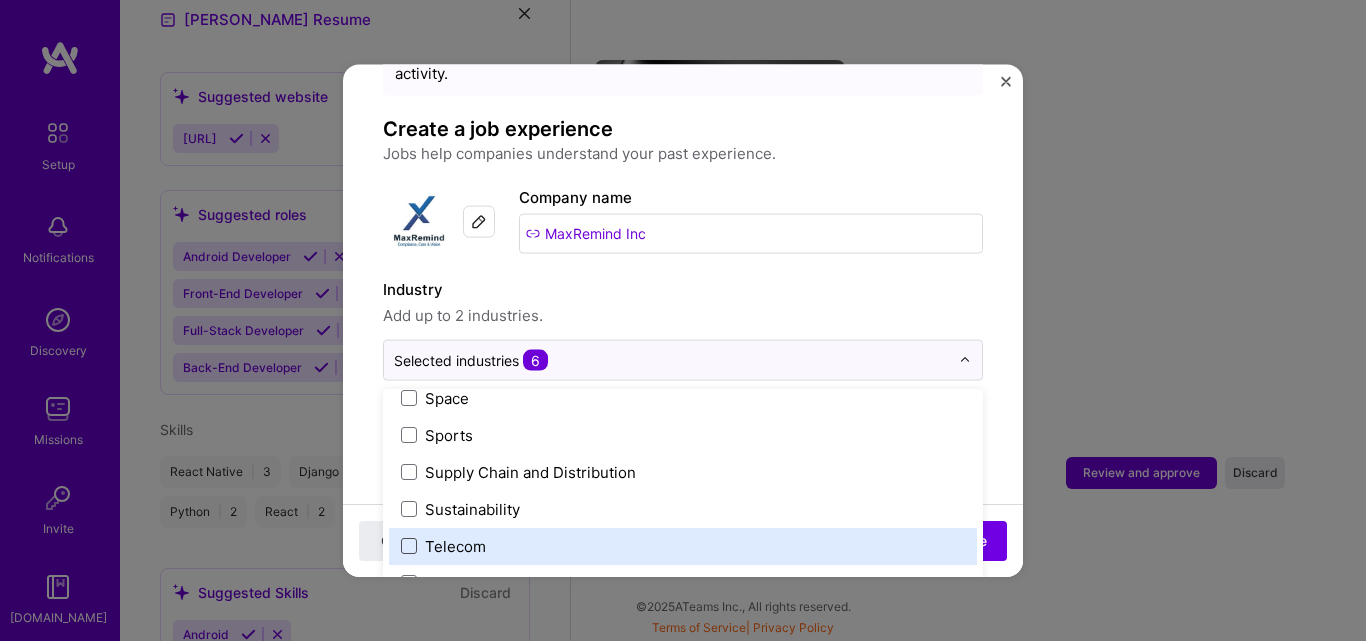 click at bounding box center [409, 546] 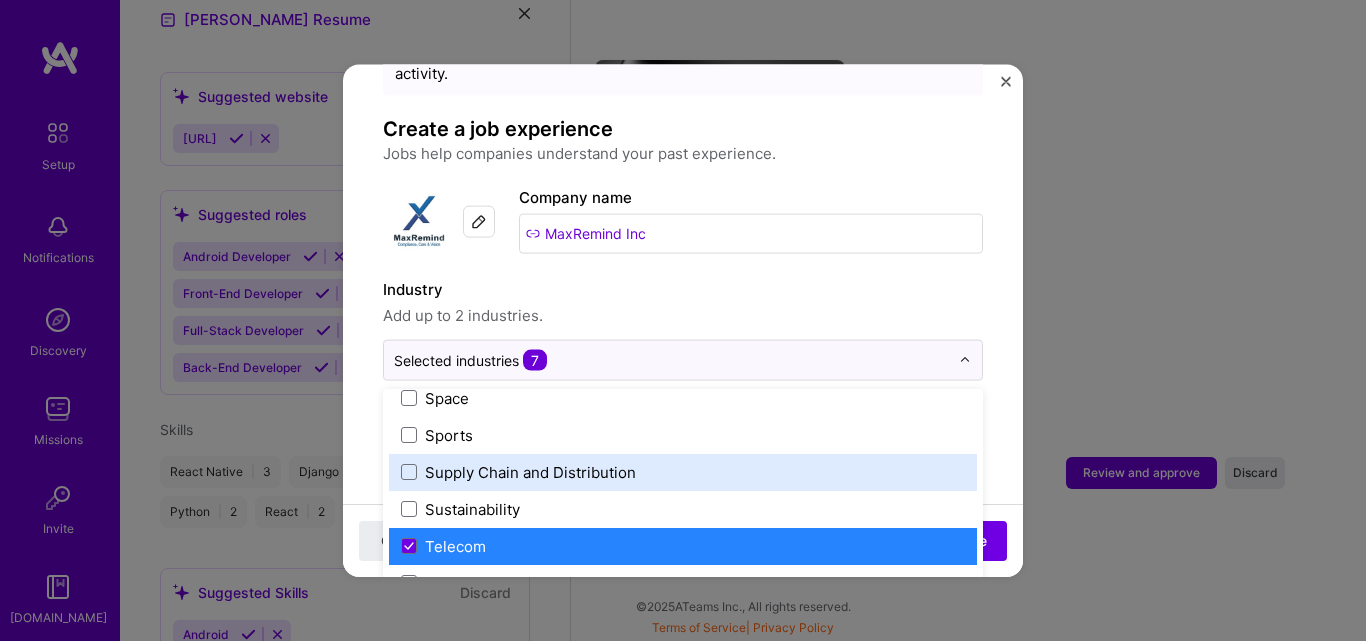 click on "Adding suggested job This job is suggested based on your LinkedIn, resume or [DOMAIN_NAME] activity. Create a job experience Jobs help companies understand your past experience. Company logo Company name MaxRemind Inc
Industry Add up to 2 industries. option Telecom, selected. option Supply Chain and Distribution focused, 116 of 120. 120 results available. Use Up and Down to choose options, press Enter to select the currently focused option, press Escape to exit the menu, press Tab to select the option and exit the menu. Selected industries 7 3D Printing AR / VR / XR Accounting Advertising & AdTech Aerospace Agriculture / AgTech Airlines / Aviation Architecture / Interior Design Art & Museums Artifical Intelligence / Machine Learning Arts / Culture Augmented & Virtual Reality (AR/VR) Automotive Automotive & Self Driving Cars Aviation B2B B2B2C B2C BPA / RPA Banking Beauty Big Data BioTech Blockchain CMS CPG CRM Cannabis Charity & Nonprofit Circular Economy CivTech Climate Tech Cloud Services Coaching HR" at bounding box center [683, 869] 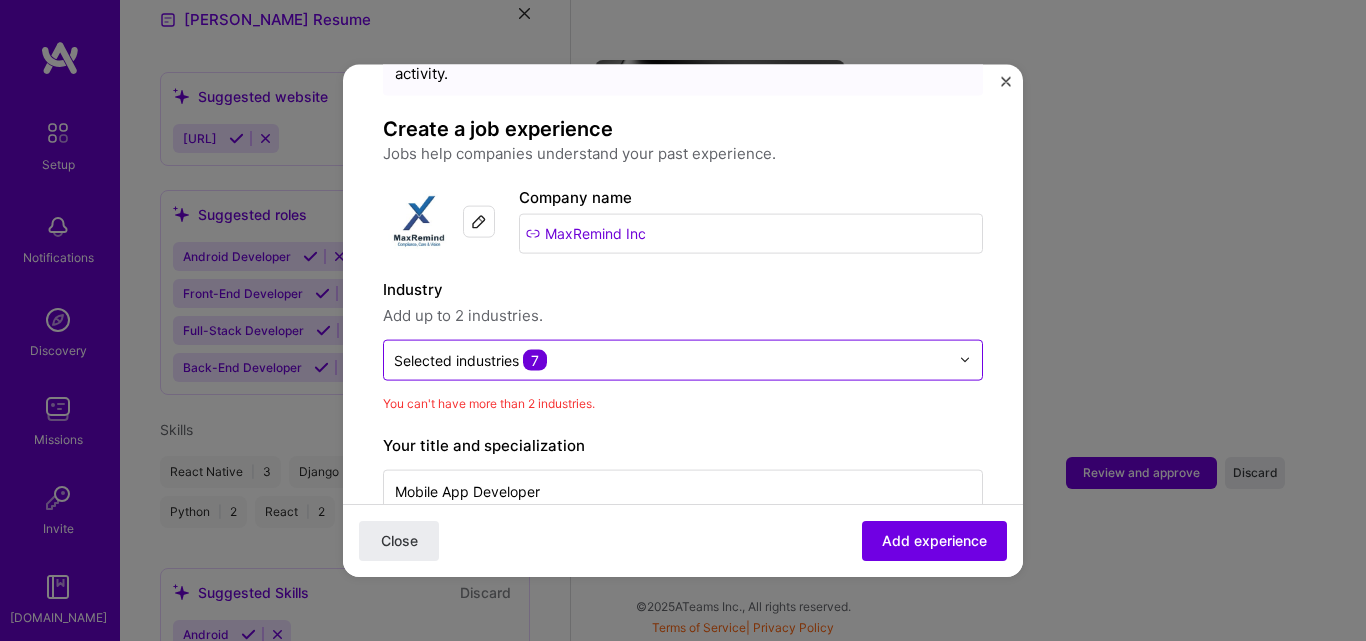 click at bounding box center [671, 359] 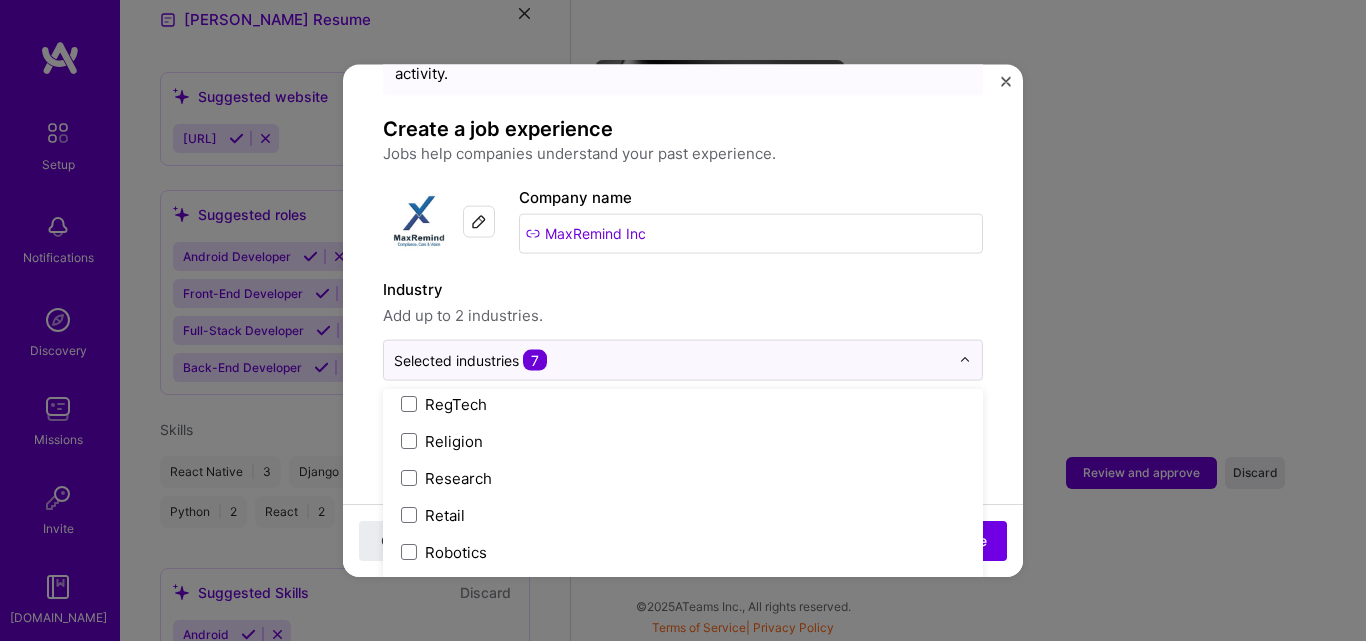 scroll, scrollTop: 4196, scrollLeft: 0, axis: vertical 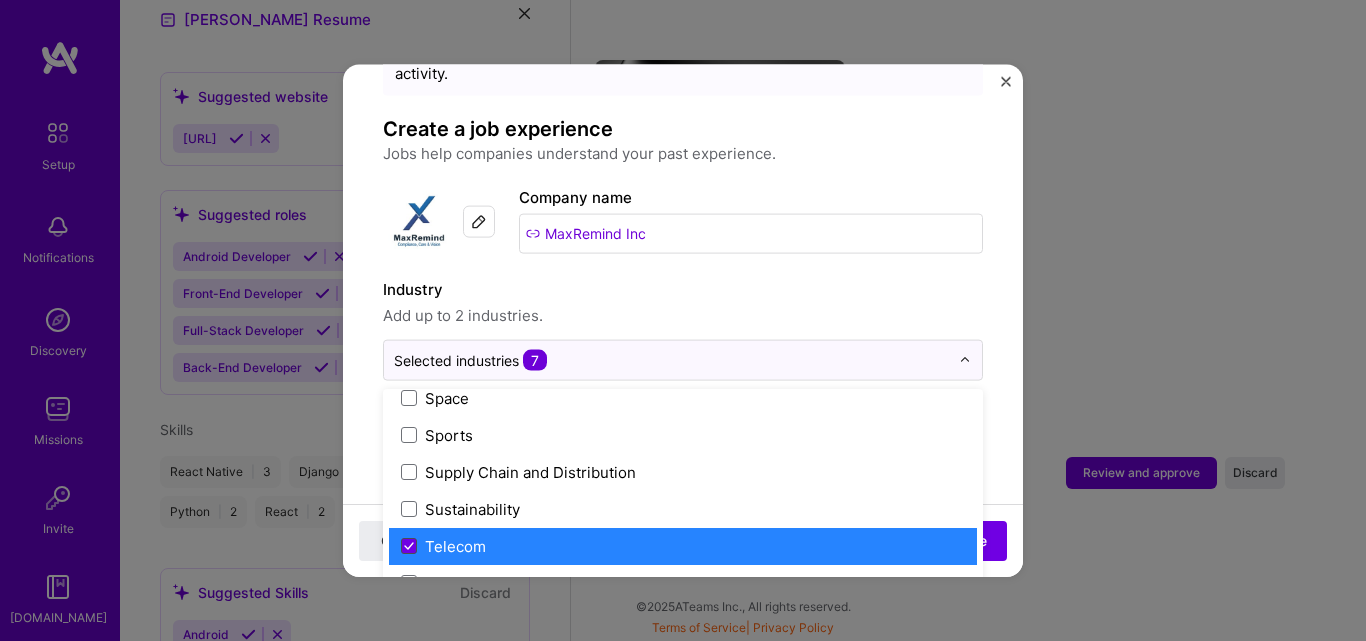 click at bounding box center [409, 546] 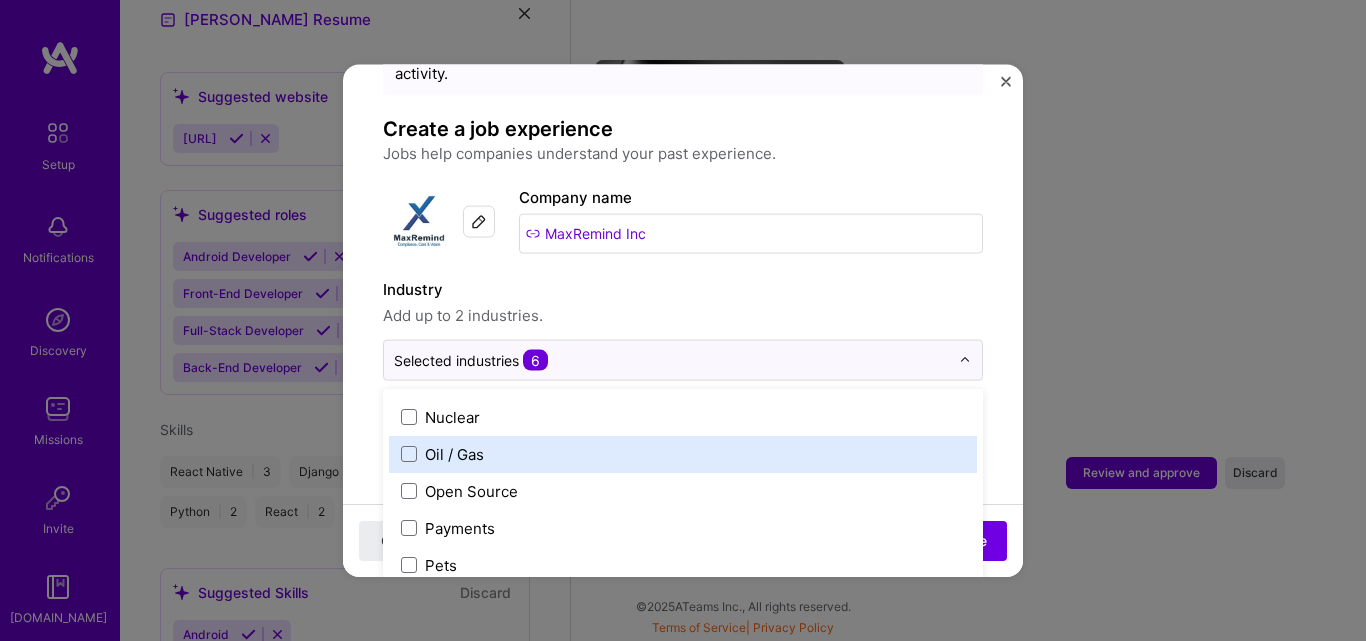 scroll, scrollTop: 3396, scrollLeft: 0, axis: vertical 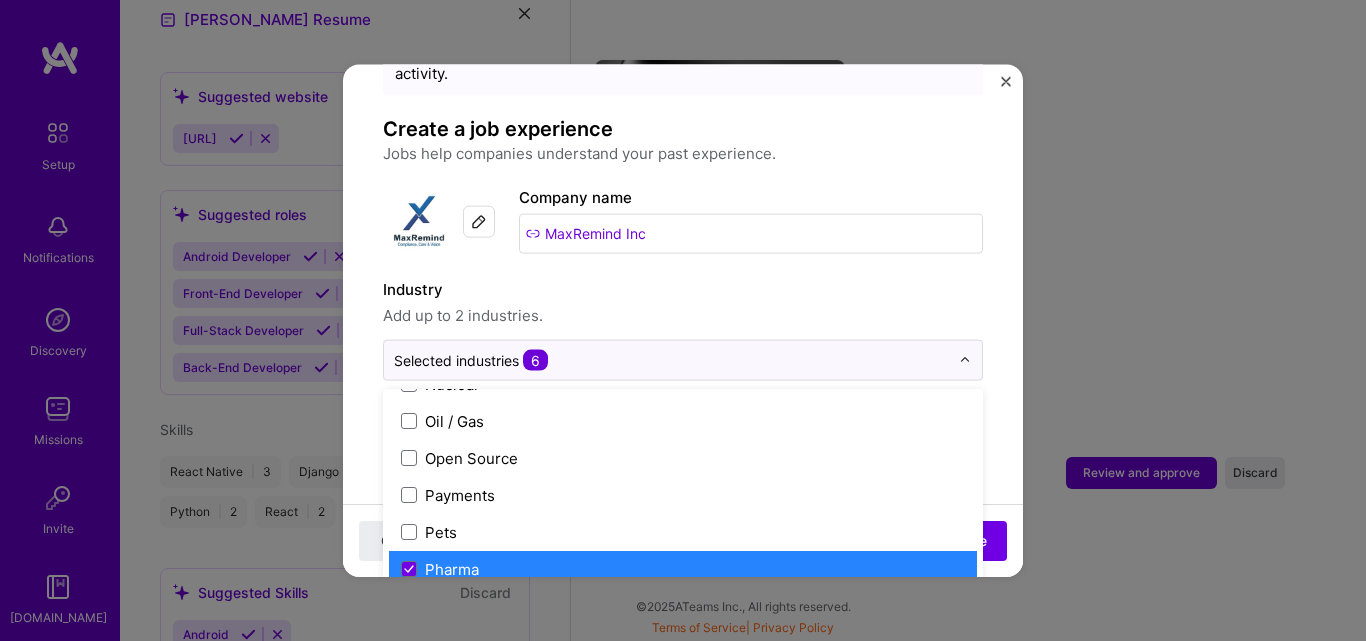 click on "Pharma" at bounding box center [452, 568] 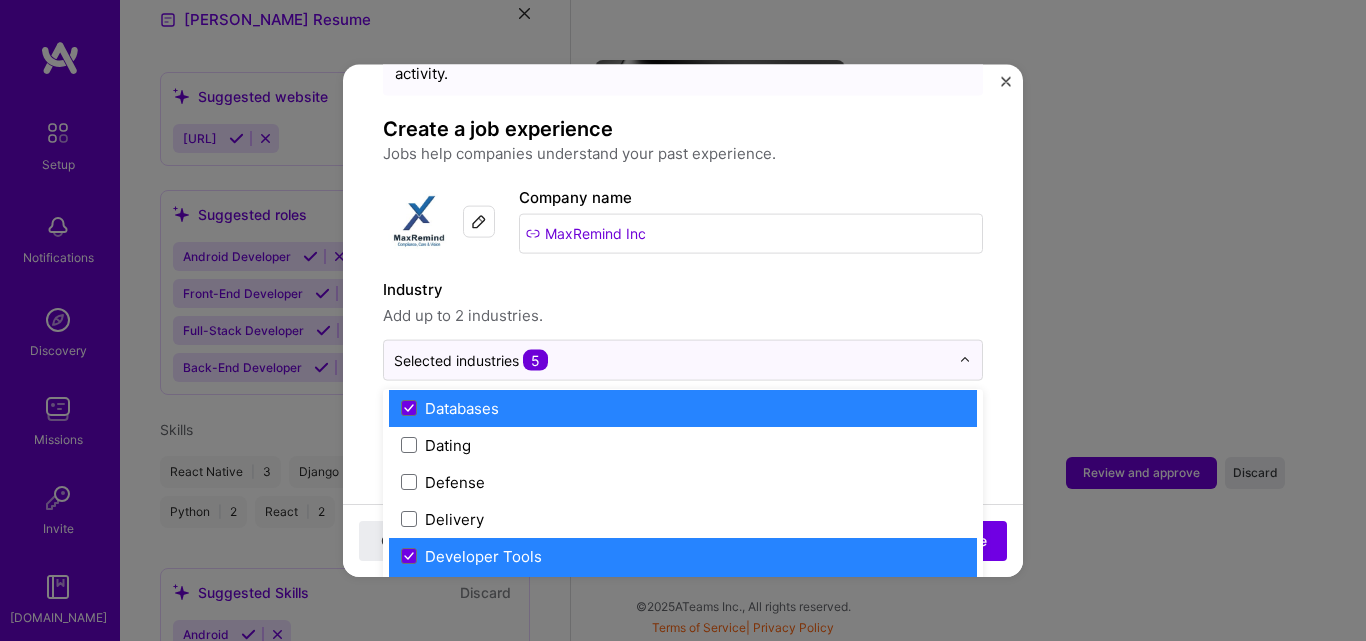 scroll, scrollTop: 1696, scrollLeft: 0, axis: vertical 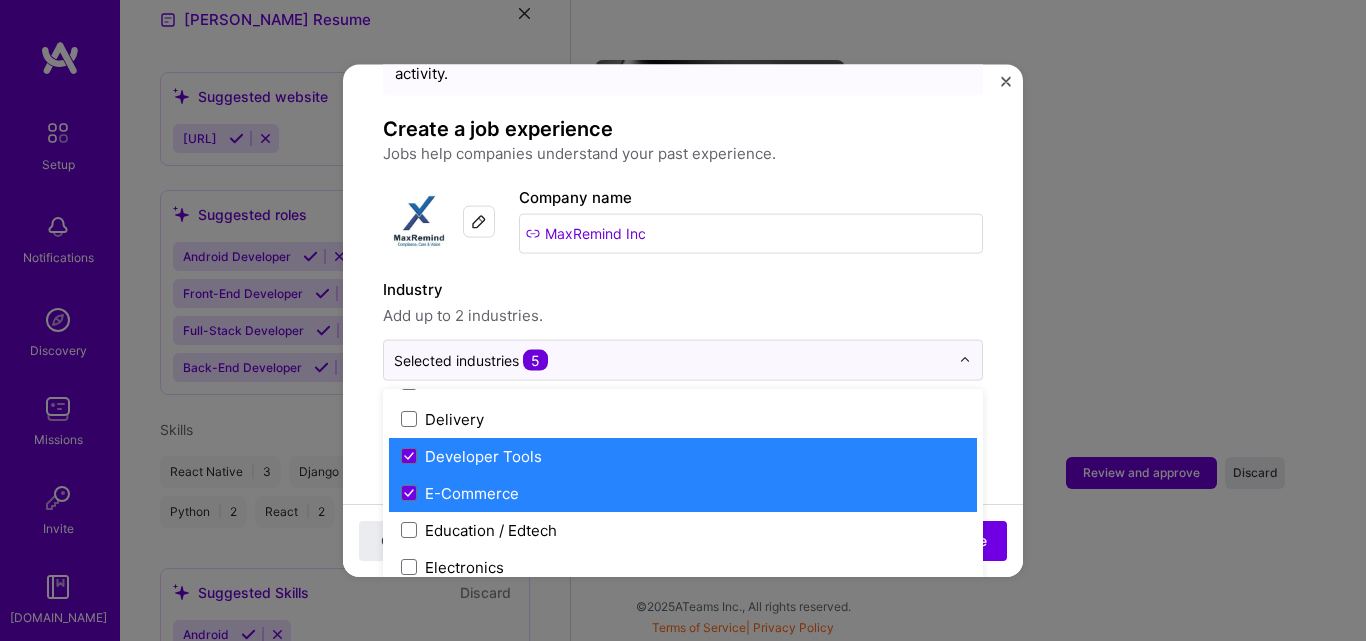click on "Developer Tools" at bounding box center (483, 455) 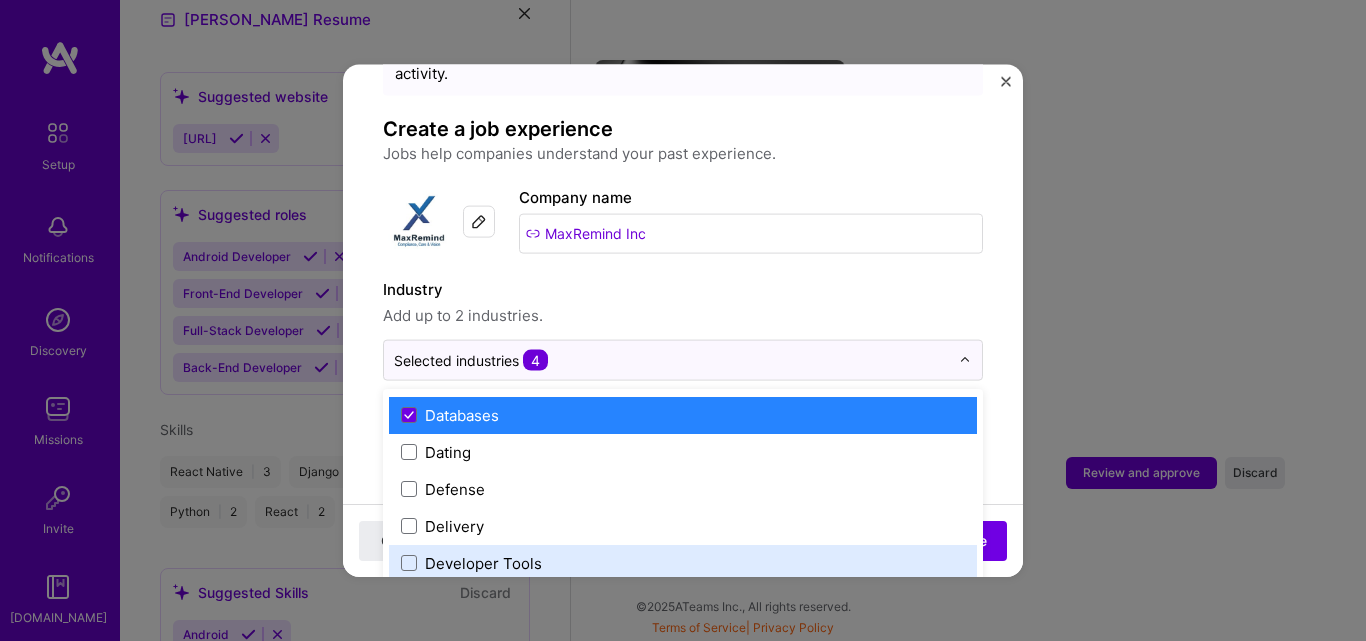 scroll, scrollTop: 1496, scrollLeft: 0, axis: vertical 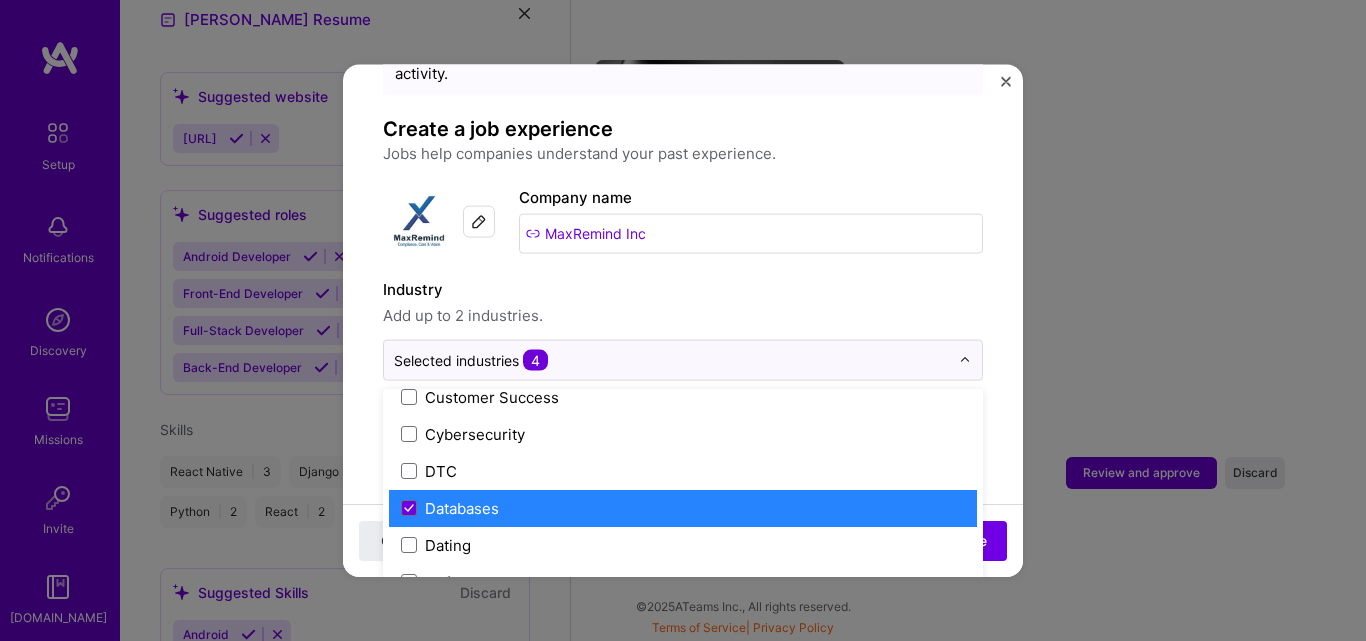 click on "Databases" at bounding box center (683, 507) 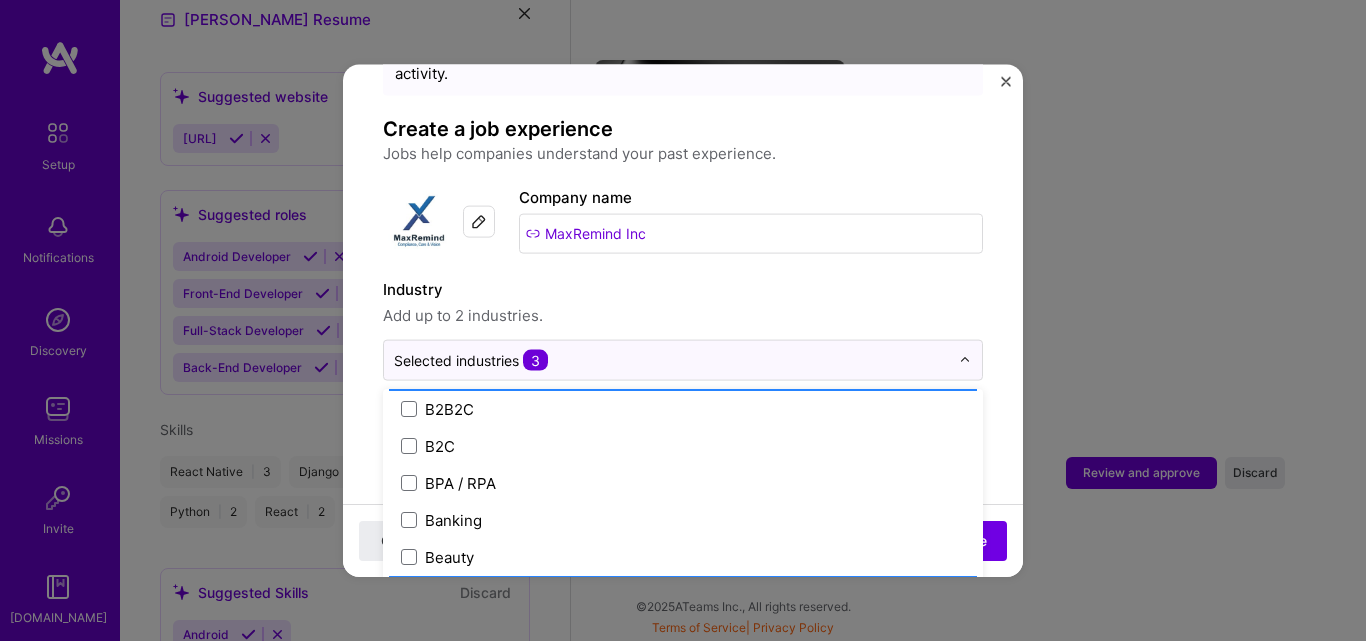 scroll, scrollTop: 696, scrollLeft: 0, axis: vertical 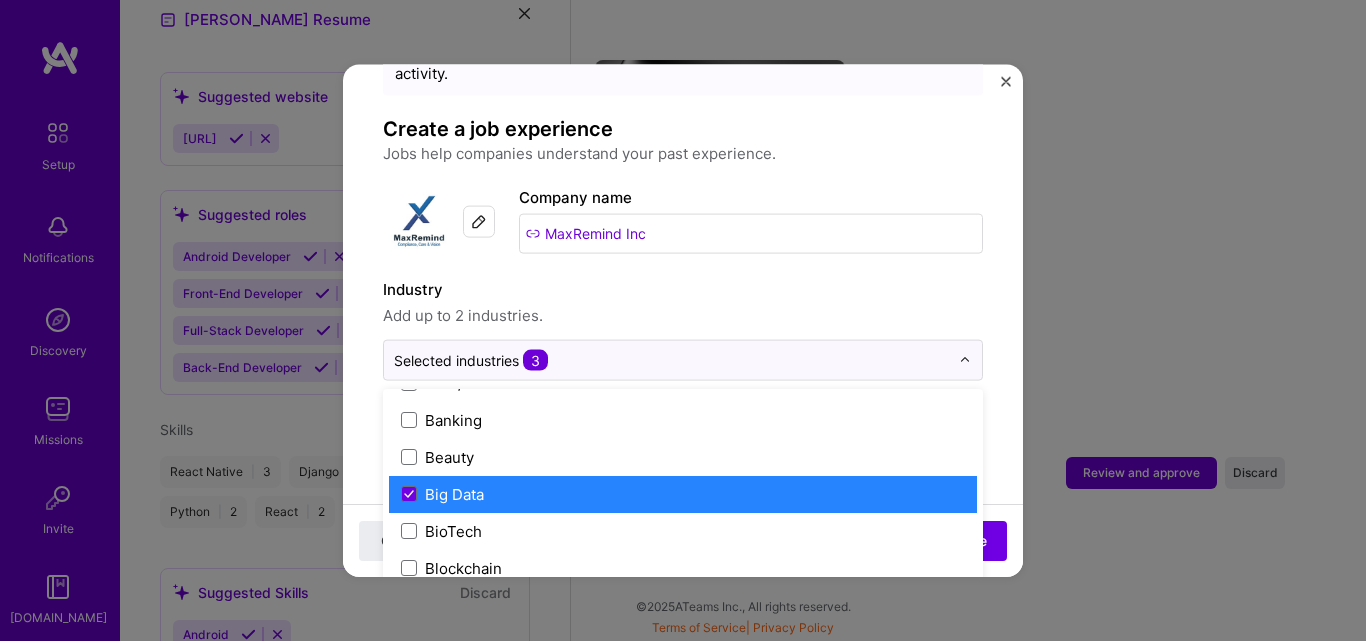 click on "Big Data" at bounding box center (683, 493) 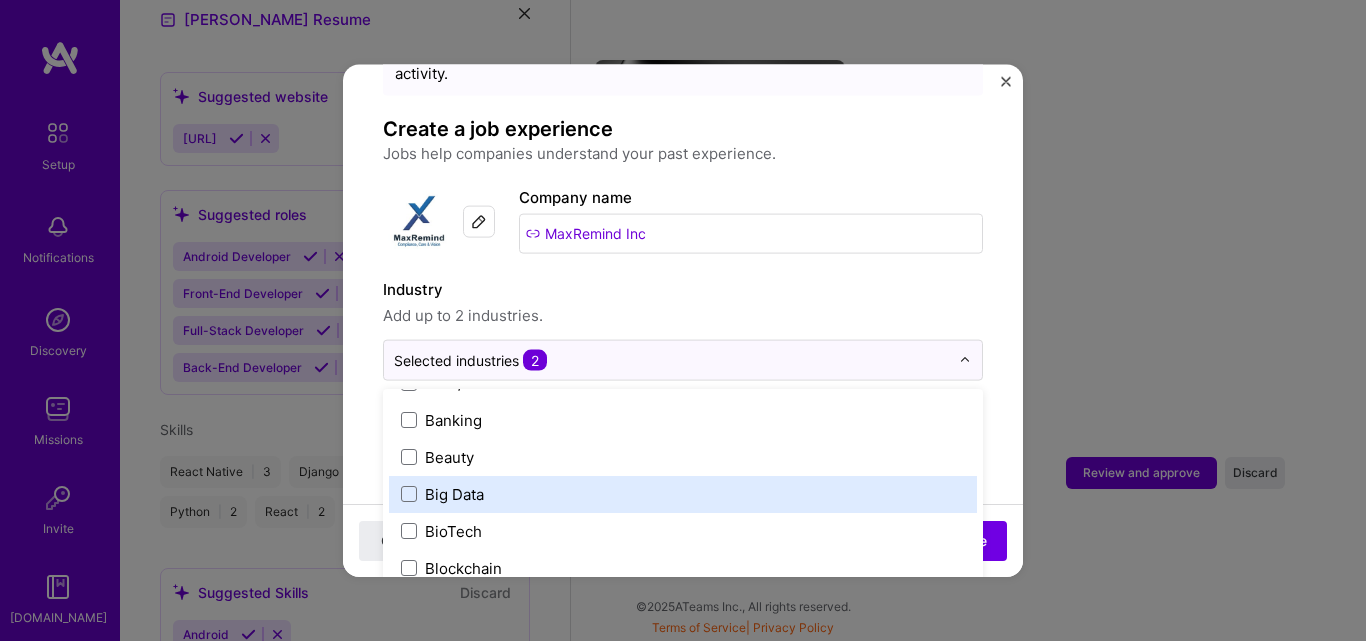 click on "Adding suggested job This job is suggested based on your LinkedIn, resume or [DOMAIN_NAME] activity. Create a job experience Jobs help companies understand your past experience. Company logo Company name MaxRemind Inc
Industry Add up to 2 industries. option Big Data, deselected. option Big Data focused, 22 of 120. 120 results available. Use Up and Down to choose options, press Enter to select the currently focused option, press Escape to exit the menu, press Tab to select the option and exit the menu. Selected industries 2 3D Printing AR / VR / XR Accounting Advertising & AdTech Aerospace Agriculture / AgTech Airlines / Aviation Architecture / Interior Design Art & Museums Artifical Intelligence / Machine Learning Arts / Culture Augmented & Virtual Reality (AR/VR) Automotive Automotive & Self Driving Cars Aviation B2B B2B2C B2C BPA / RPA Banking Beauty Big Data BioTech Blockchain CMS CPG CRM Cannabis Charity & Nonprofit Circular Economy CivTech Climate Tech Cloud Services Coaching Community Tech Crypto" at bounding box center (683, 852) 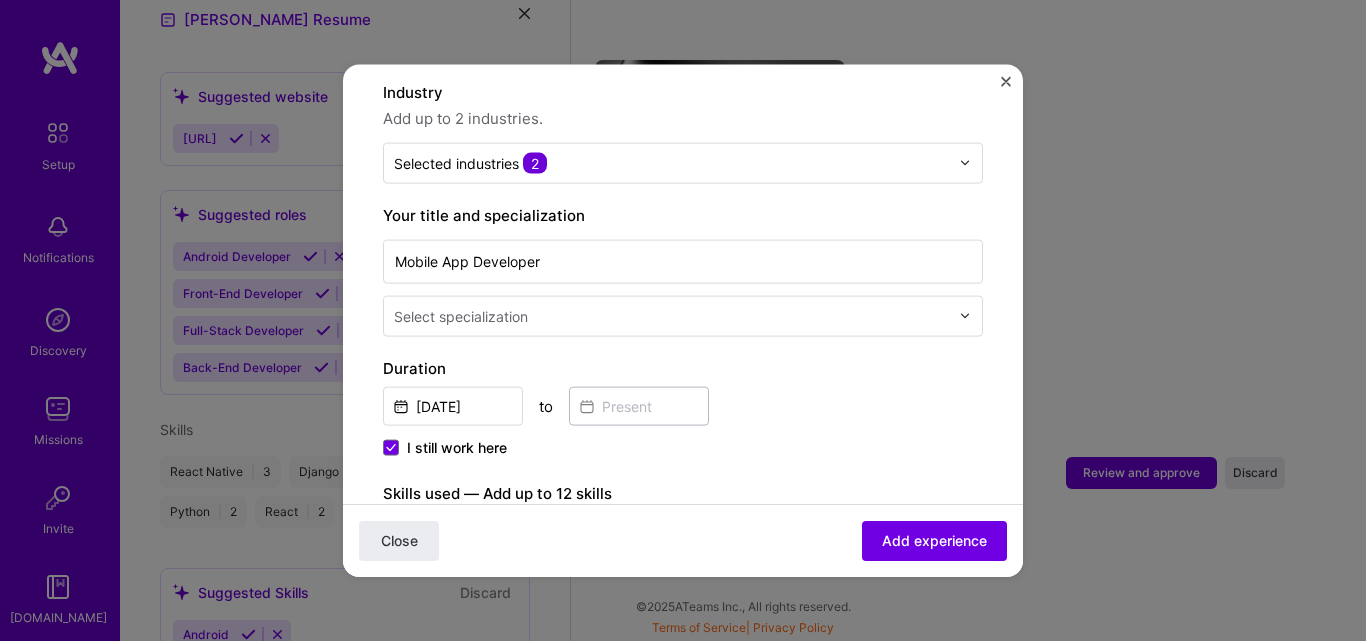 scroll, scrollTop: 300, scrollLeft: 0, axis: vertical 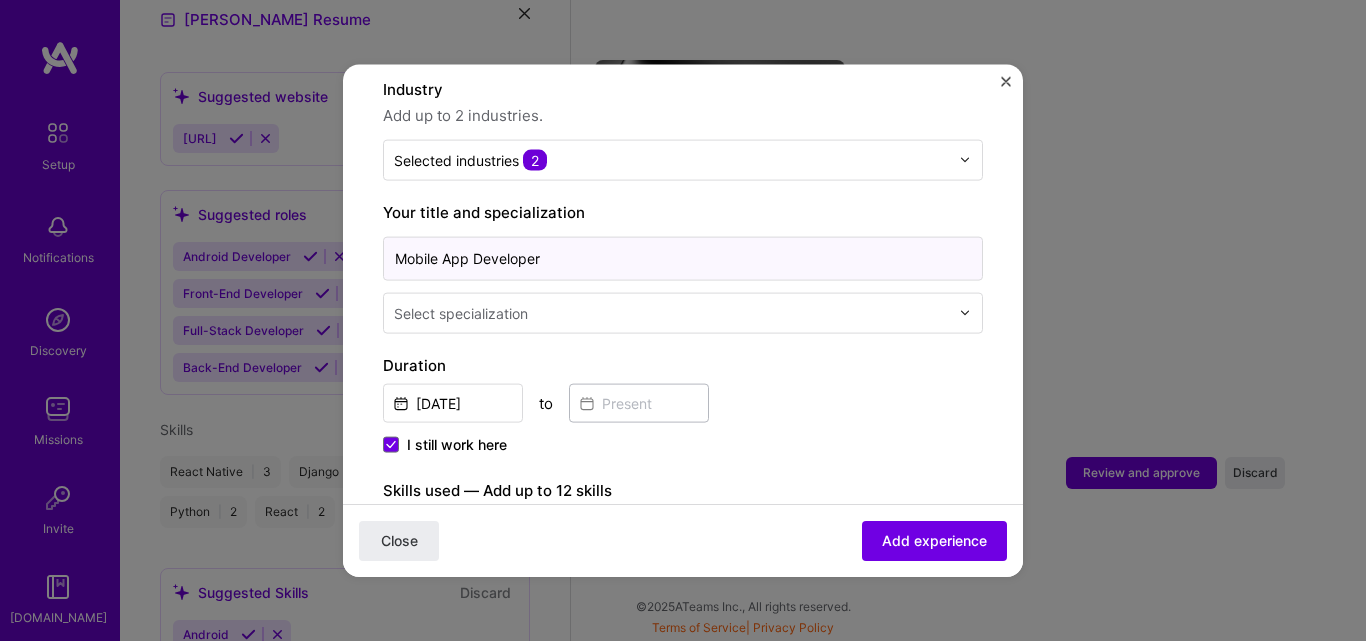 drag, startPoint x: 570, startPoint y: 242, endPoint x: 360, endPoint y: 230, distance: 210.34258 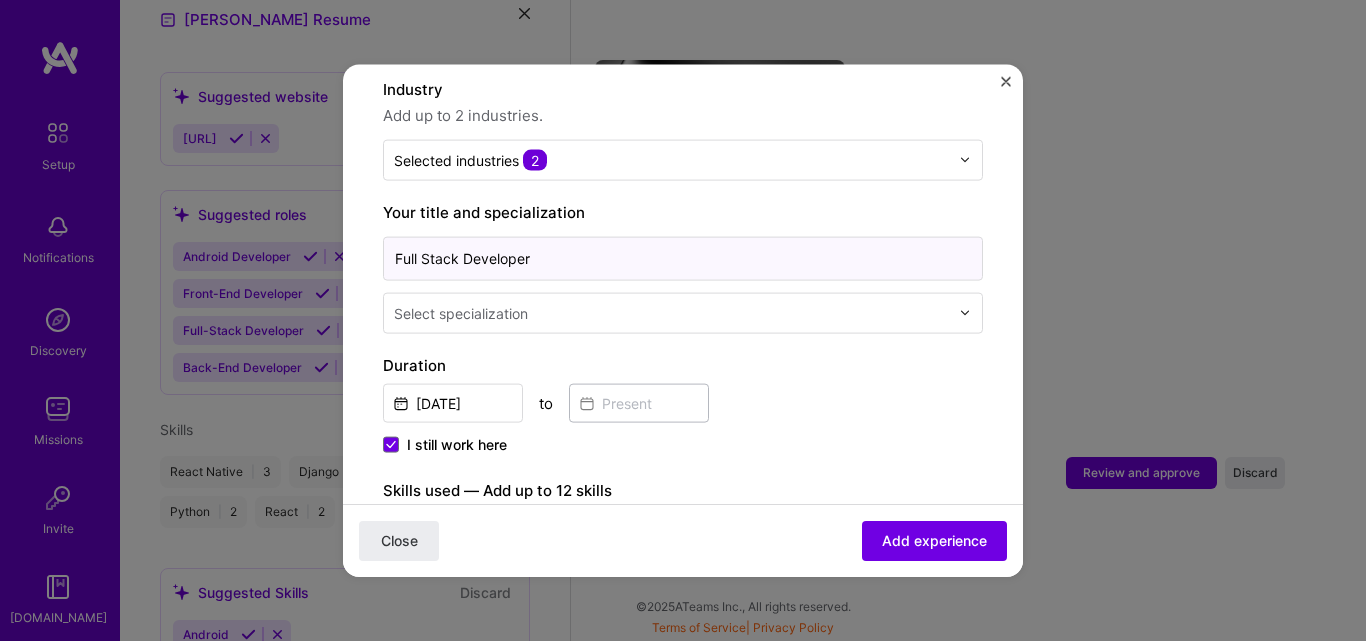 type on "Full Stack Developer" 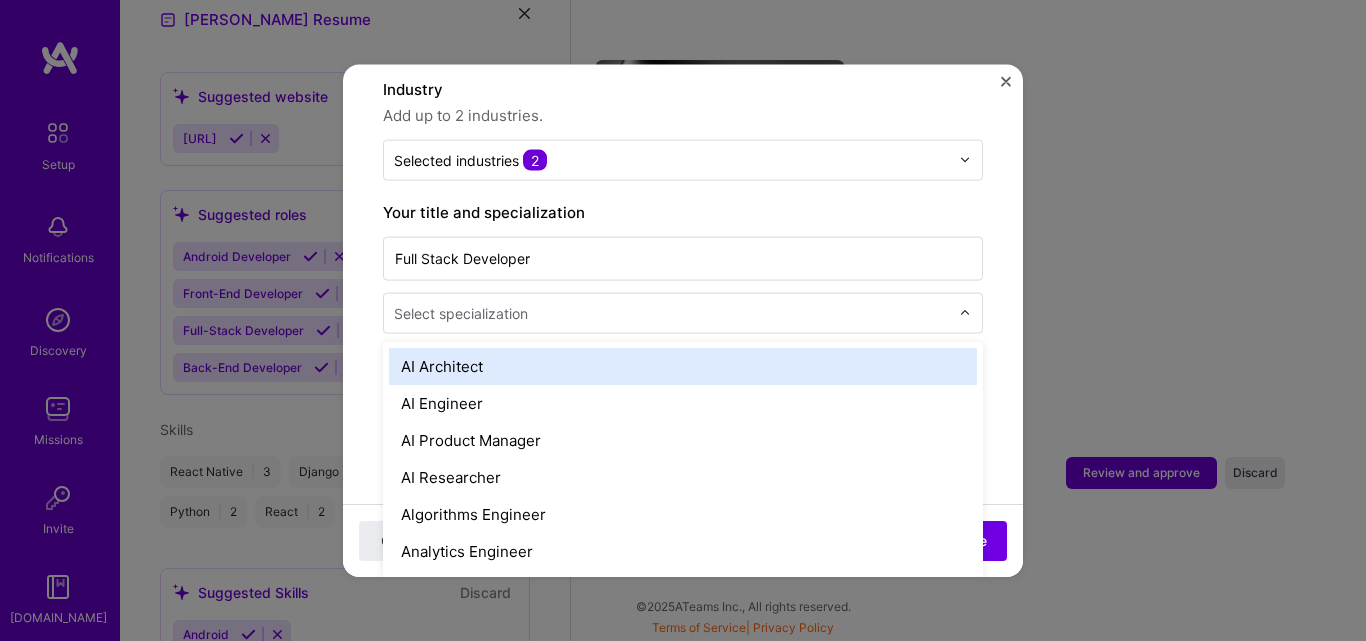 click on "Select specialization" at bounding box center (461, 312) 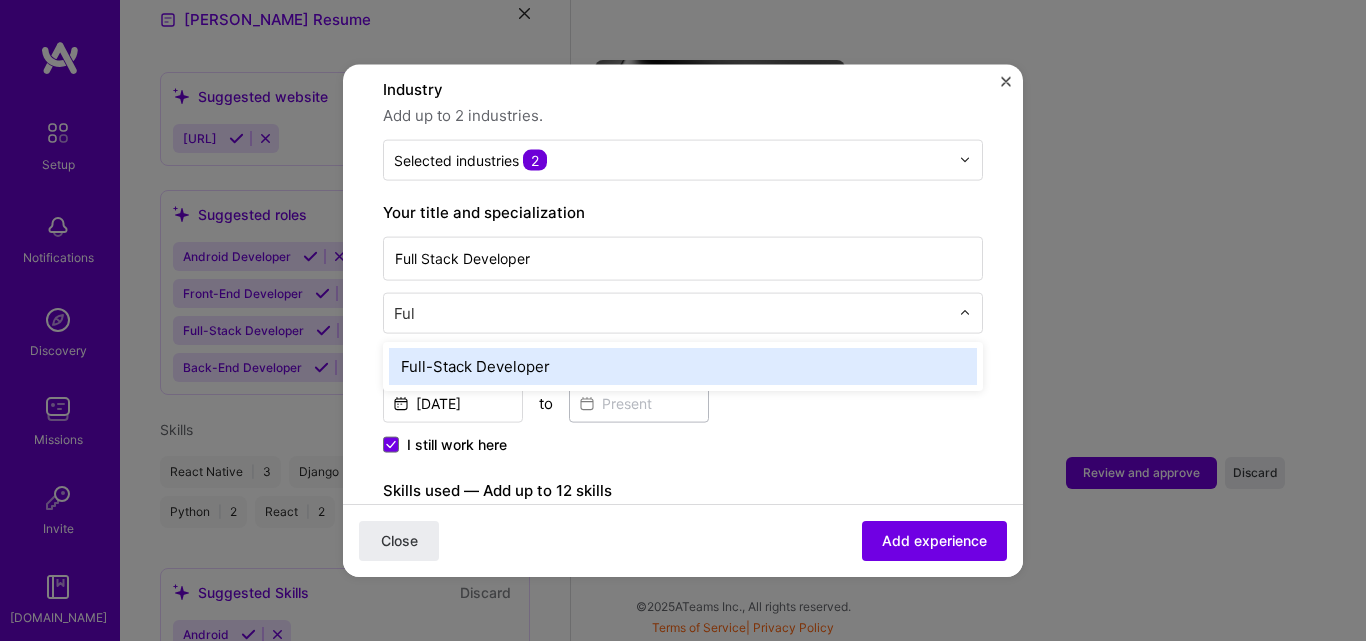 type on "Full" 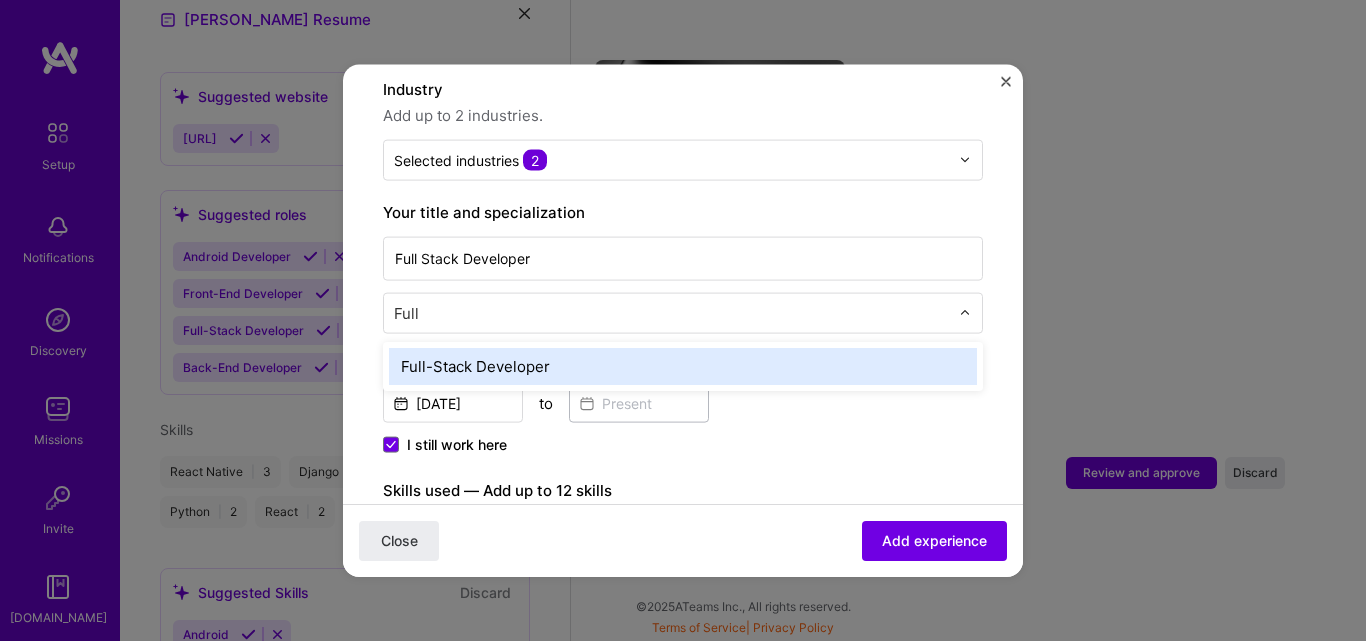 click on "Full-Stack Developer" at bounding box center [683, 365] 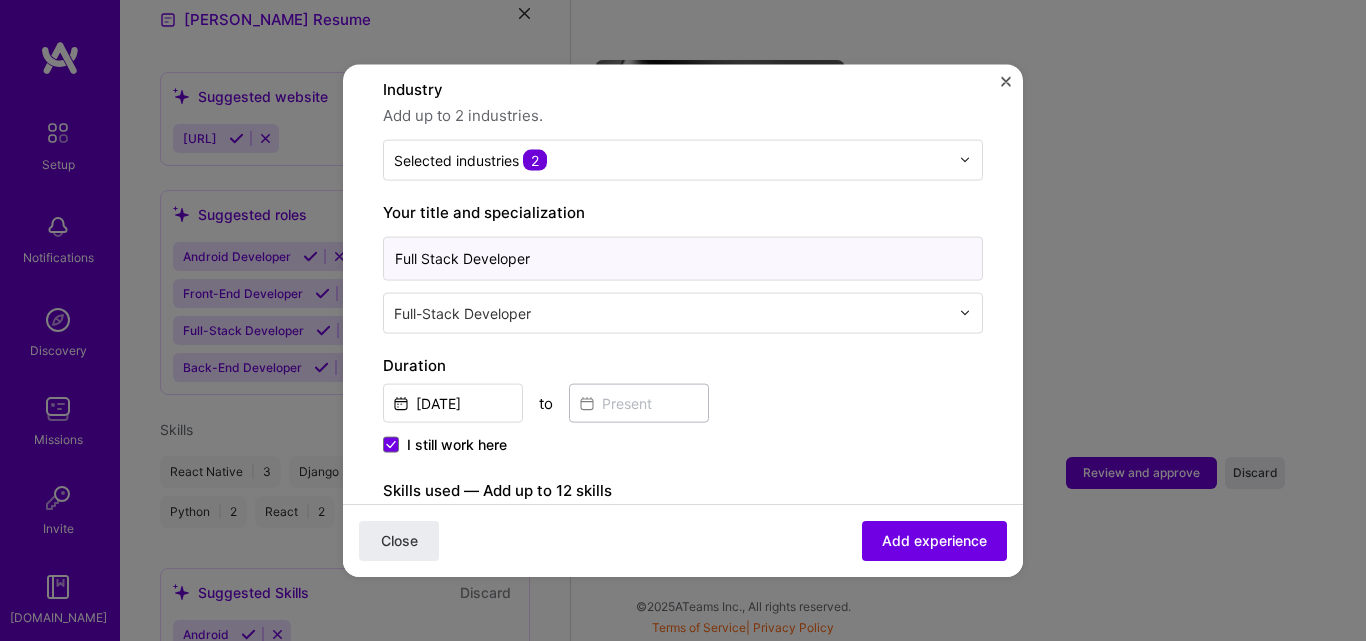 drag, startPoint x: 564, startPoint y: 233, endPoint x: 365, endPoint y: 247, distance: 199.49185 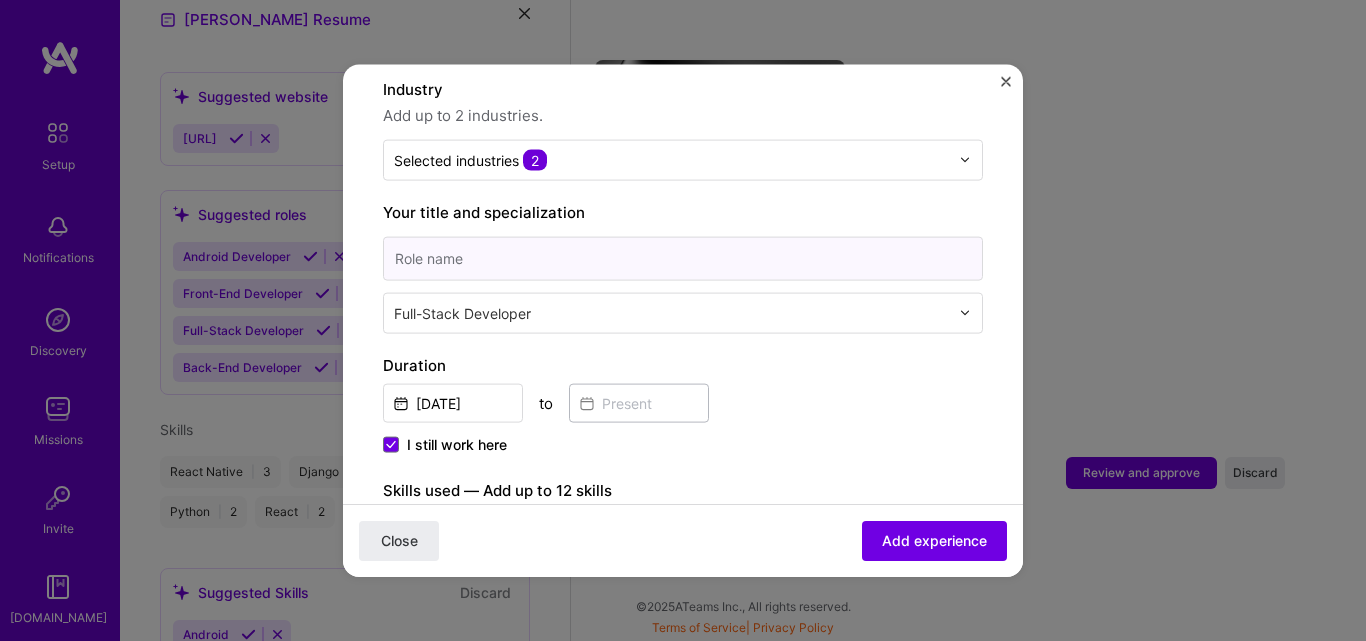 type on "Full Stack Developer" 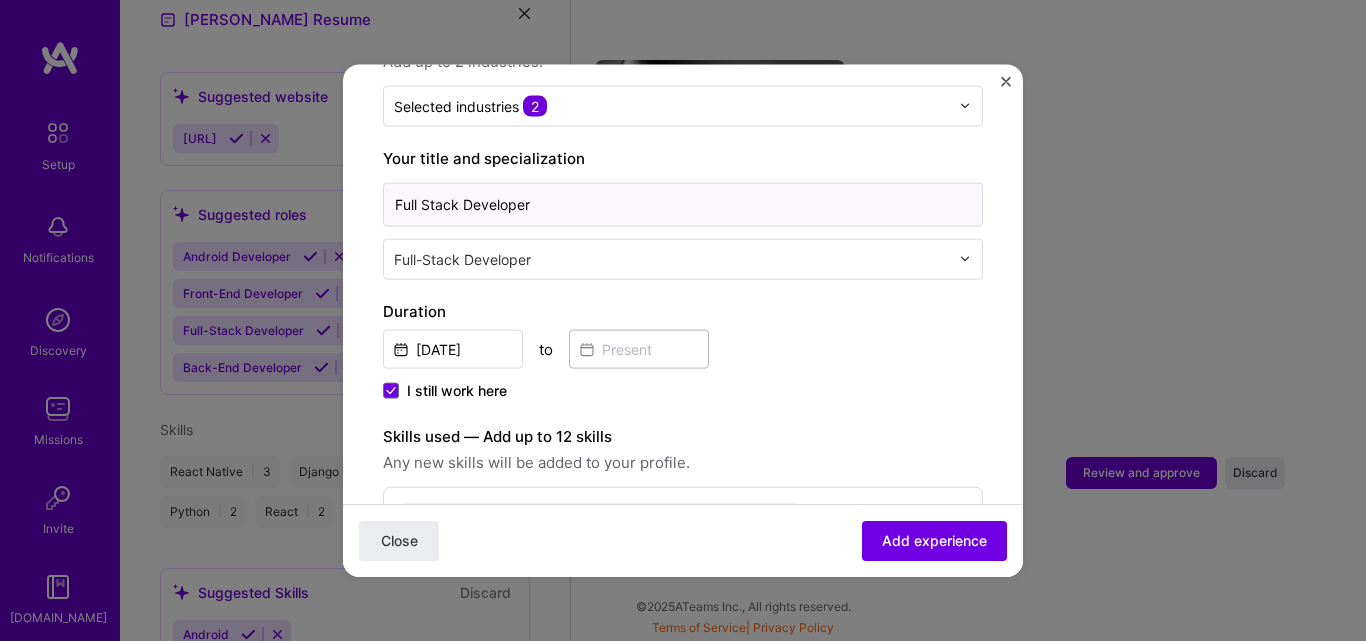 scroll, scrollTop: 400, scrollLeft: 0, axis: vertical 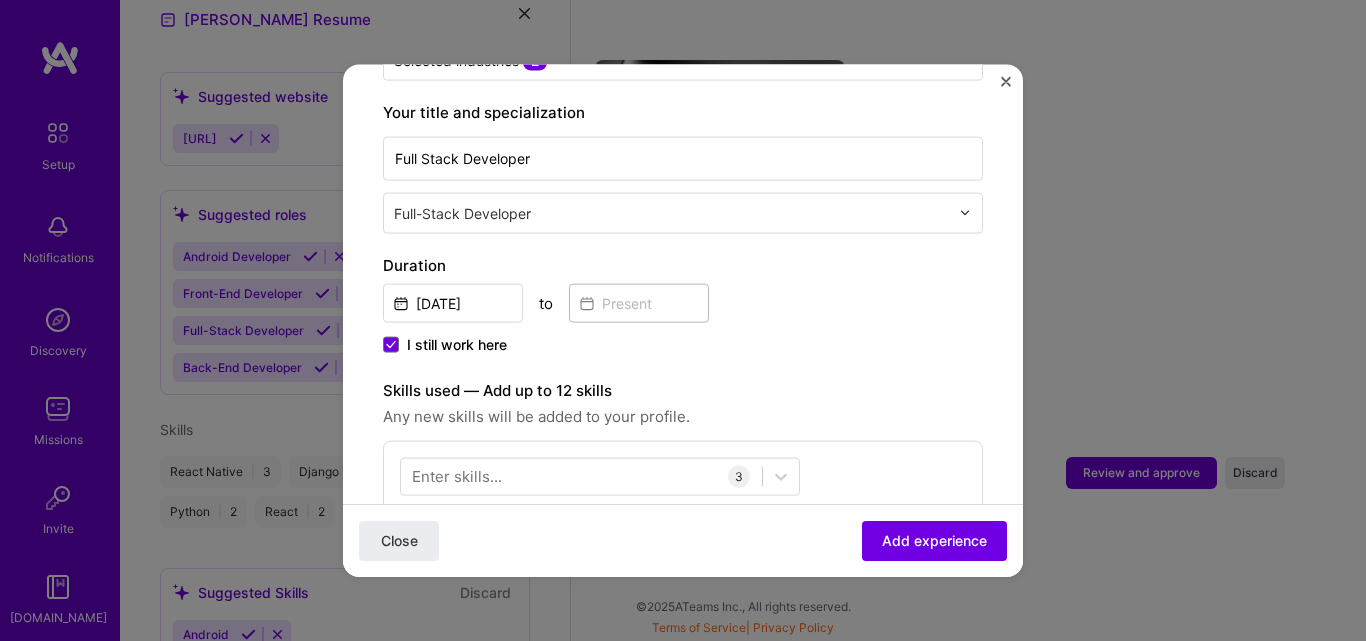 click on "[DATE]
to" at bounding box center [683, 300] 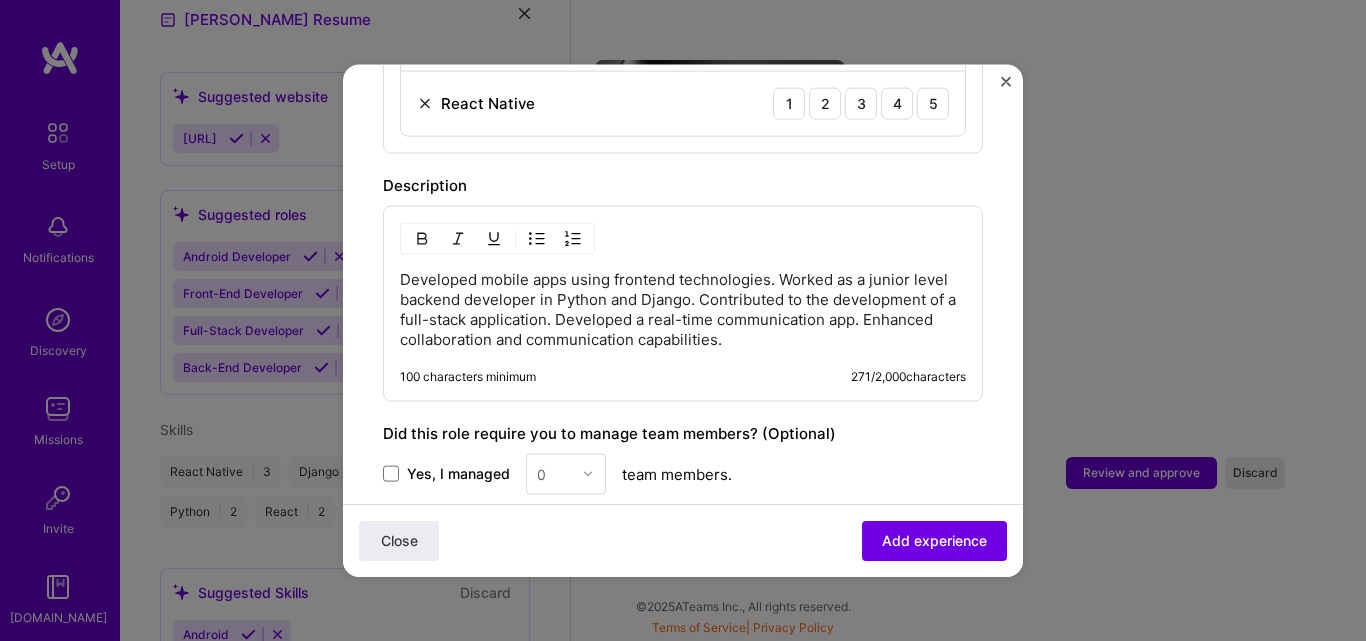 scroll, scrollTop: 1100, scrollLeft: 0, axis: vertical 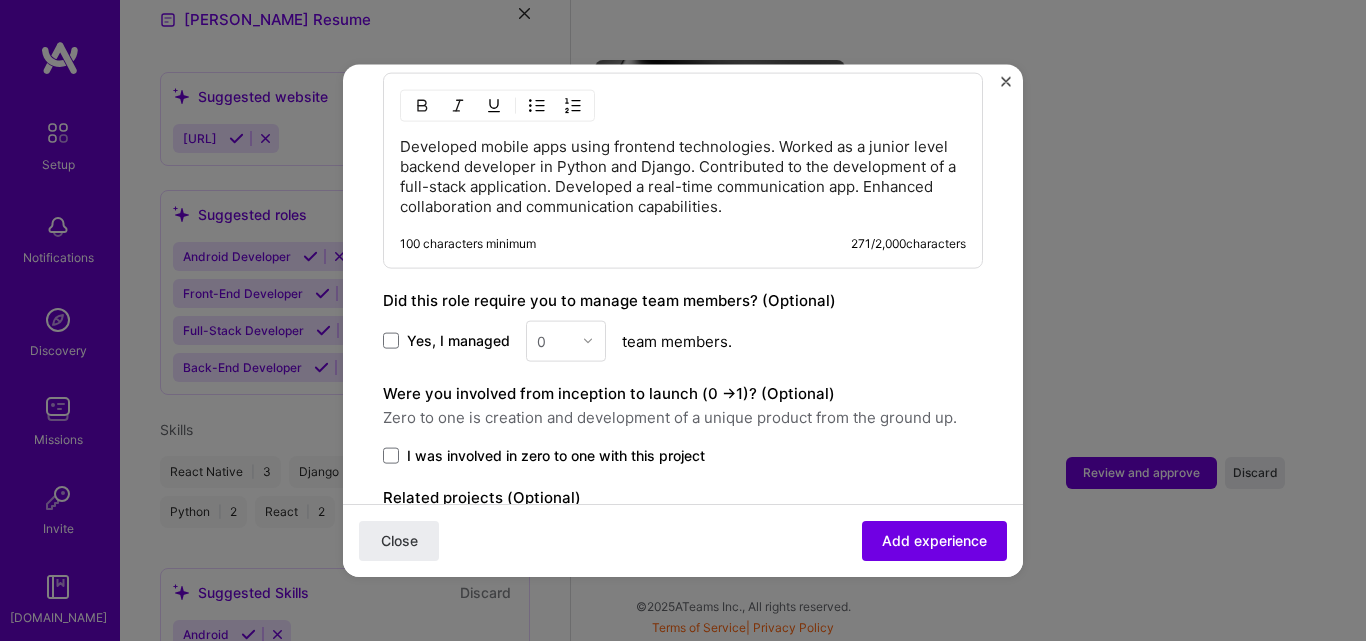 click on "Developed mobile apps using frontend technologies. Worked as a junior level backend developer in Python and Django. Contributed to the development of a full-stack application. Developed a real-time communication app. Enhanced collaboration and communication capabilities." at bounding box center (683, 176) 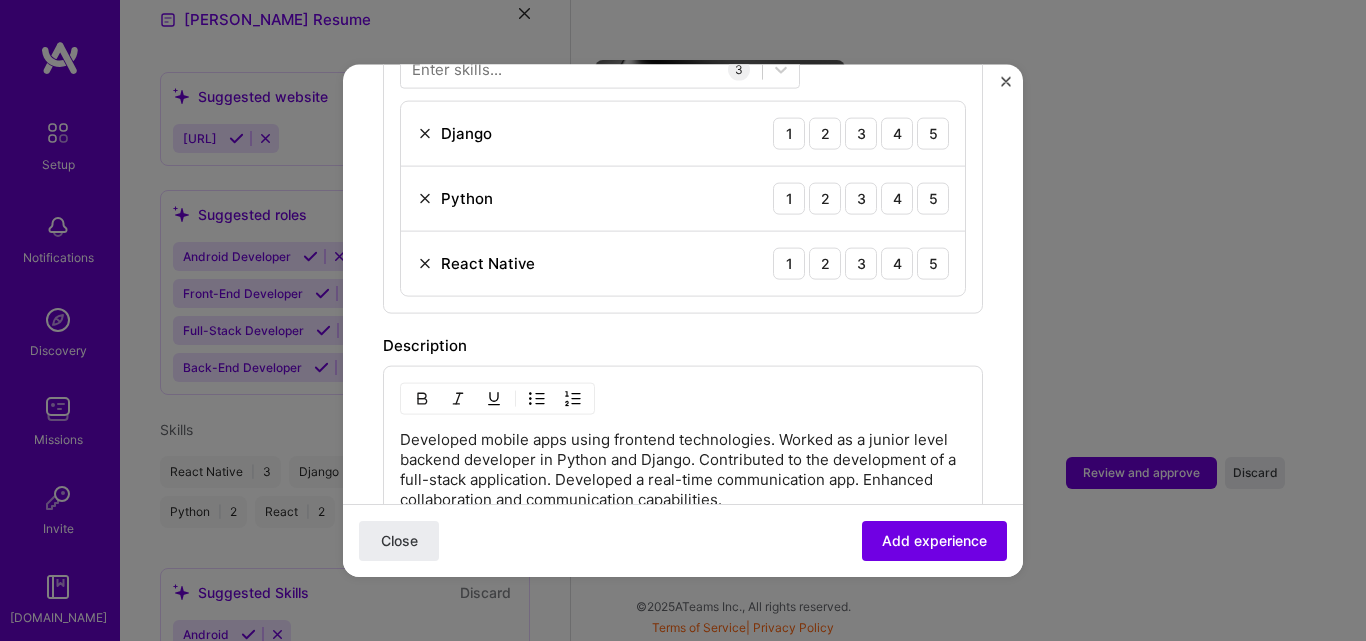 scroll, scrollTop: 804, scrollLeft: 0, axis: vertical 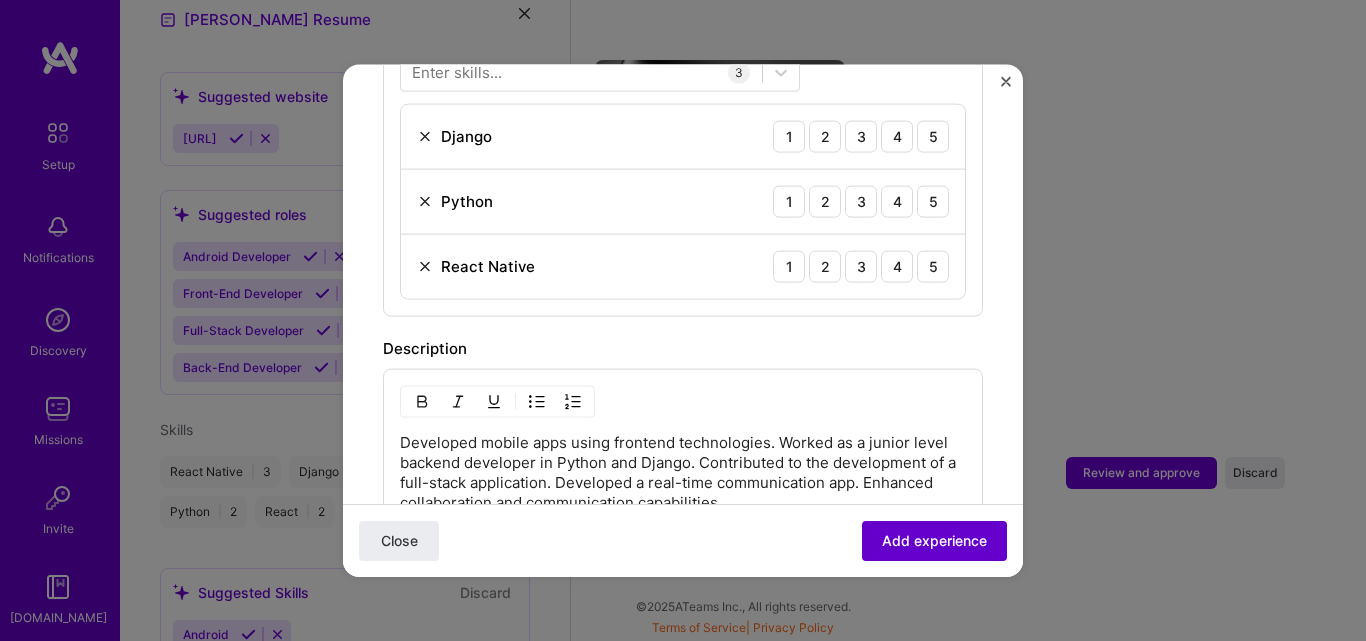 click on "Add experience" at bounding box center [934, 541] 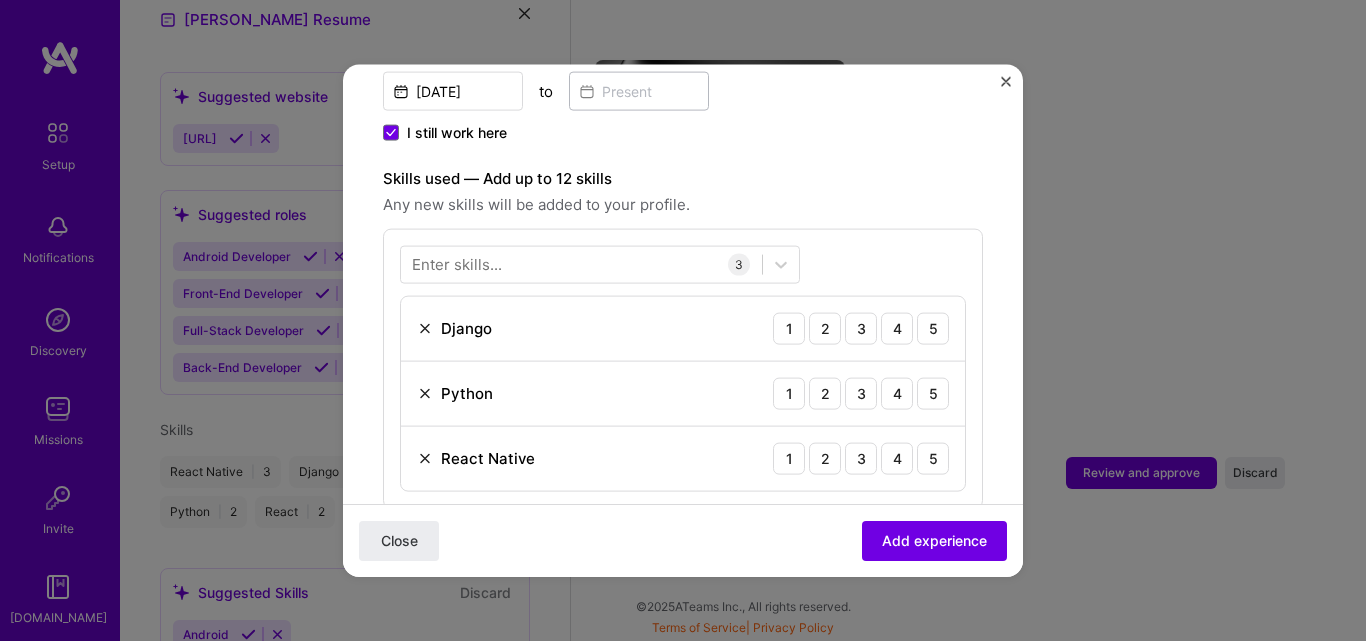 scroll, scrollTop: 493, scrollLeft: 0, axis: vertical 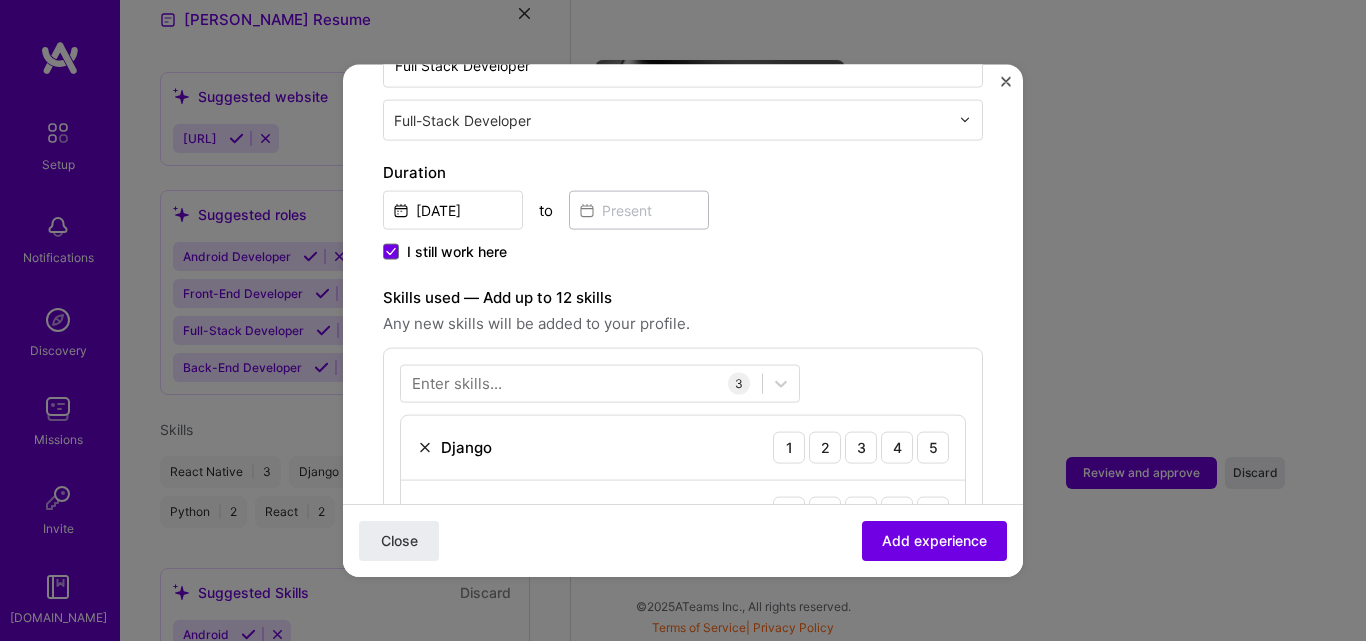 click on "Enter skills..." at bounding box center [457, 383] 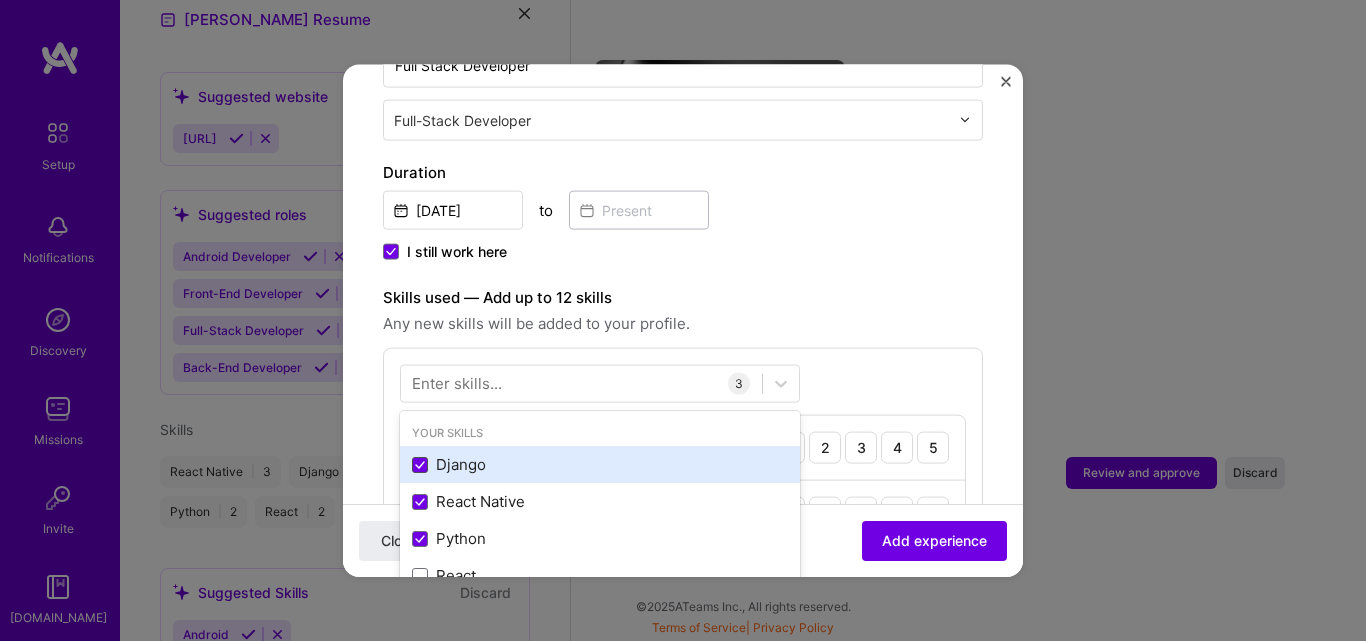 click at bounding box center [420, 464] 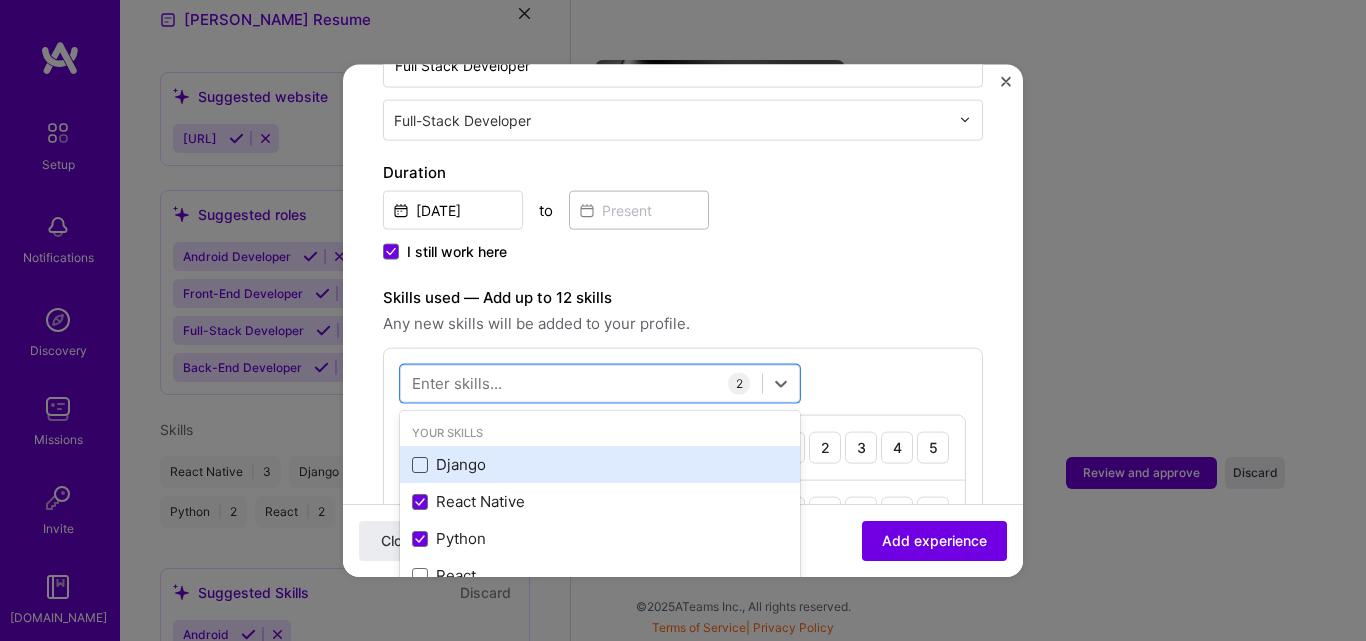click at bounding box center (420, 464) 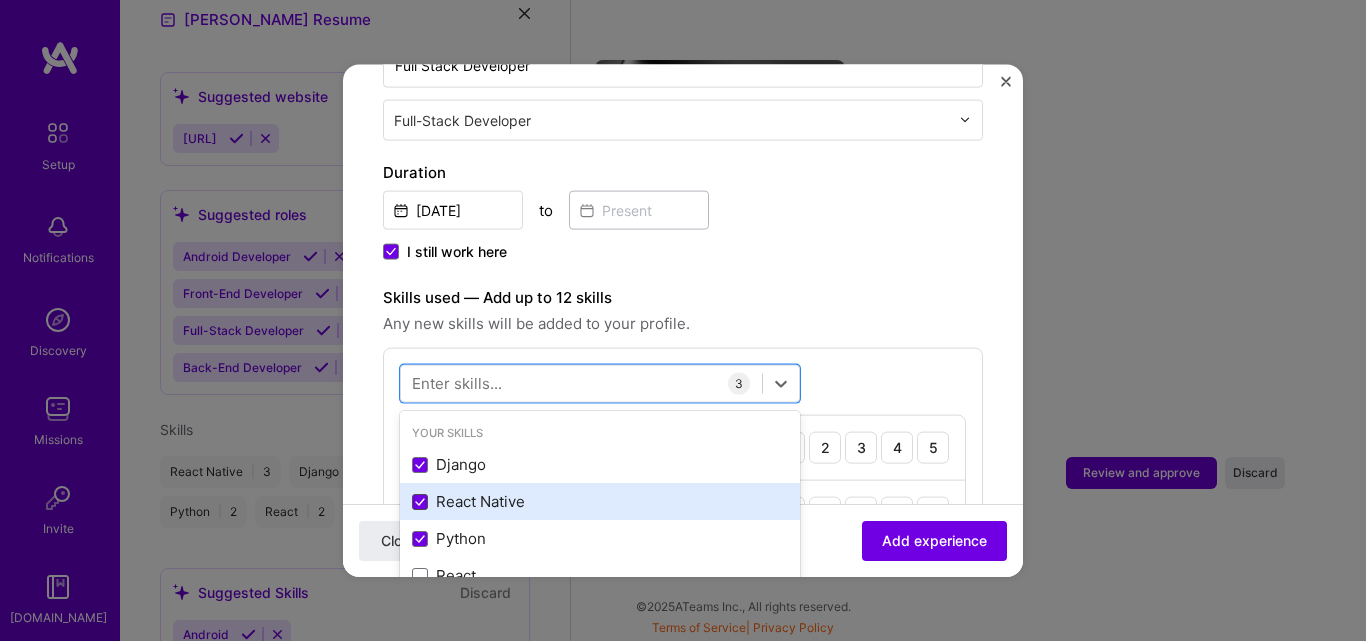 click 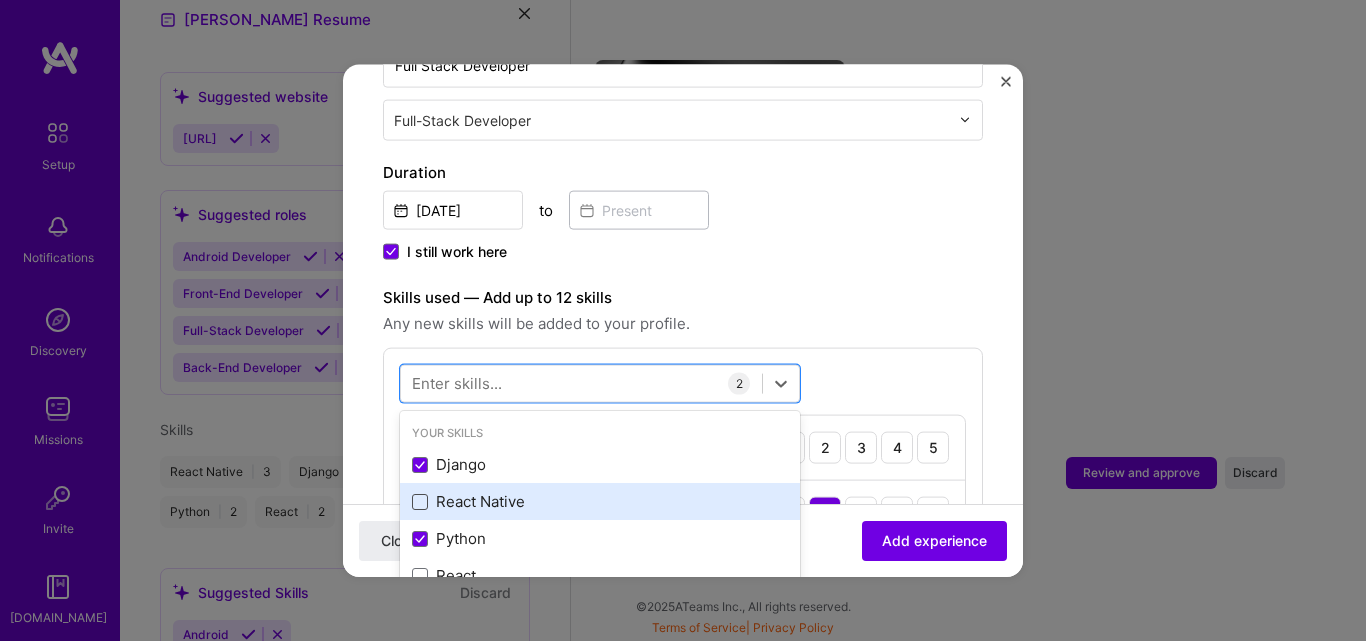 click at bounding box center [420, 501] 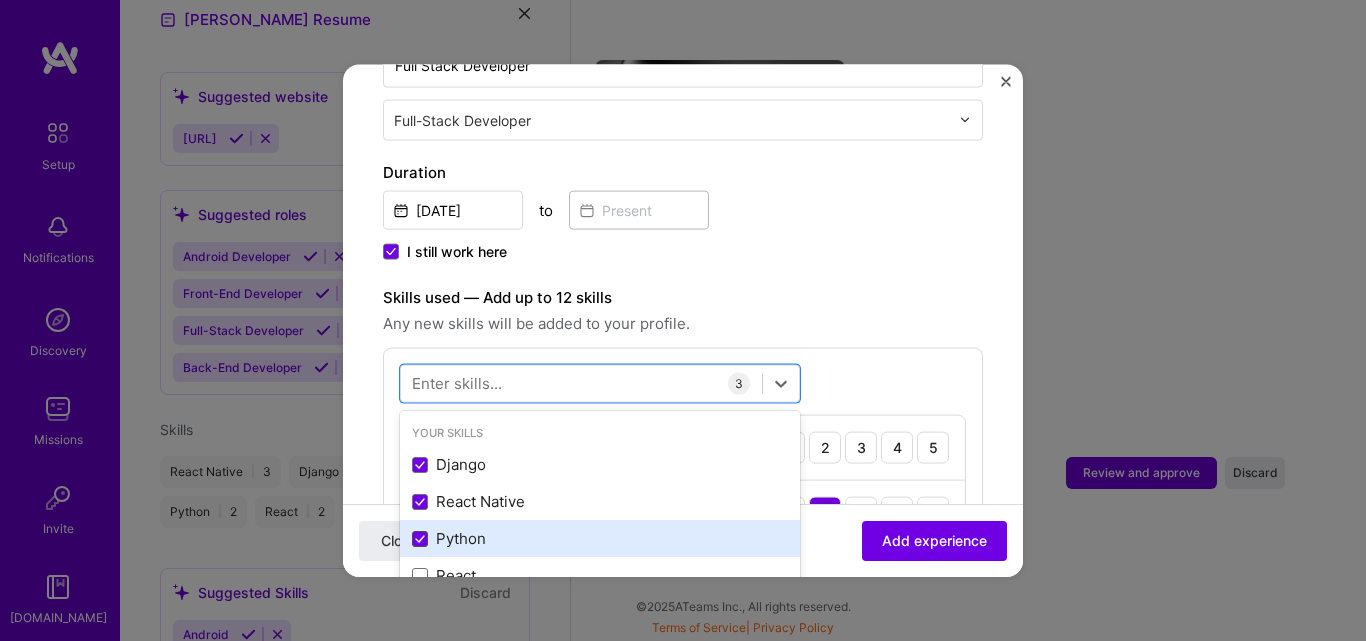 click 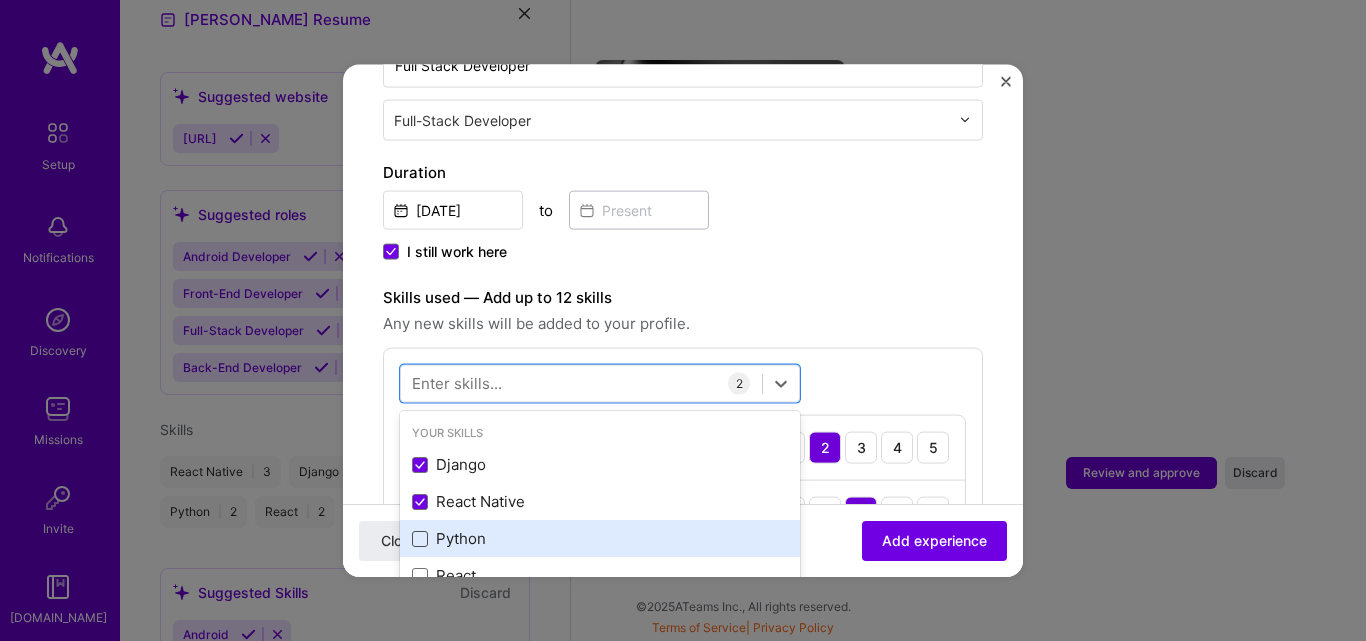 click at bounding box center (420, 538) 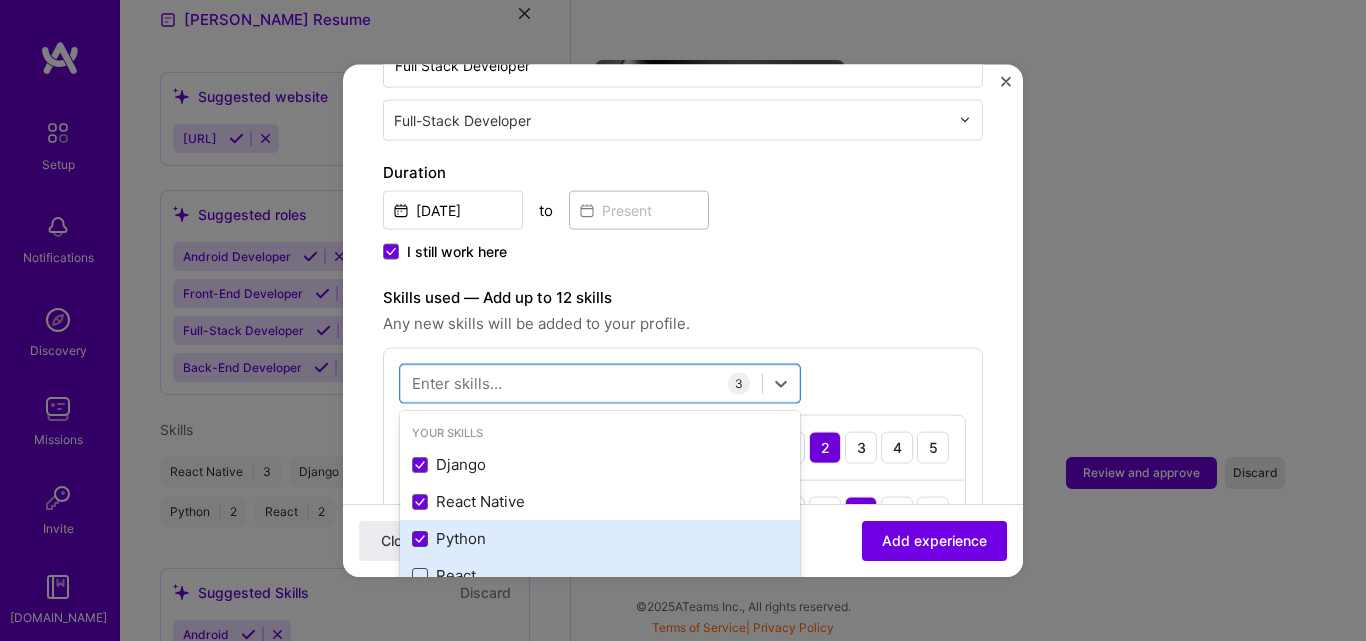 click at bounding box center [420, 575] 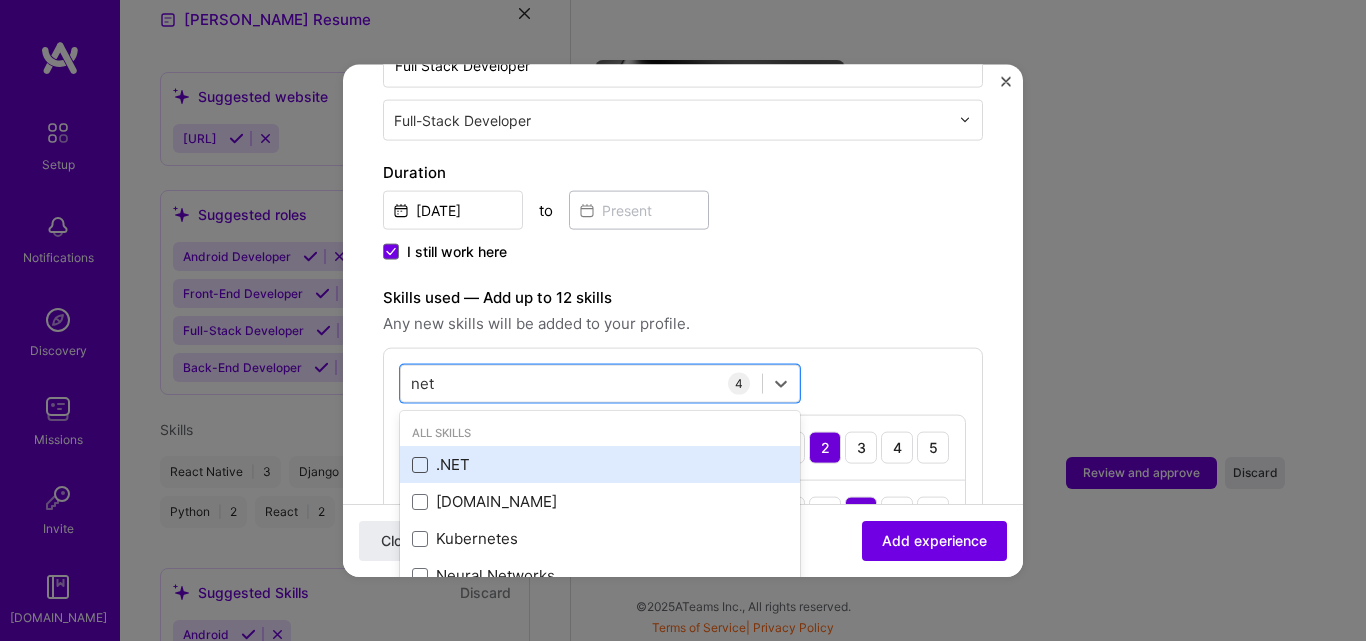 click at bounding box center (420, 464) 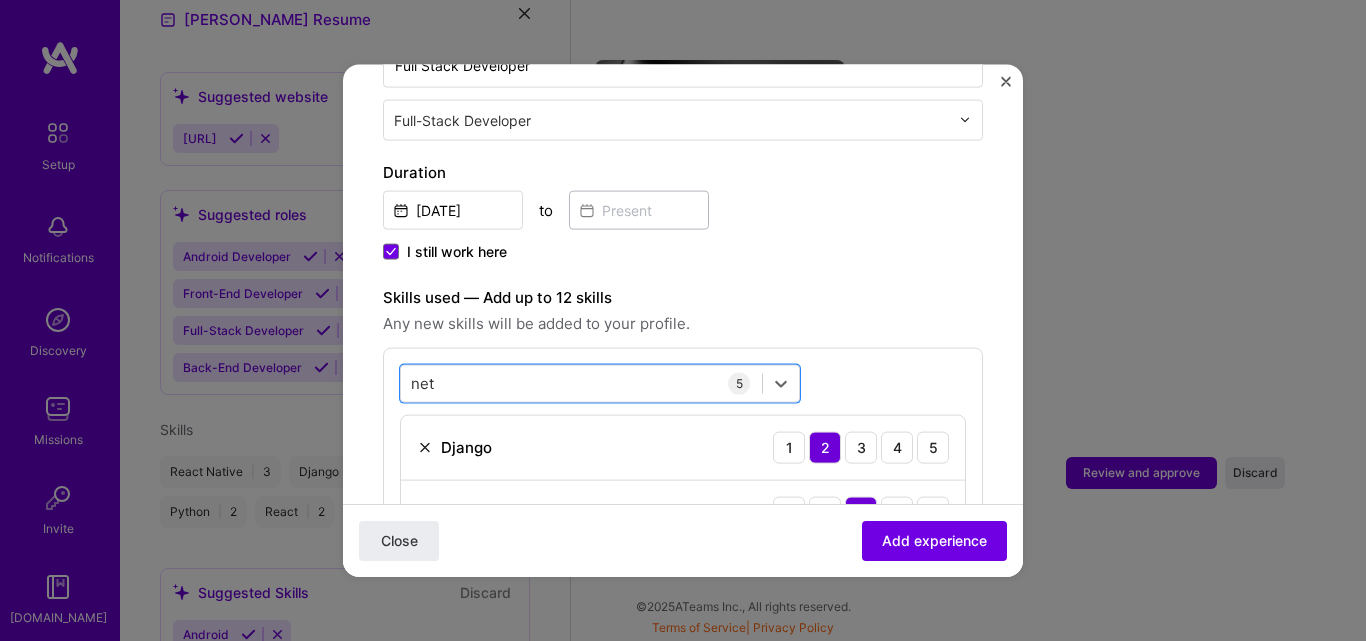 drag, startPoint x: 488, startPoint y: 359, endPoint x: 378, endPoint y: 369, distance: 110.45361 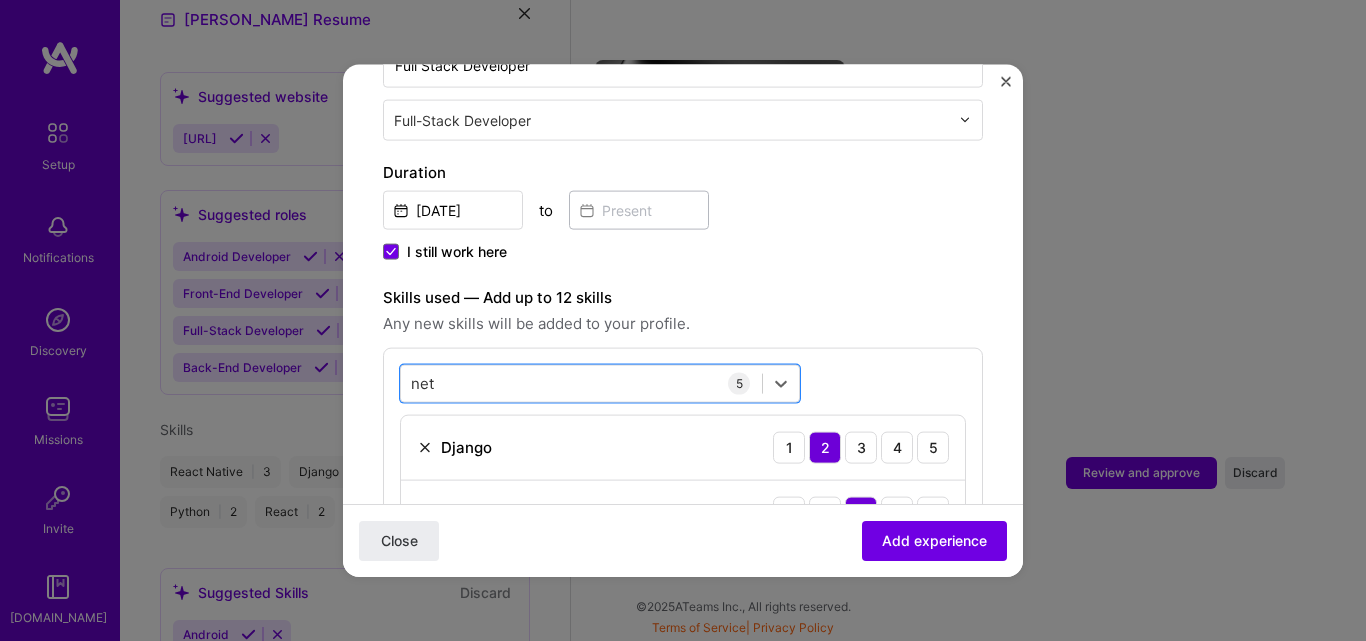 click on "Adding suggested job This job is suggested based on your LinkedIn, resume or [DOMAIN_NAME] activity. Create a job experience Jobs help companies understand your past experience. Company logo Company name MaxRemind Inc
Industry Add up to 2 industries. Selected industries 2 Your title and specialization Full Stack Developer Full-Stack Developer Duration [DATE]
to
I still work here Skills used — Add up to 12 skills Any new skills will be added to your profile. option .NET, selected.   Select is focused ,type to refine list, press Down to open the menu,  press left to focus selected values net net 5 Django 1 2 3 4 5 React Native 1 2 3 4 5 Python 1 2 3 4 5 React 1 2 3 4 5 .NET 1 2 3 4 5 Skill rating is required Description 100 characters minimum 271 / 2,000  characters Did this role require you to manage team members? (Optional) Yes, I managed 0 team members. Were you involved from inception to launch (0 - >  1)? (Optional) Select projects Close" at bounding box center [683, 541] 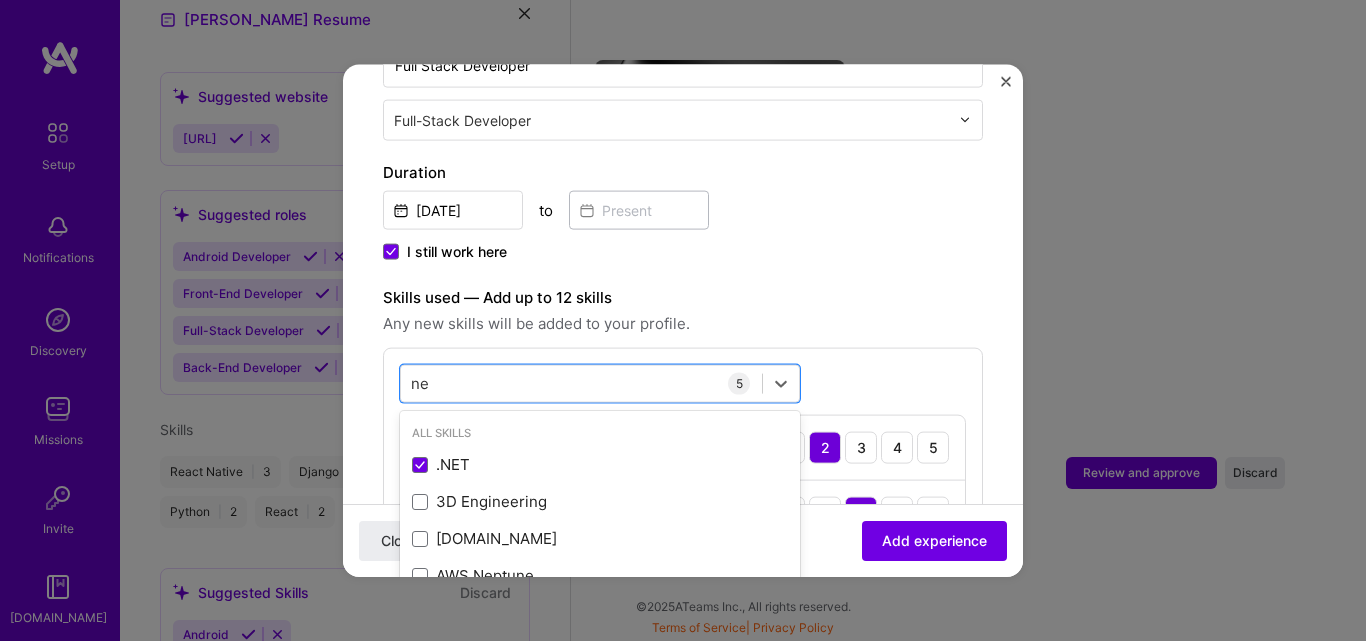 type on "n" 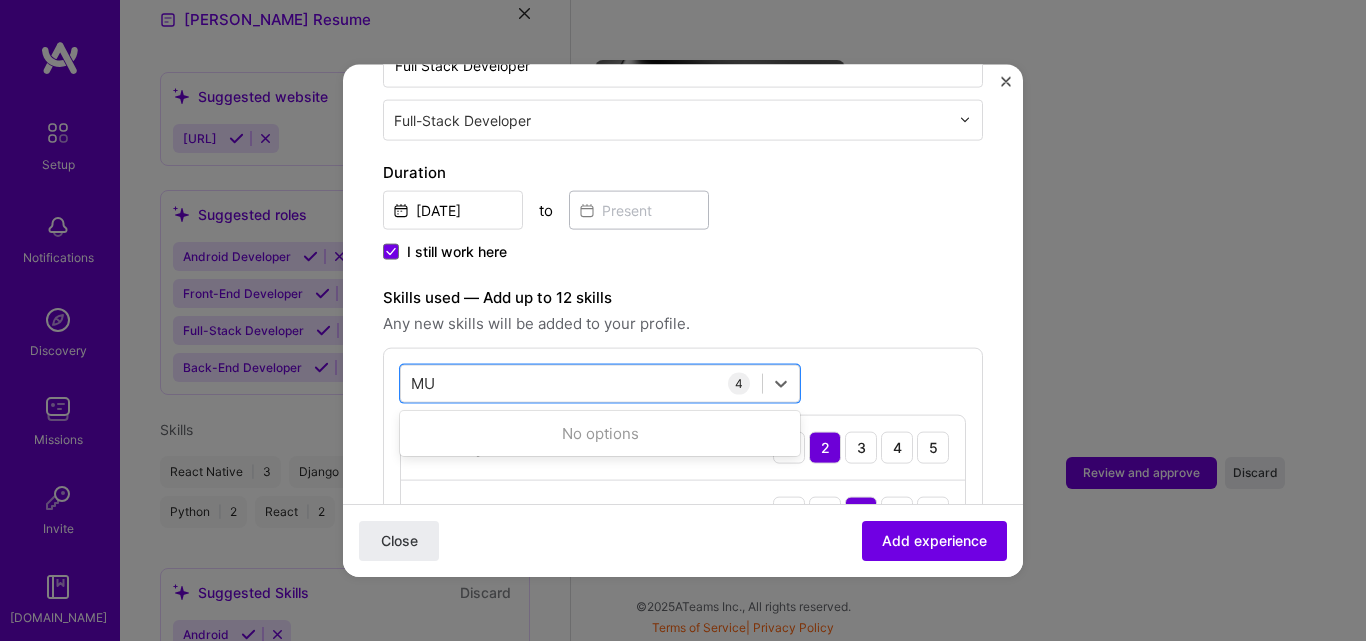 type on "M" 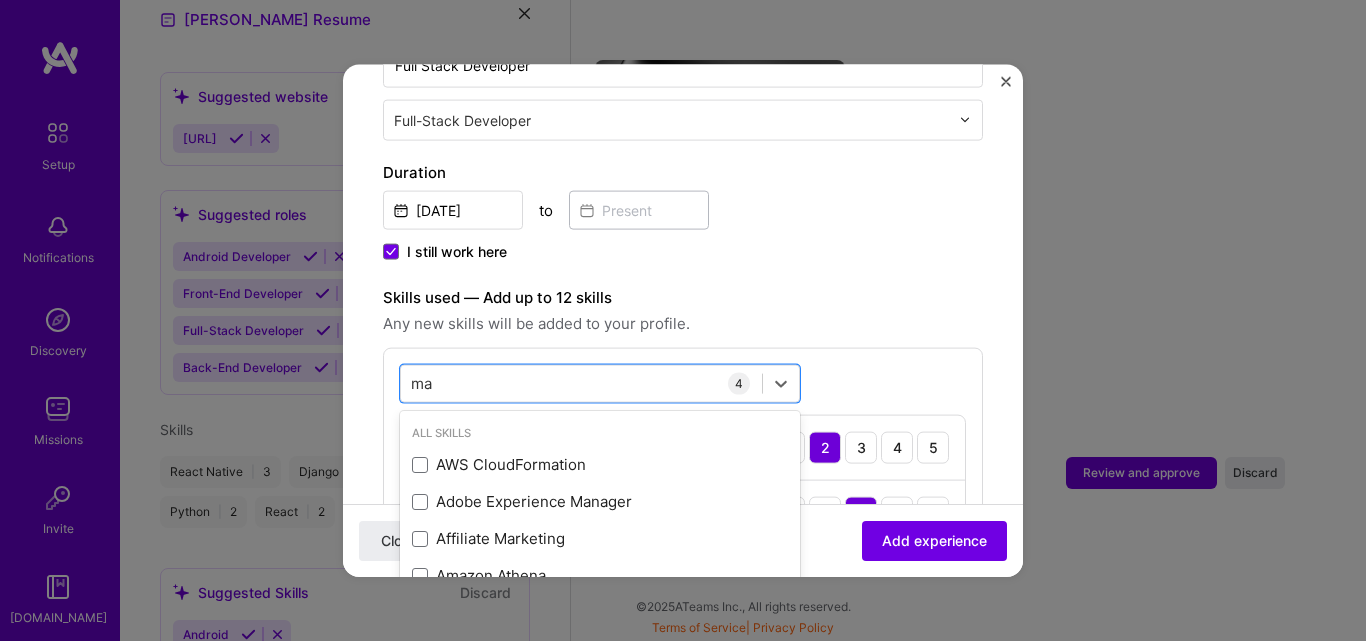 type on "m" 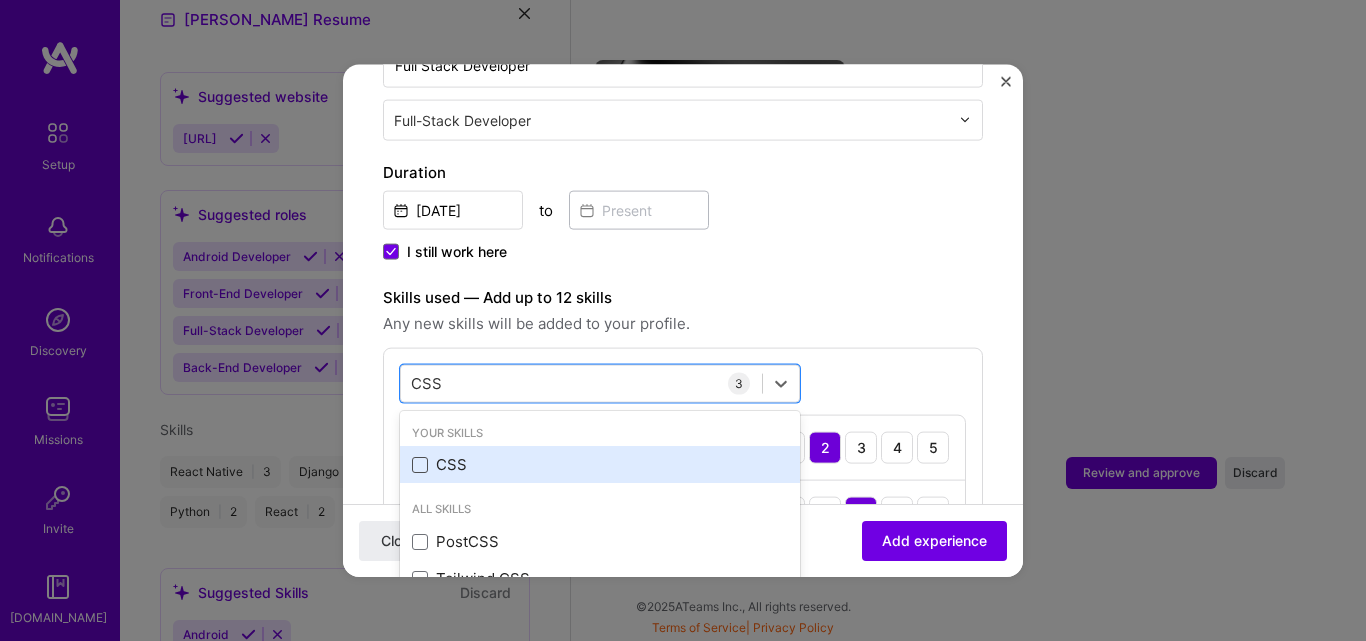 click at bounding box center (420, 464) 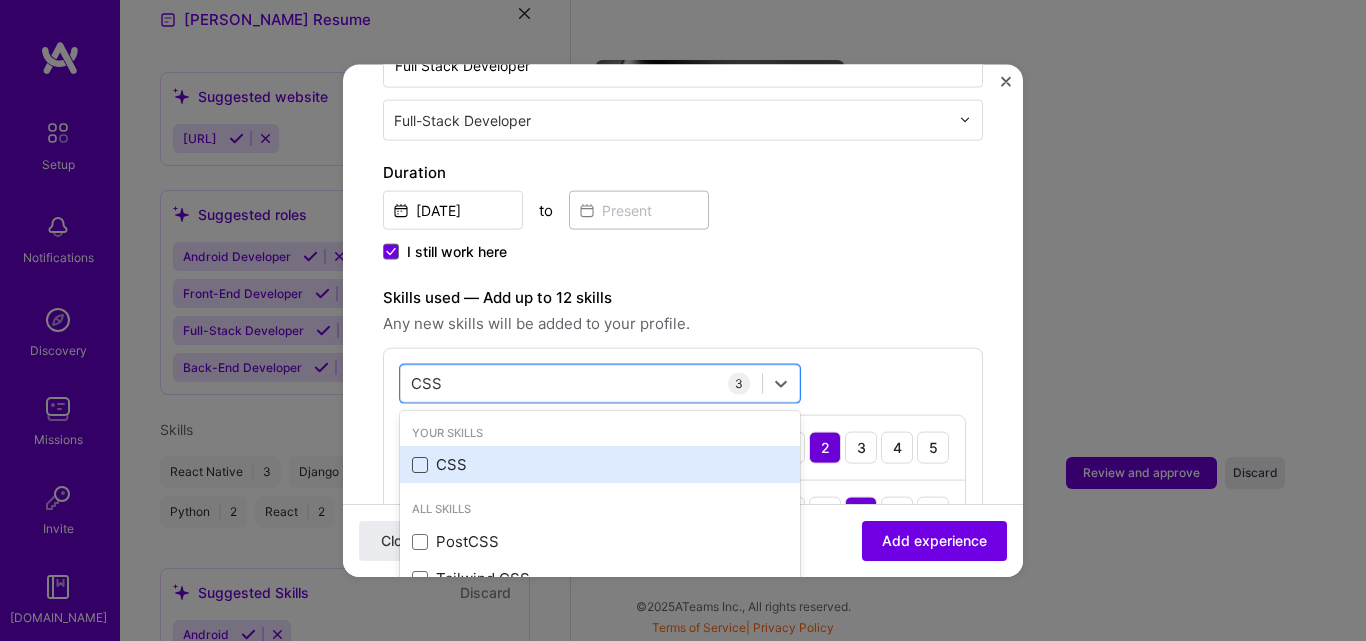 click at bounding box center [0, 0] 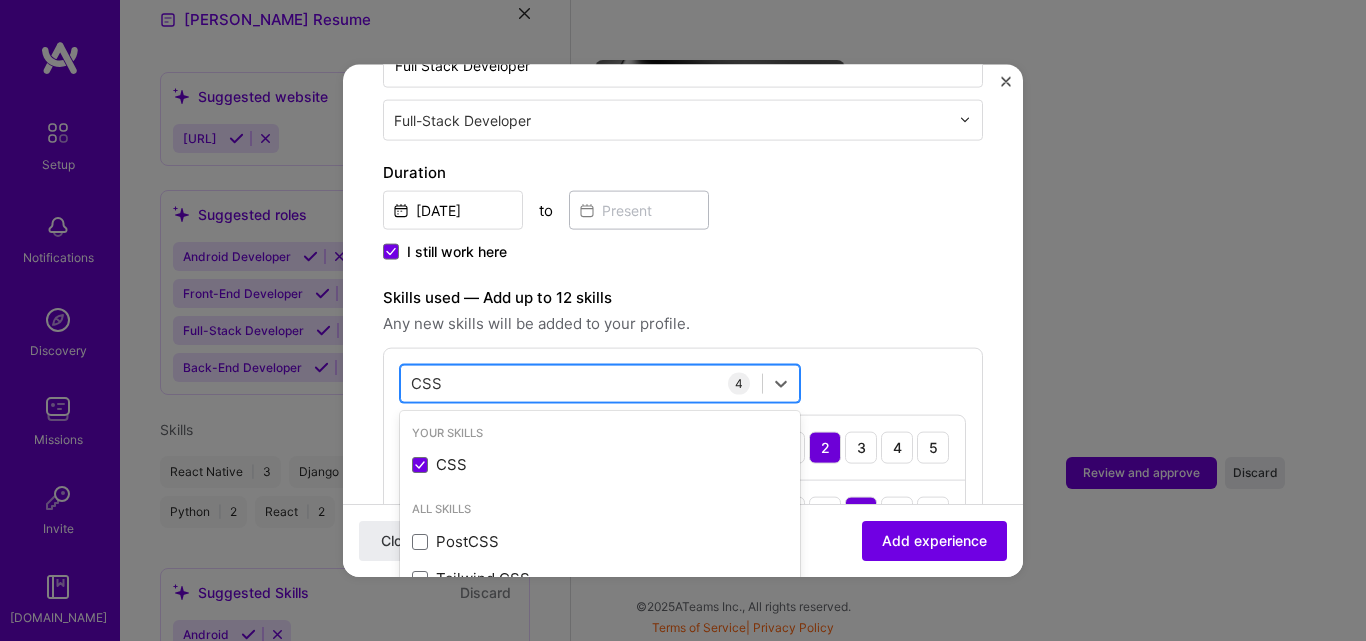 click on "CSS CSS" at bounding box center (581, 383) 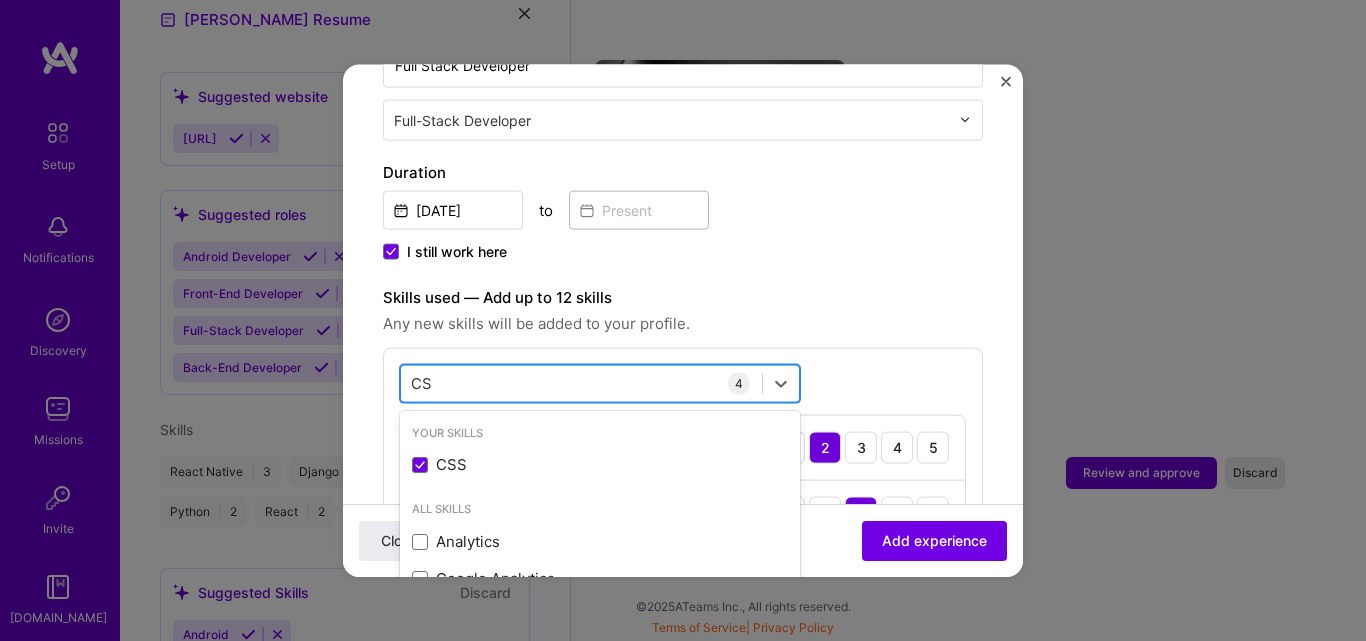 type on "C" 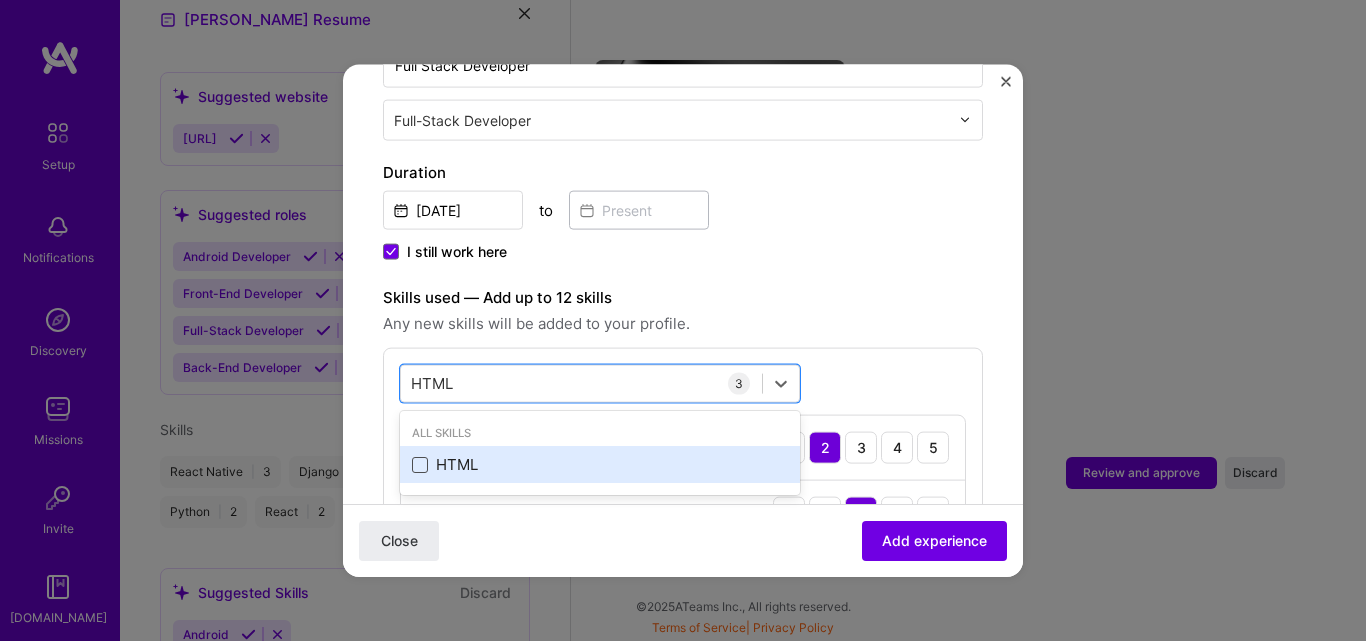 click at bounding box center (420, 464) 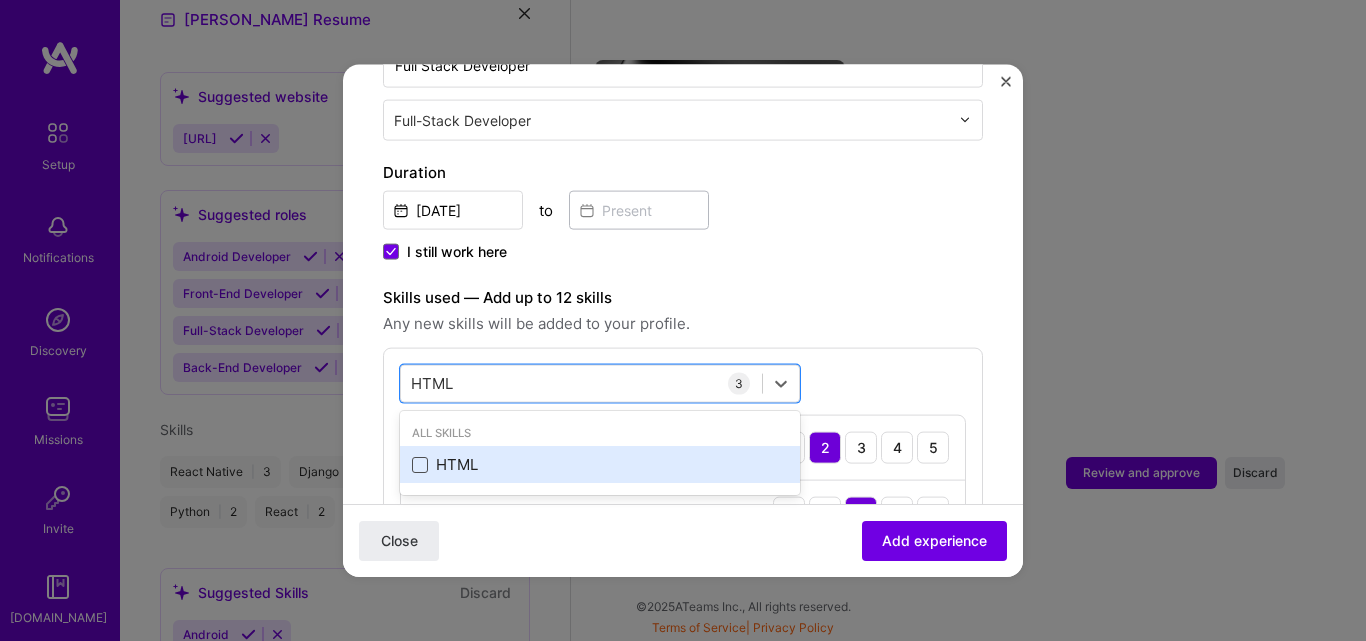 click at bounding box center [0, 0] 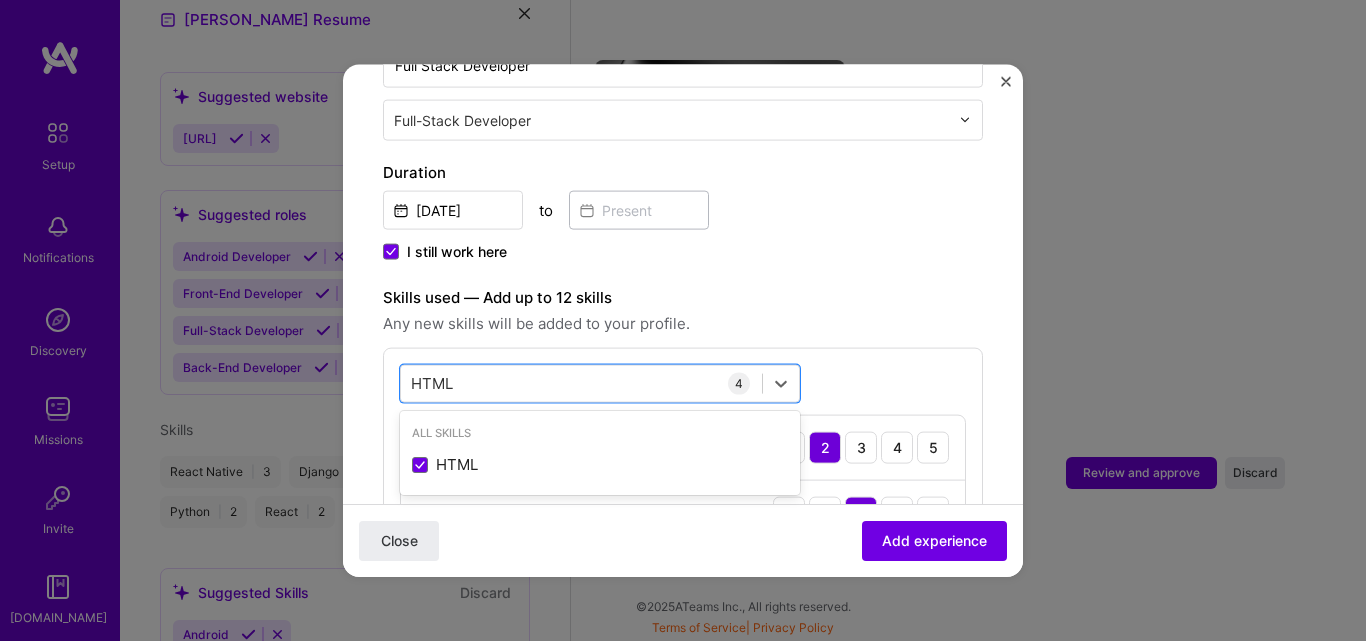 type on "HTML" 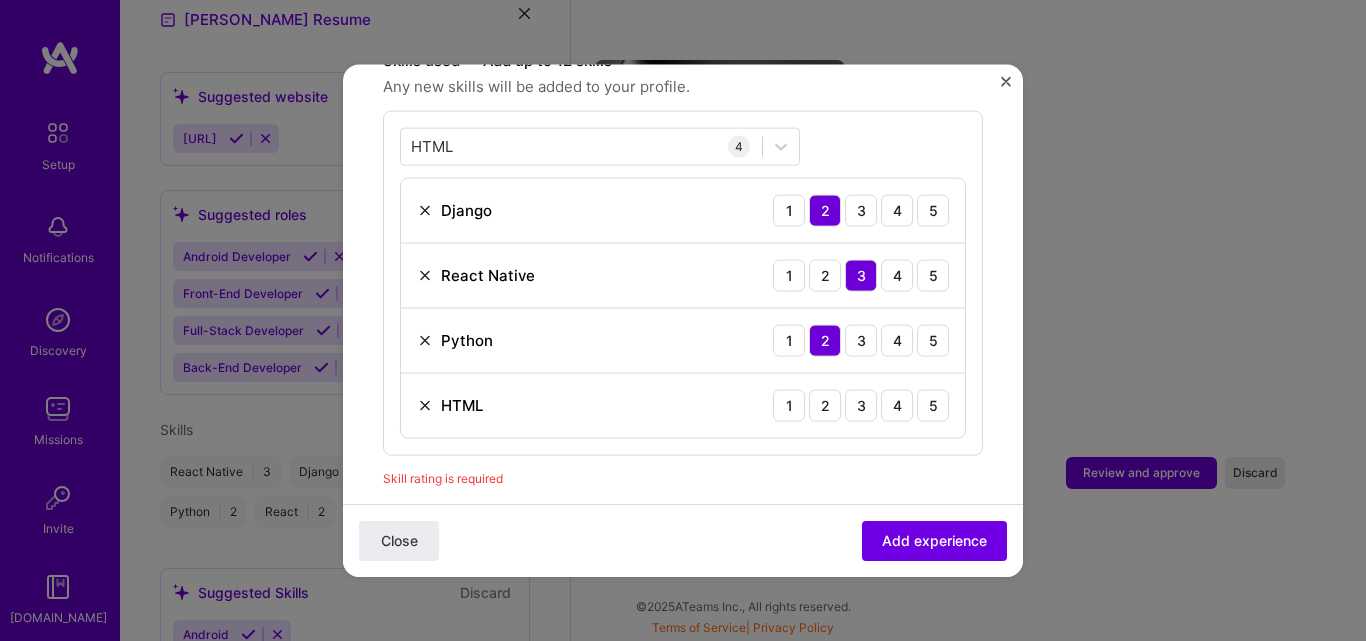 scroll, scrollTop: 793, scrollLeft: 0, axis: vertical 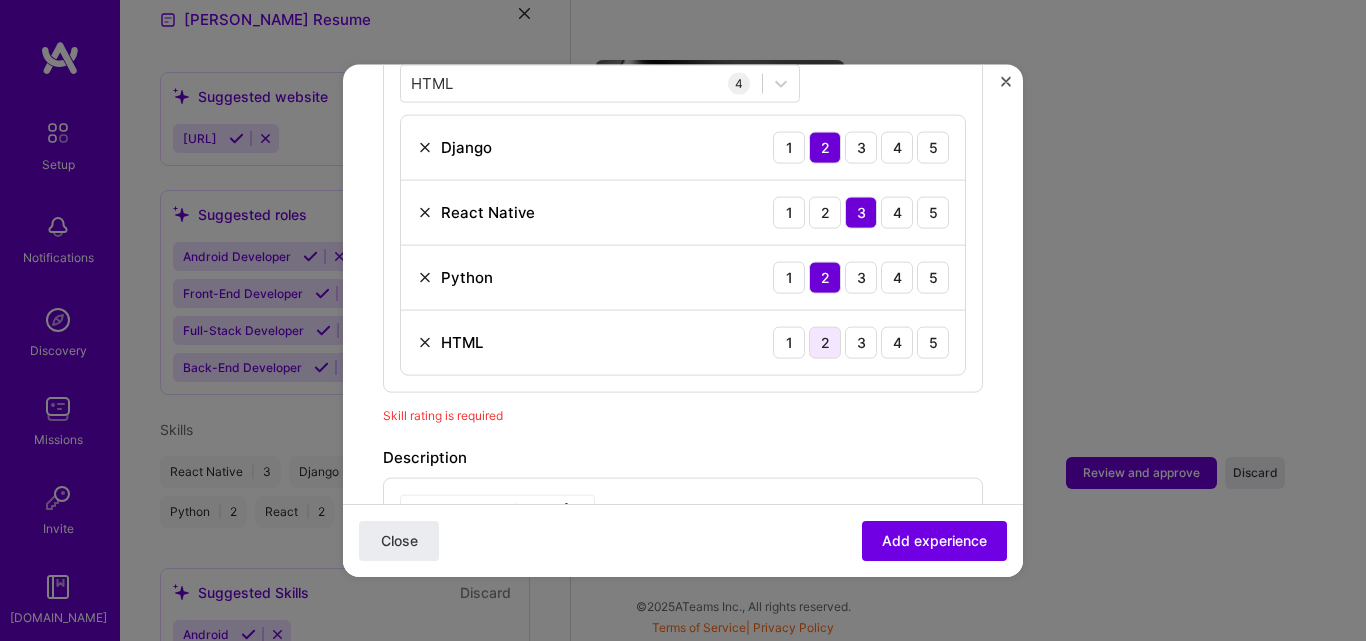 click on "2" at bounding box center (825, 342) 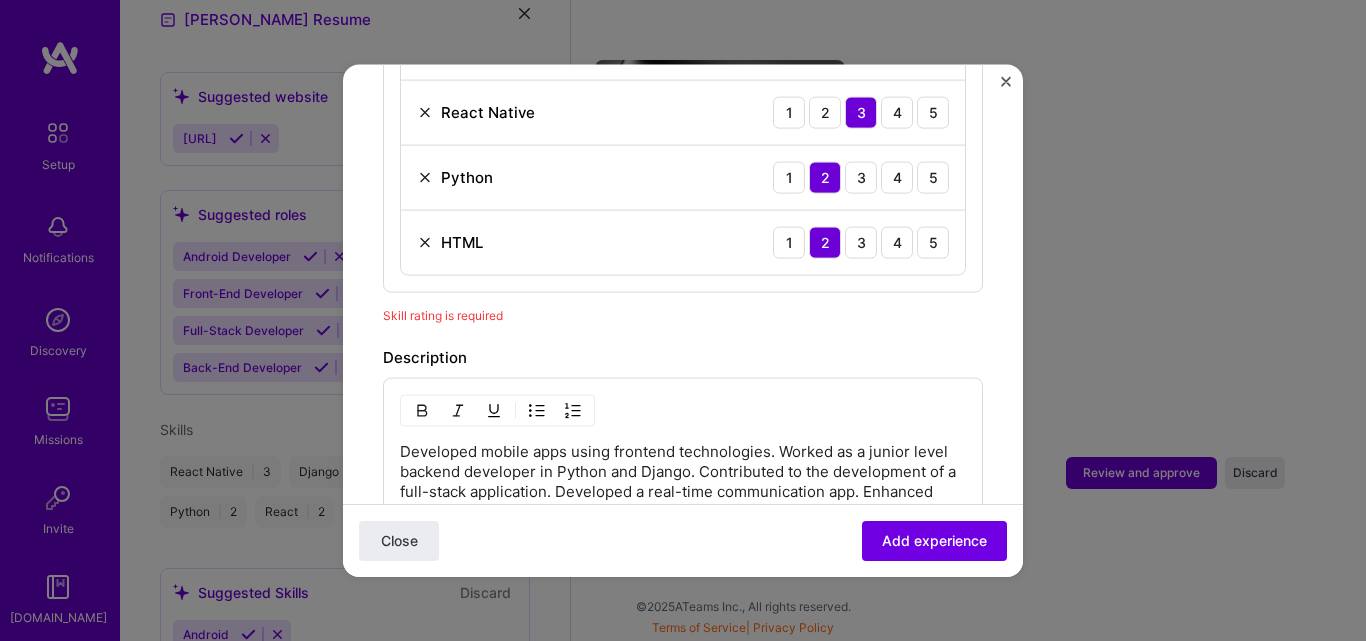 scroll, scrollTop: 793, scrollLeft: 0, axis: vertical 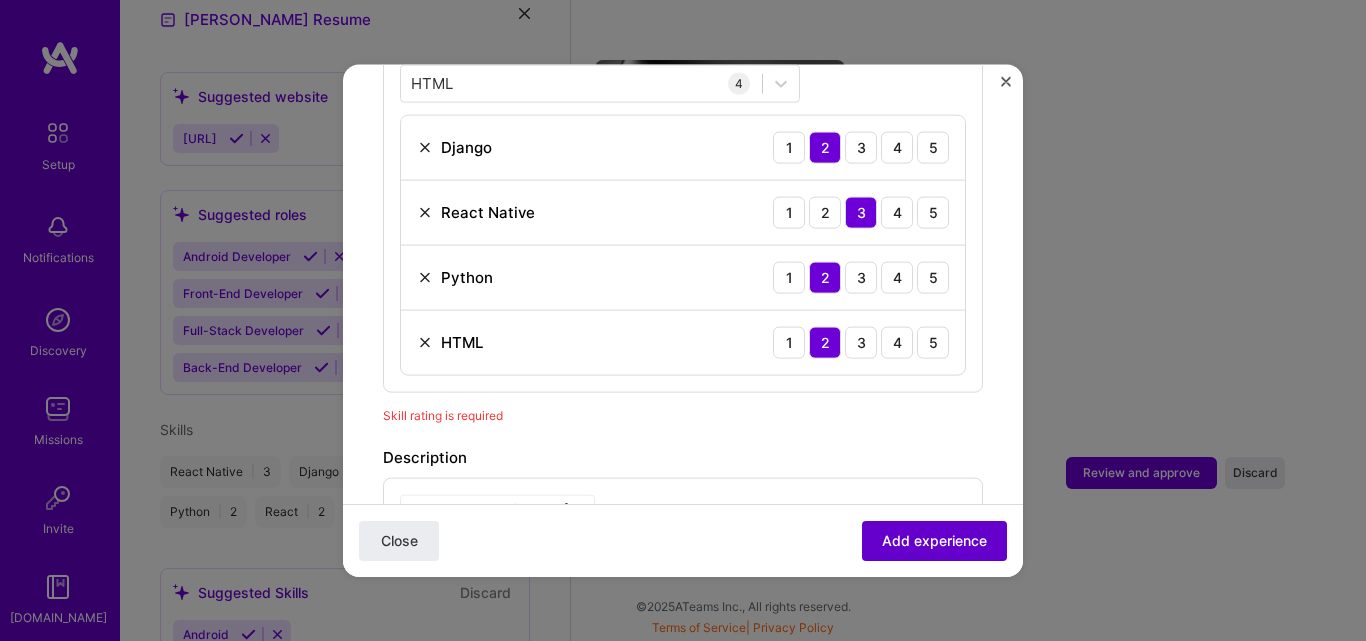 click on "Add experience" at bounding box center [934, 541] 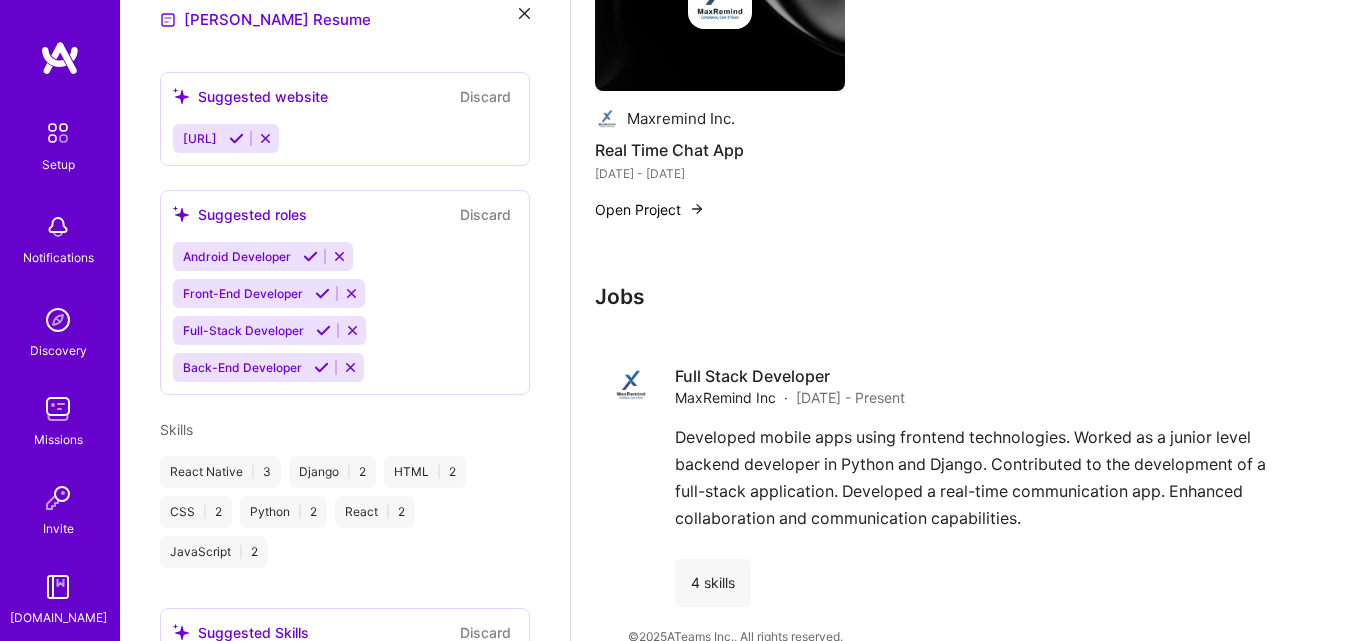 scroll, scrollTop: 1277, scrollLeft: 0, axis: vertical 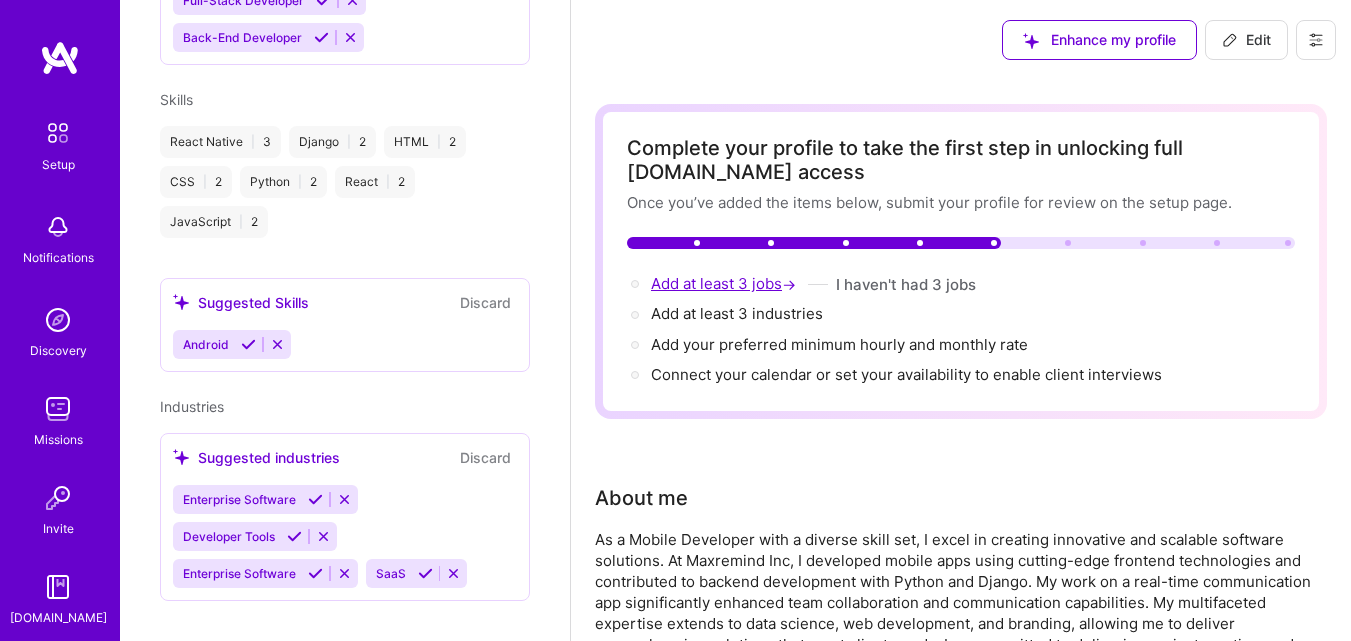 click on "Add at least 3 jobs  →" at bounding box center (725, 283) 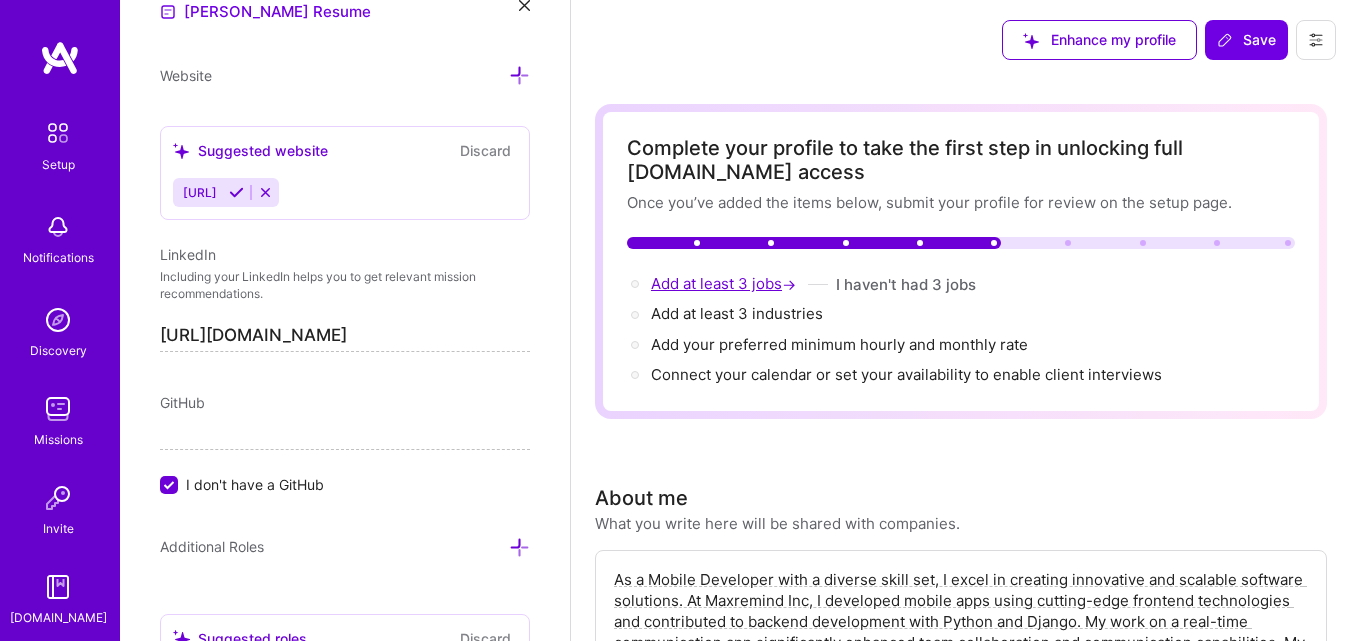 scroll, scrollTop: 1087, scrollLeft: 0, axis: vertical 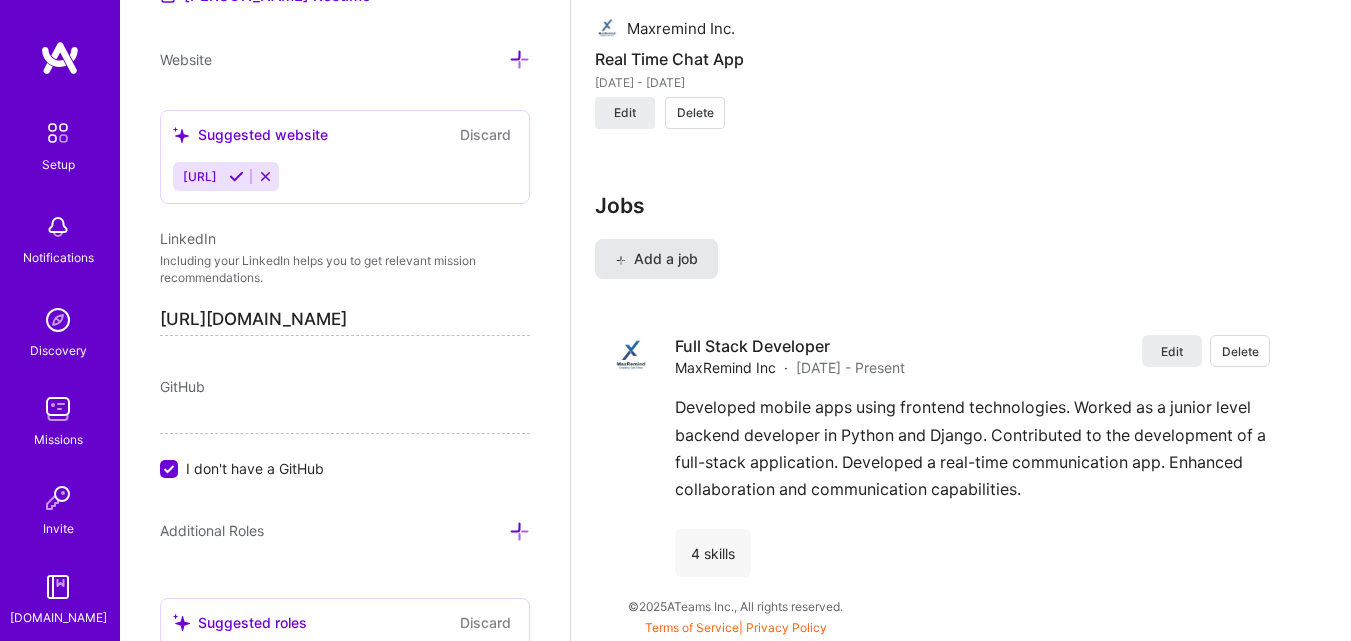 click on "Add a job" at bounding box center [656, 259] 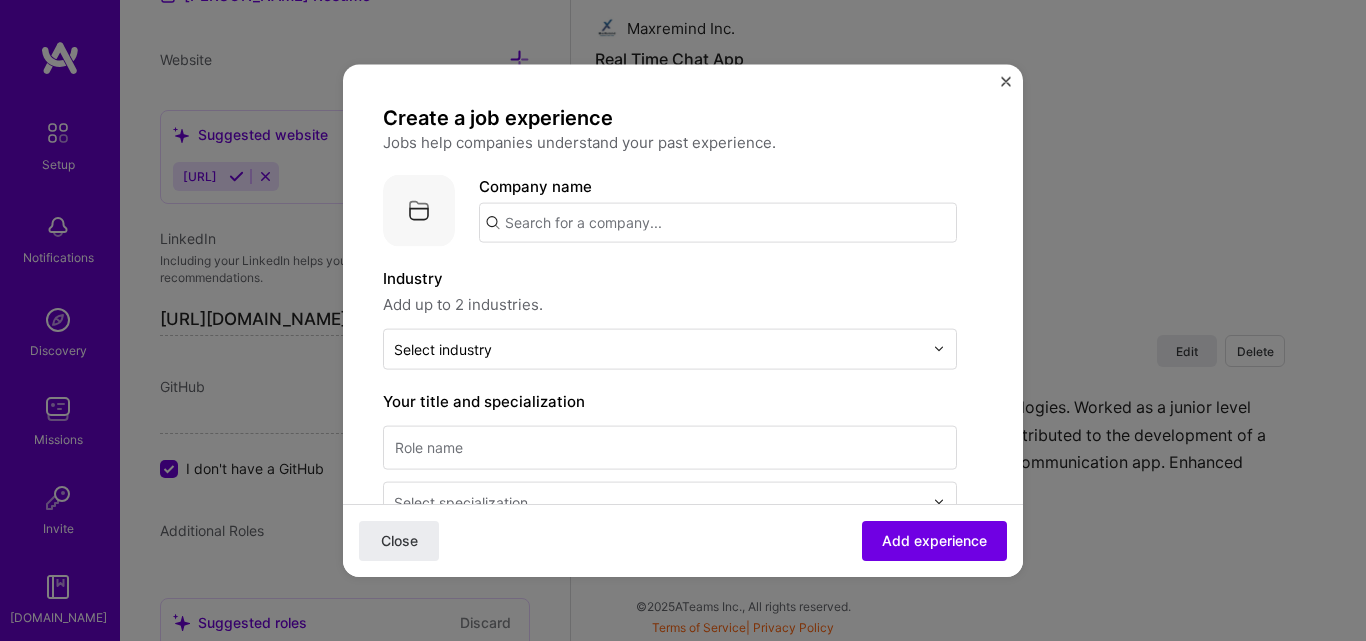 click on "Create a job experience Jobs help companies understand your past experience. Company logo Company name
Industry Add up to 2 industries. Select industry 0 Your title and specialization Select specialization Duration [DATE]
to
I still work here Skills used — Add up to 12 skills Any new skills will be added to your profile. Enter skills... Description 100 characters minimum 0 / 2,000  characters Did this role require you to manage team members? (Optional) Yes, I managed 0 team members. Were you involved from inception to launch (0 - >  1)? (Optional) Zero to one is creation and development of a unique product from the ground up. I was involved in zero to one with this project Related projects (Optional) Connect a project you worked on at this position. Select projects Close Add experience" at bounding box center (683, 320) 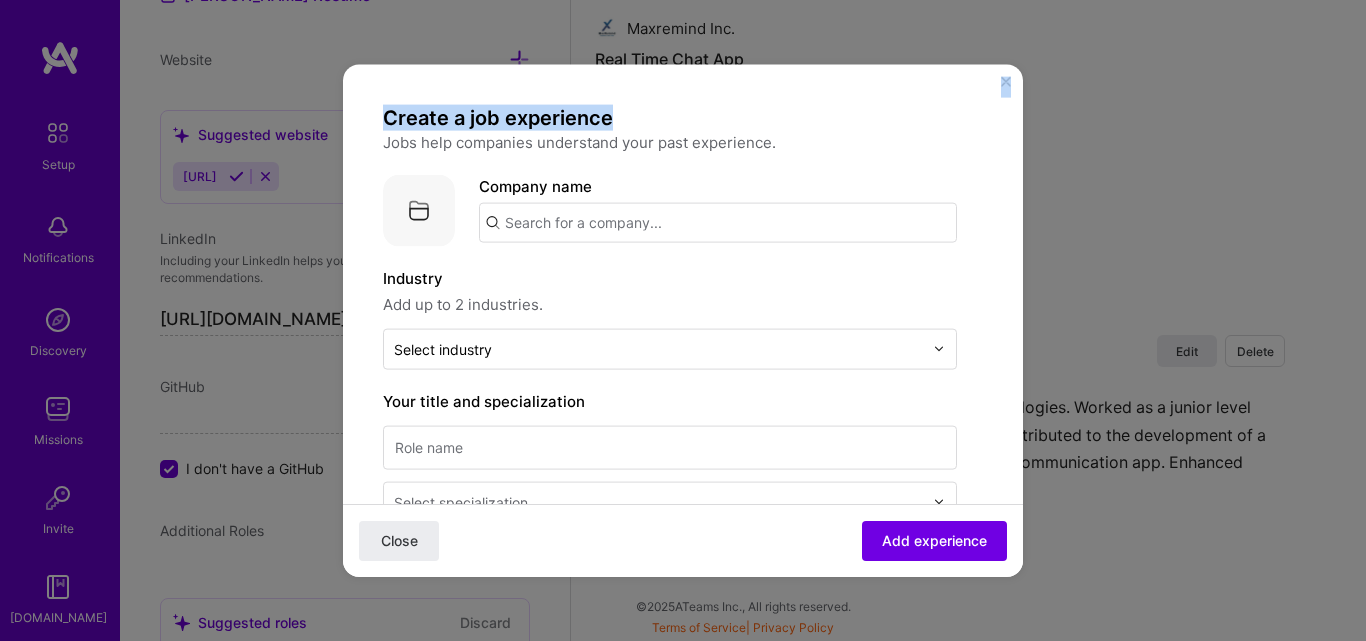 click on "Create a job experience Jobs help companies understand your past experience. Company logo Company name
Industry Add up to 2 industries. Select industry 0 Your title and specialization Select specialization Duration [DATE]
to
I still work here Skills used — Add up to 12 skills Any new skills will be added to your profile. Enter skills... Description 100 characters minimum 0 / 2,000  characters Did this role require you to manage team members? (Optional) Yes, I managed 0 team members. Were you involved from inception to launch (0 - >  1)? (Optional) Zero to one is creation and development of a unique product from the ground up. I was involved in zero to one with this project Related projects (Optional) Connect a project you worked on at this position. Select projects Close Add experience" at bounding box center (683, 320) 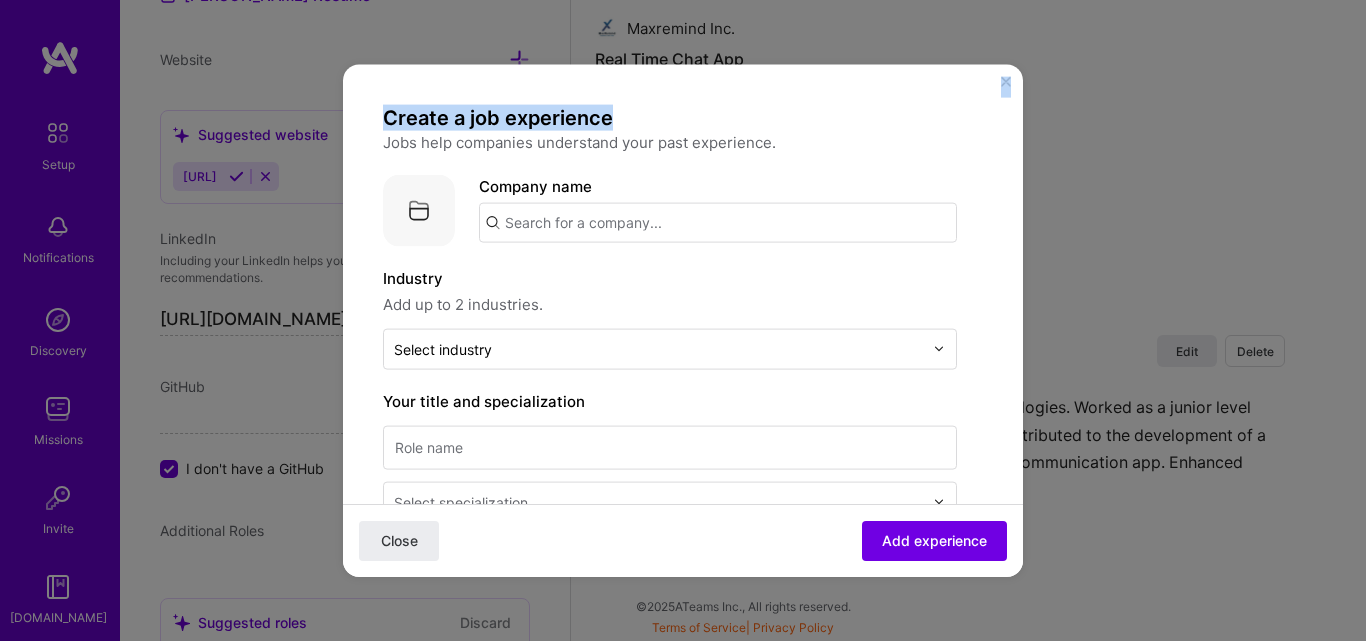 click at bounding box center (1006, 81) 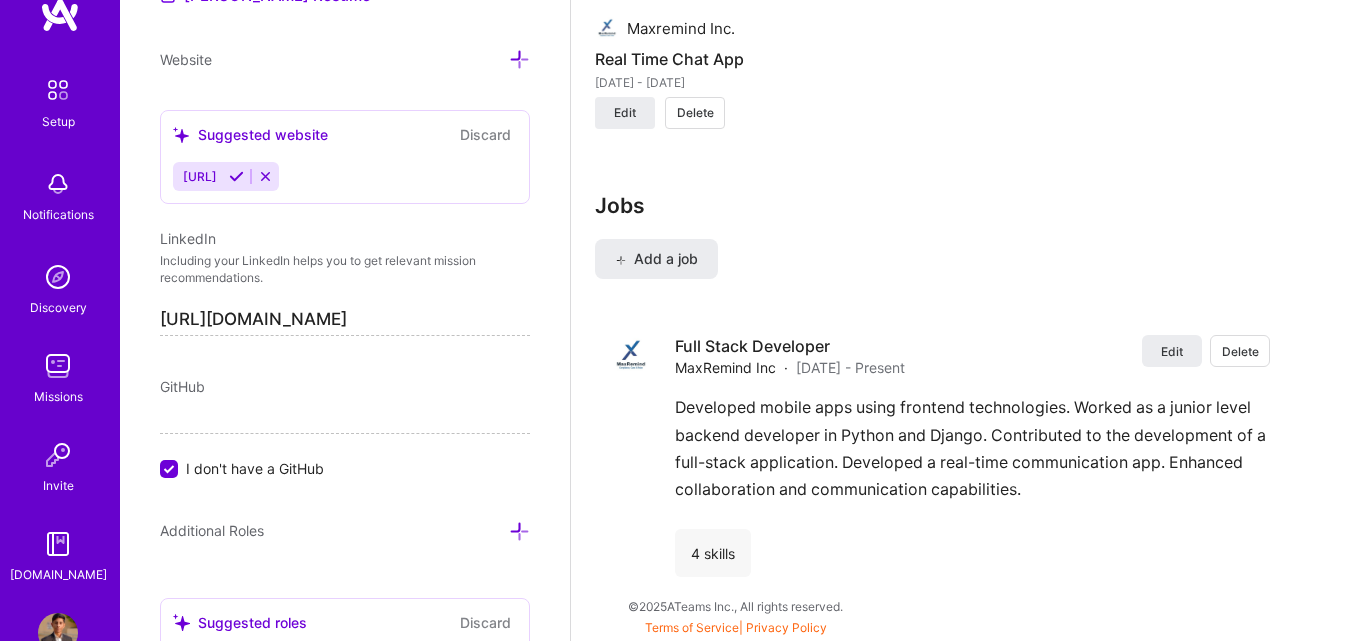 scroll, scrollTop: 0, scrollLeft: 0, axis: both 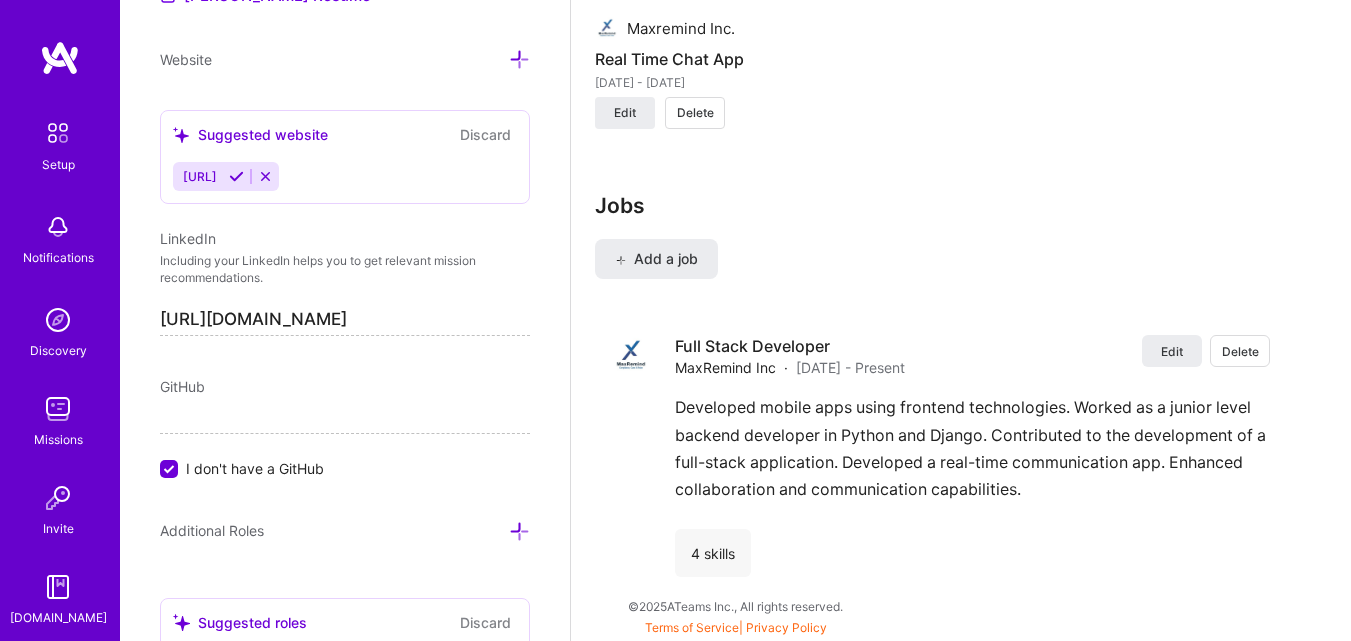click on "MaxRemind Inc Portfolio Website [DATE] - Present Edit Delete MaxRemind Inc Whatsapp and Email Integration [DATE] - [DATE] Edit Delete Maxremind Inc. Real Time Chat App [DATE] - [DATE] Edit Delete" at bounding box center [961, -208] 